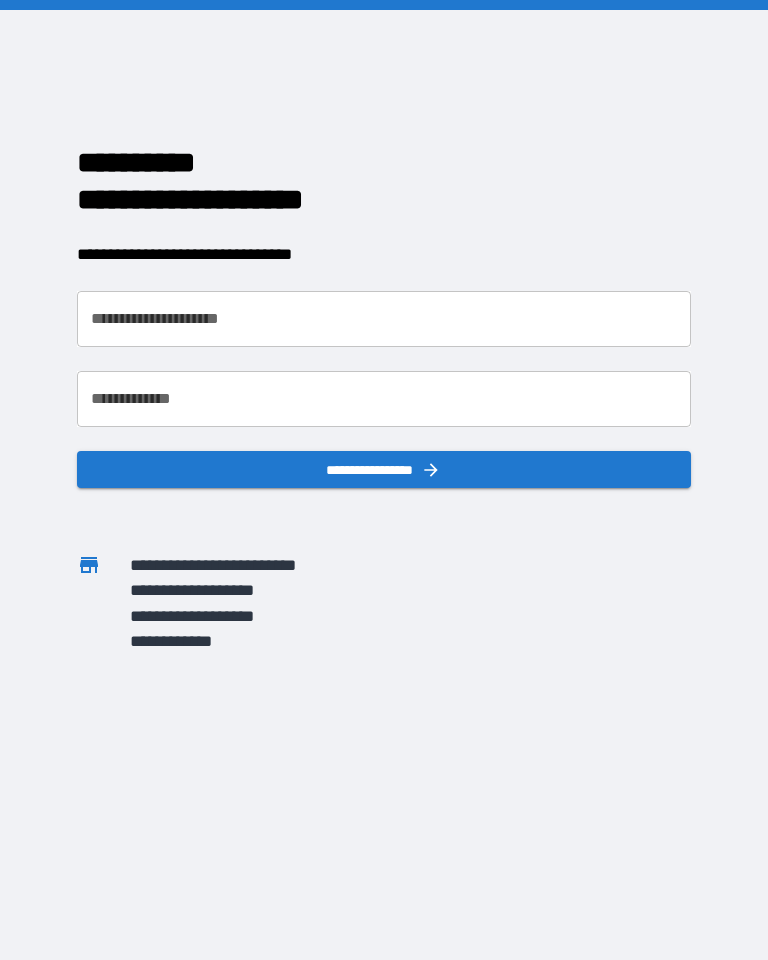scroll, scrollTop: 0, scrollLeft: 0, axis: both 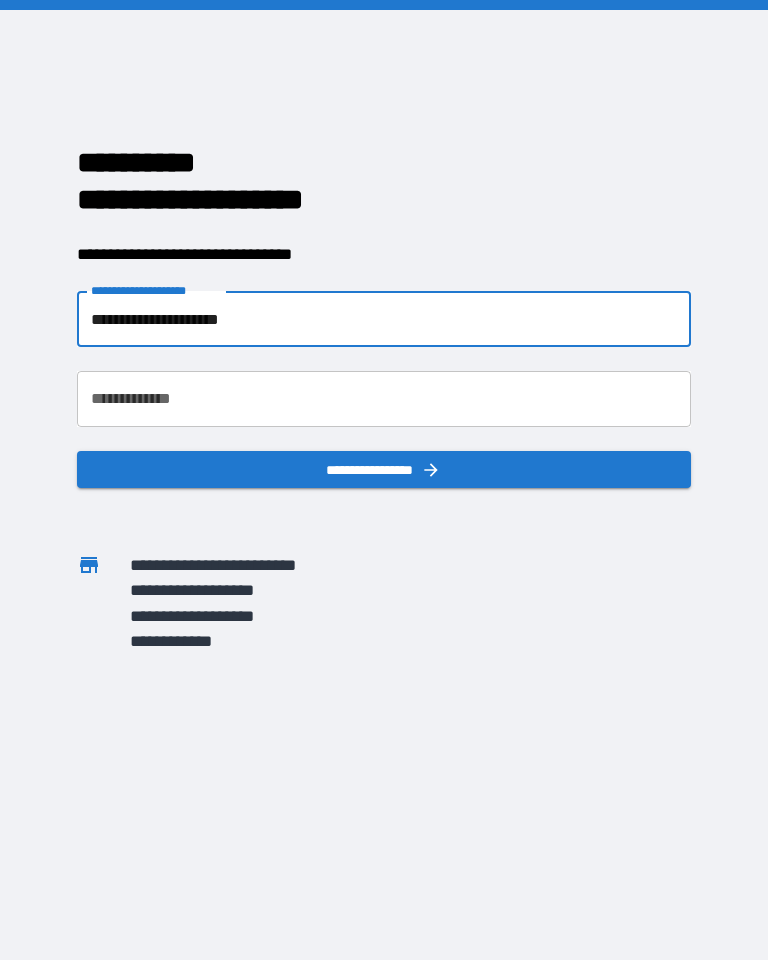 type on "**********" 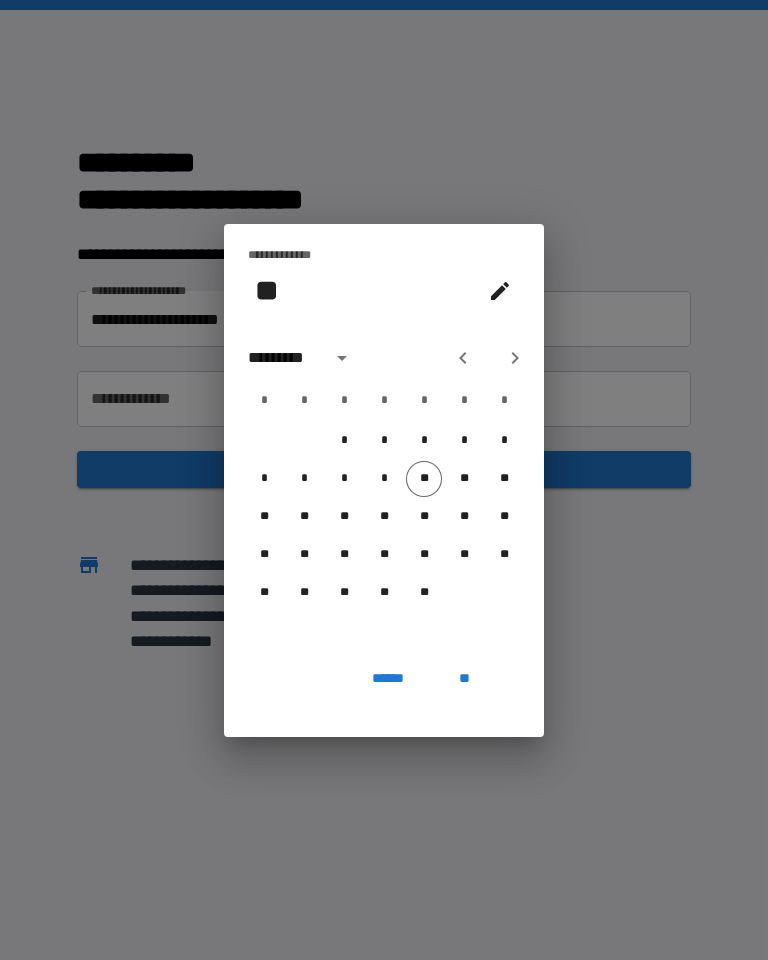 click 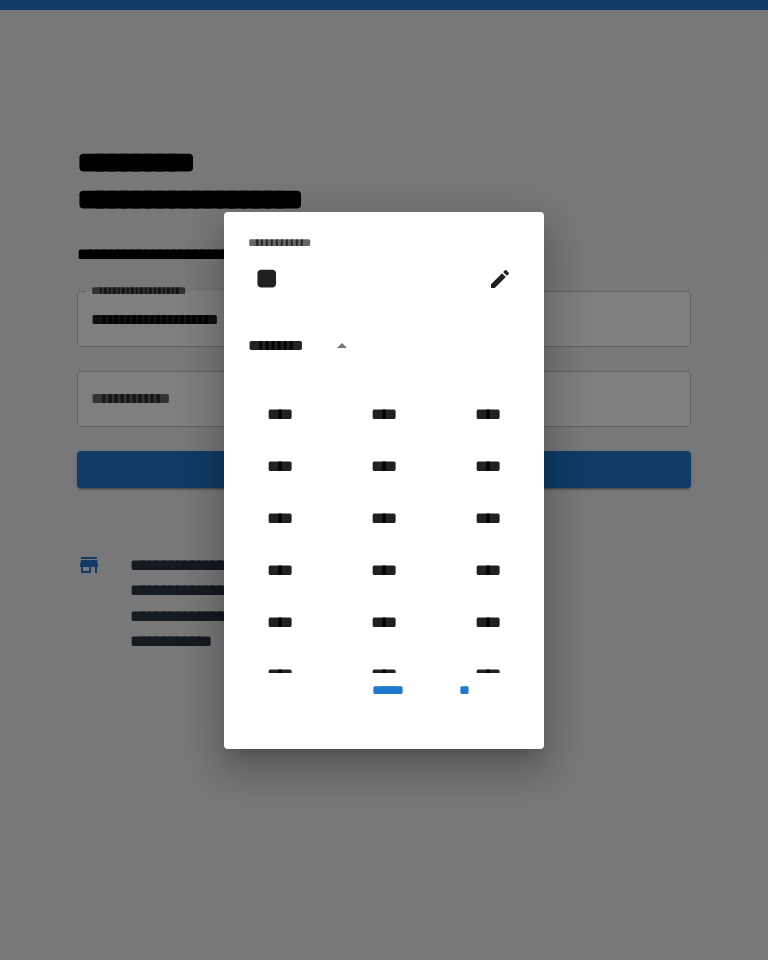 scroll, scrollTop: 1279, scrollLeft: 0, axis: vertical 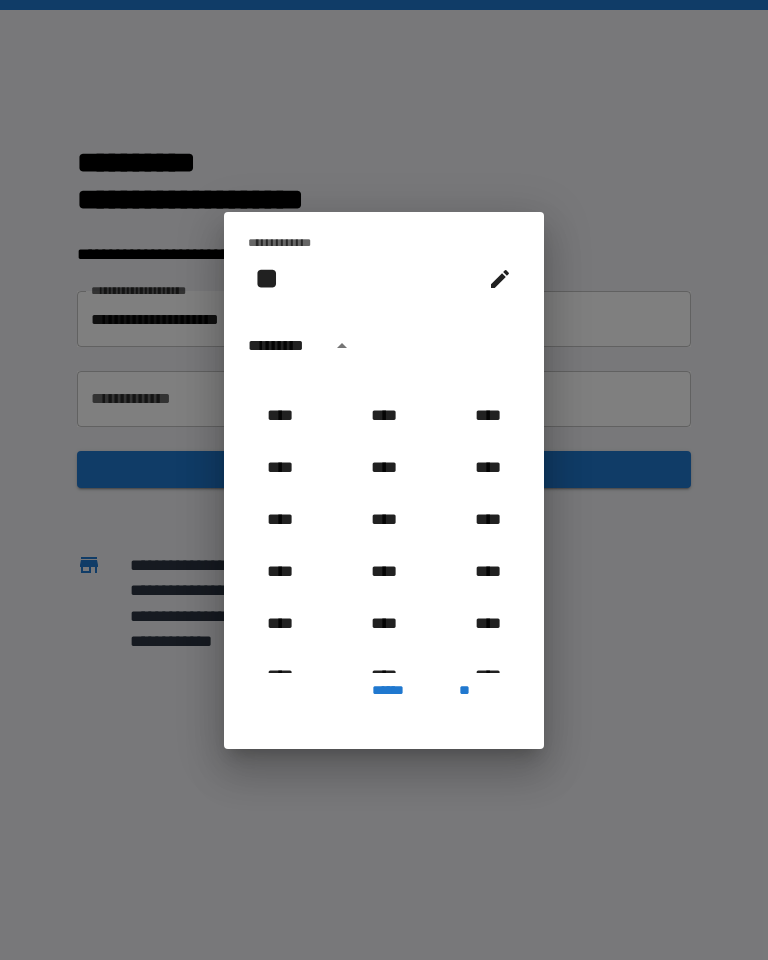 click on "****" at bounding box center (384, 416) 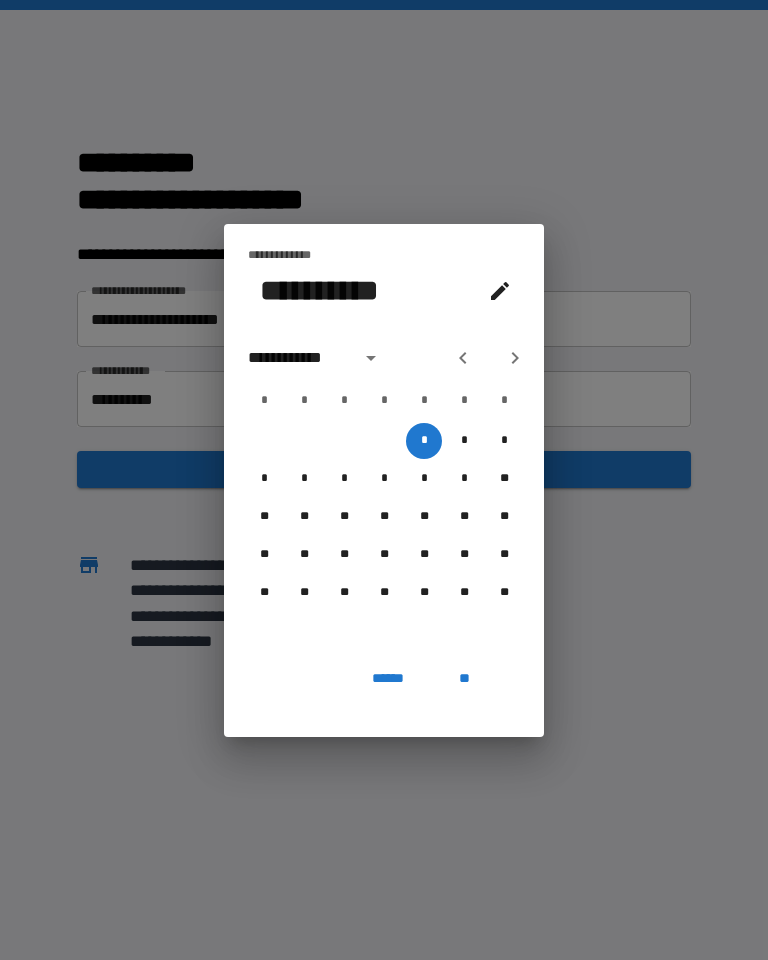 click on "**********" at bounding box center [298, 358] 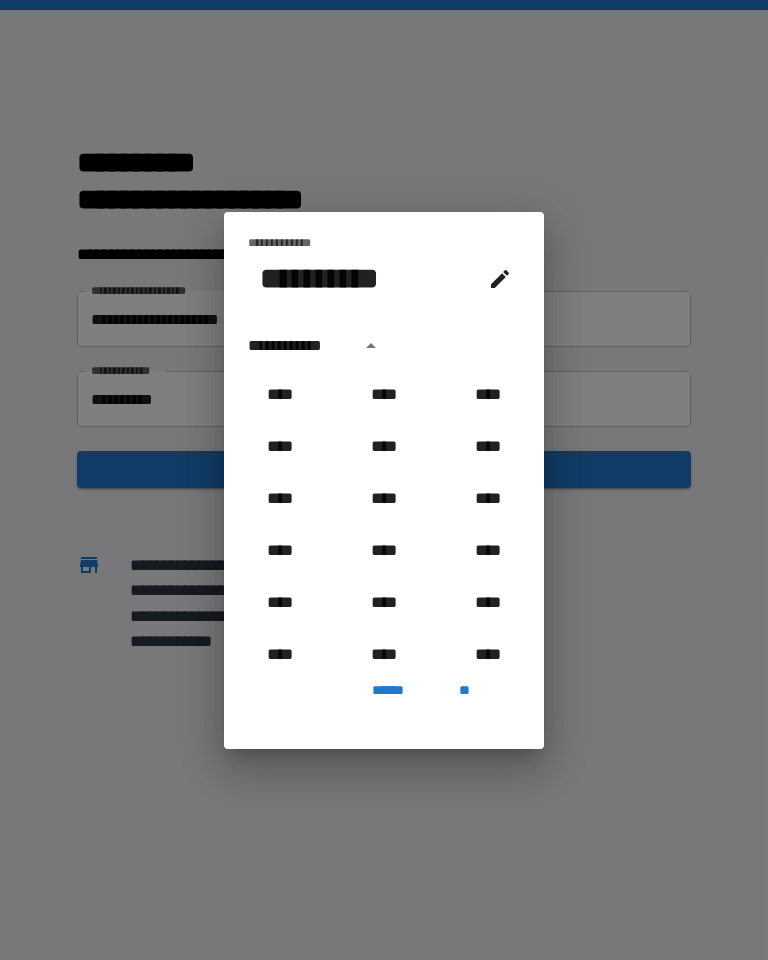 scroll, scrollTop: 1174, scrollLeft: 0, axis: vertical 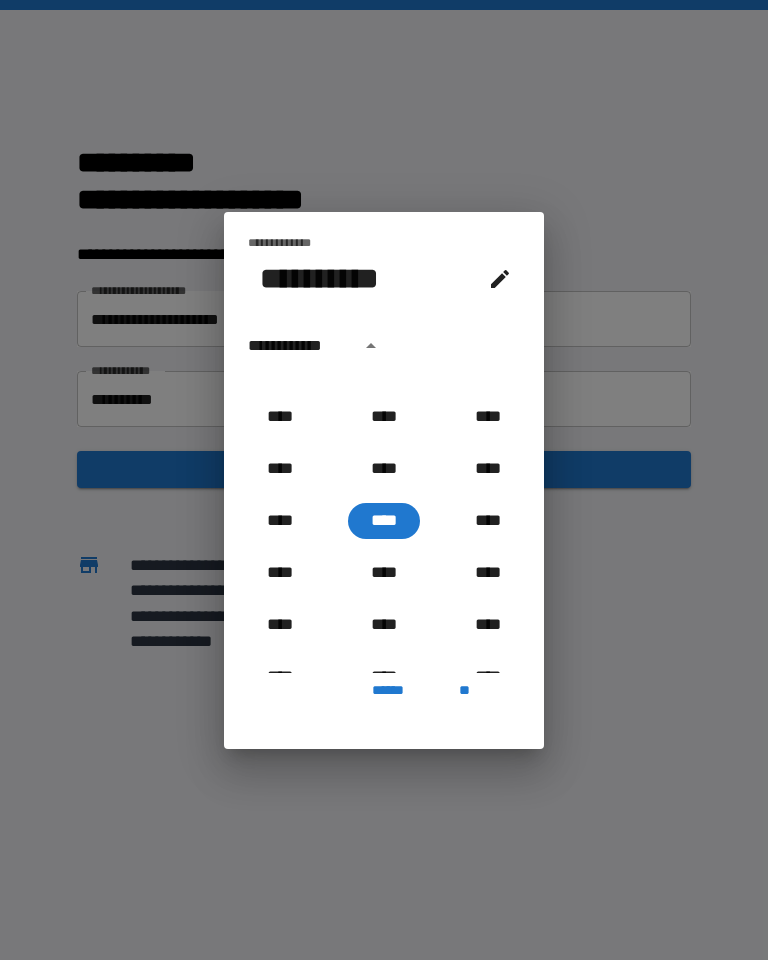 click 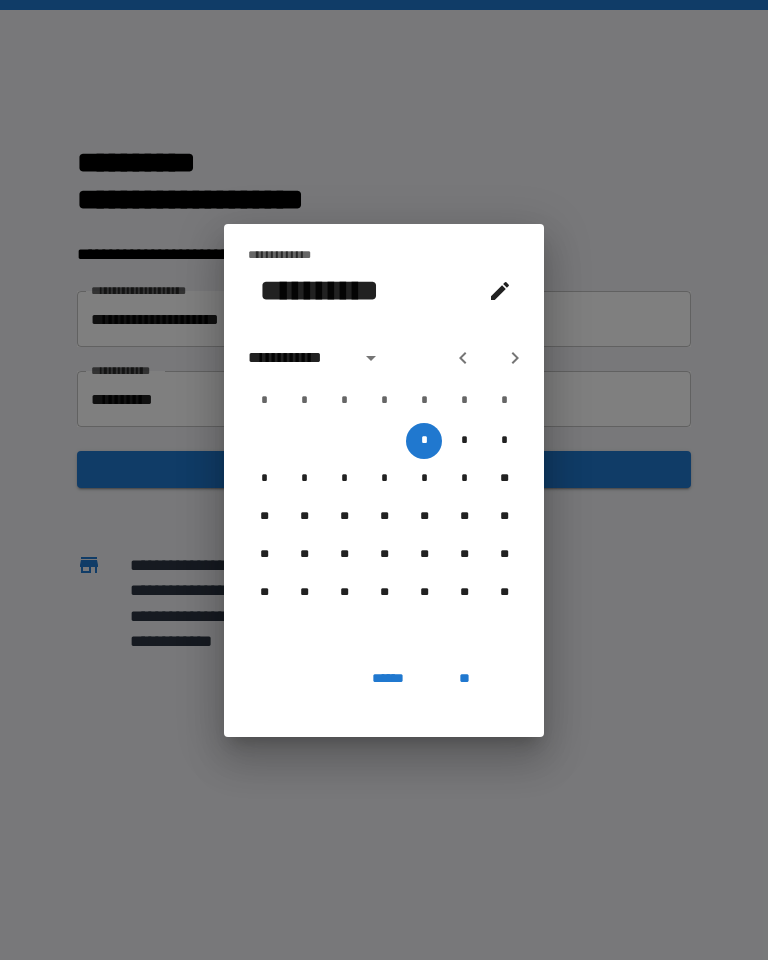 click 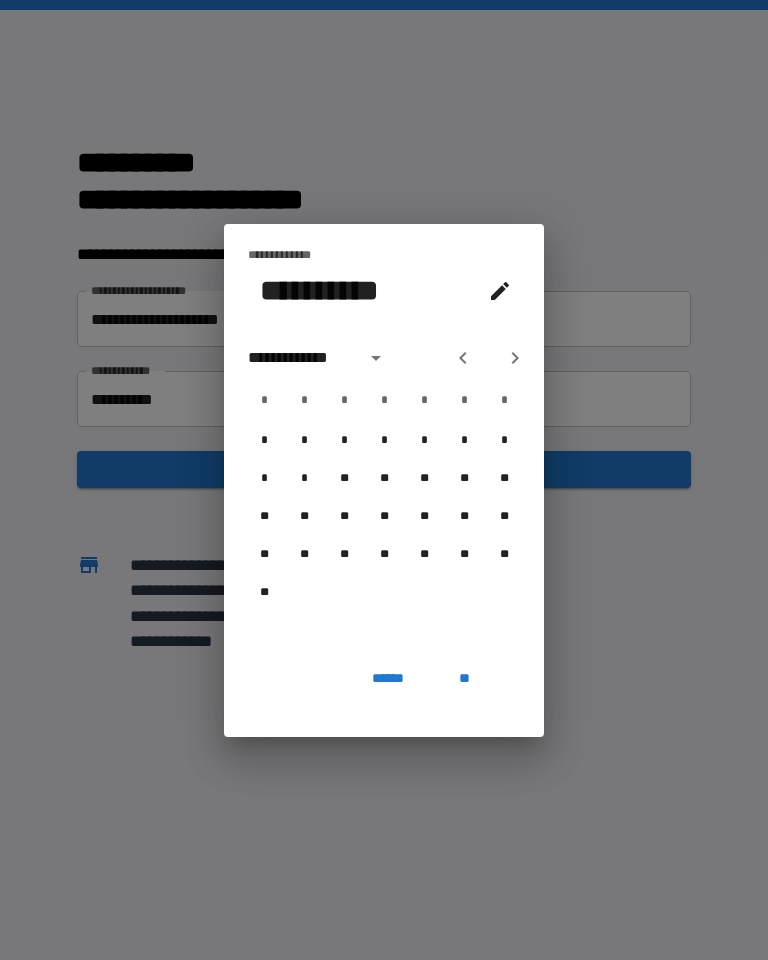 click 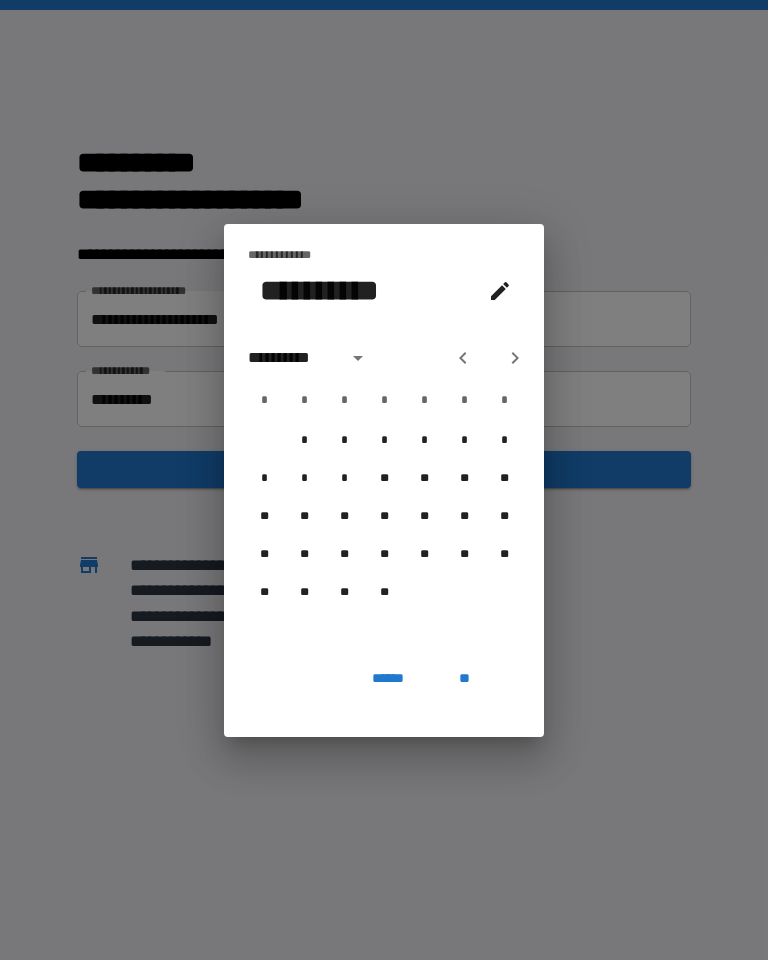click on "**" at bounding box center (304, 593) 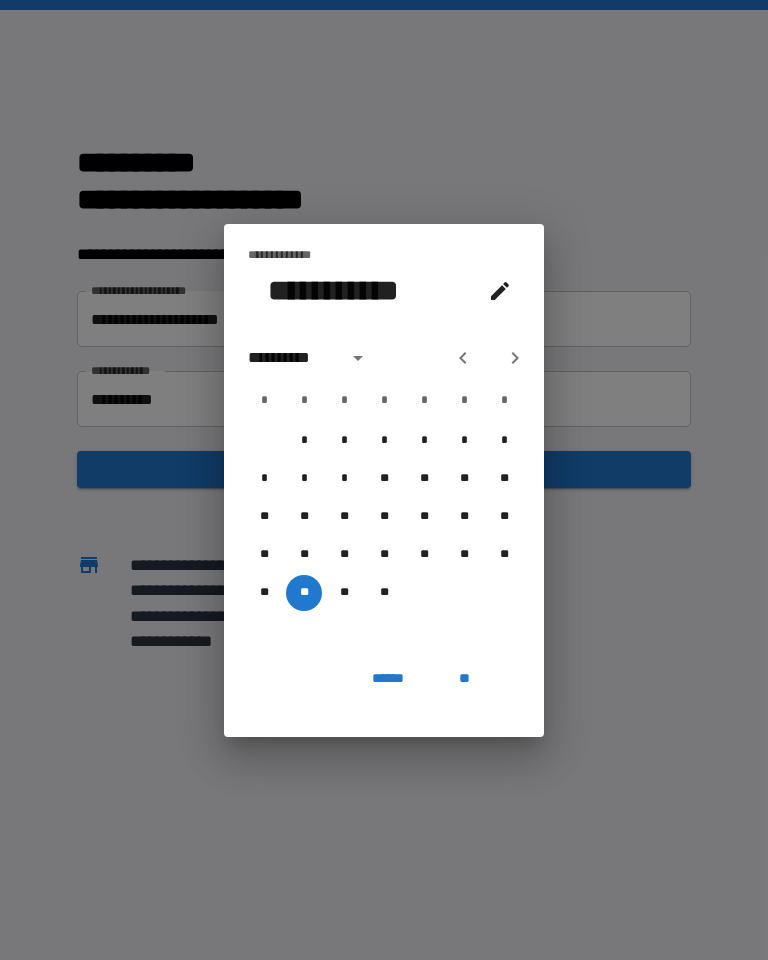 click on "**" at bounding box center [464, 679] 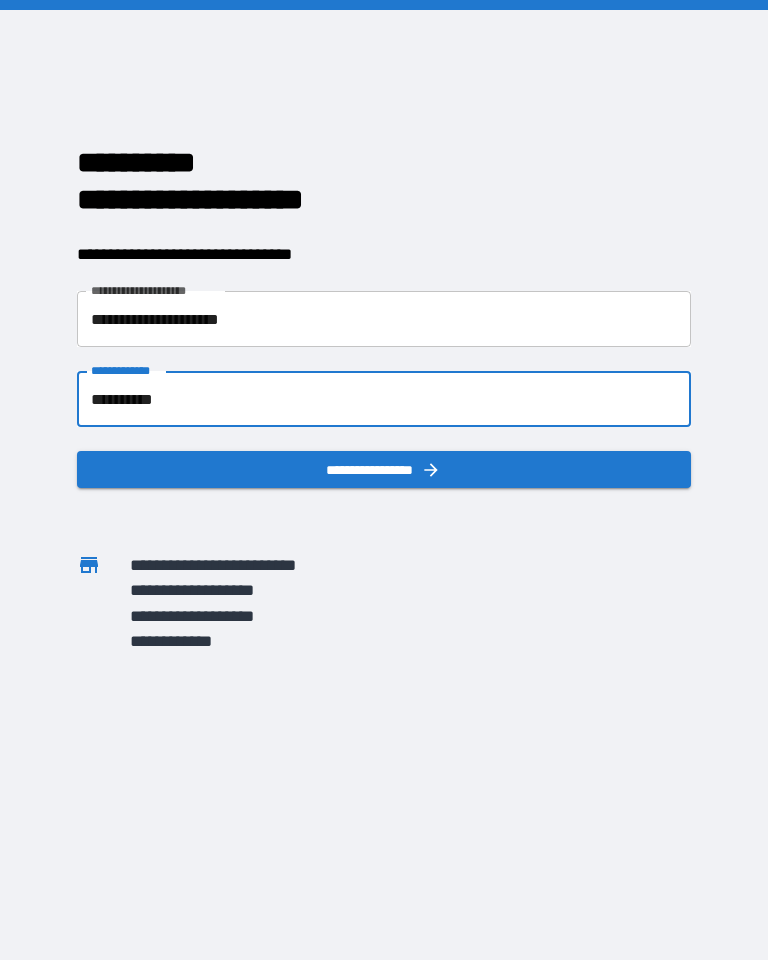 click on "**********" at bounding box center [384, 469] 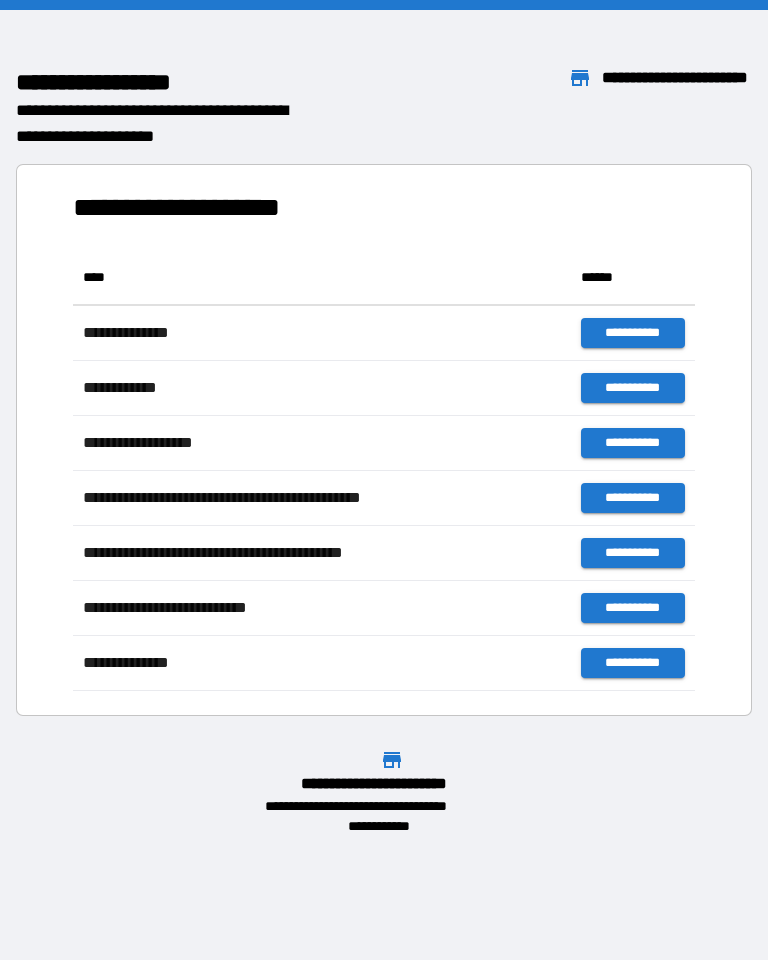 scroll, scrollTop: 441, scrollLeft: 622, axis: both 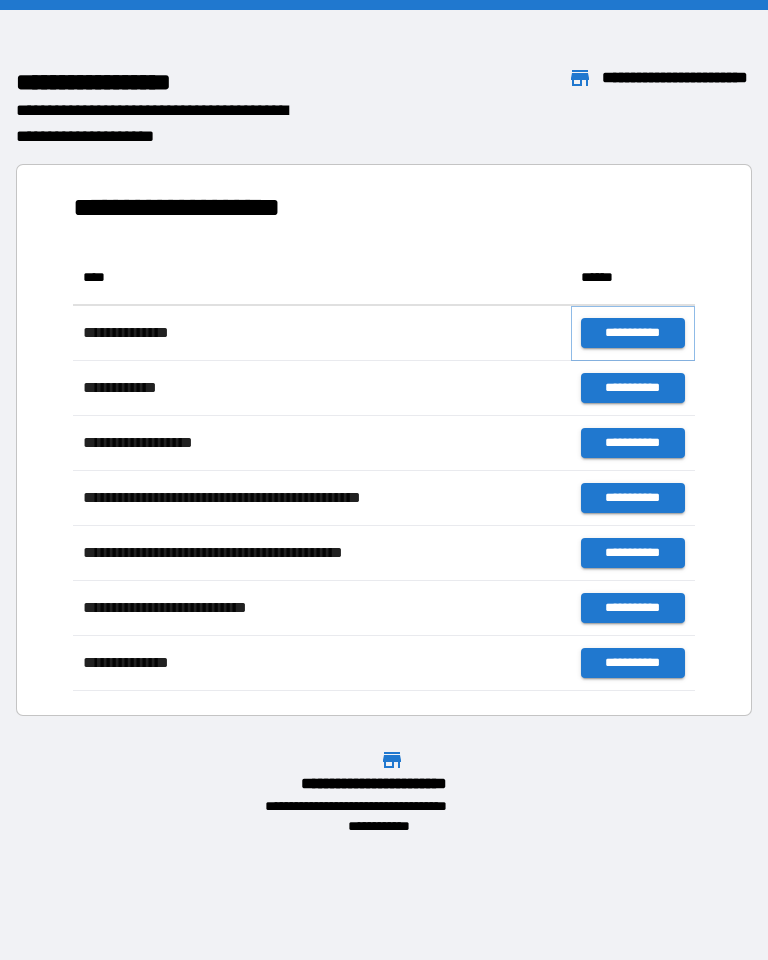 click on "**********" at bounding box center (633, 333) 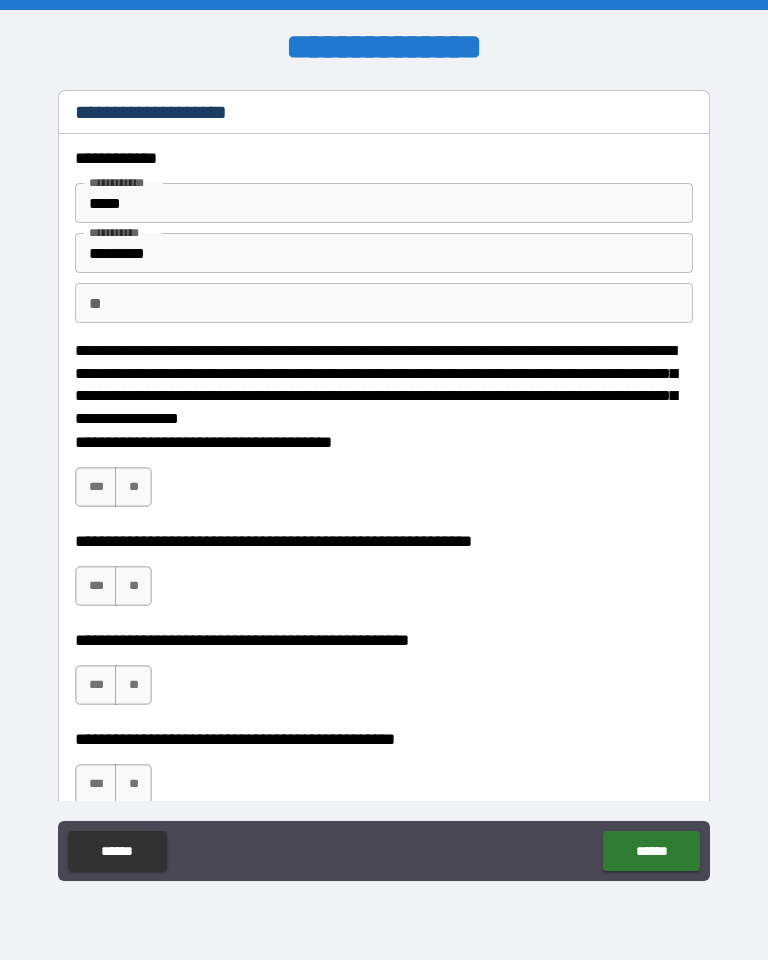 click on "** **" at bounding box center [384, 303] 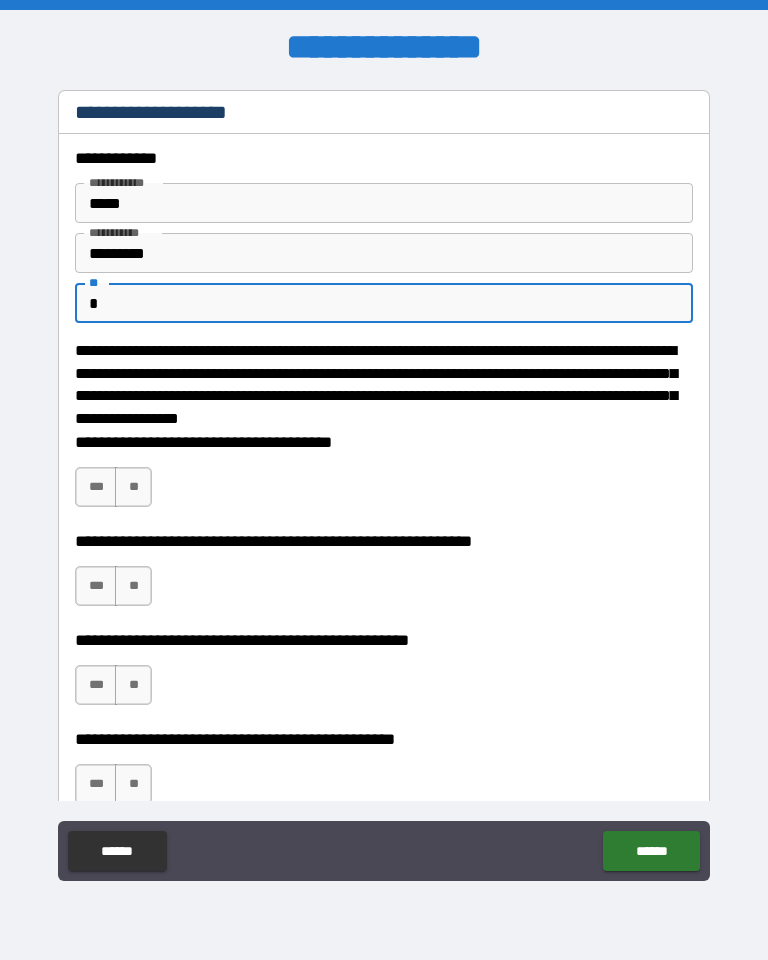 type on "*" 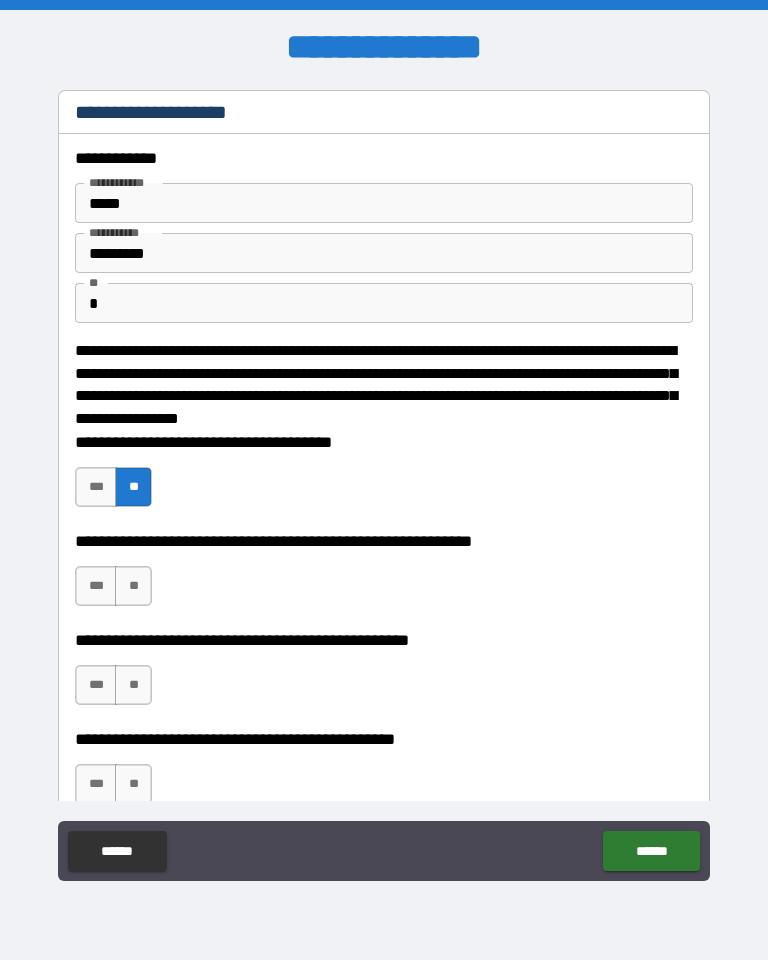 click on "***" at bounding box center [96, 586] 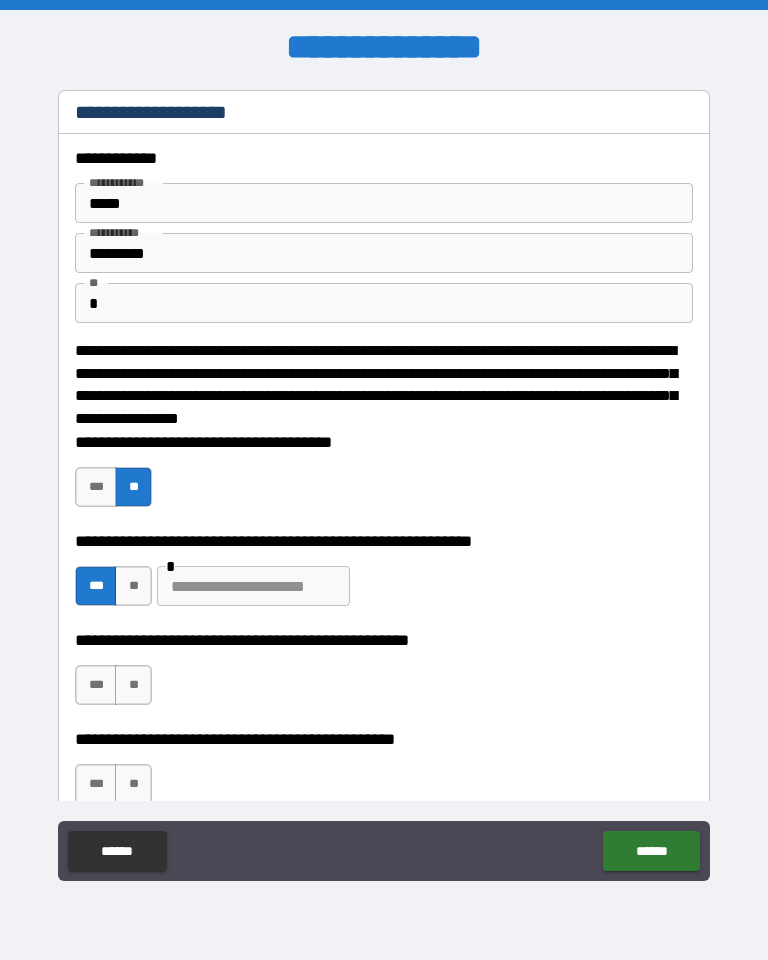 click at bounding box center (253, 586) 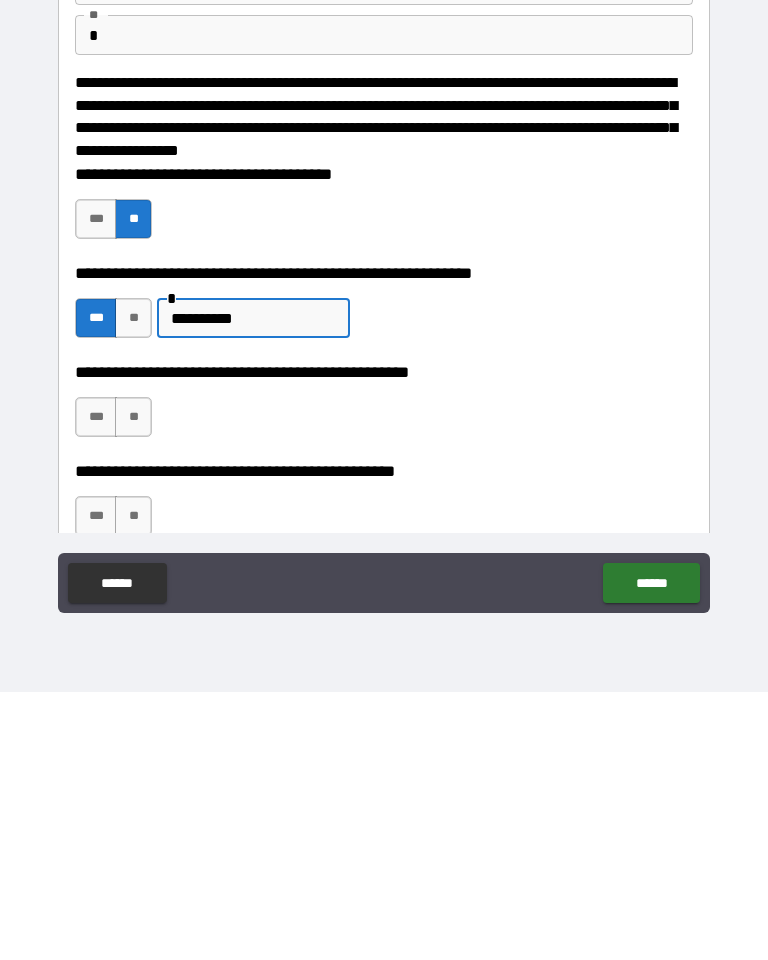 type on "**********" 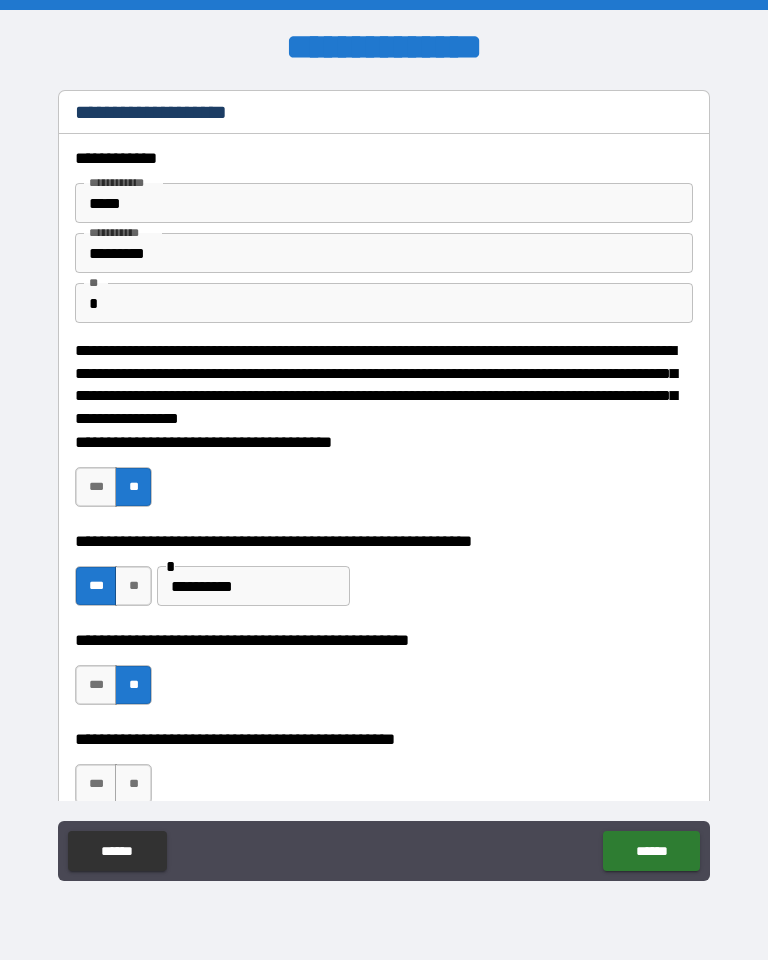 click on "**" at bounding box center (133, 784) 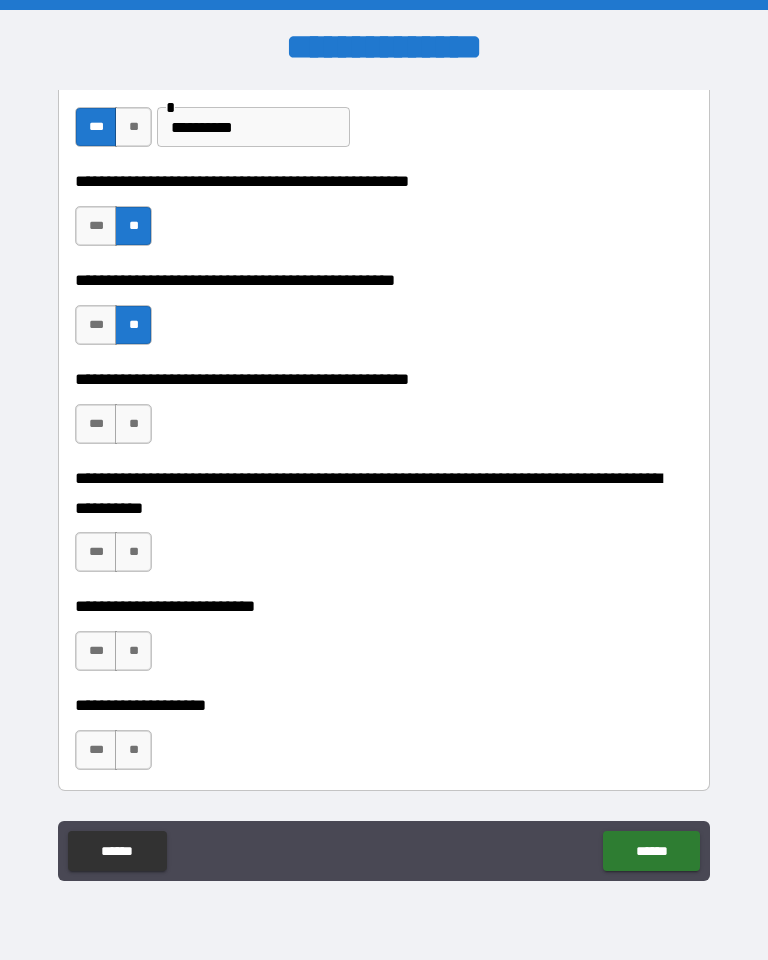 scroll, scrollTop: 461, scrollLeft: 0, axis: vertical 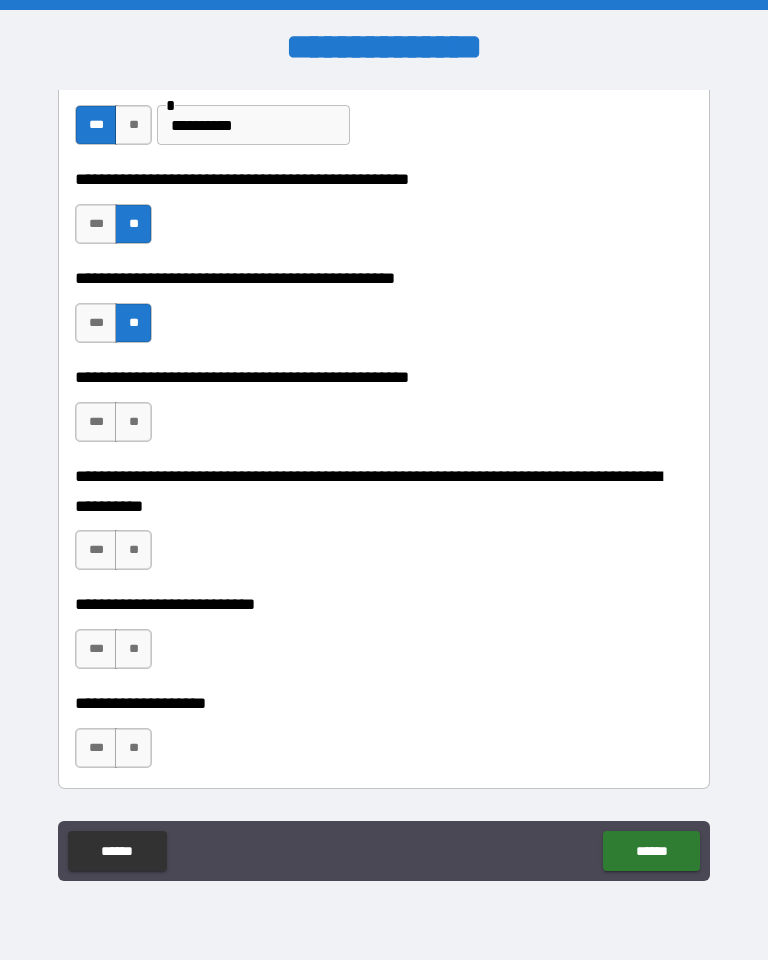click on "**" at bounding box center (133, 422) 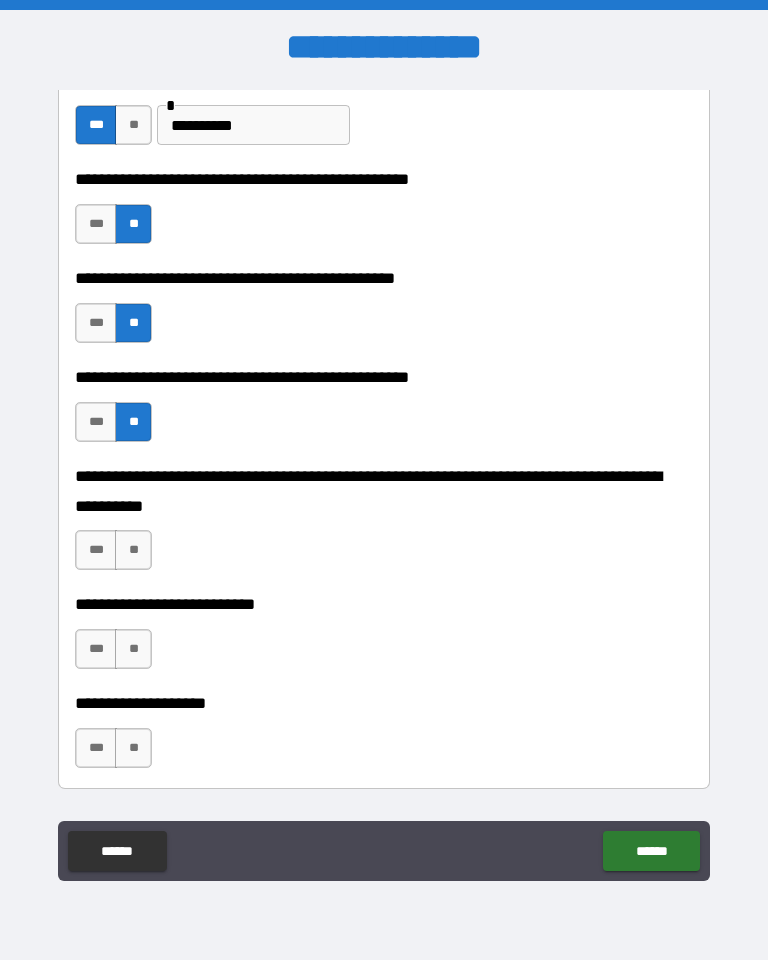 click on "**" at bounding box center (133, 550) 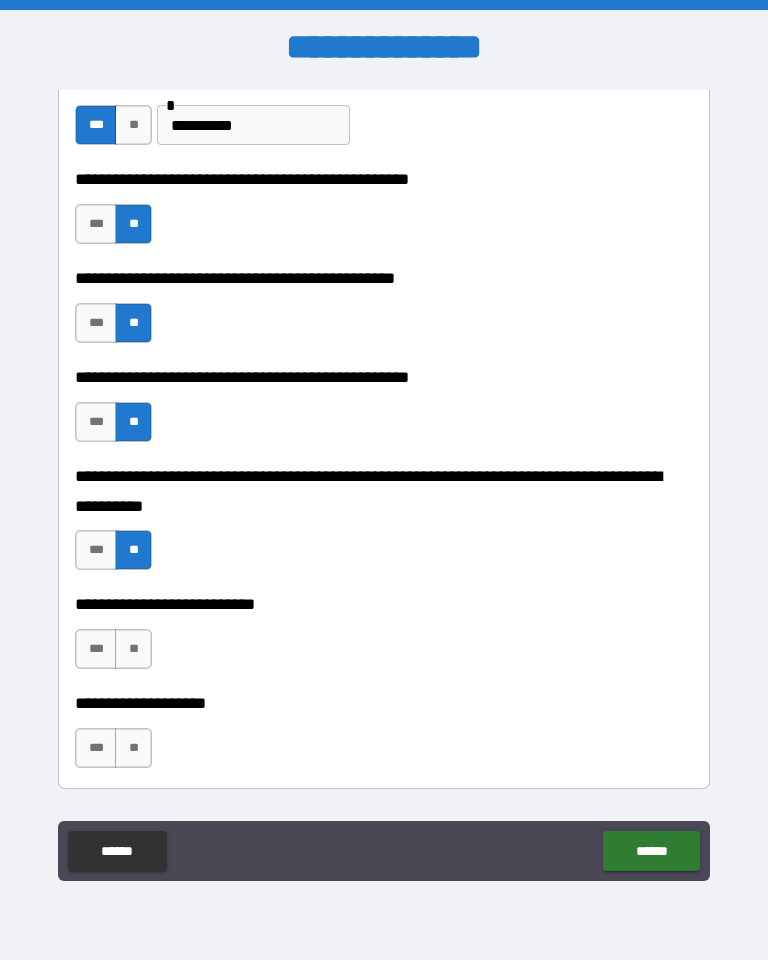 click on "**" at bounding box center (133, 649) 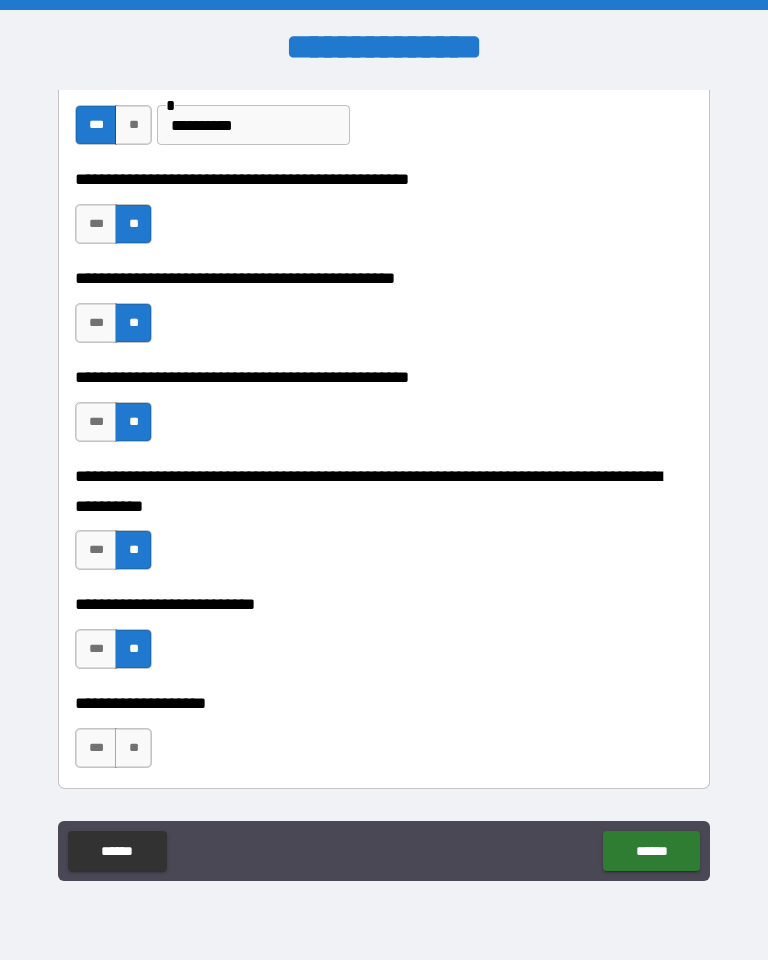 click on "**" at bounding box center [133, 748] 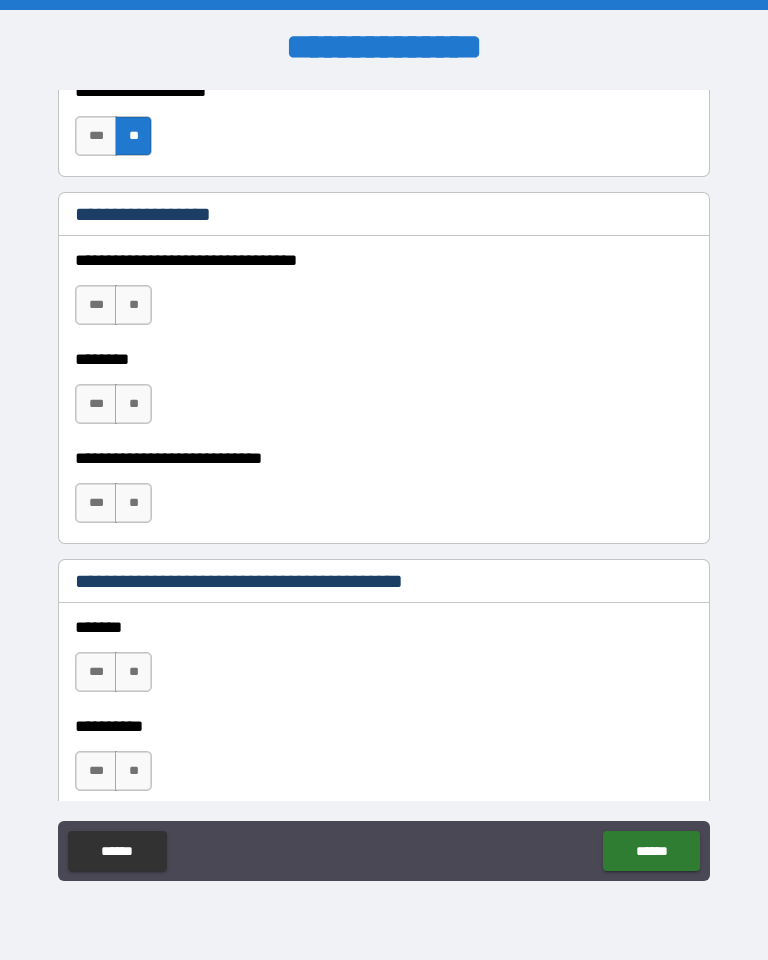 scroll, scrollTop: 1075, scrollLeft: 0, axis: vertical 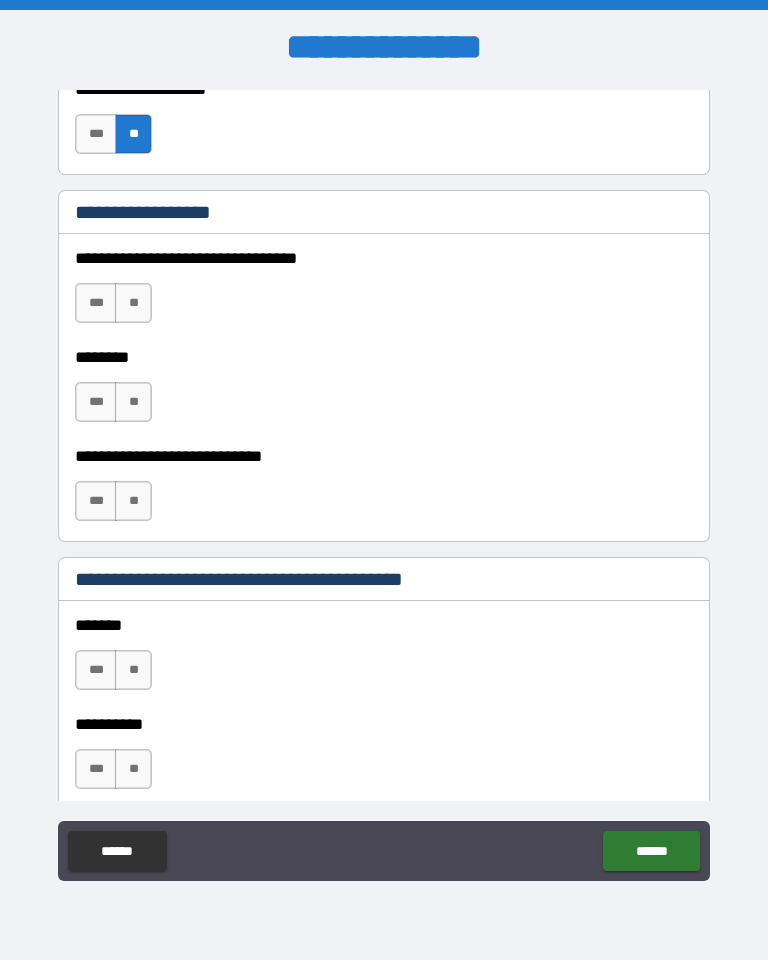 click on "**" at bounding box center [133, 303] 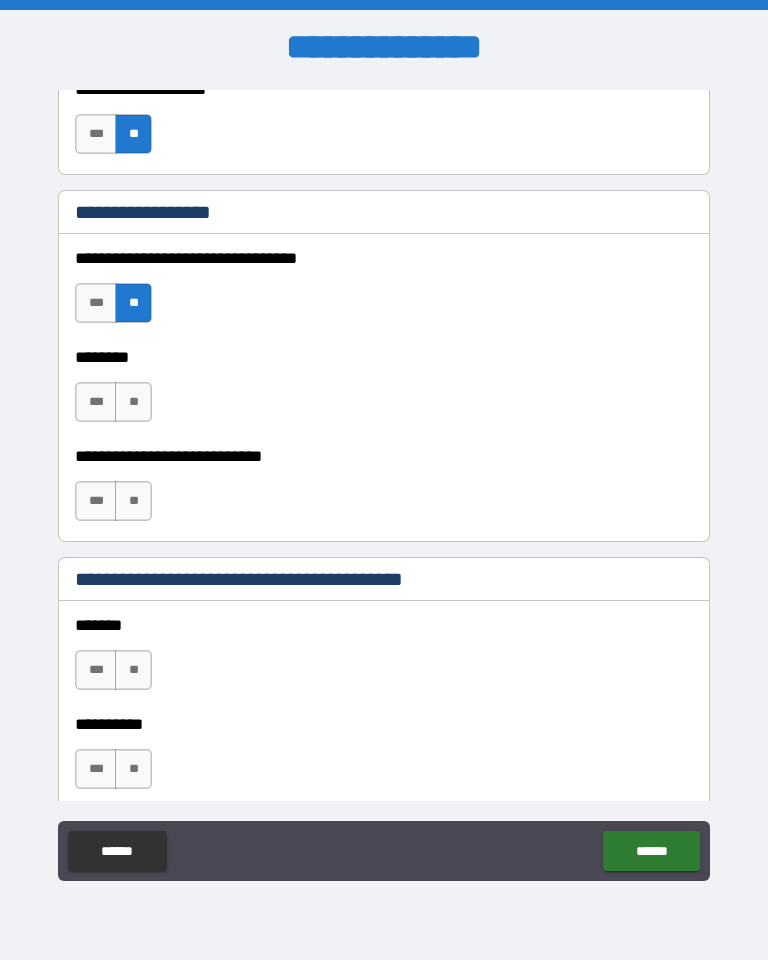 click on "**" at bounding box center (133, 402) 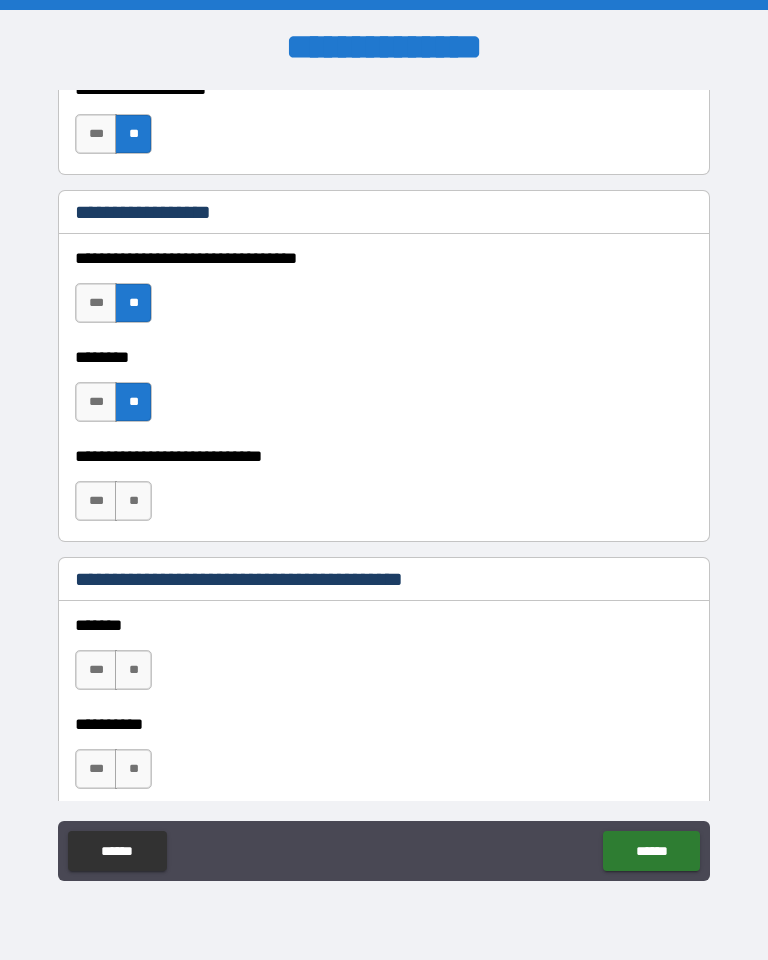 click on "**" at bounding box center (133, 501) 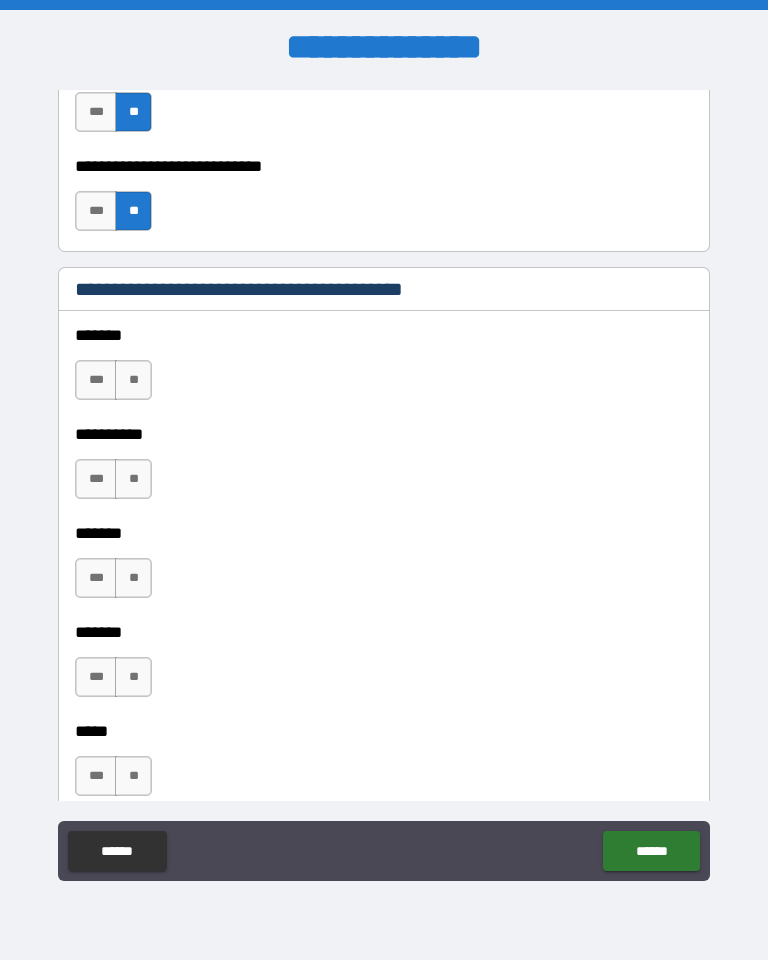scroll, scrollTop: 1367, scrollLeft: 0, axis: vertical 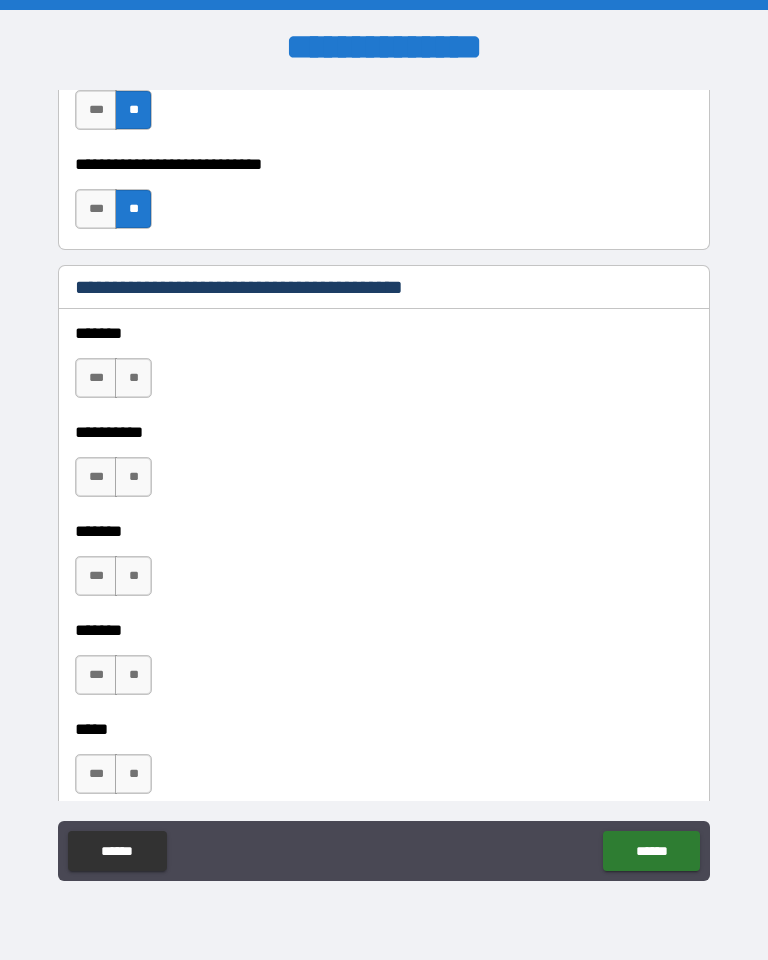 click on "**" at bounding box center (133, 378) 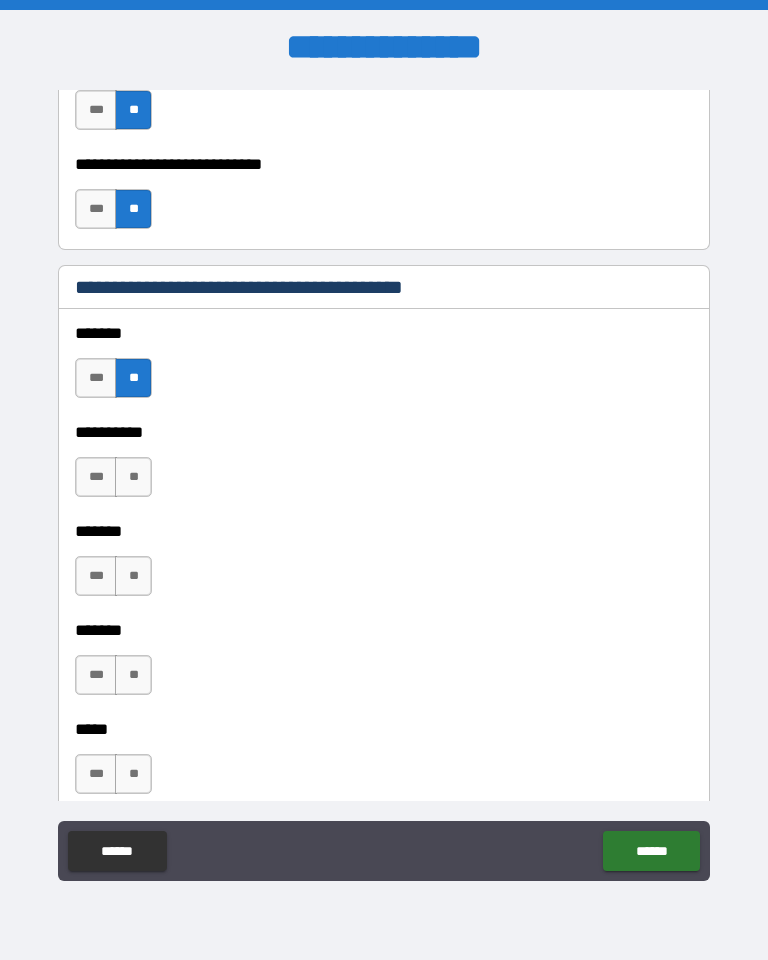 click on "**" at bounding box center (133, 477) 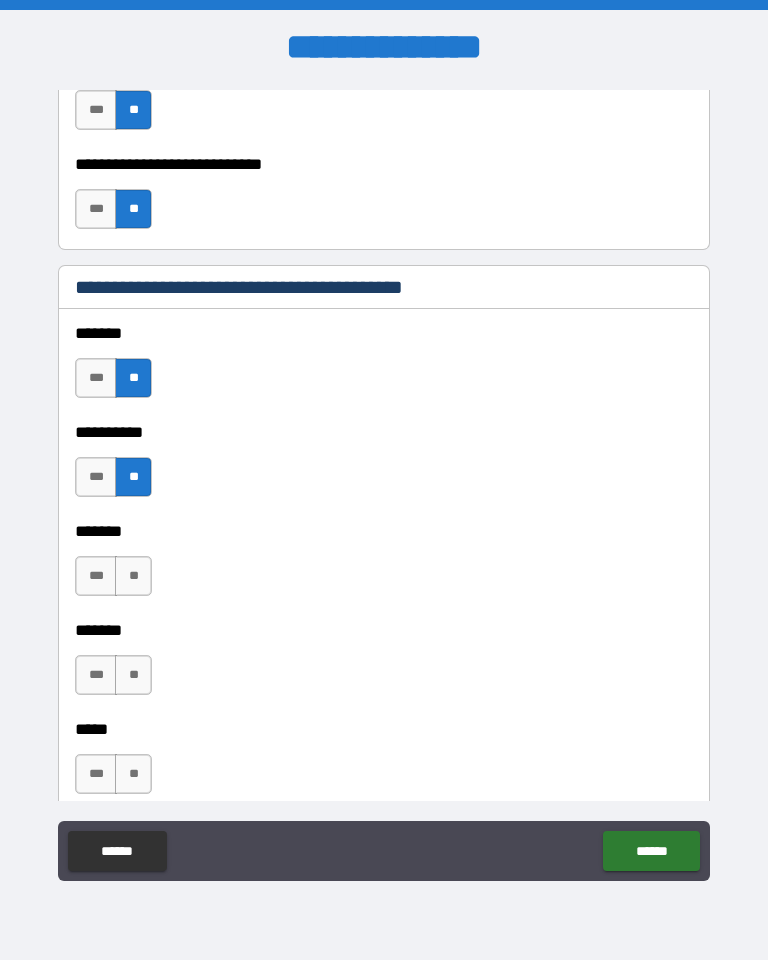 click on "**" at bounding box center (133, 576) 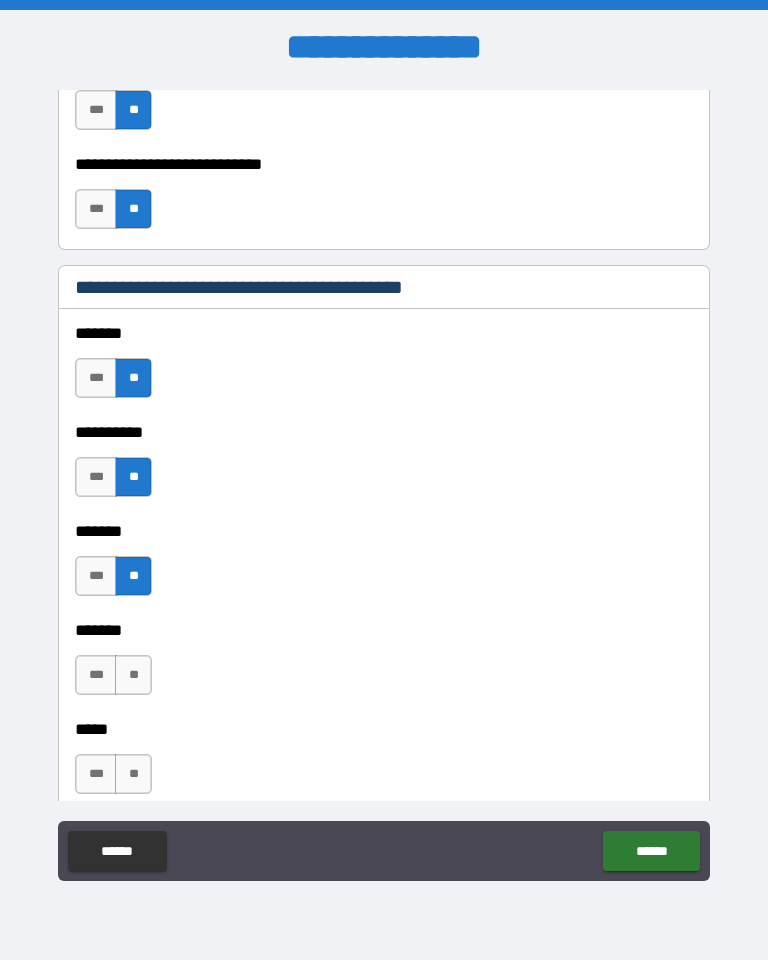 click on "**" at bounding box center (133, 675) 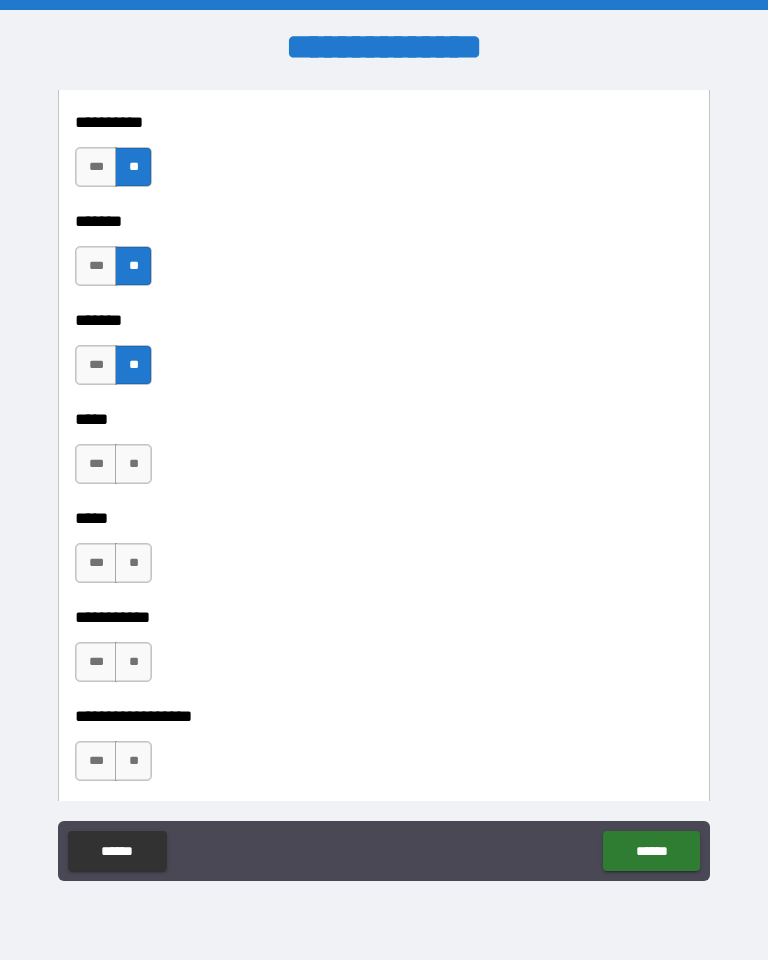 scroll, scrollTop: 1678, scrollLeft: 0, axis: vertical 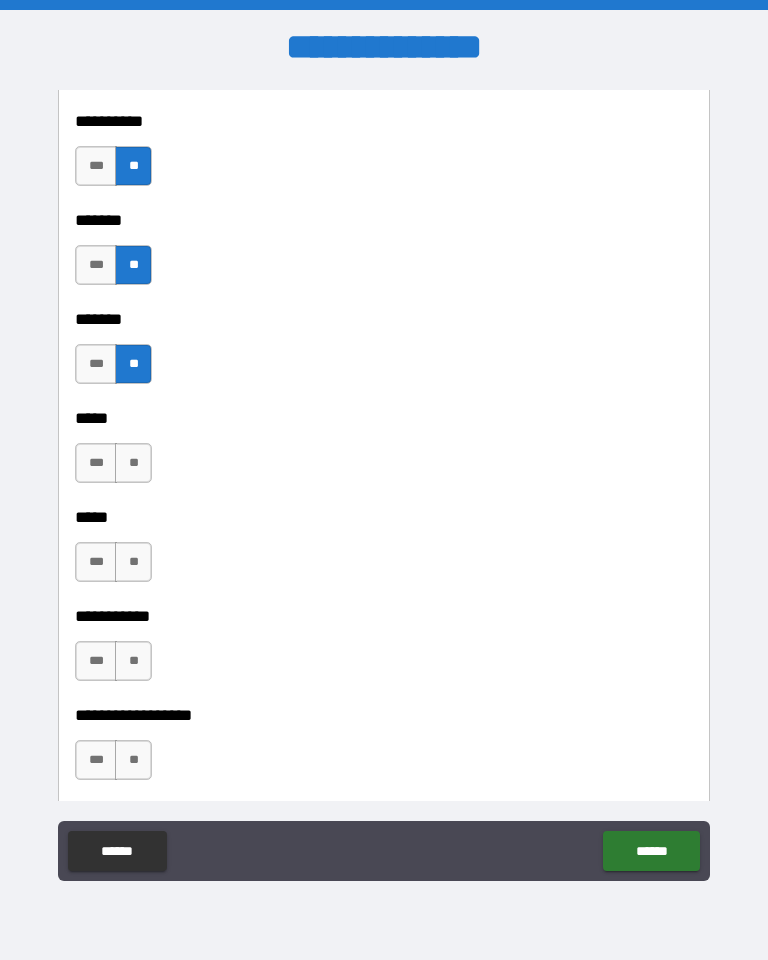 click on "**" at bounding box center [133, 463] 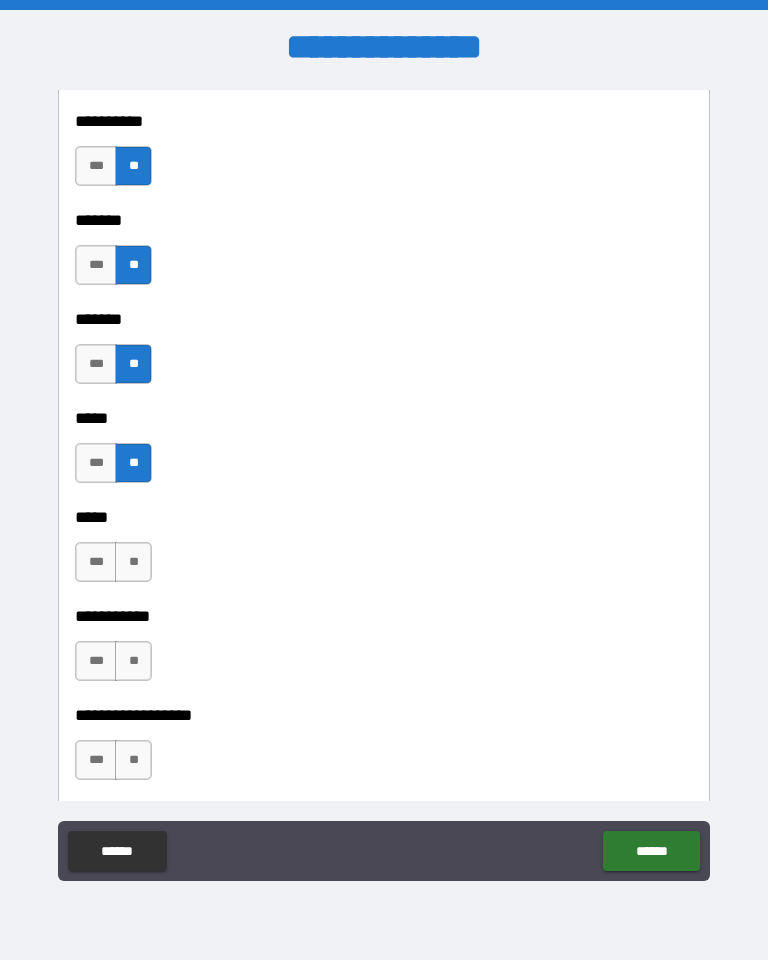 click on "**" at bounding box center [133, 562] 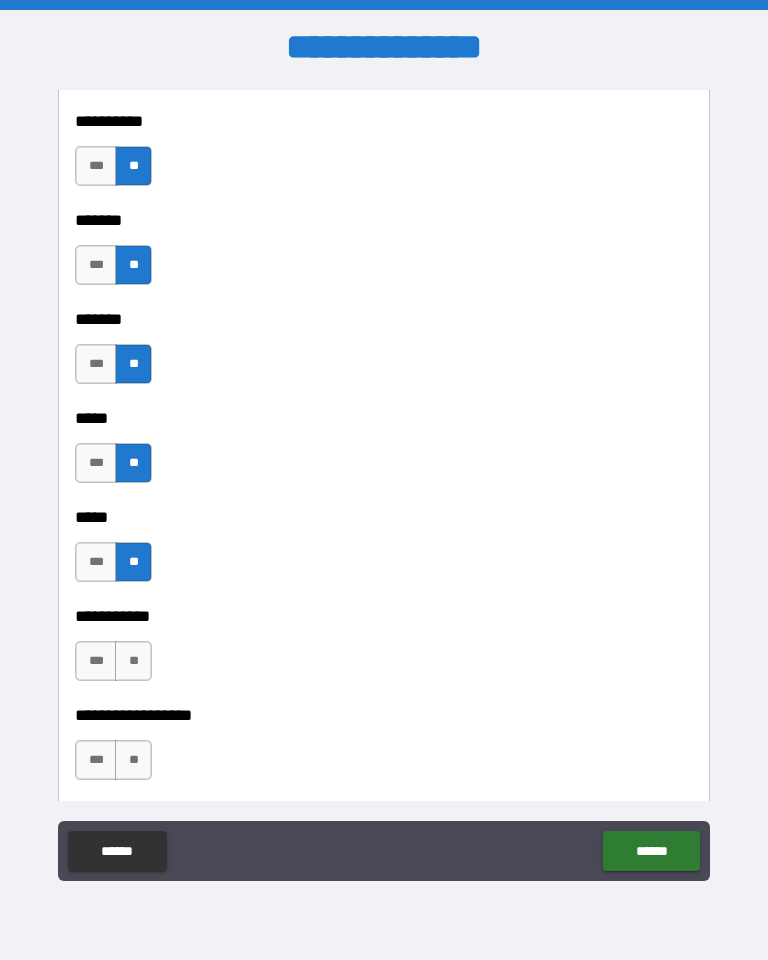 click on "**" at bounding box center (133, 661) 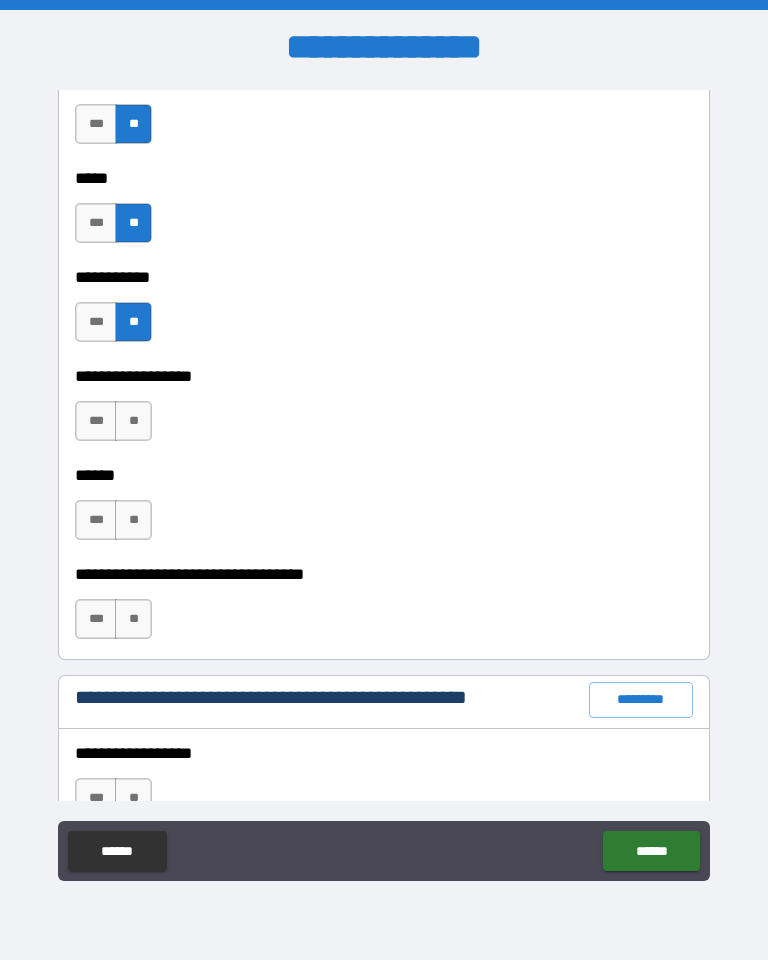 scroll, scrollTop: 2019, scrollLeft: 0, axis: vertical 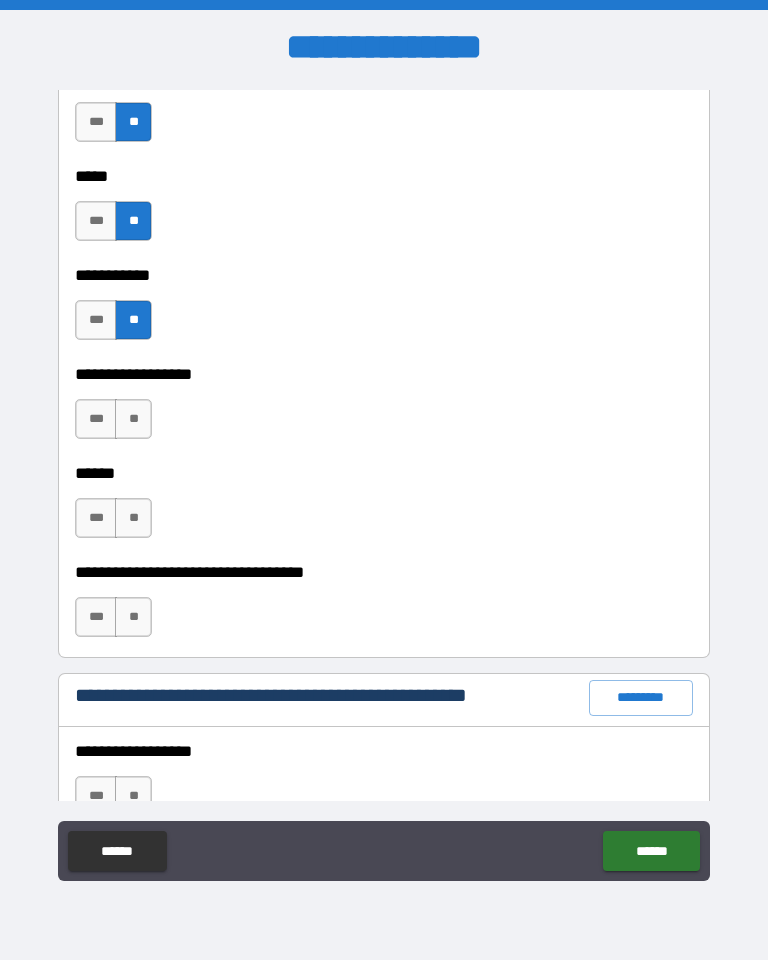 click on "**" at bounding box center (133, 419) 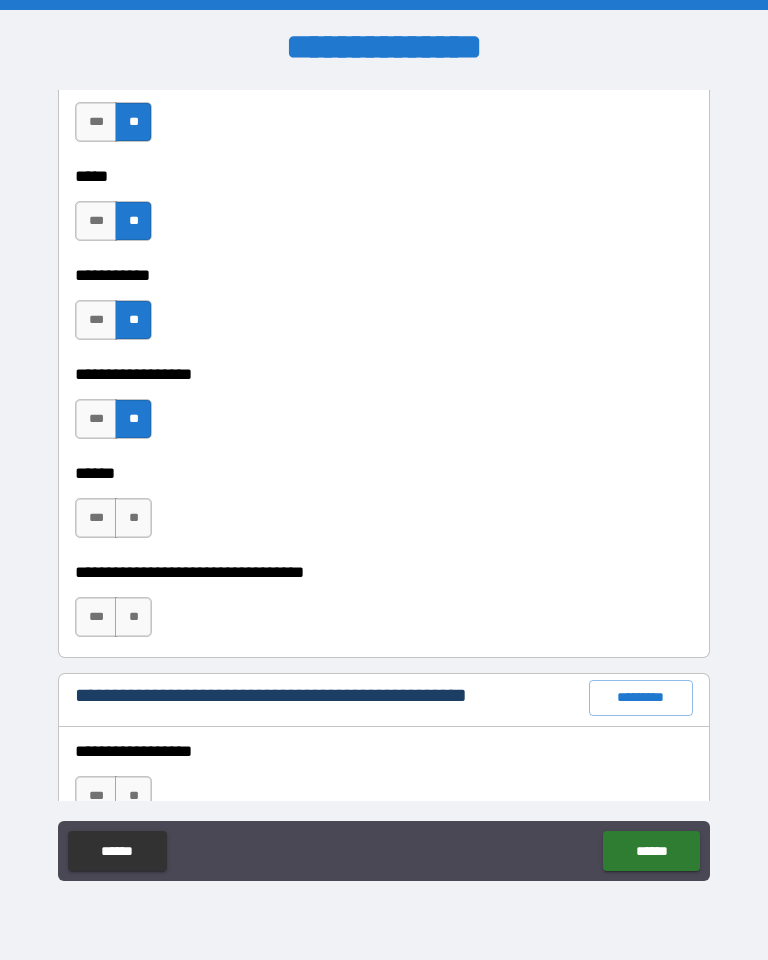 click on "**" at bounding box center (133, 518) 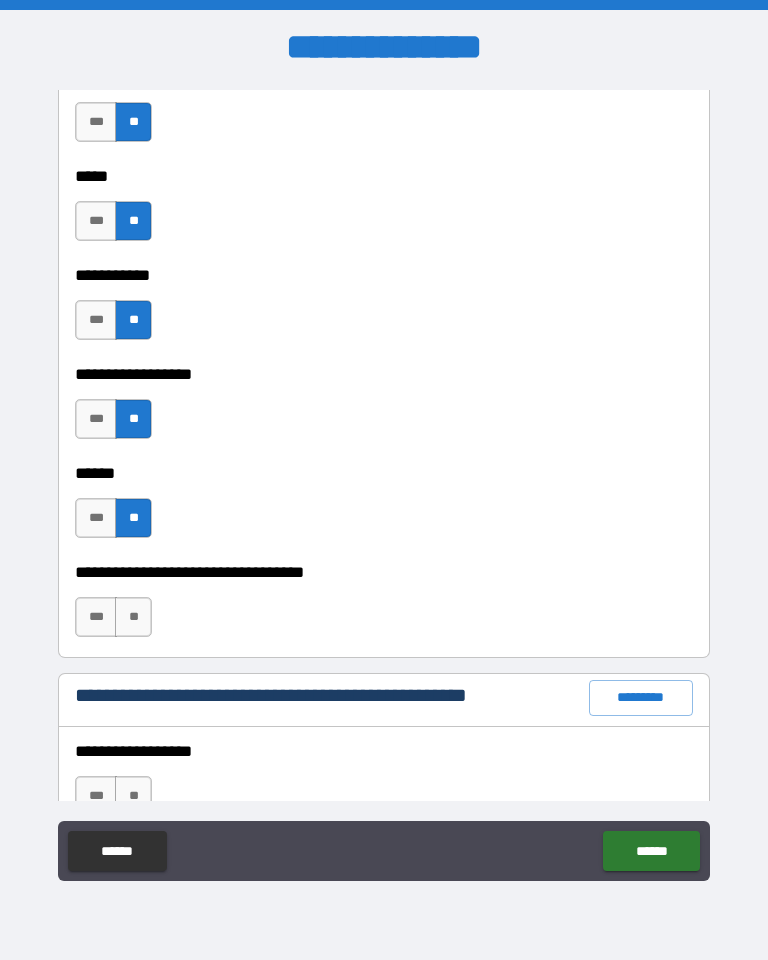 click on "**" at bounding box center (133, 617) 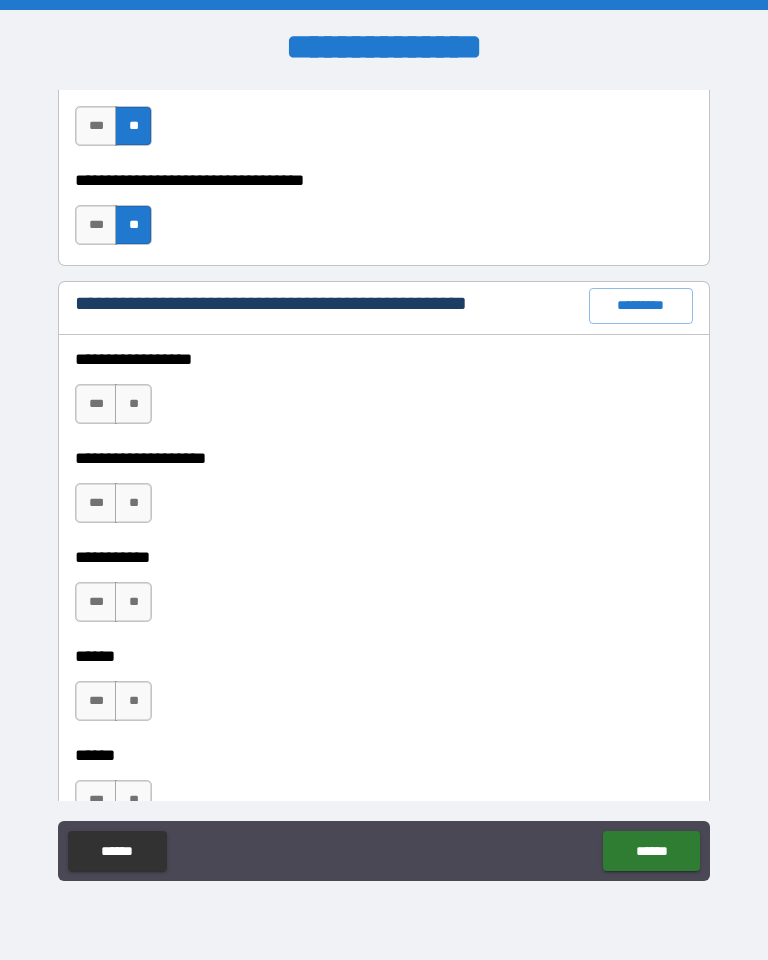 scroll, scrollTop: 2412, scrollLeft: 0, axis: vertical 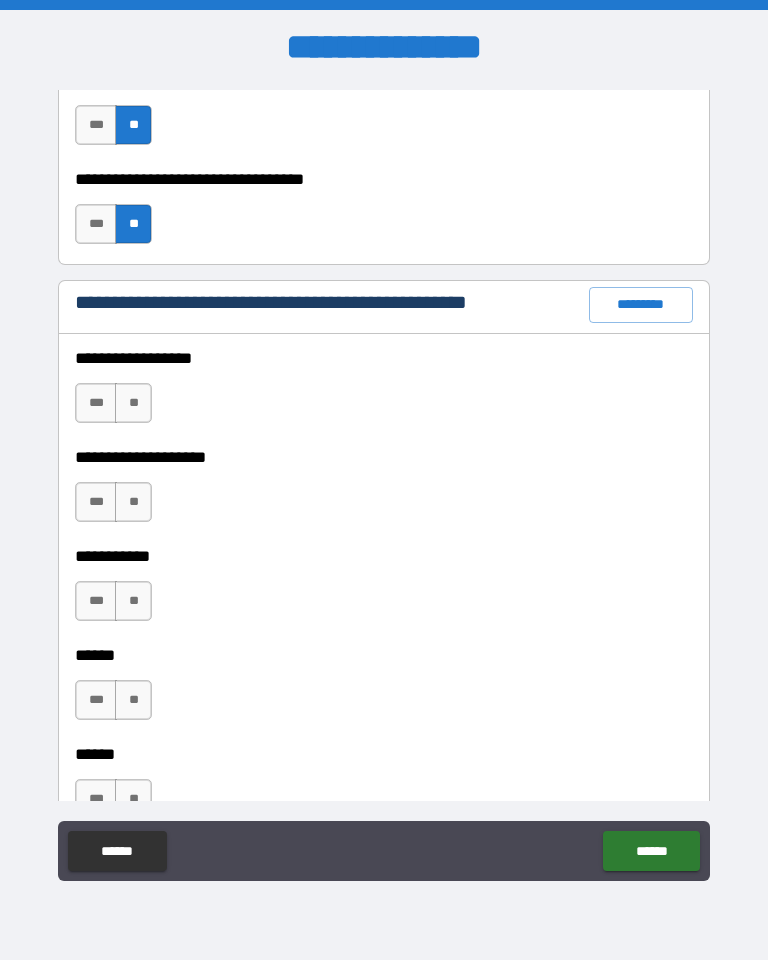 click on "**" at bounding box center (133, 403) 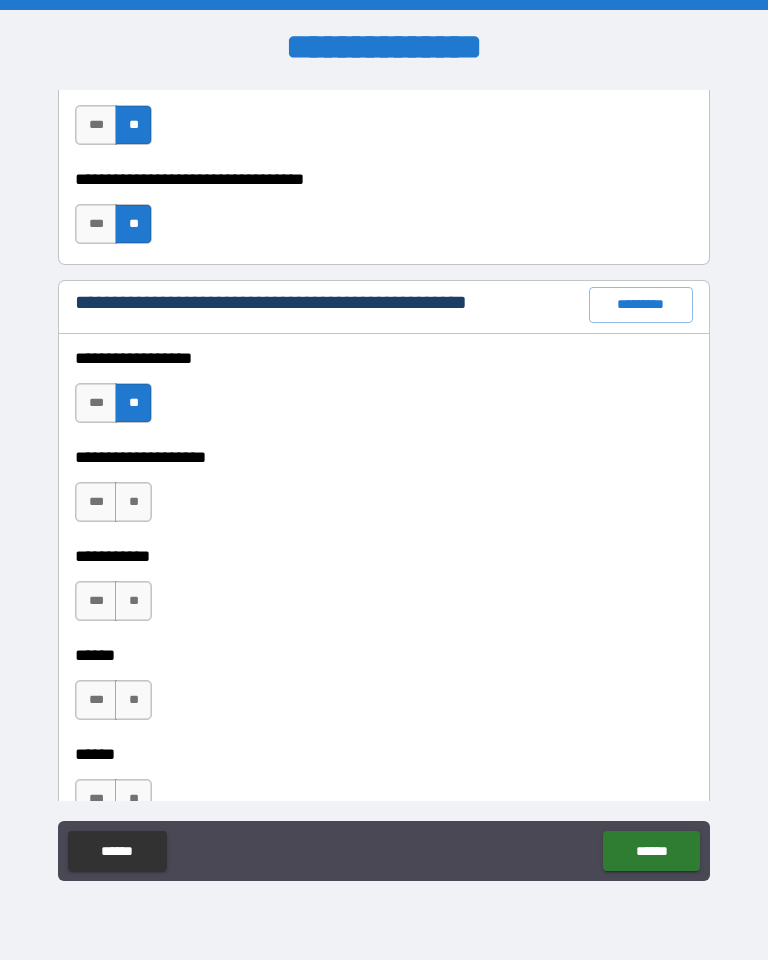 click on "**" at bounding box center (133, 502) 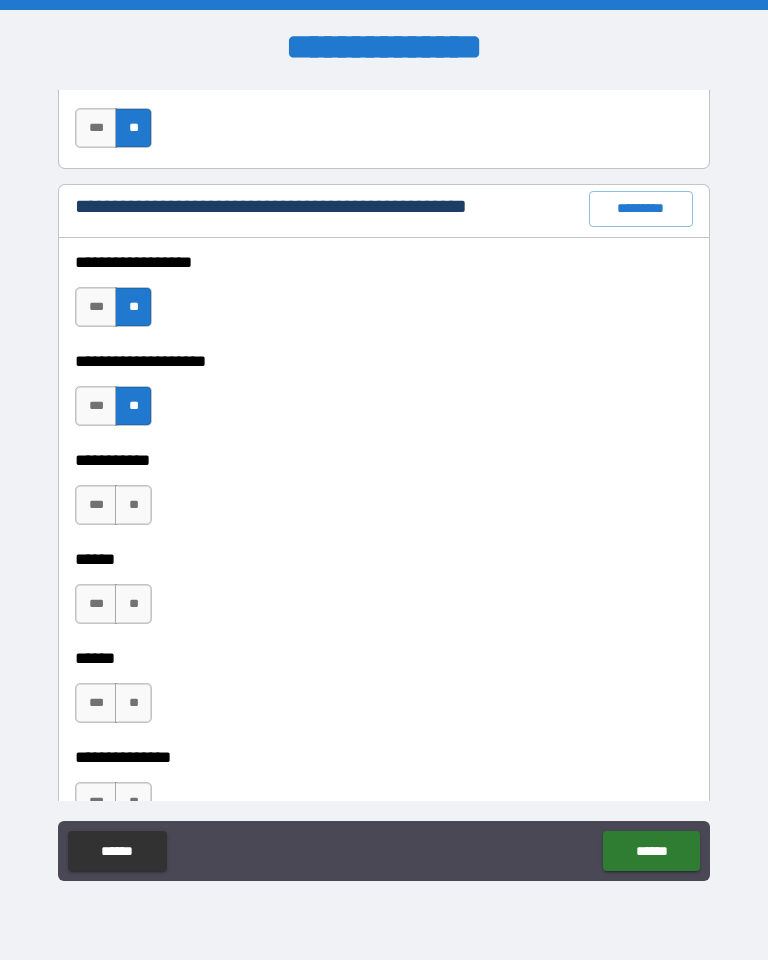 scroll, scrollTop: 2512, scrollLeft: 0, axis: vertical 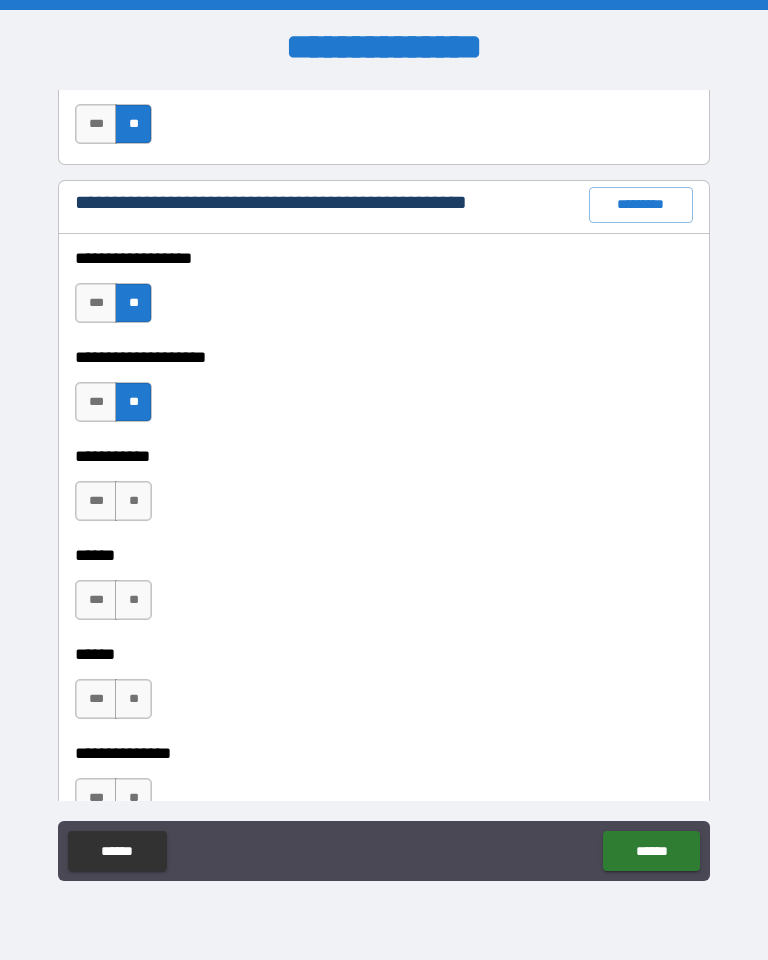 click on "**" at bounding box center (133, 501) 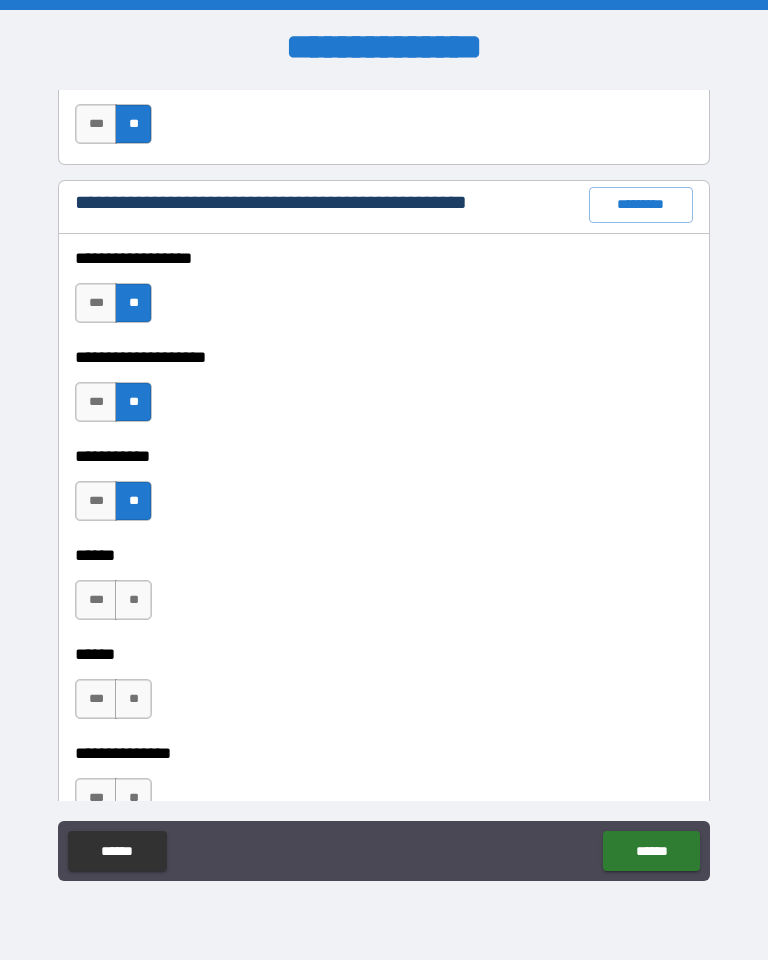 click on "**" at bounding box center [133, 600] 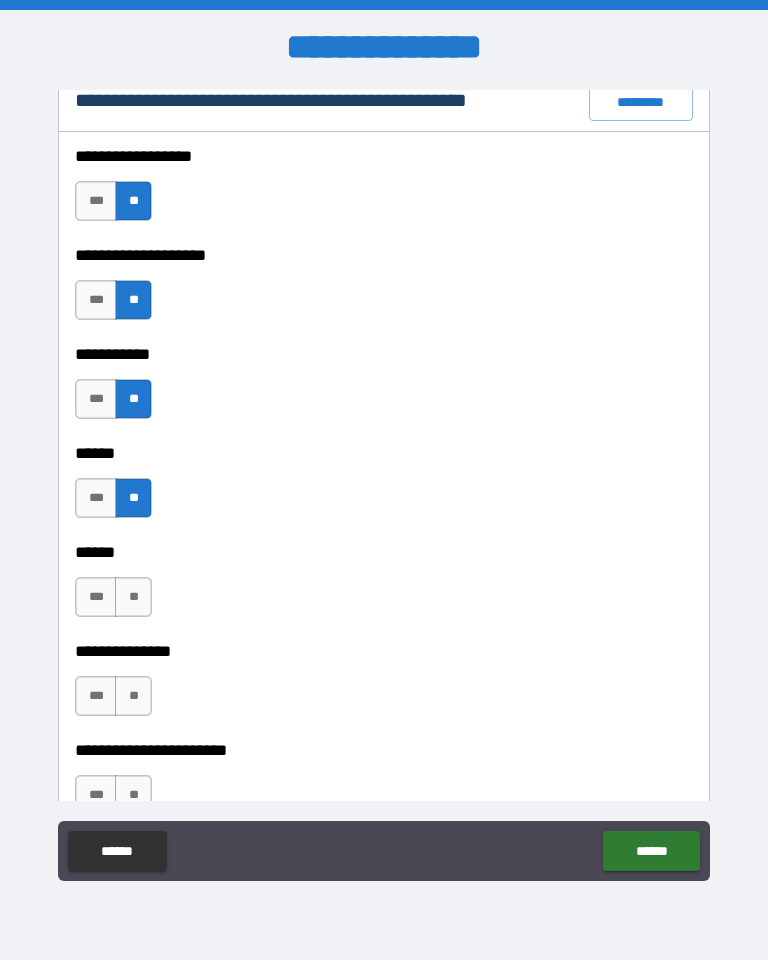 scroll, scrollTop: 2620, scrollLeft: 0, axis: vertical 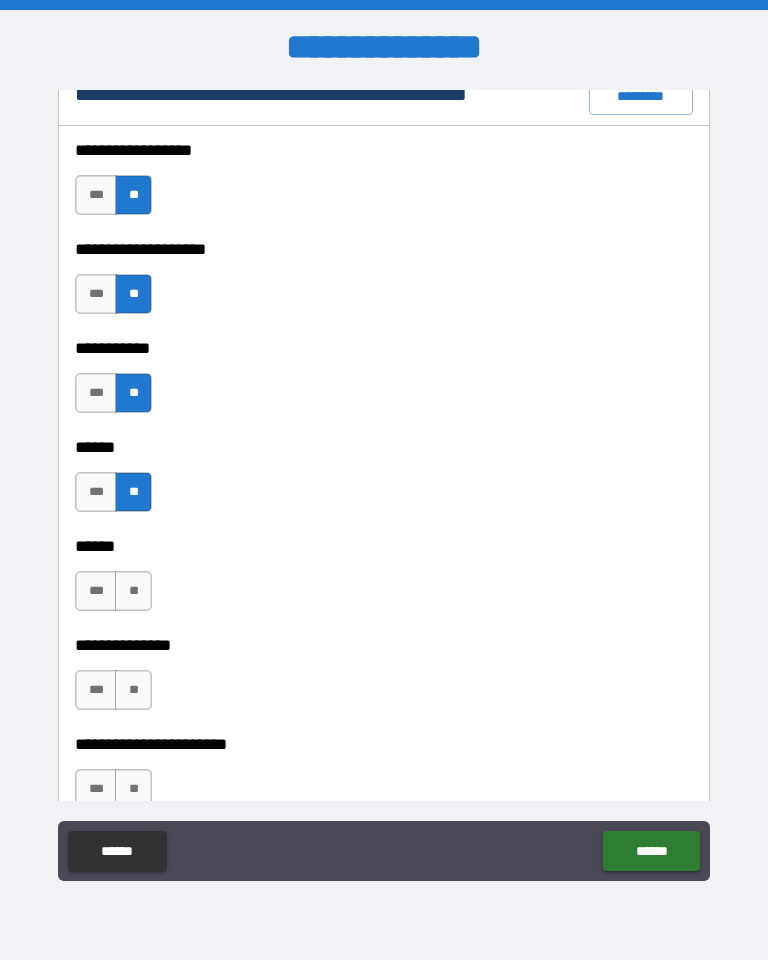 click on "**" at bounding box center [133, 591] 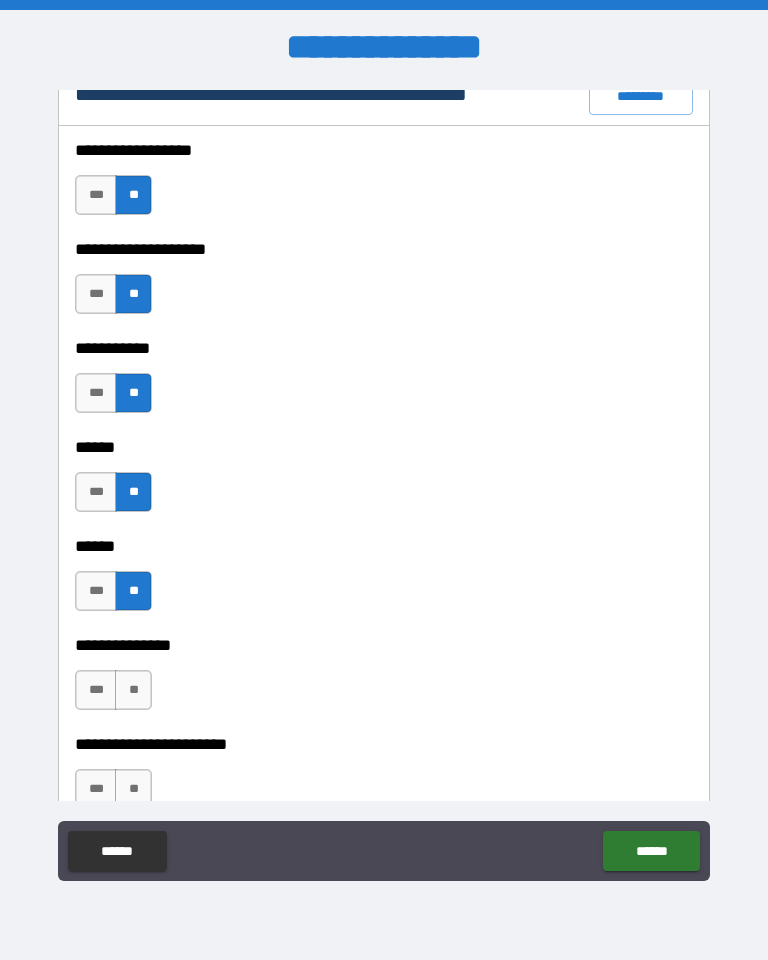 click on "**" at bounding box center [133, 690] 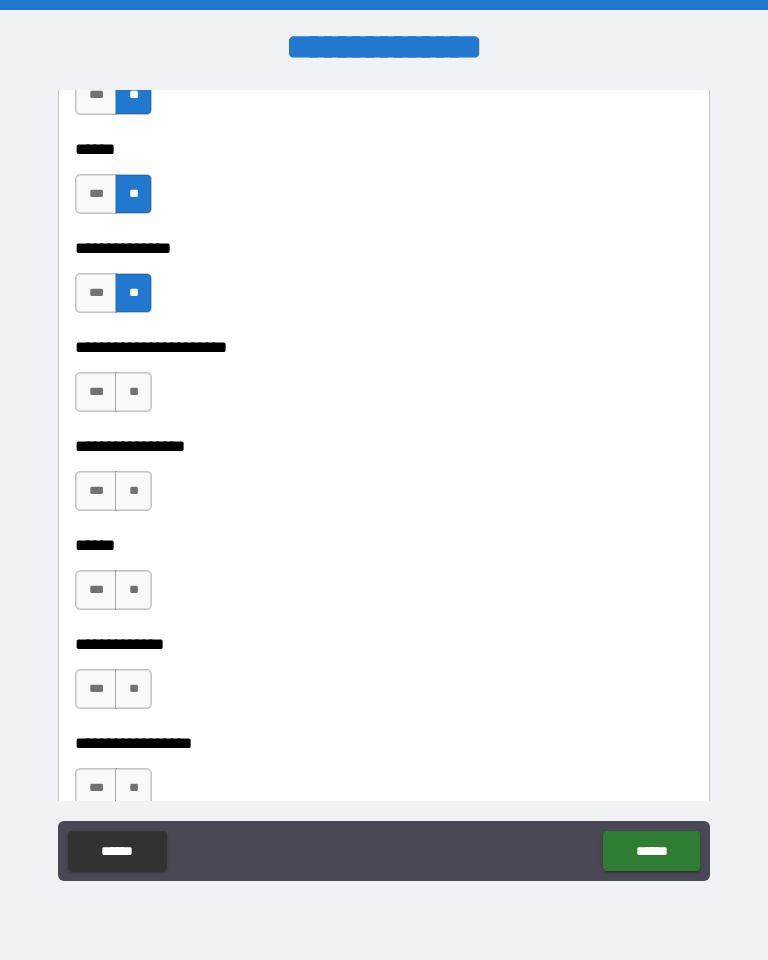 scroll, scrollTop: 3019, scrollLeft: 0, axis: vertical 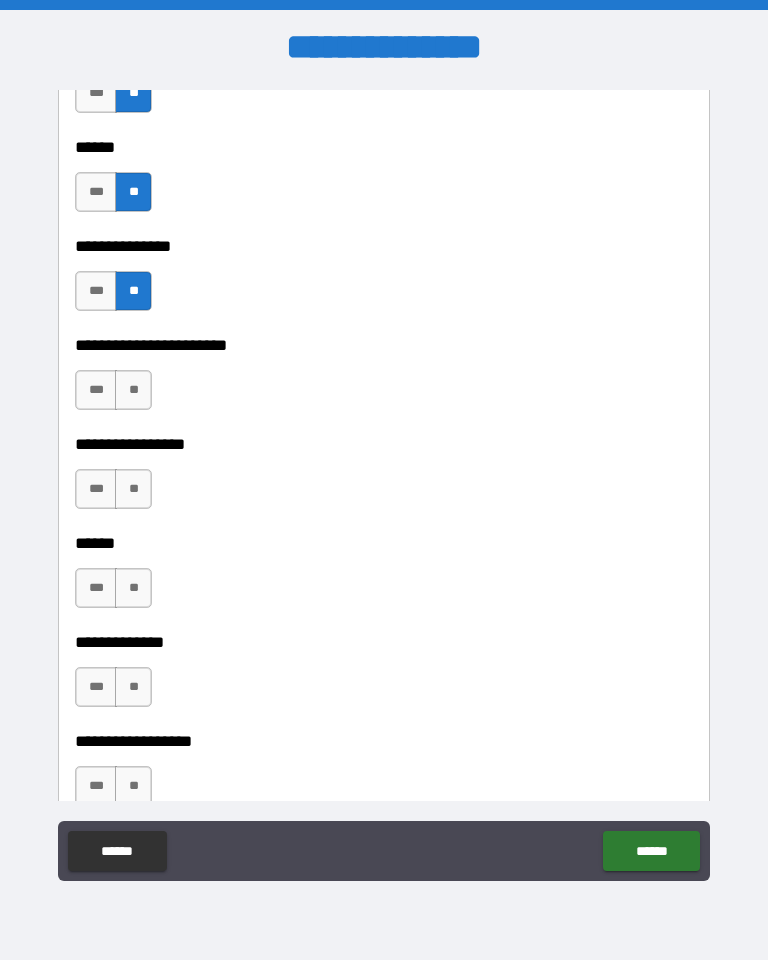 click on "**" at bounding box center [133, 390] 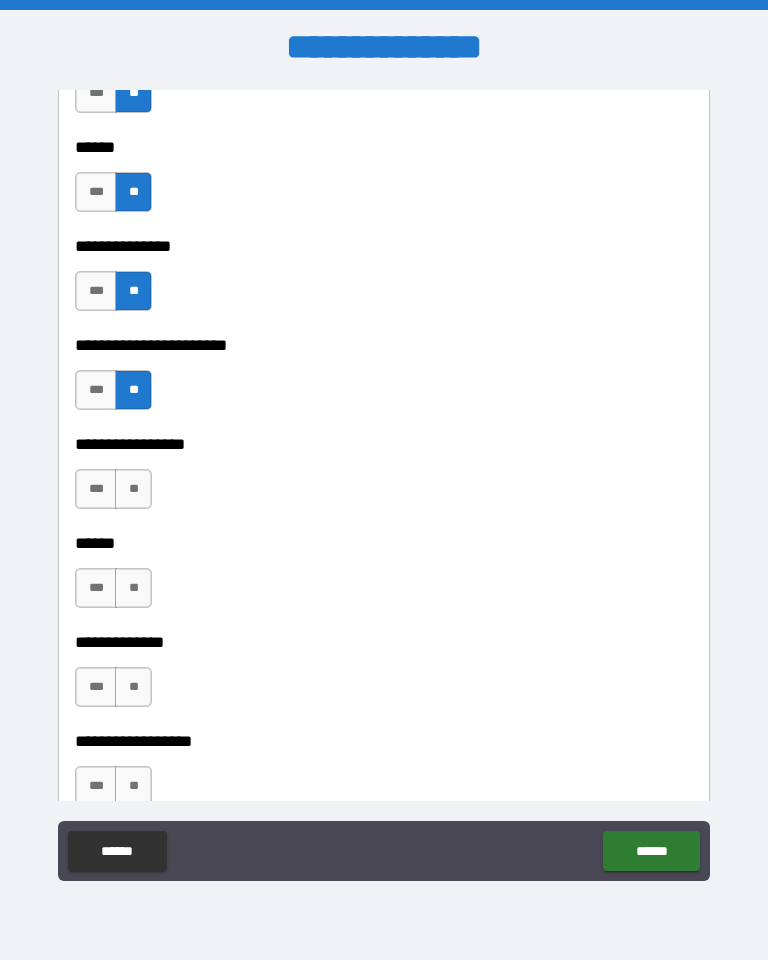 click on "**" at bounding box center [133, 489] 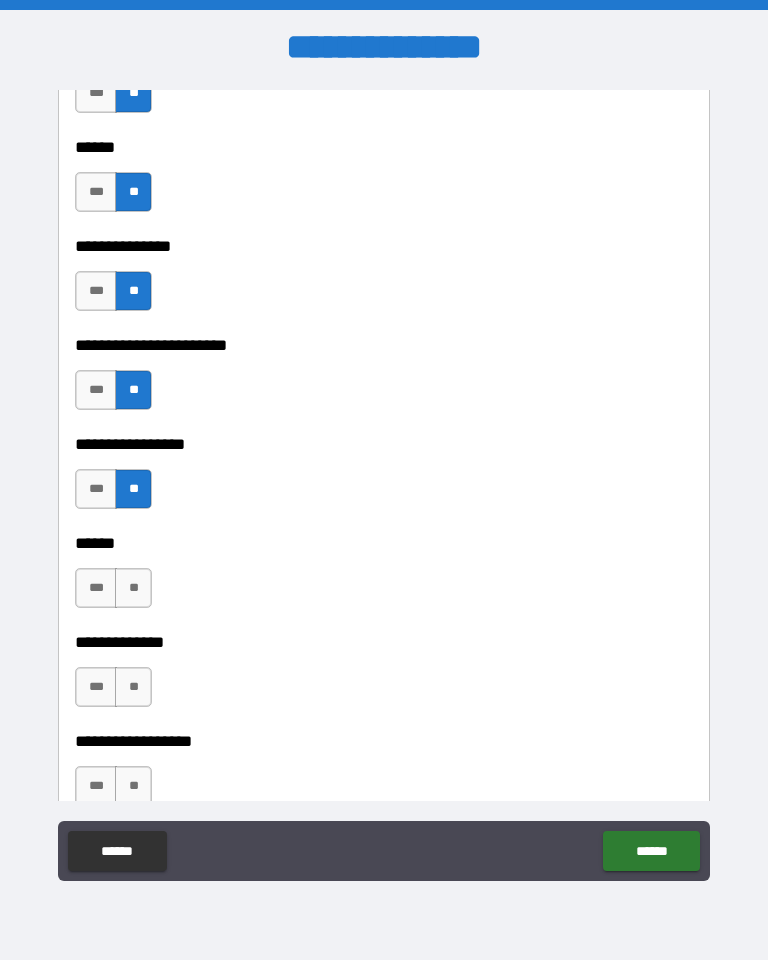 click on "**" at bounding box center (133, 588) 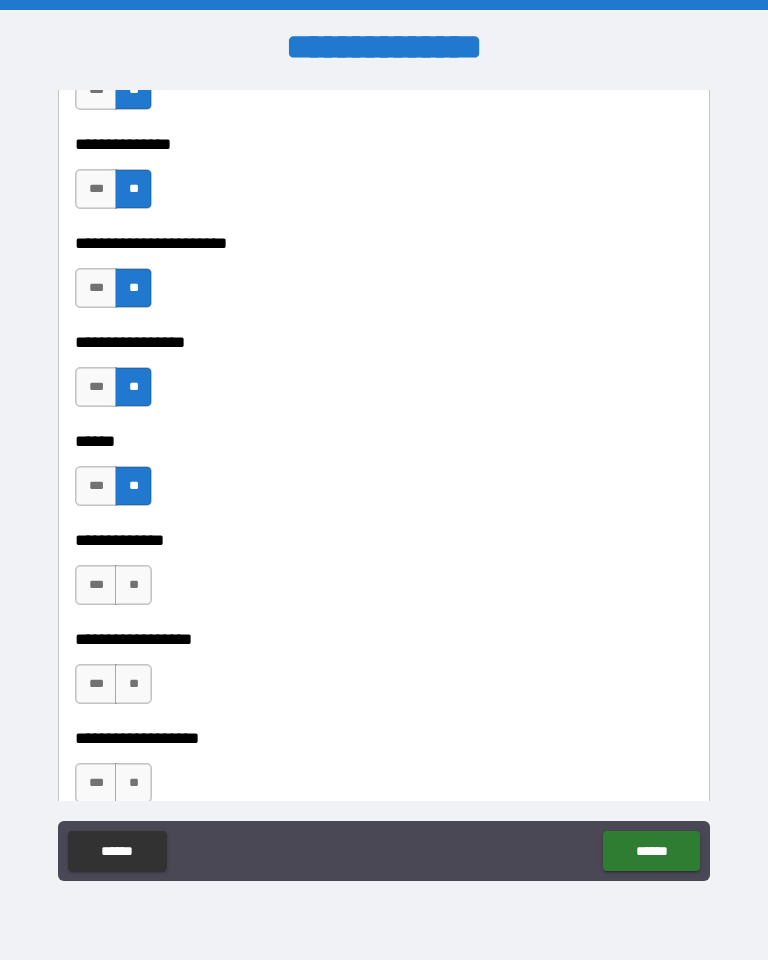 scroll, scrollTop: 3132, scrollLeft: 0, axis: vertical 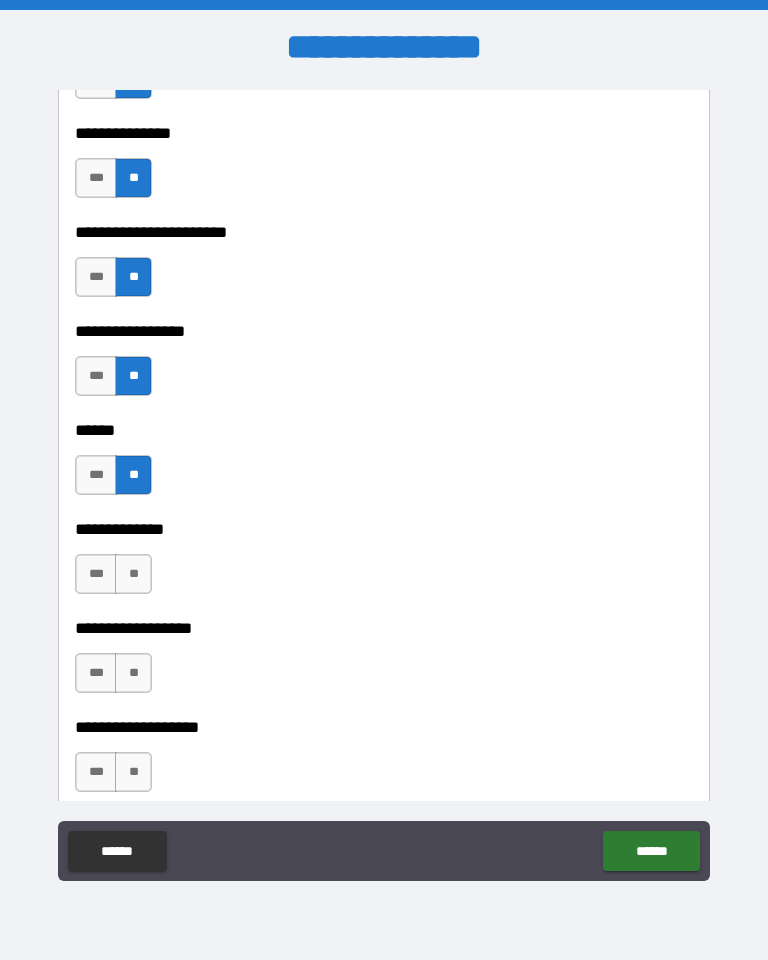 click on "**" at bounding box center [133, 574] 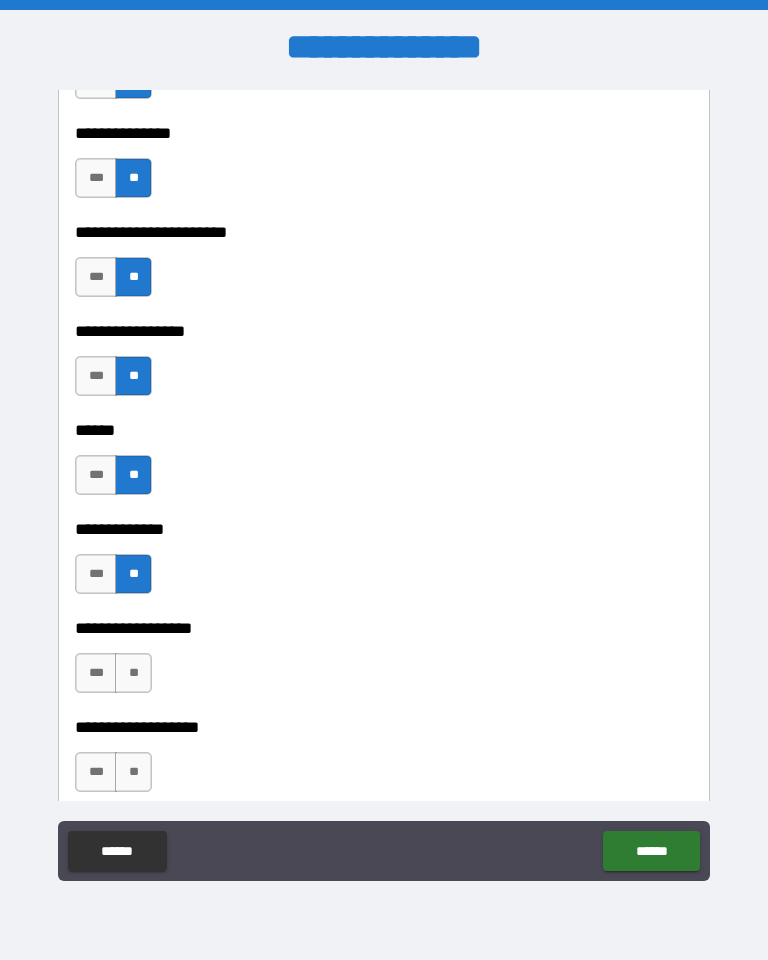 click on "**" at bounding box center (133, 673) 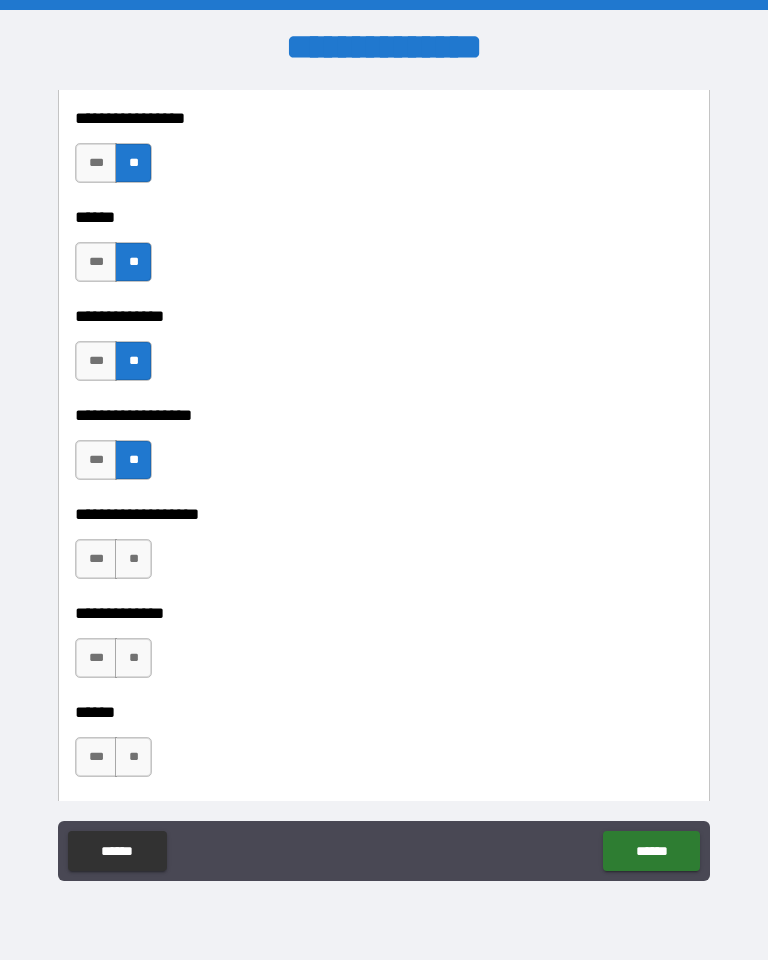 scroll, scrollTop: 3346, scrollLeft: 0, axis: vertical 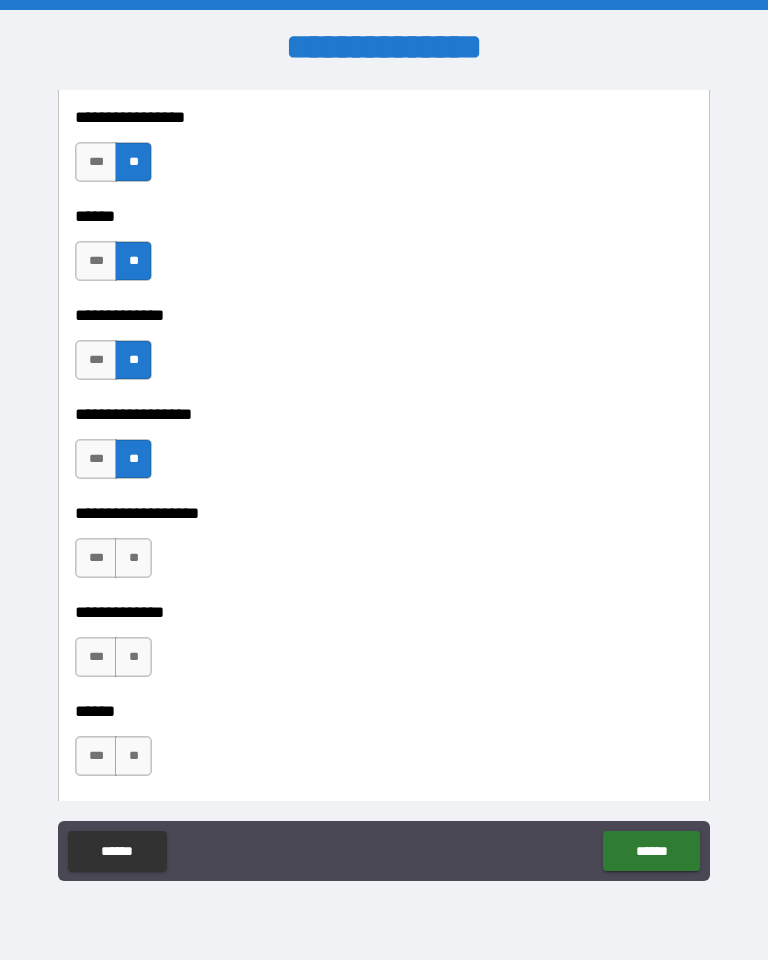 click on "**" at bounding box center (133, 558) 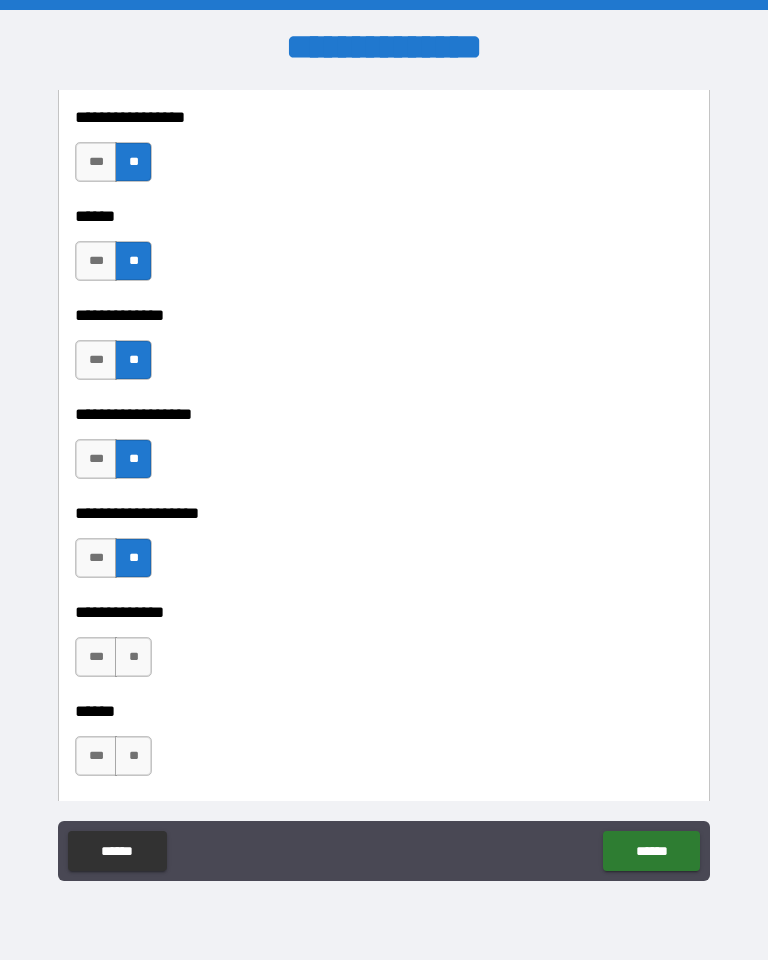 click on "**" at bounding box center (133, 657) 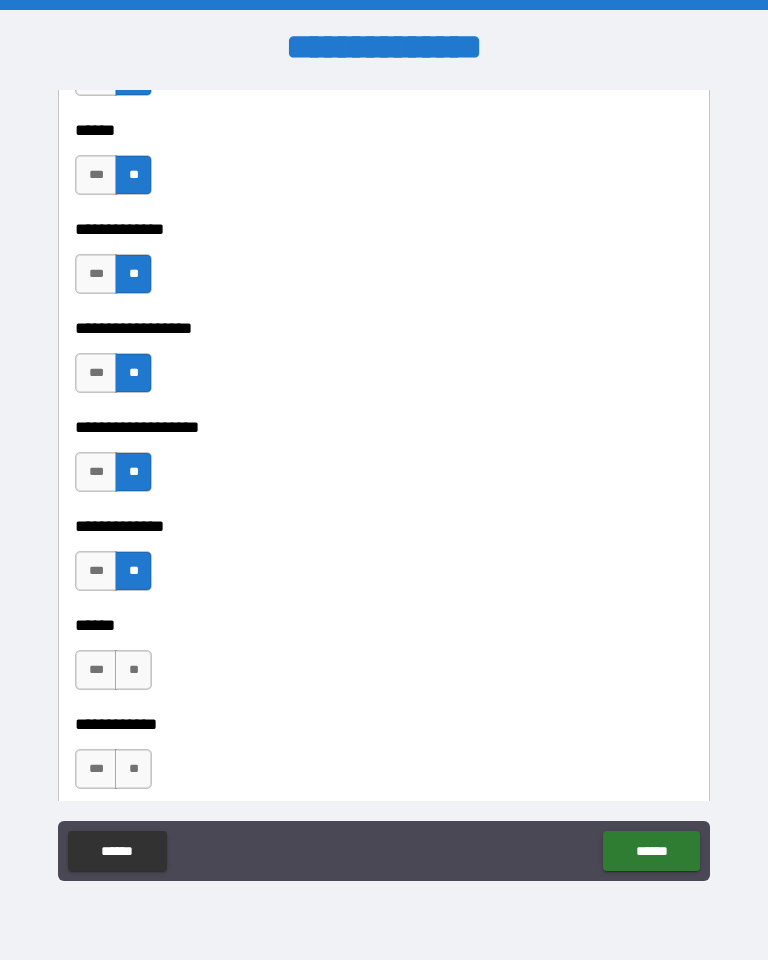 scroll, scrollTop: 3434, scrollLeft: 0, axis: vertical 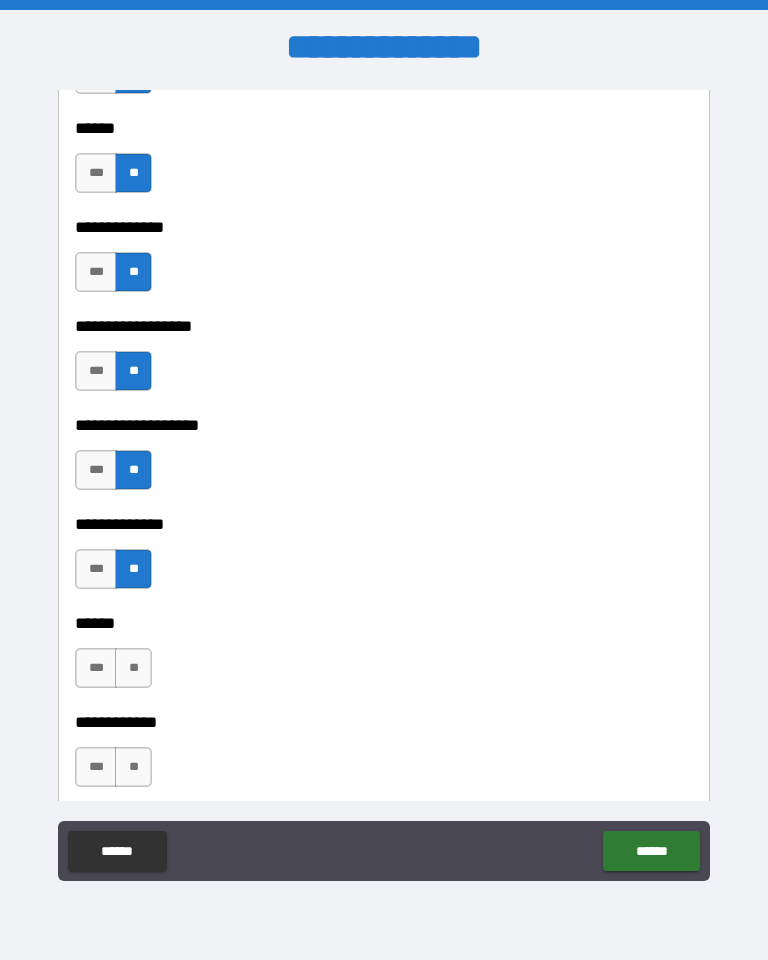 click on "**" at bounding box center [133, 668] 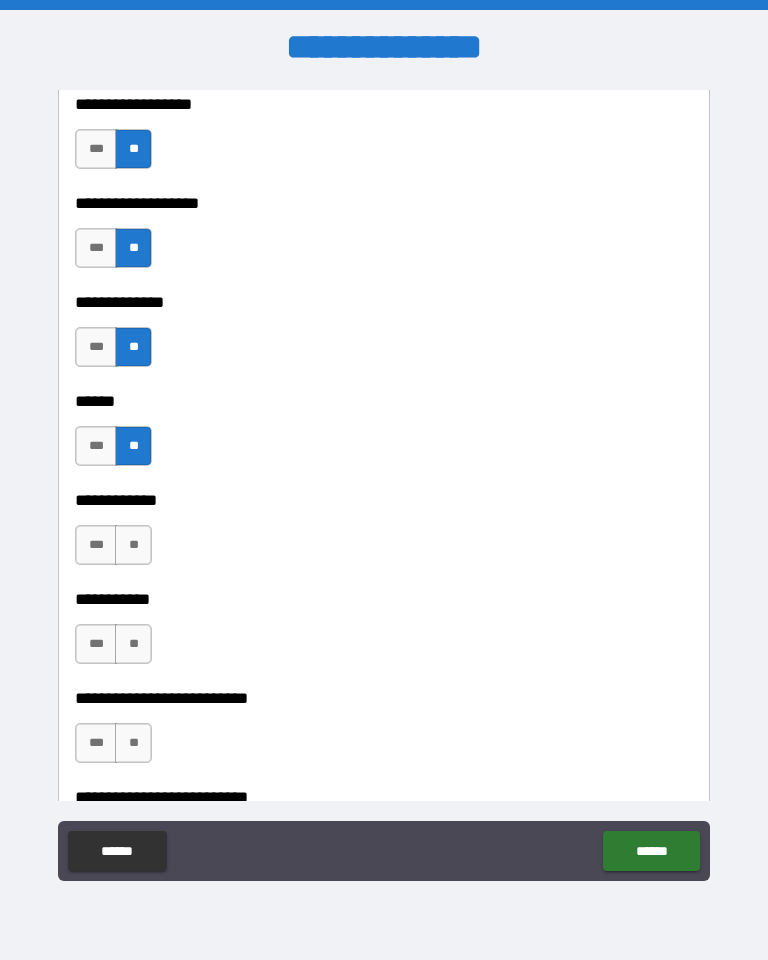 scroll, scrollTop: 3659, scrollLeft: 0, axis: vertical 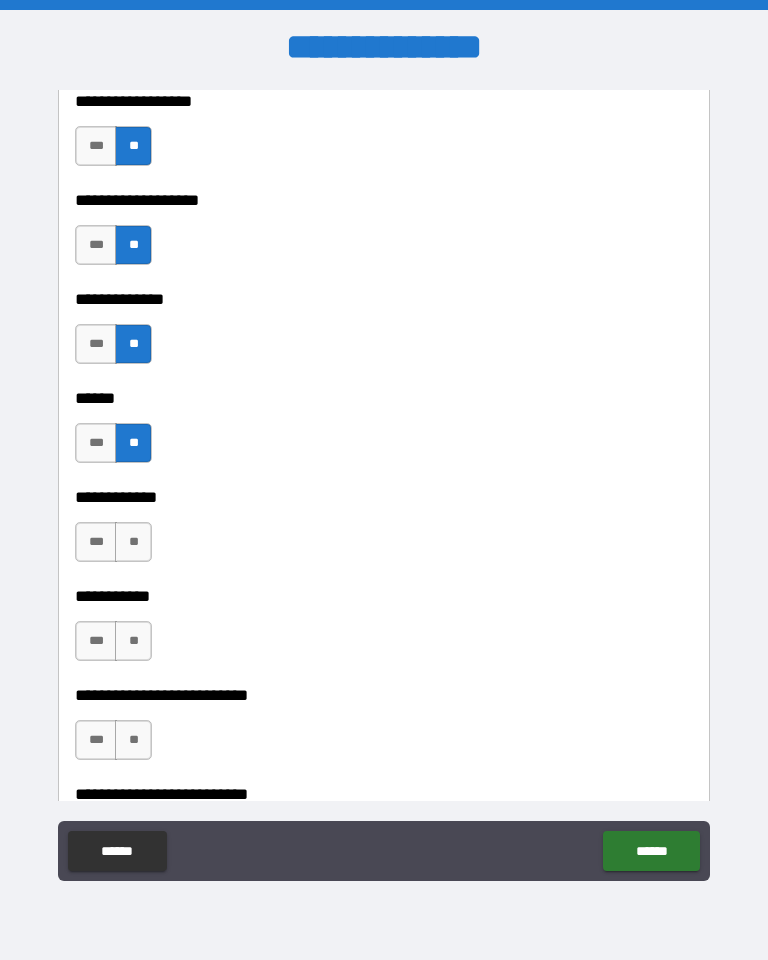 click on "**" at bounding box center (133, 542) 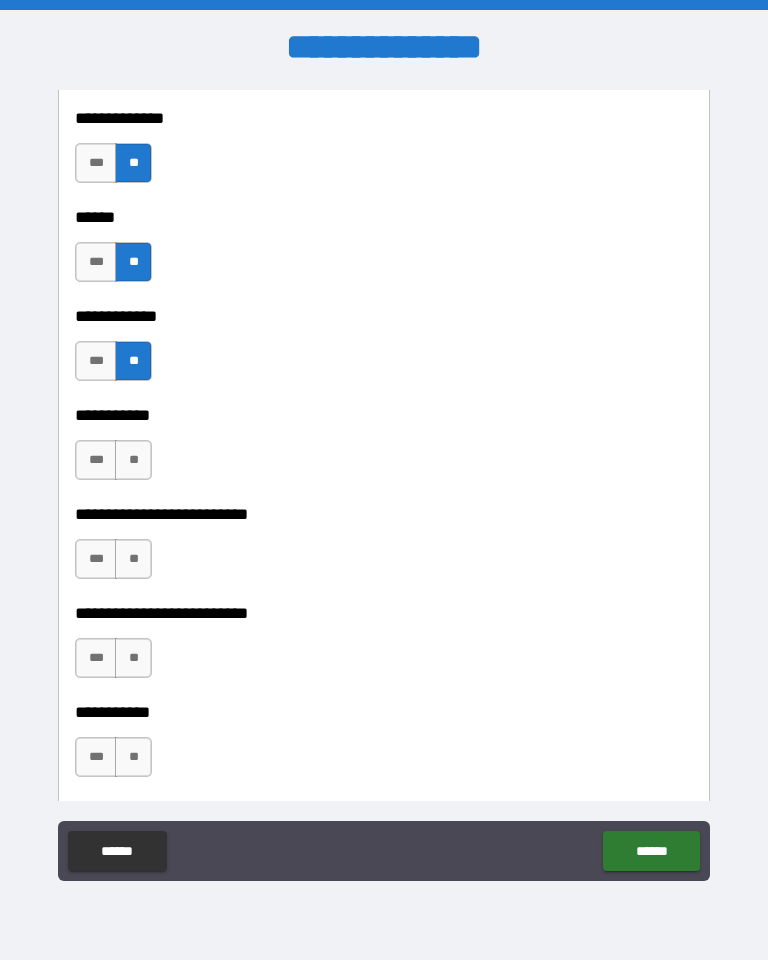 scroll, scrollTop: 3842, scrollLeft: 0, axis: vertical 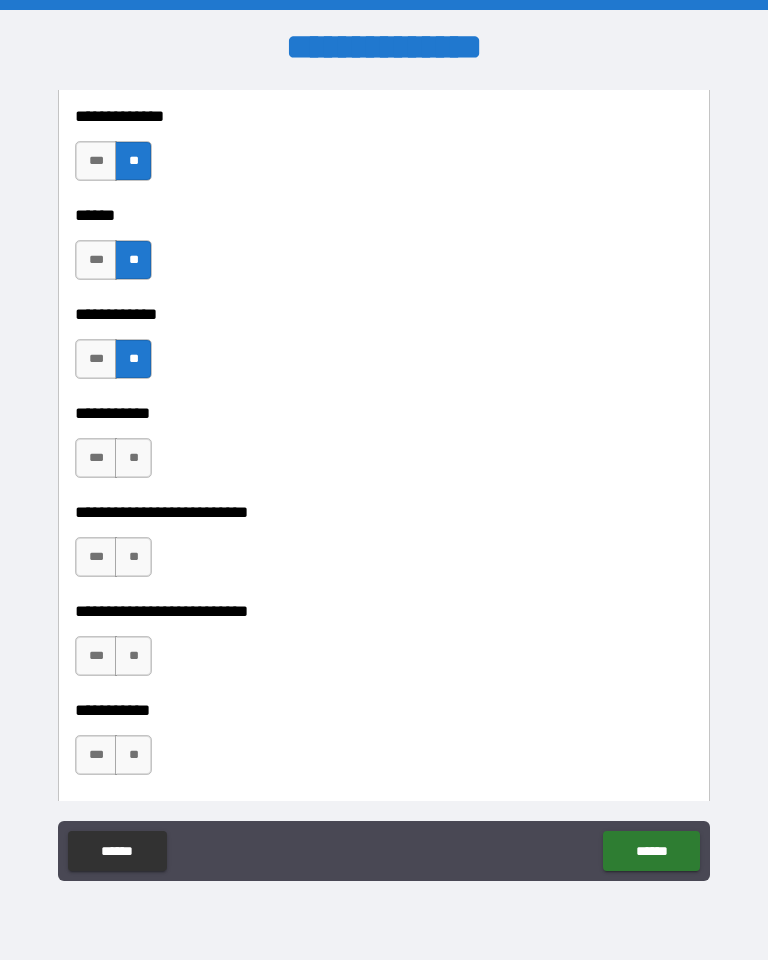 click on "**" at bounding box center (133, 458) 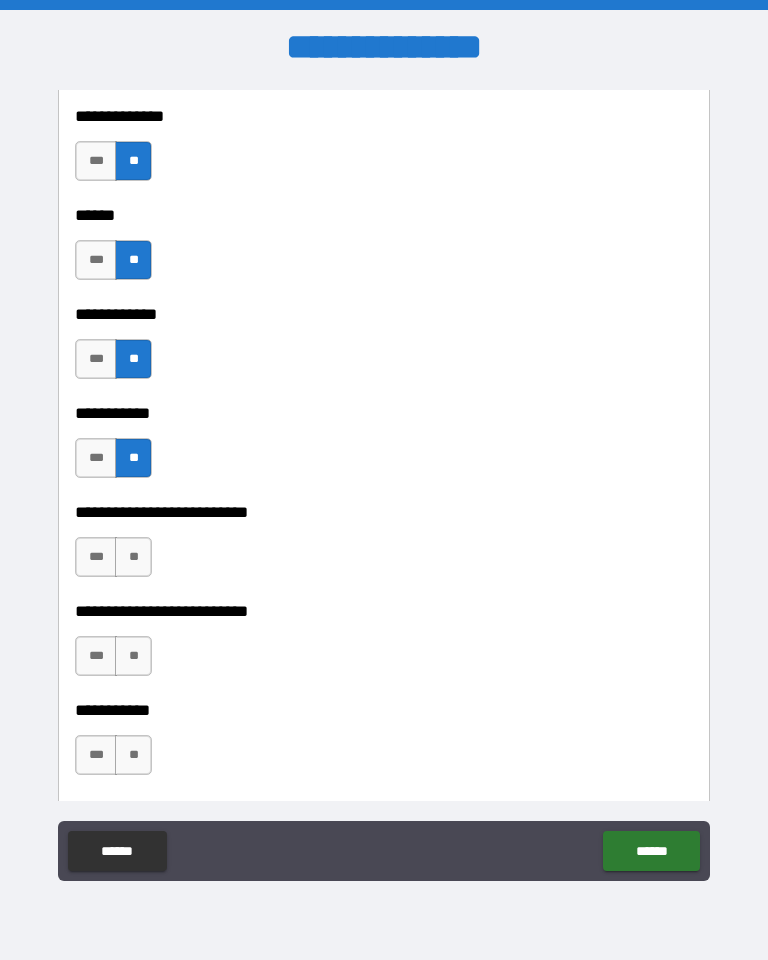 click on "**" at bounding box center [133, 557] 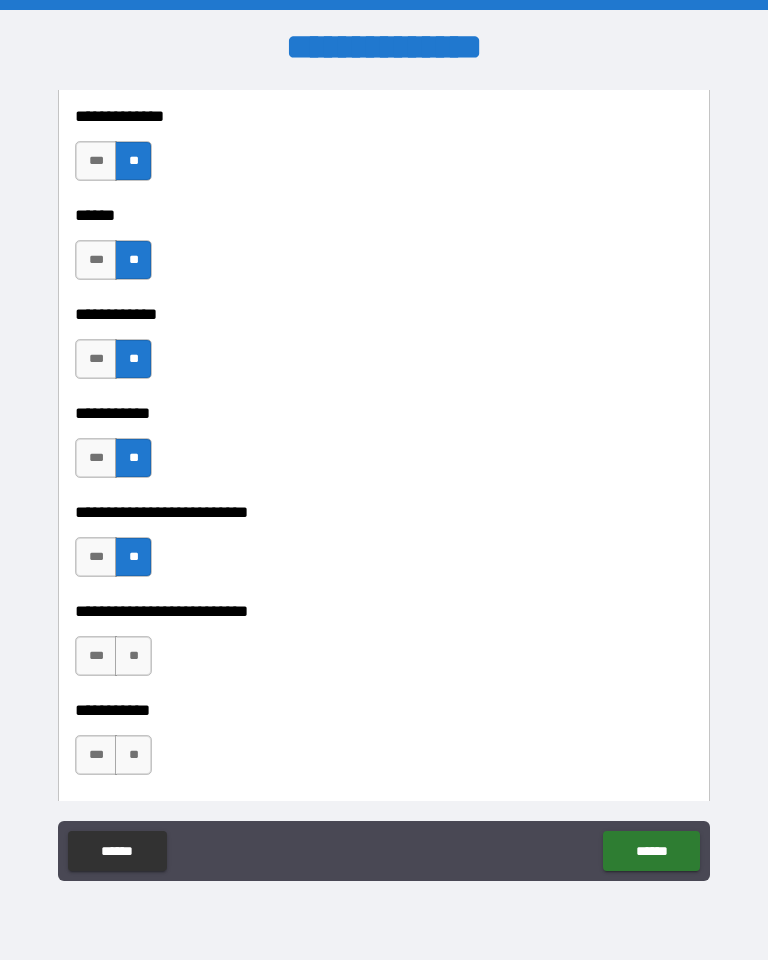 click on "**" at bounding box center (133, 656) 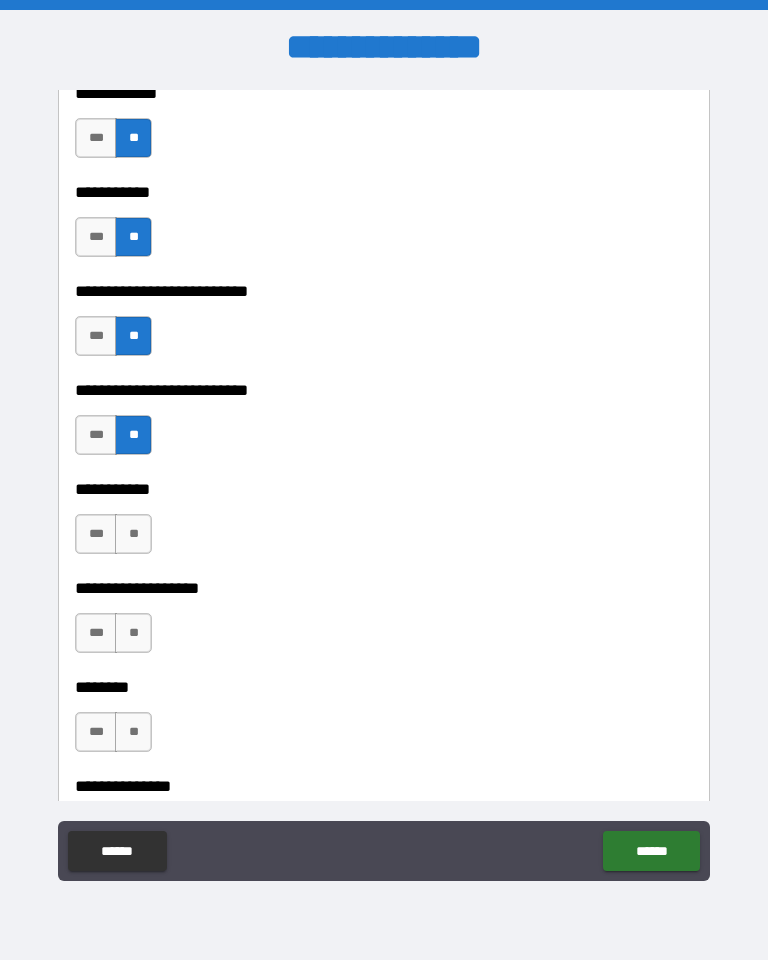 scroll, scrollTop: 4066, scrollLeft: 0, axis: vertical 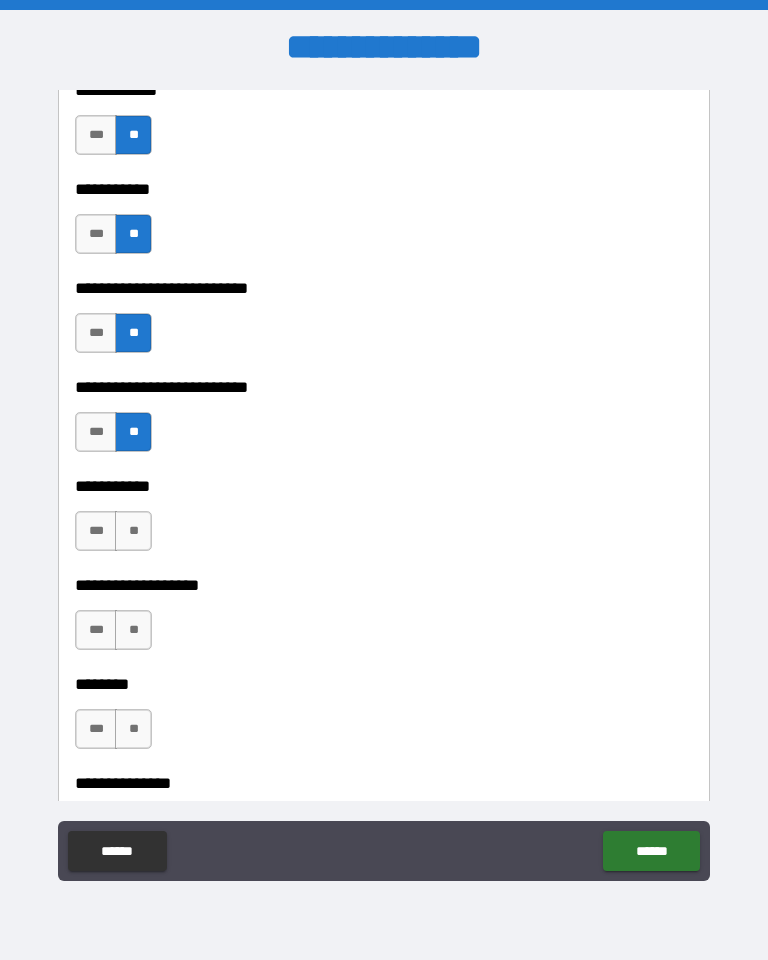 click on "**" at bounding box center [133, 531] 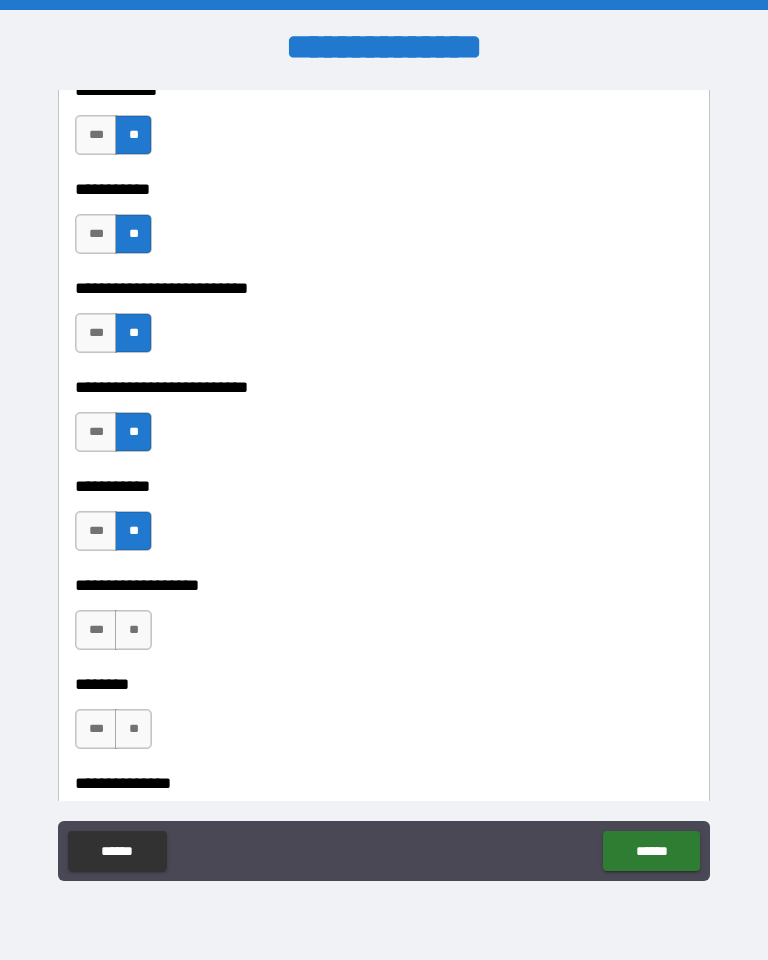 click on "**" at bounding box center [133, 630] 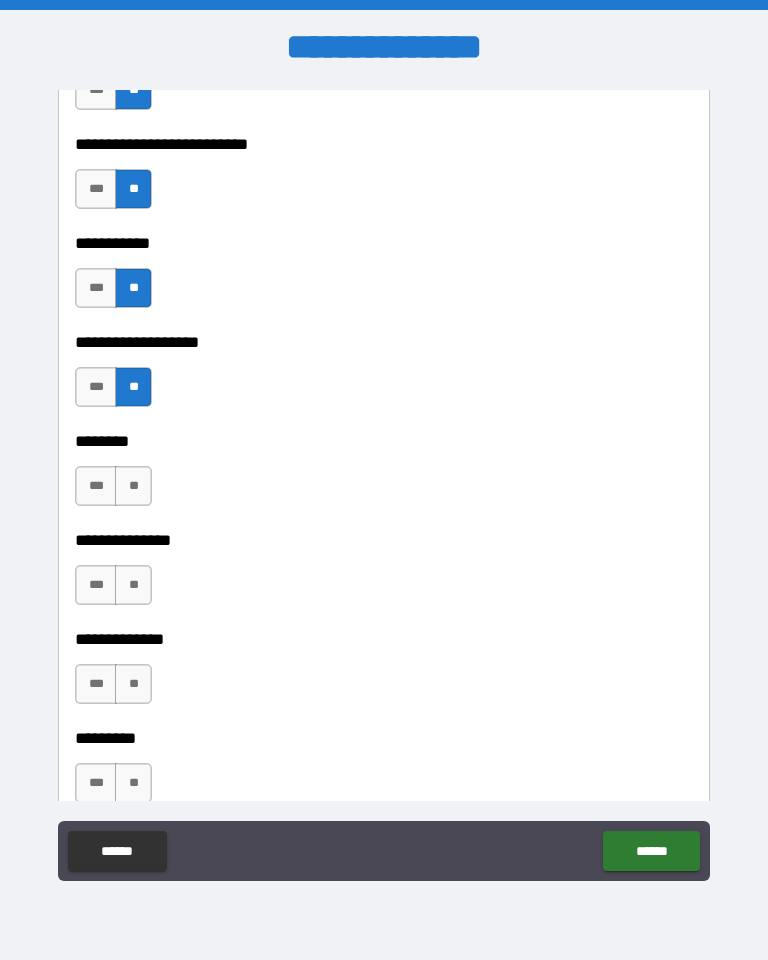 scroll, scrollTop: 4314, scrollLeft: 0, axis: vertical 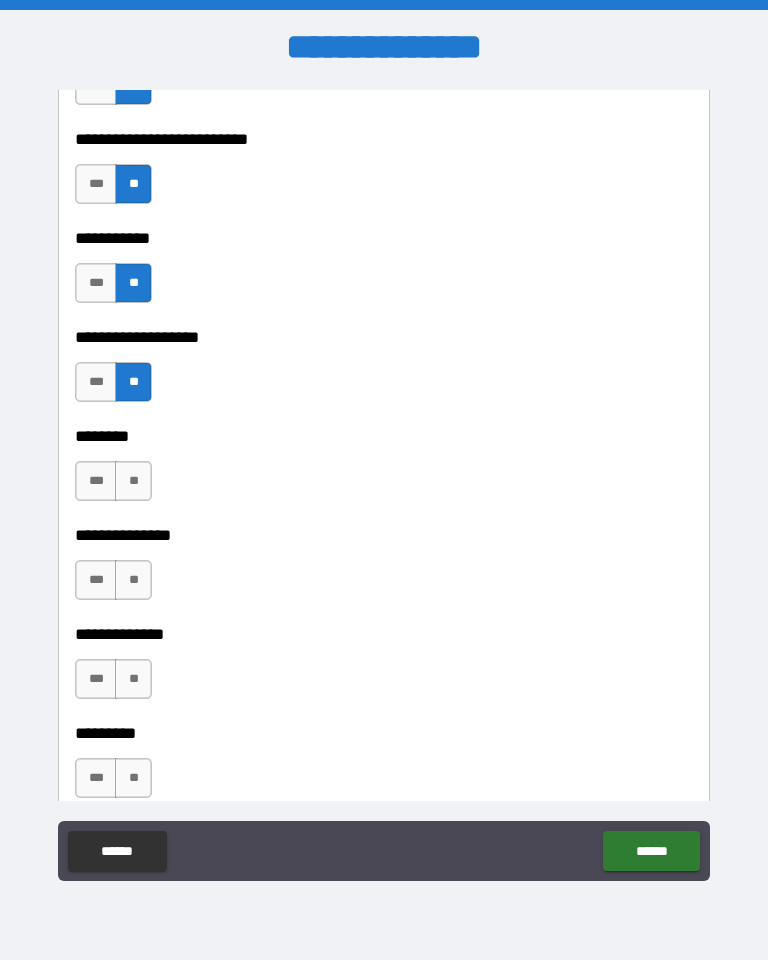 click on "**" at bounding box center [133, 481] 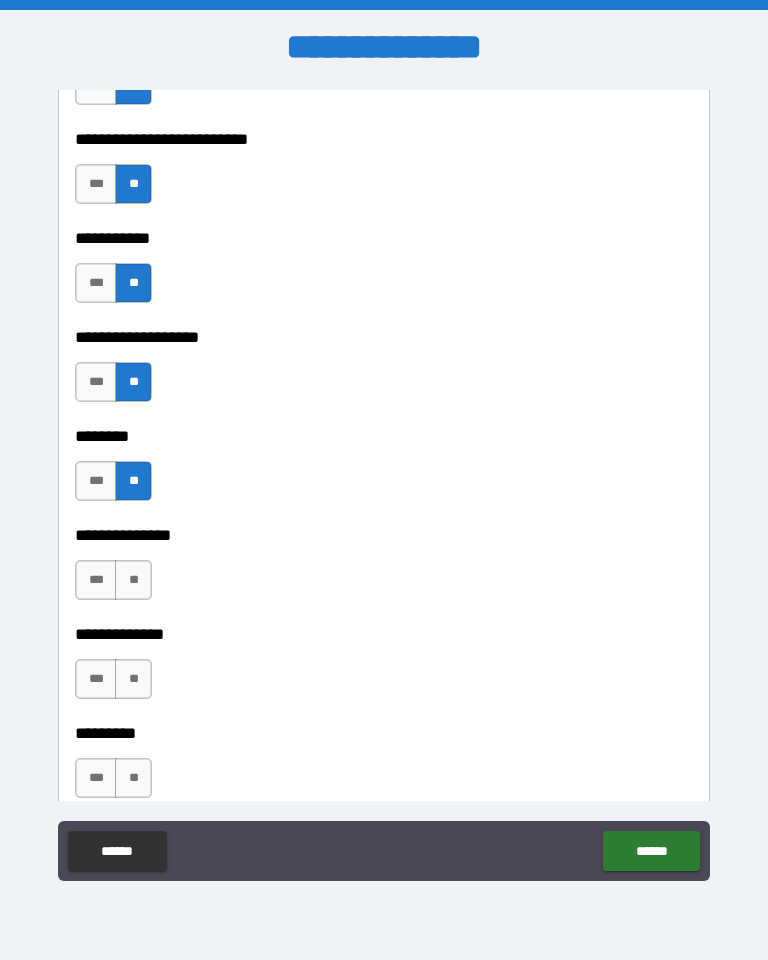 click on "**" at bounding box center (133, 580) 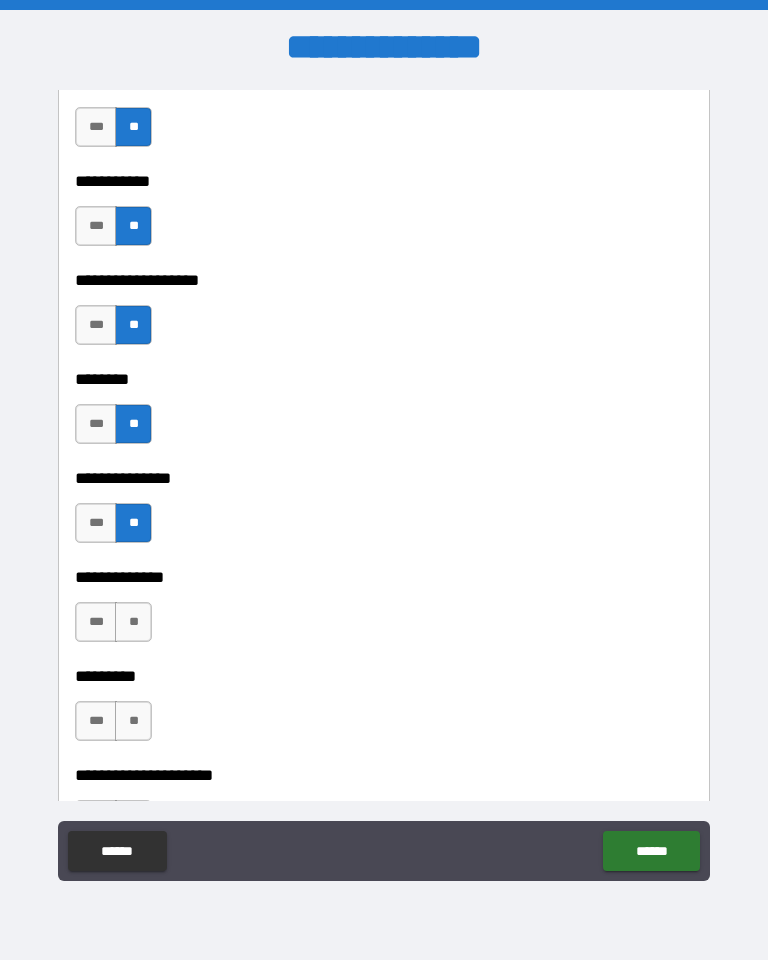 scroll, scrollTop: 4393, scrollLeft: 0, axis: vertical 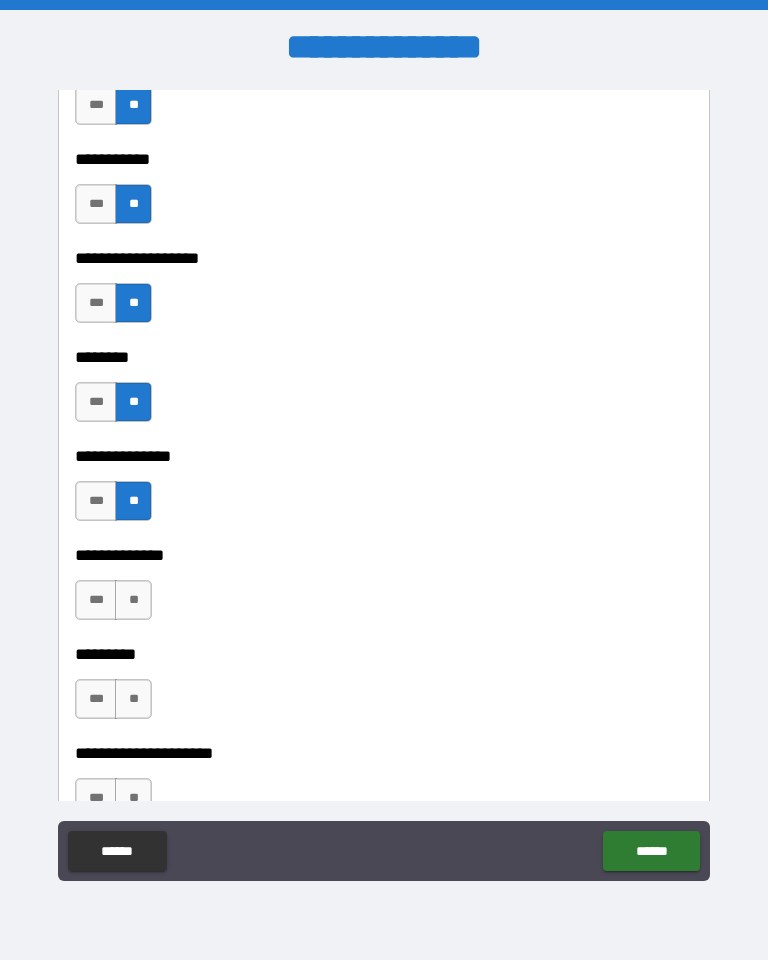 click on "**" at bounding box center [133, 600] 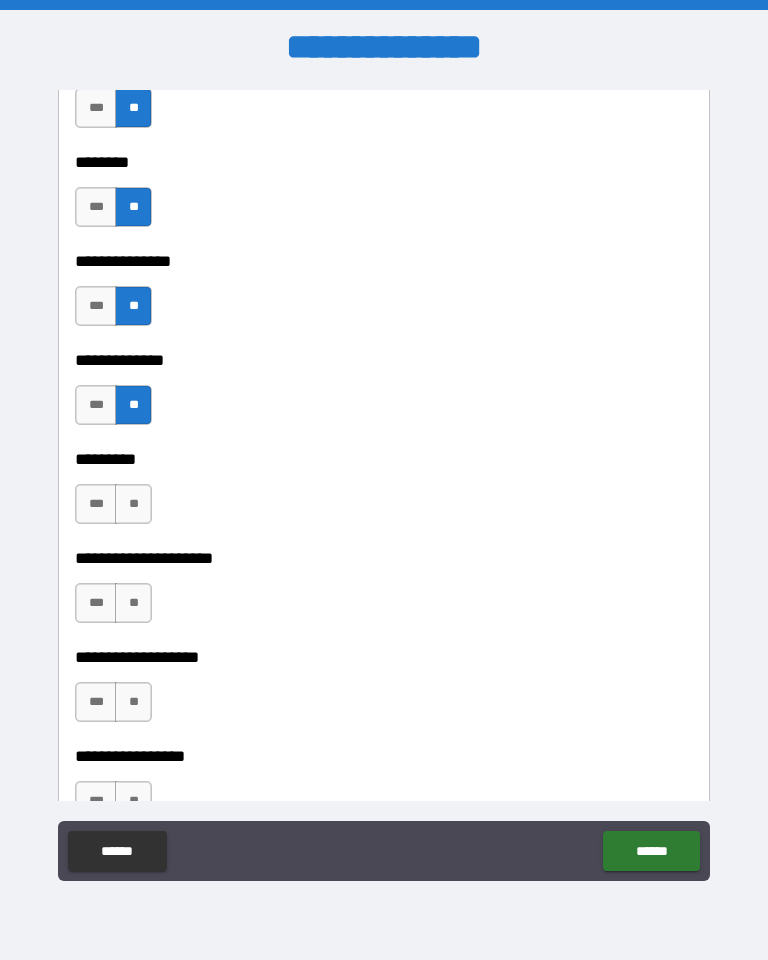 scroll, scrollTop: 4590, scrollLeft: 0, axis: vertical 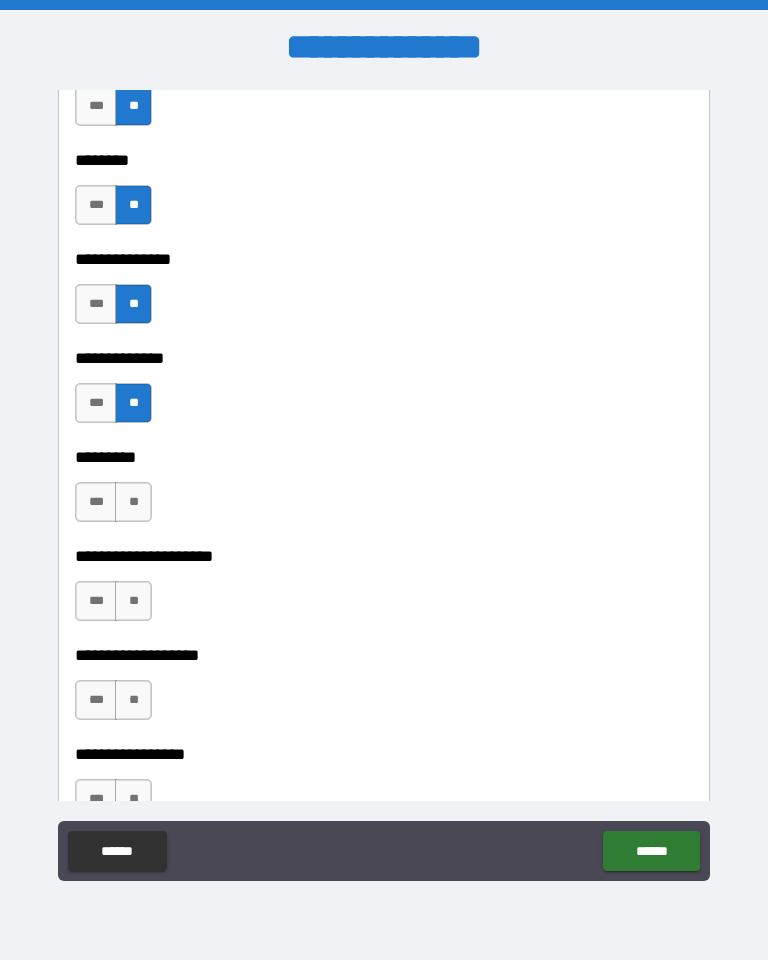 click on "**" at bounding box center (133, 502) 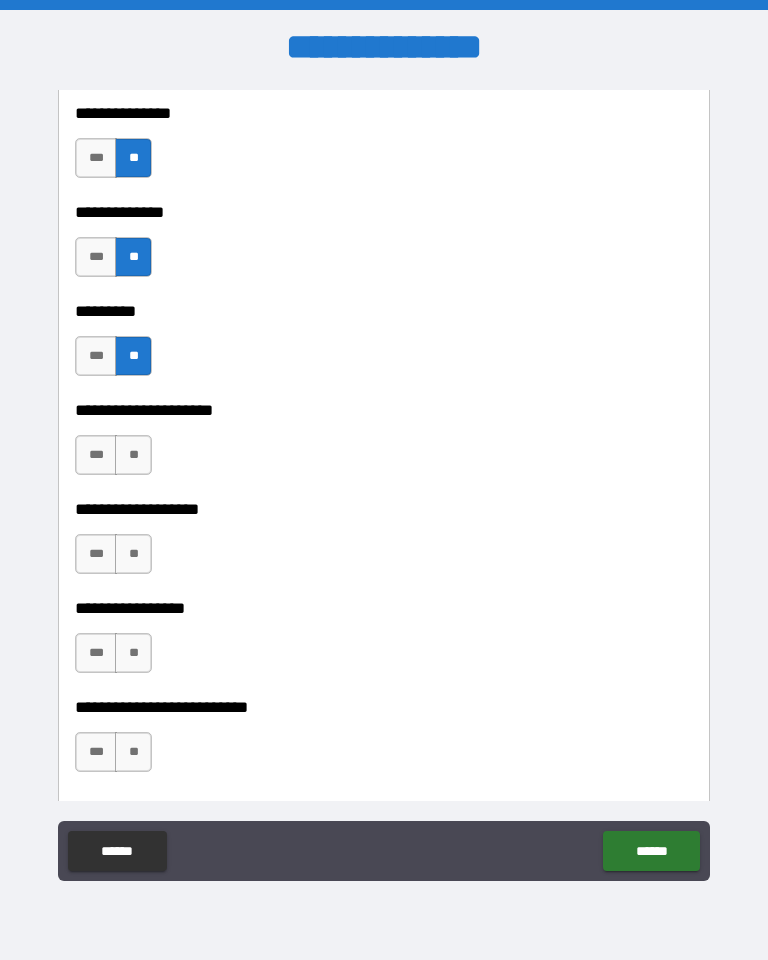scroll, scrollTop: 4738, scrollLeft: 0, axis: vertical 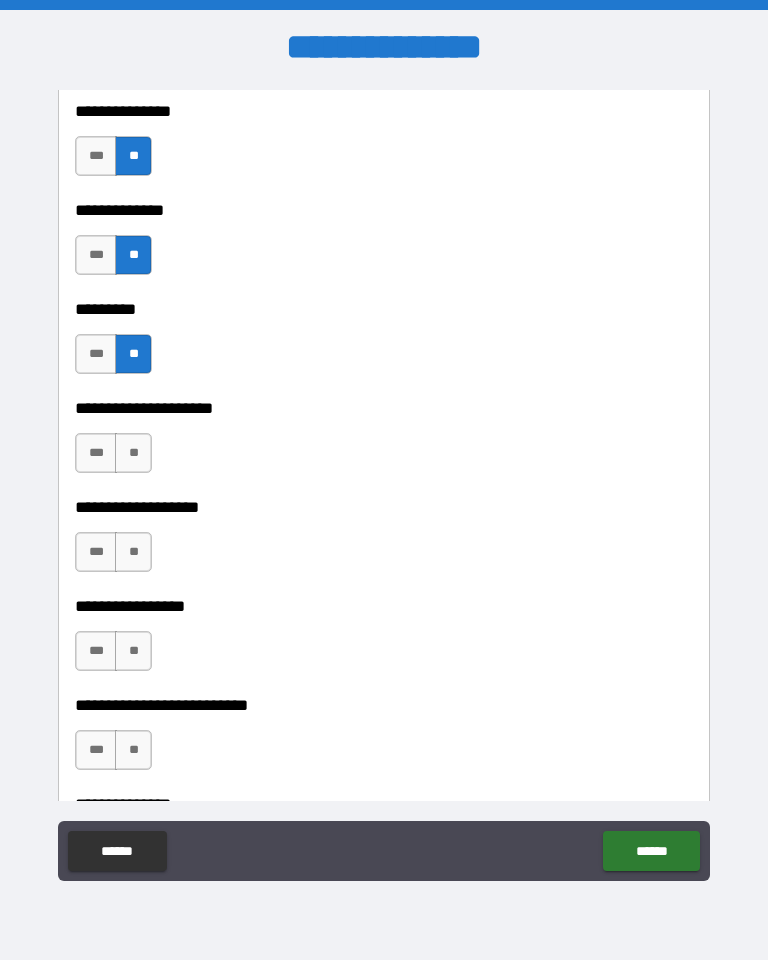 click on "**" at bounding box center [133, 453] 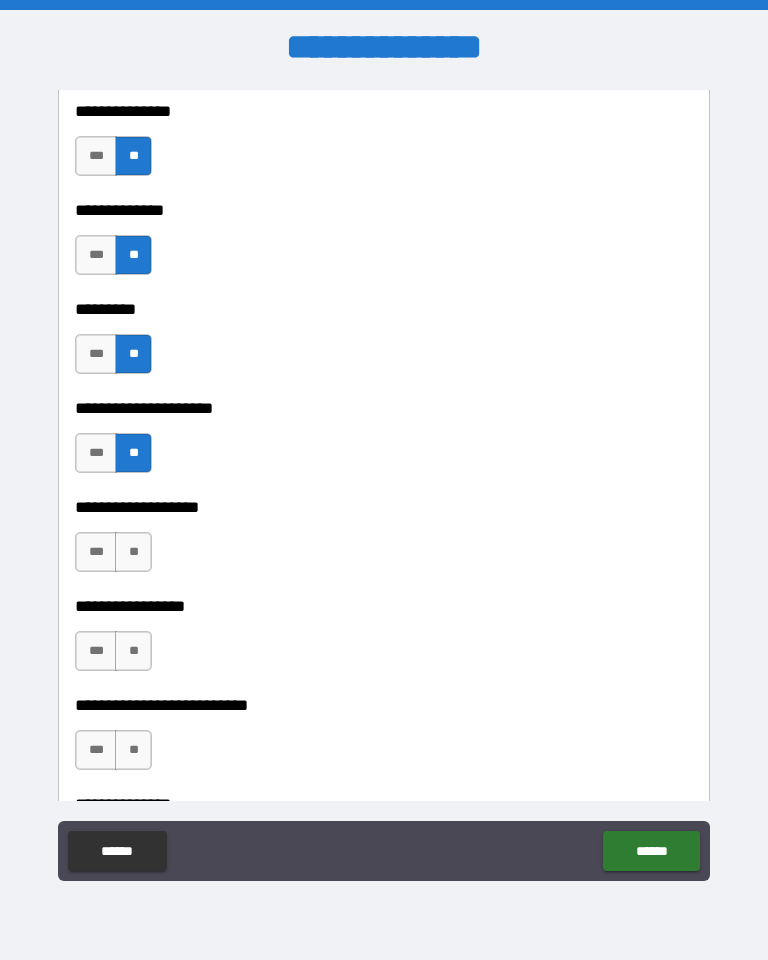 click on "**" at bounding box center [133, 552] 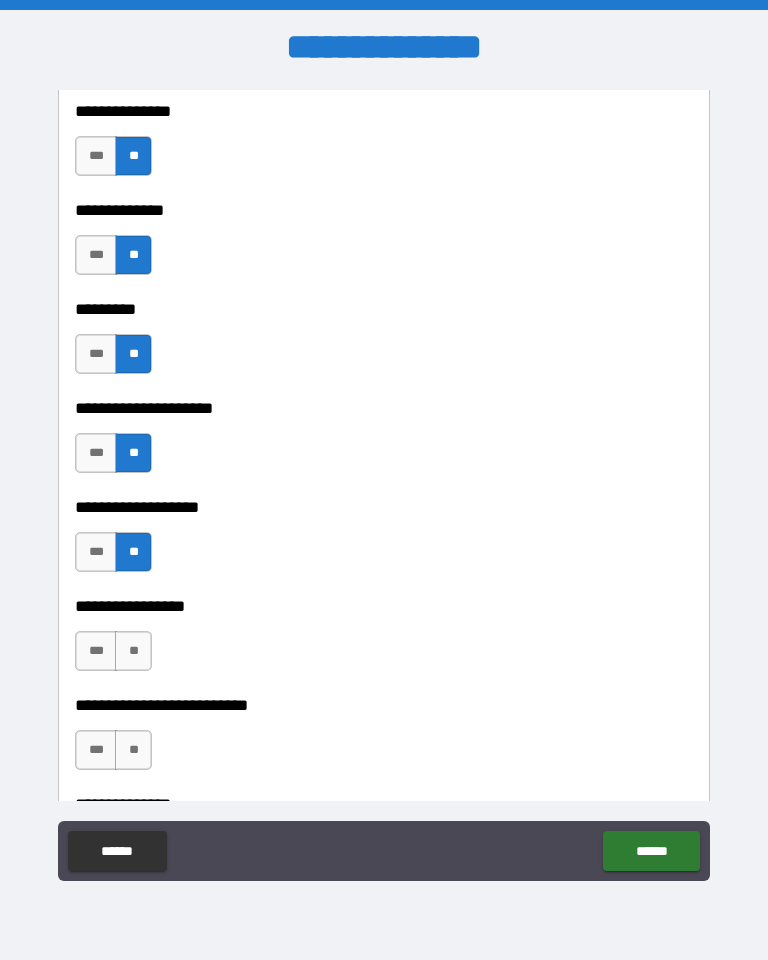 click on "**" at bounding box center (133, 651) 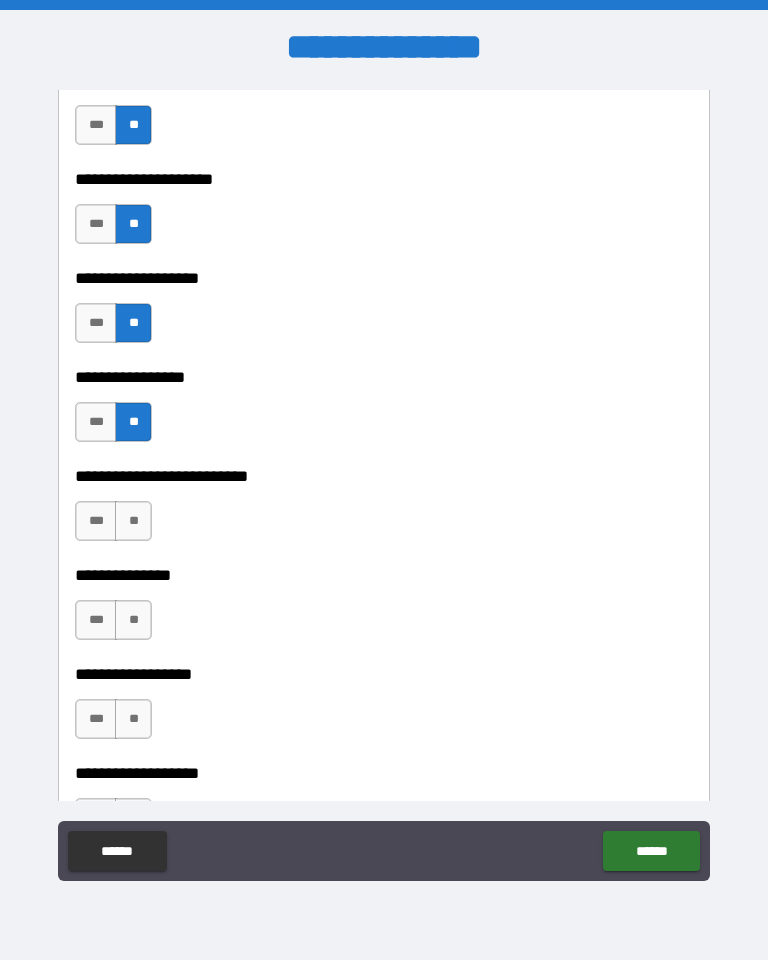 scroll, scrollTop: 4969, scrollLeft: 0, axis: vertical 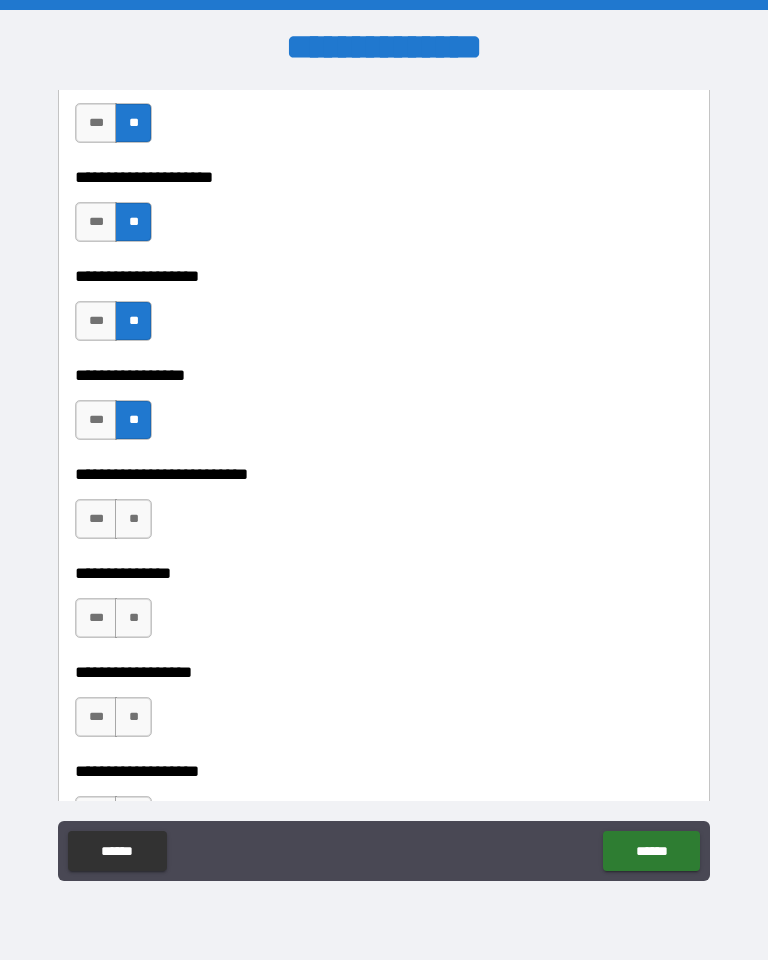 click on "**" at bounding box center [133, 519] 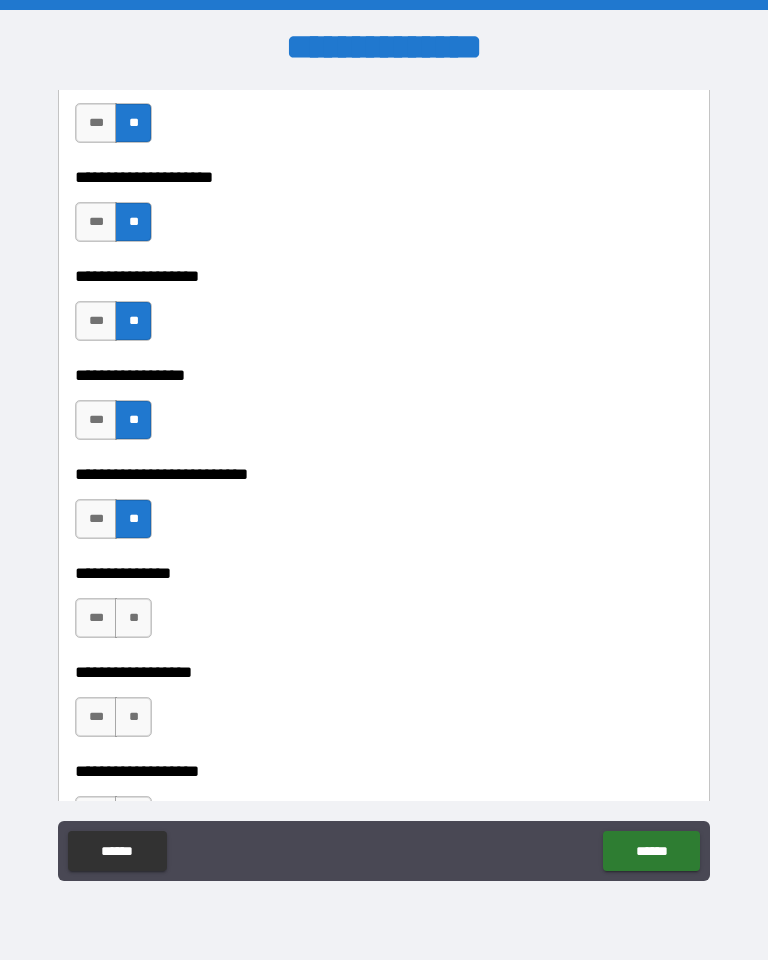 click on "**" at bounding box center [133, 618] 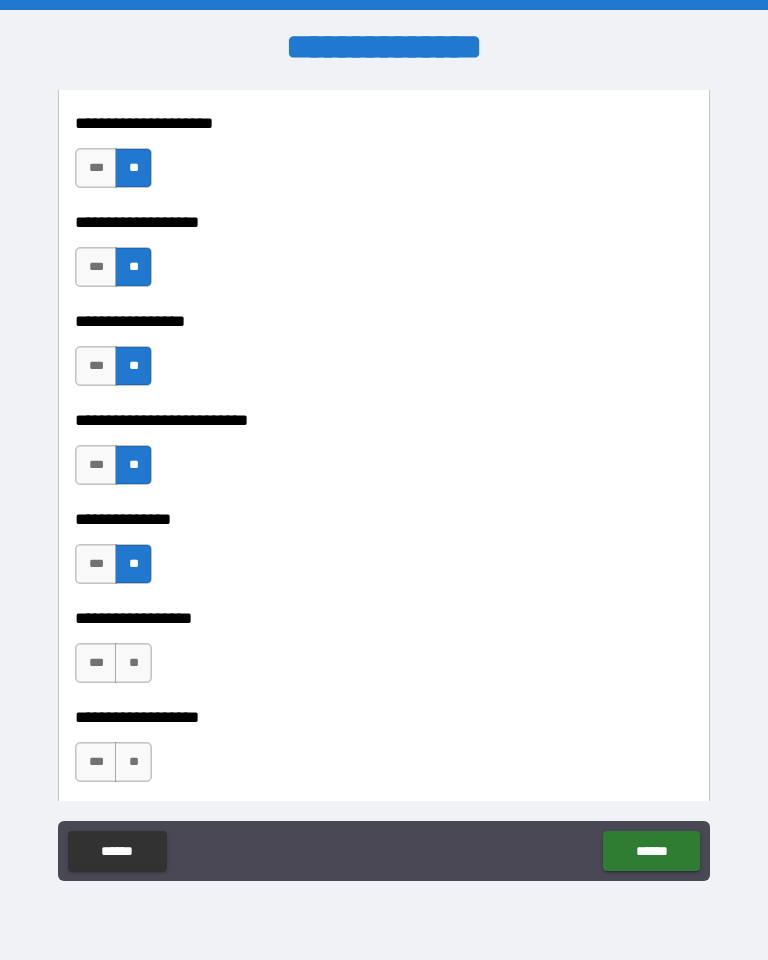 scroll, scrollTop: 5047, scrollLeft: 0, axis: vertical 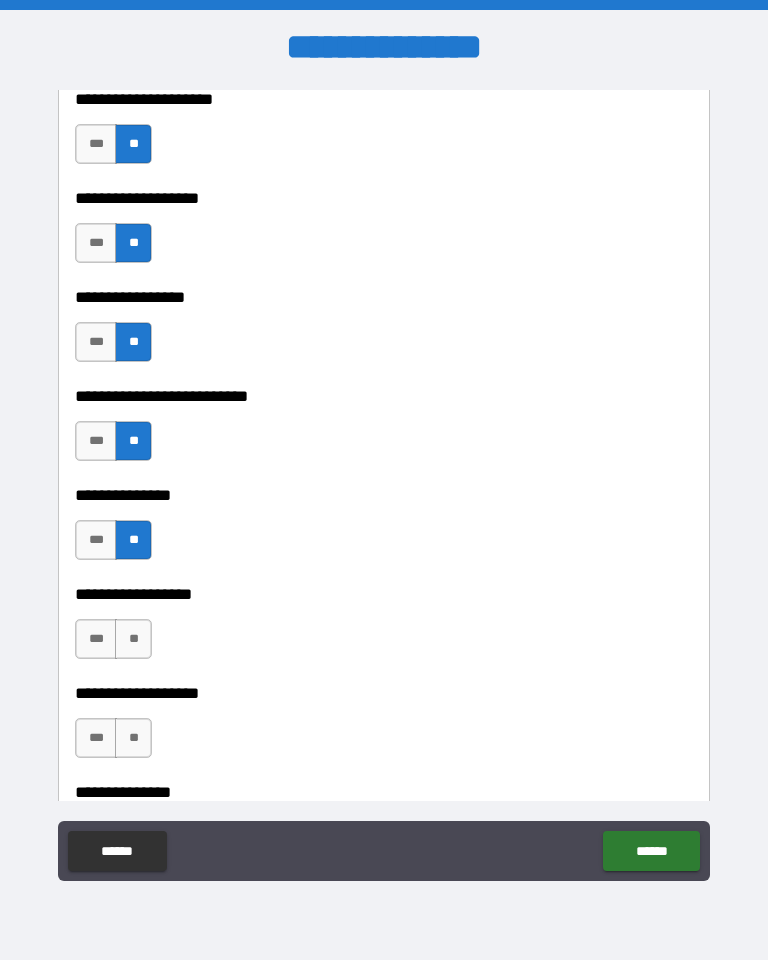 click on "**" at bounding box center (133, 639) 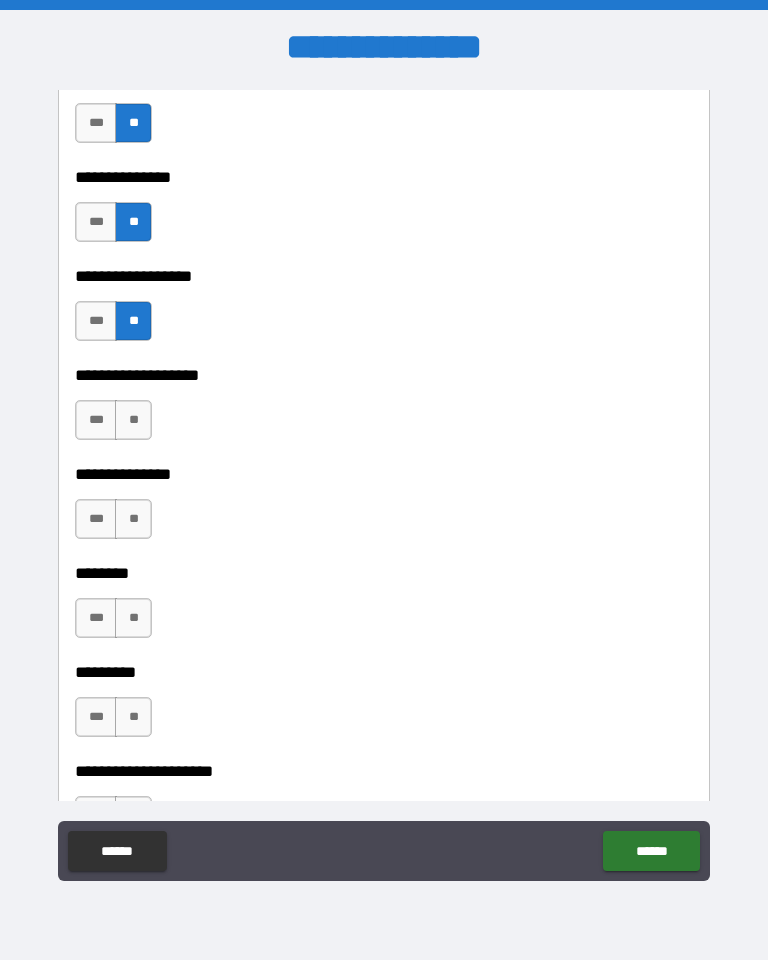 scroll, scrollTop: 5366, scrollLeft: 0, axis: vertical 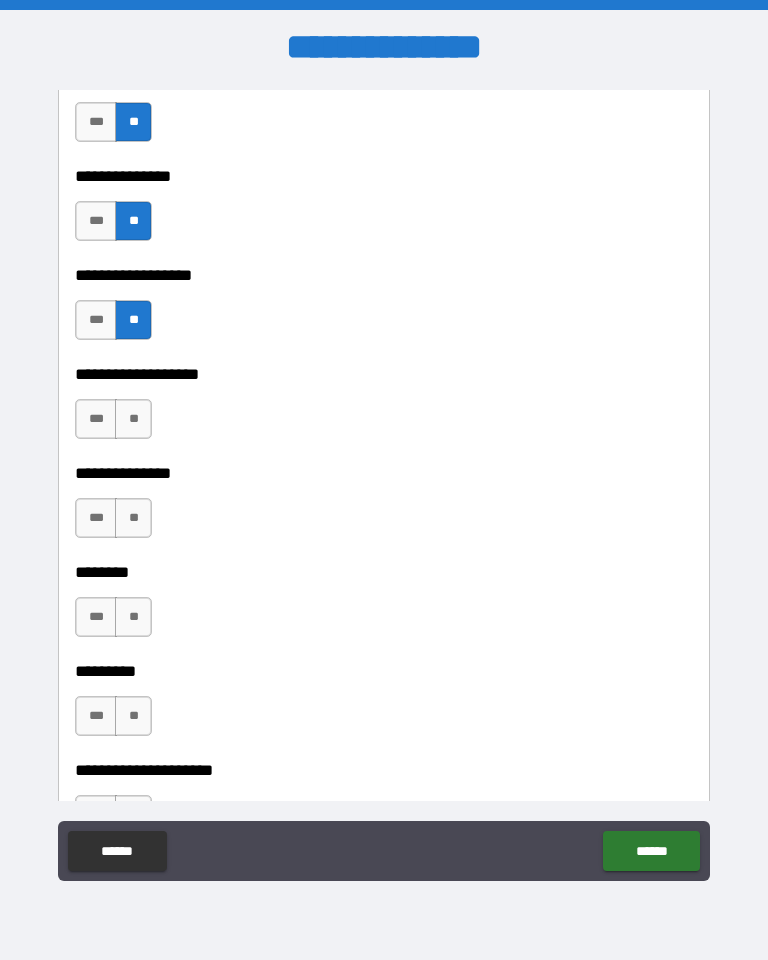 click on "**" at bounding box center [133, 419] 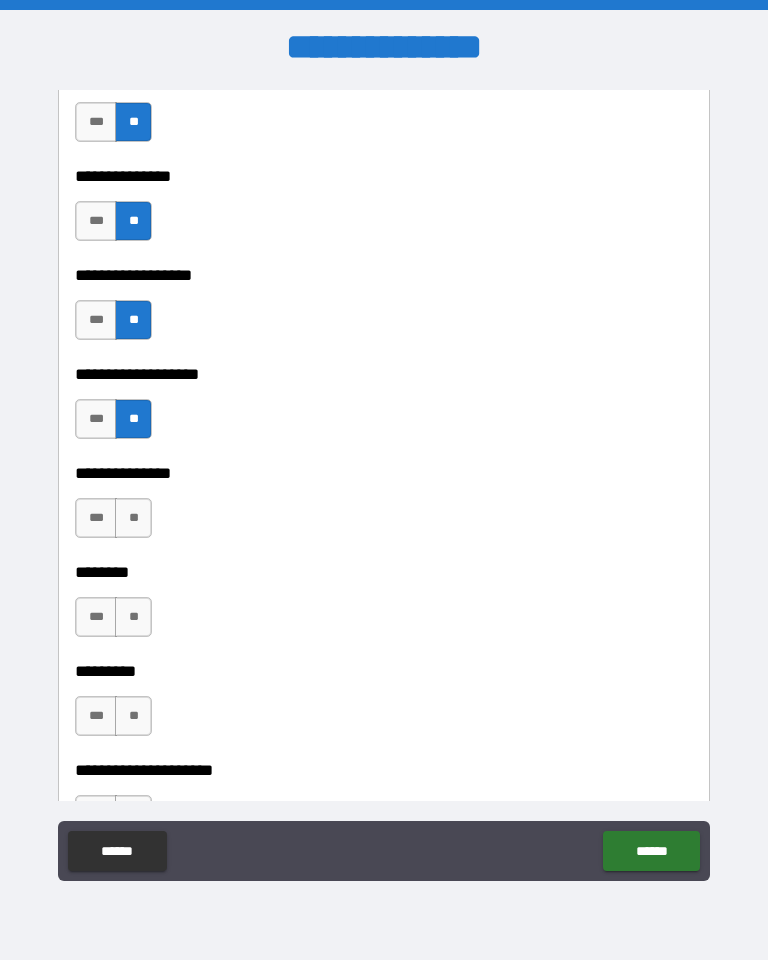 click on "**" at bounding box center [133, 518] 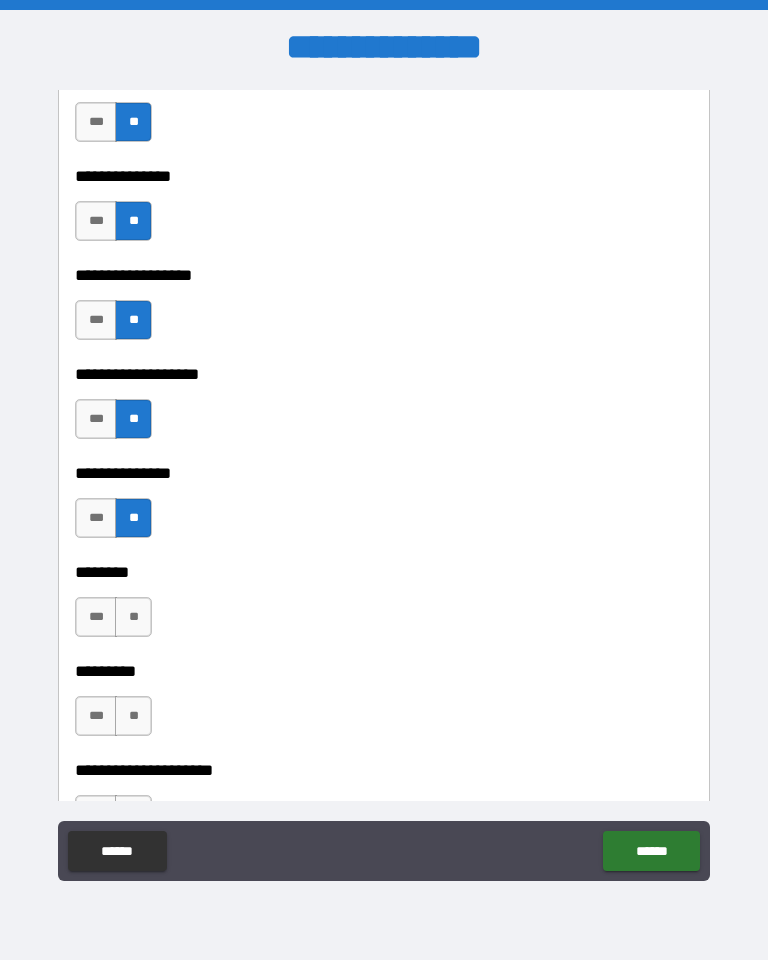 click on "**" at bounding box center (133, 617) 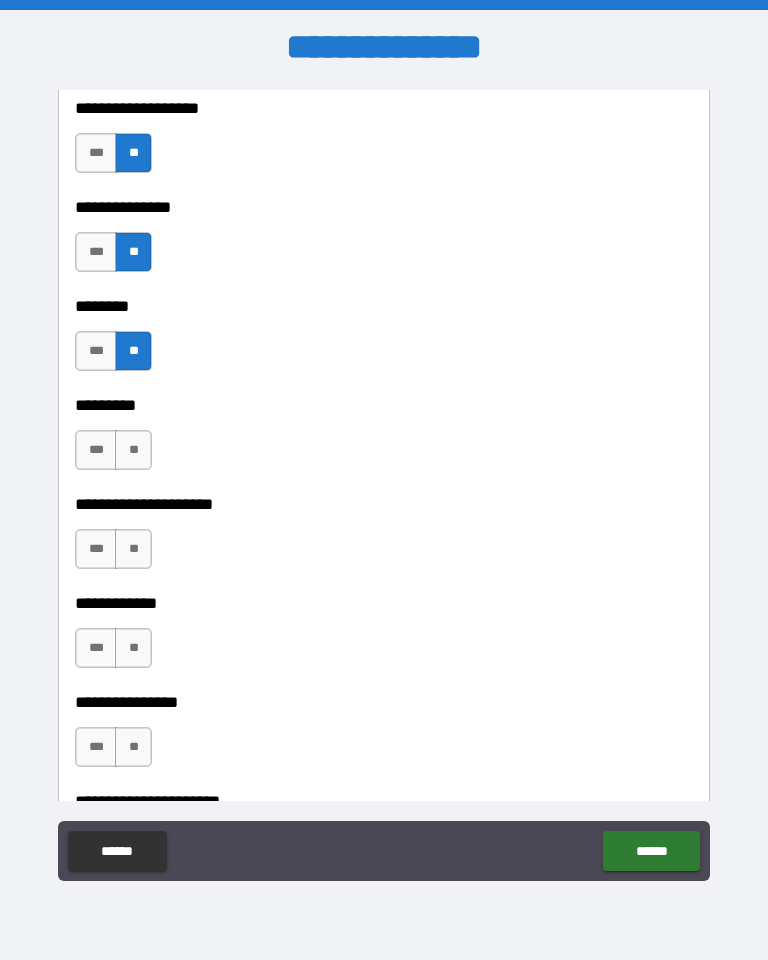 scroll, scrollTop: 5633, scrollLeft: 0, axis: vertical 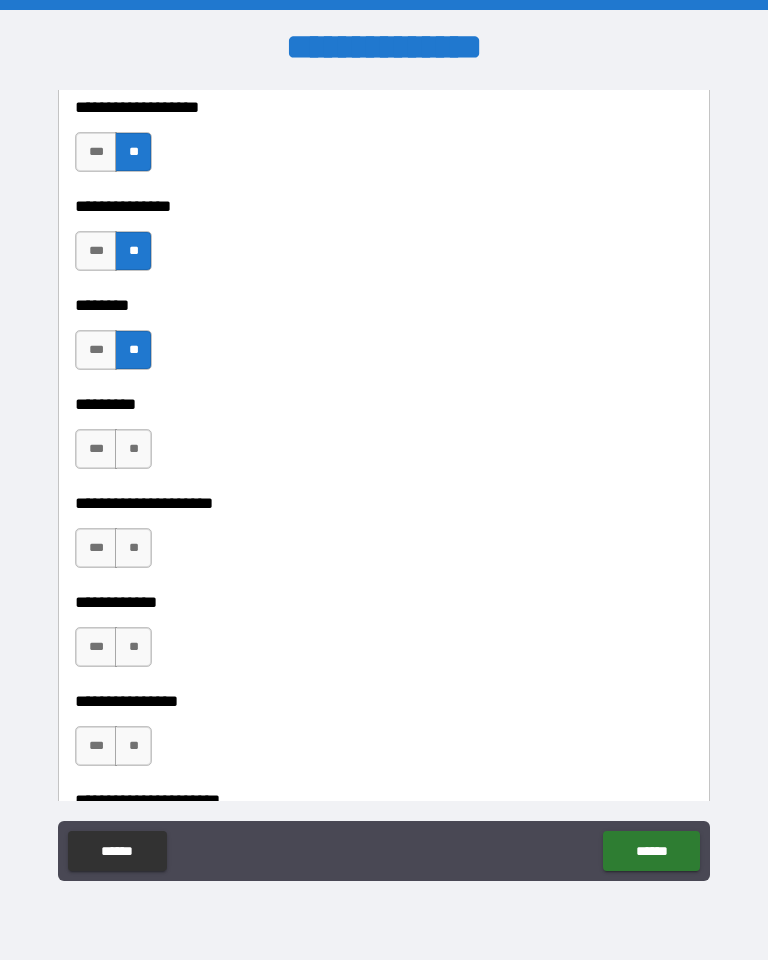 click on "**" at bounding box center [133, 449] 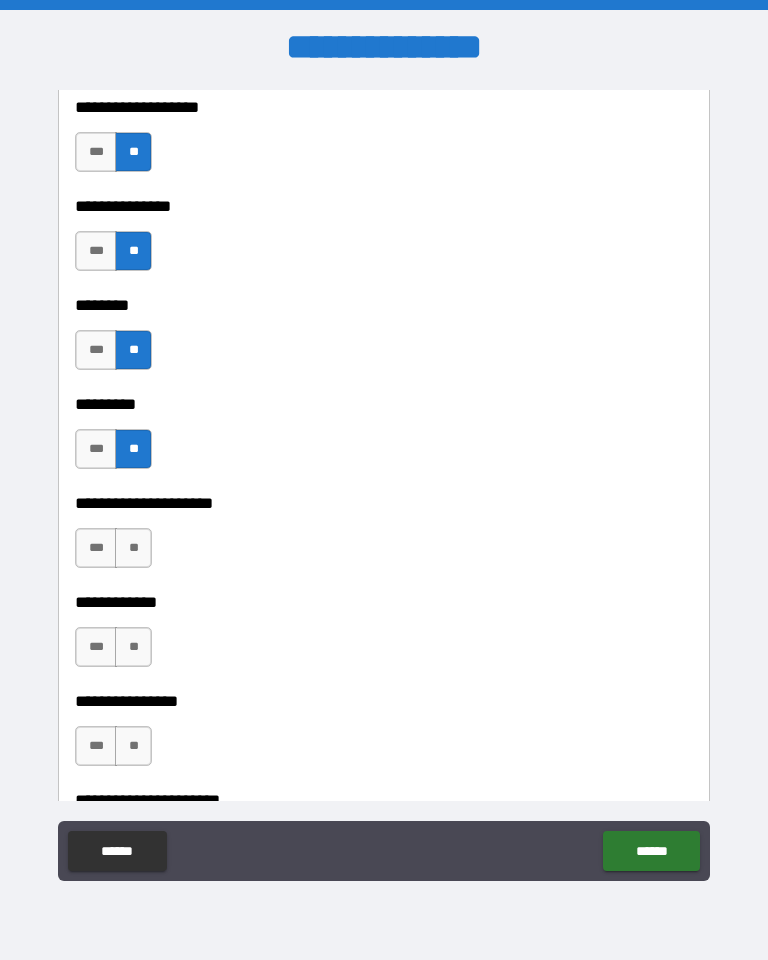 click on "**" at bounding box center (133, 548) 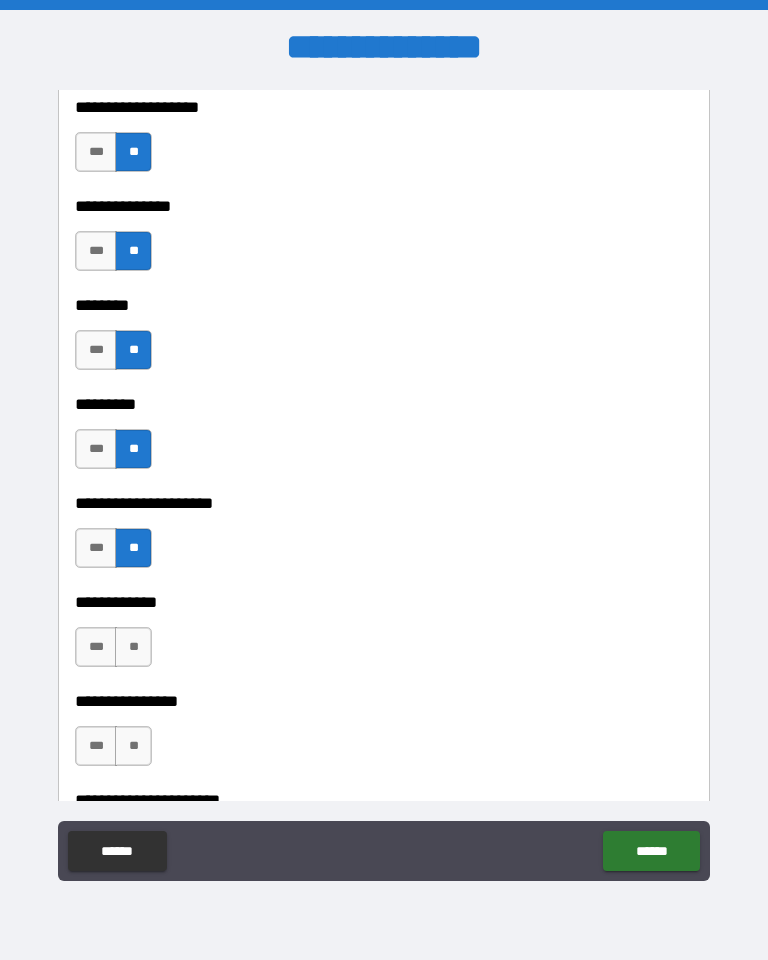 click on "**" at bounding box center (133, 647) 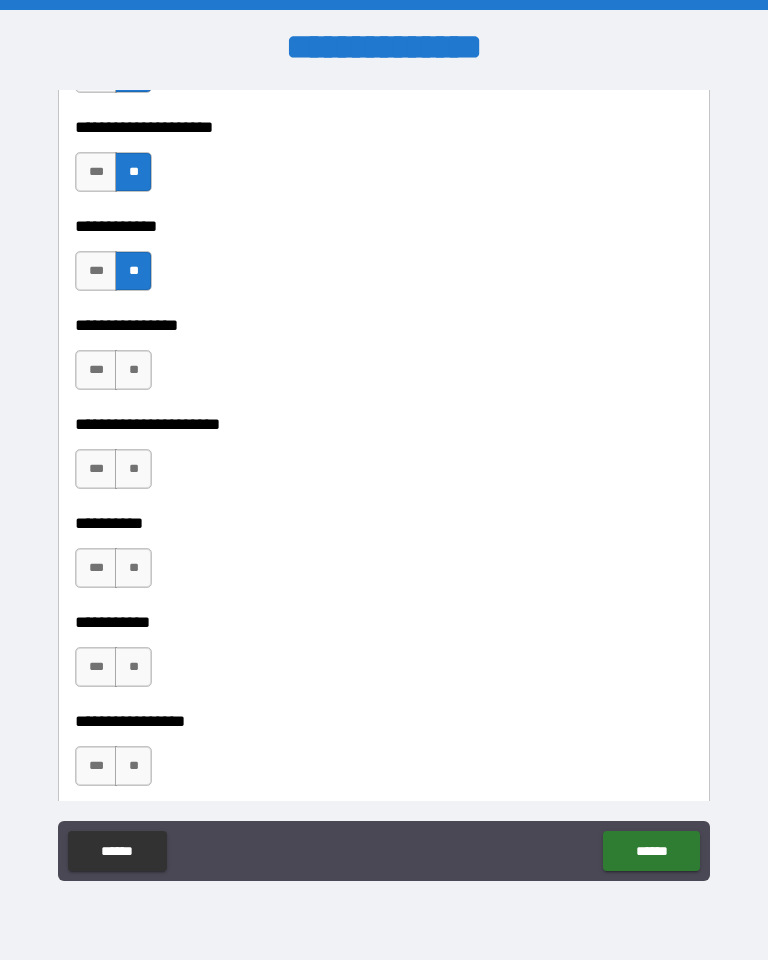 scroll, scrollTop: 6010, scrollLeft: 0, axis: vertical 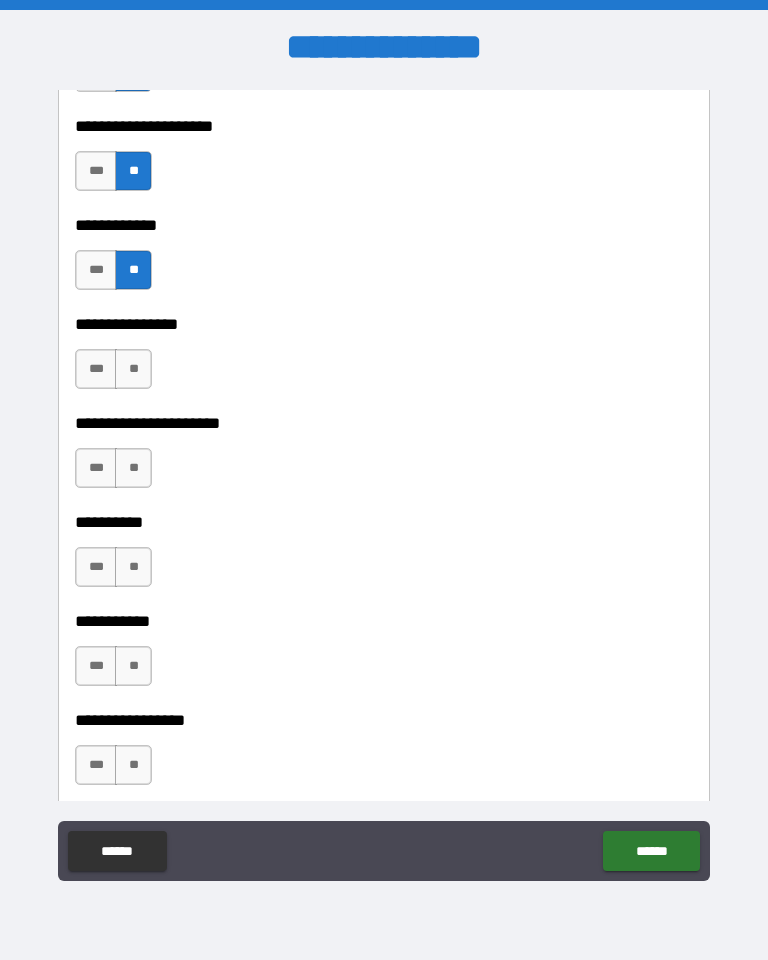click on "**" at bounding box center [133, 369] 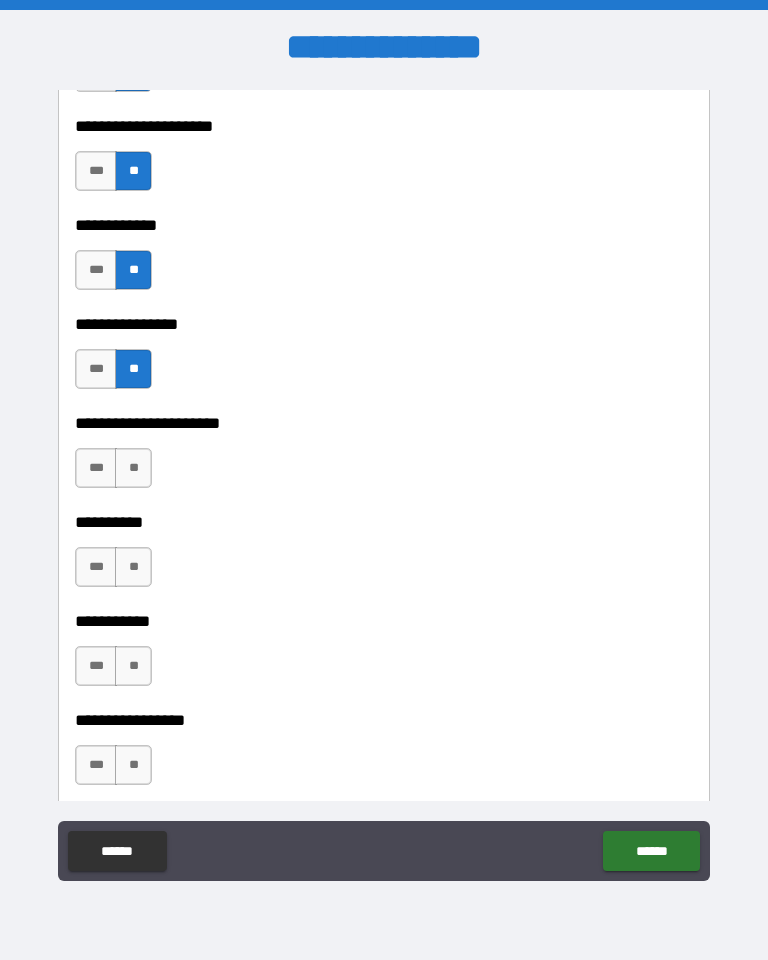 click on "**" at bounding box center [133, 468] 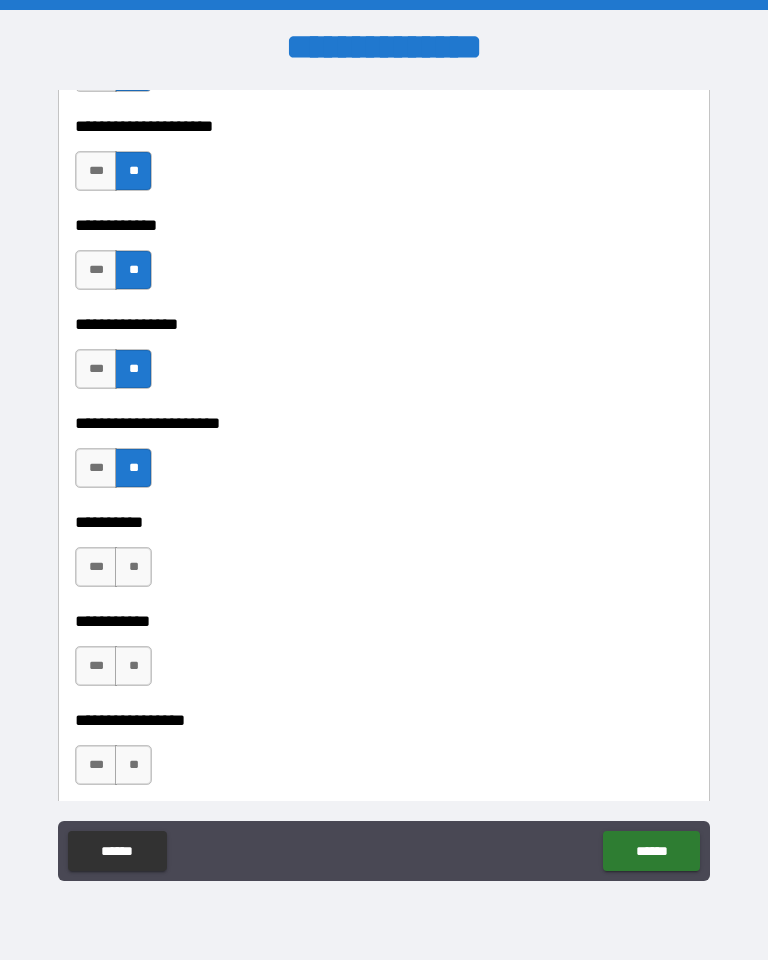 click on "**" at bounding box center [133, 567] 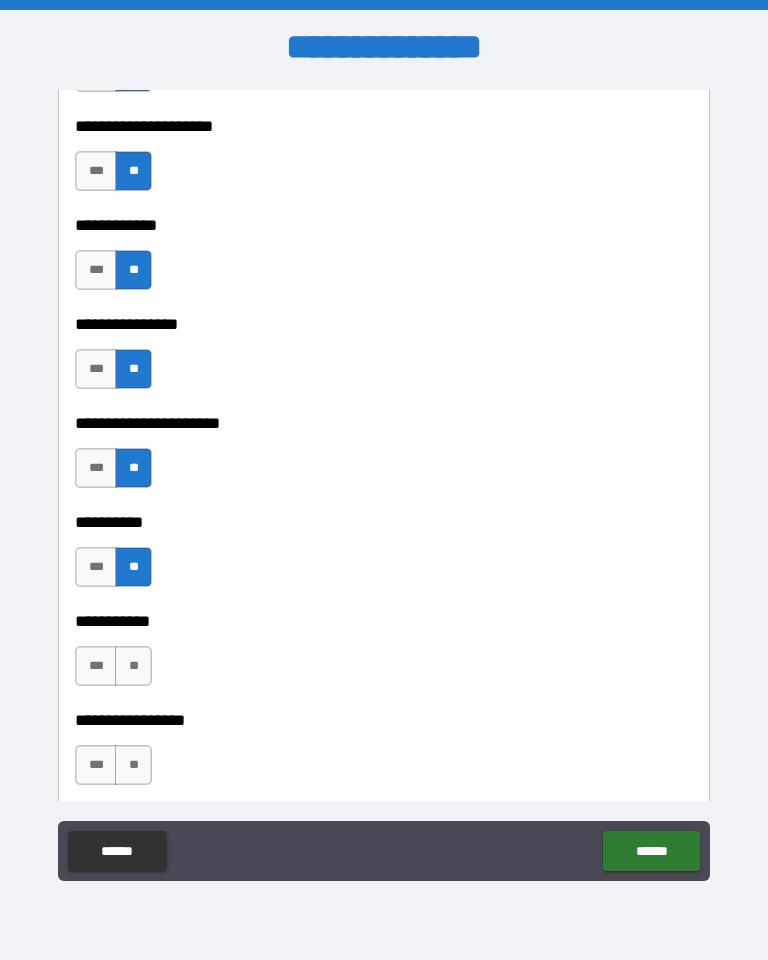 click on "**" at bounding box center (133, 666) 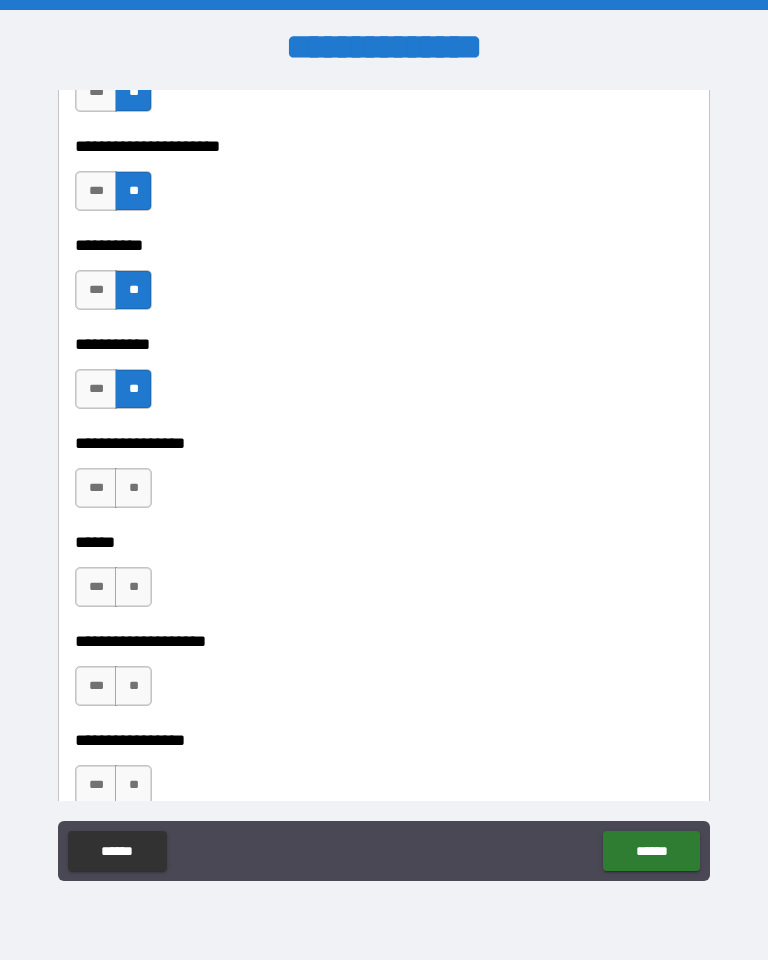 scroll, scrollTop: 6288, scrollLeft: 0, axis: vertical 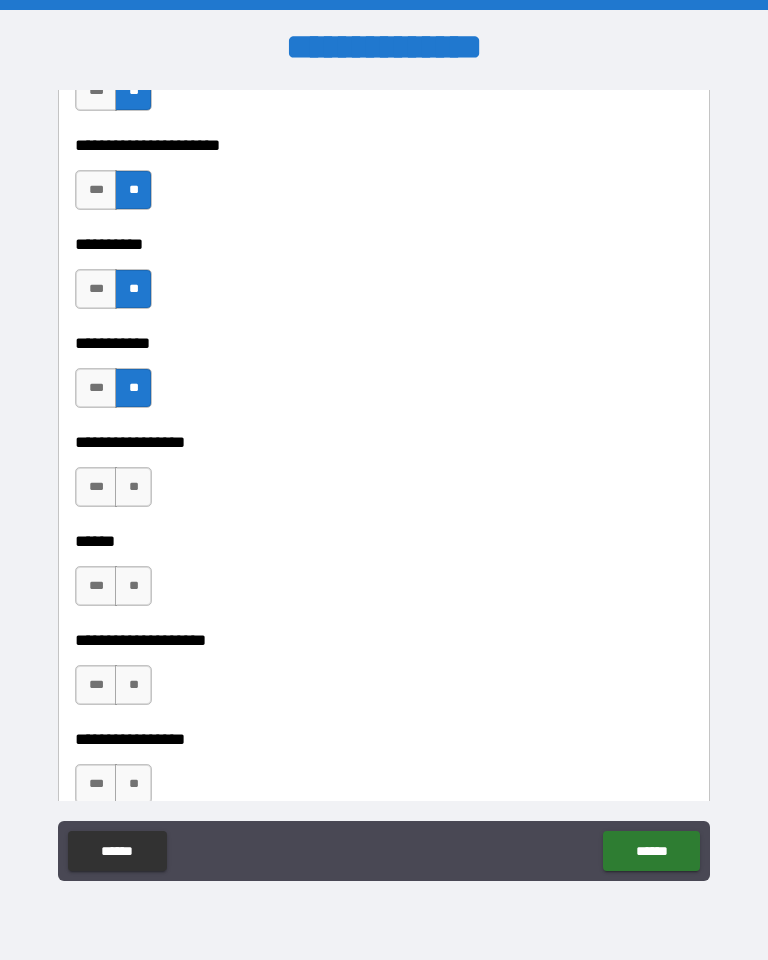 click on "**" at bounding box center [133, 487] 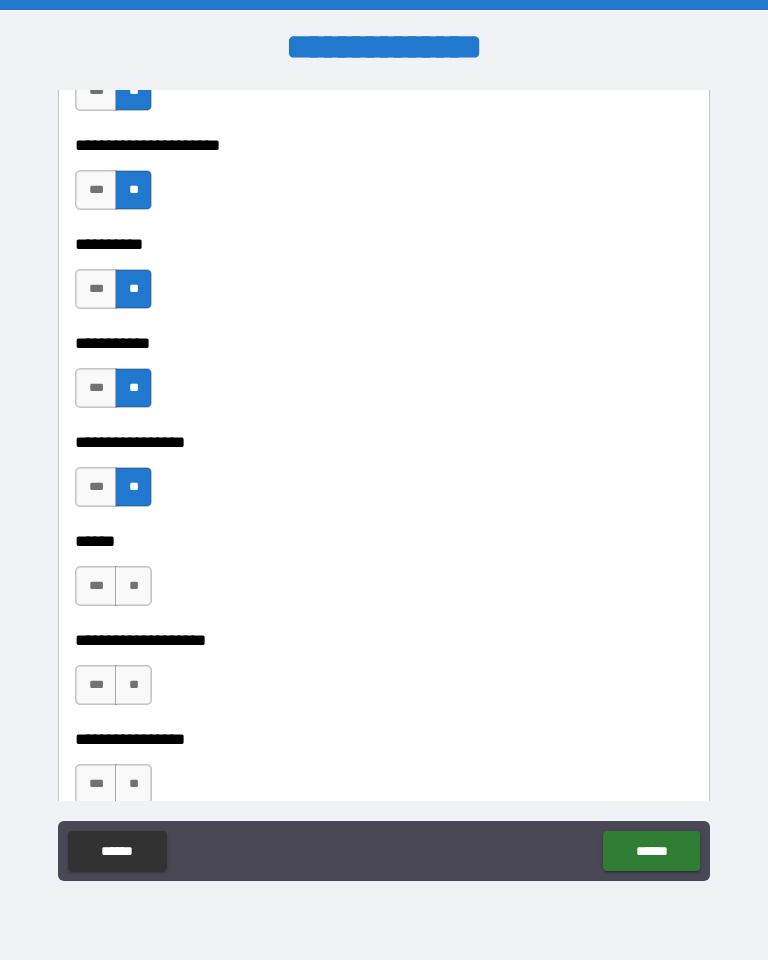 click on "**" at bounding box center [133, 586] 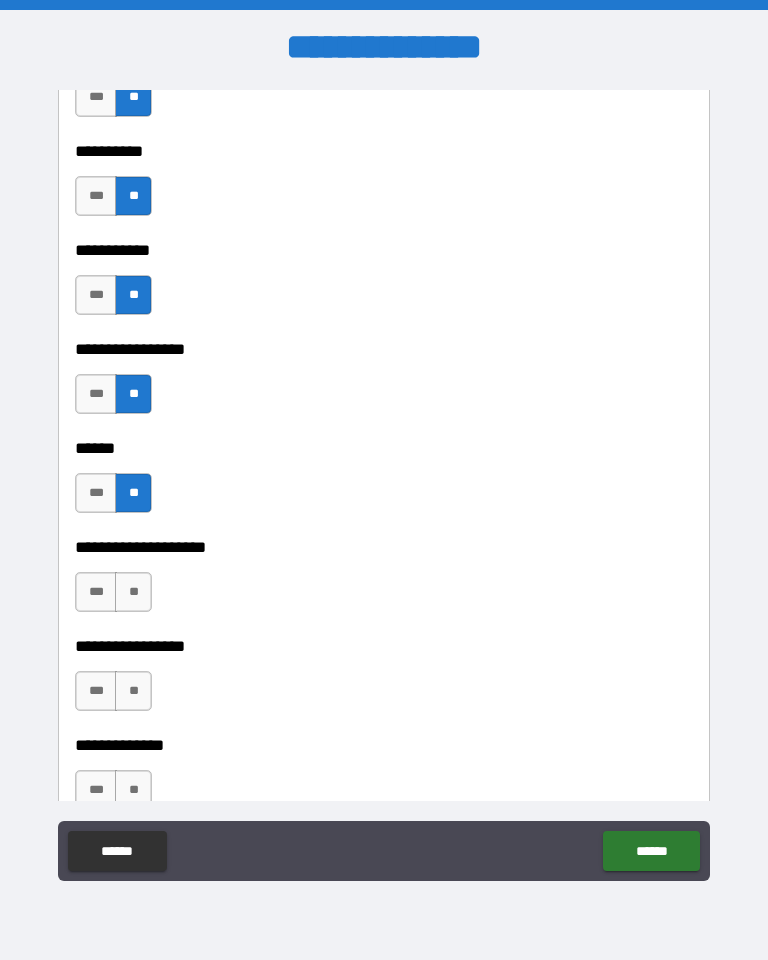 scroll, scrollTop: 6389, scrollLeft: 0, axis: vertical 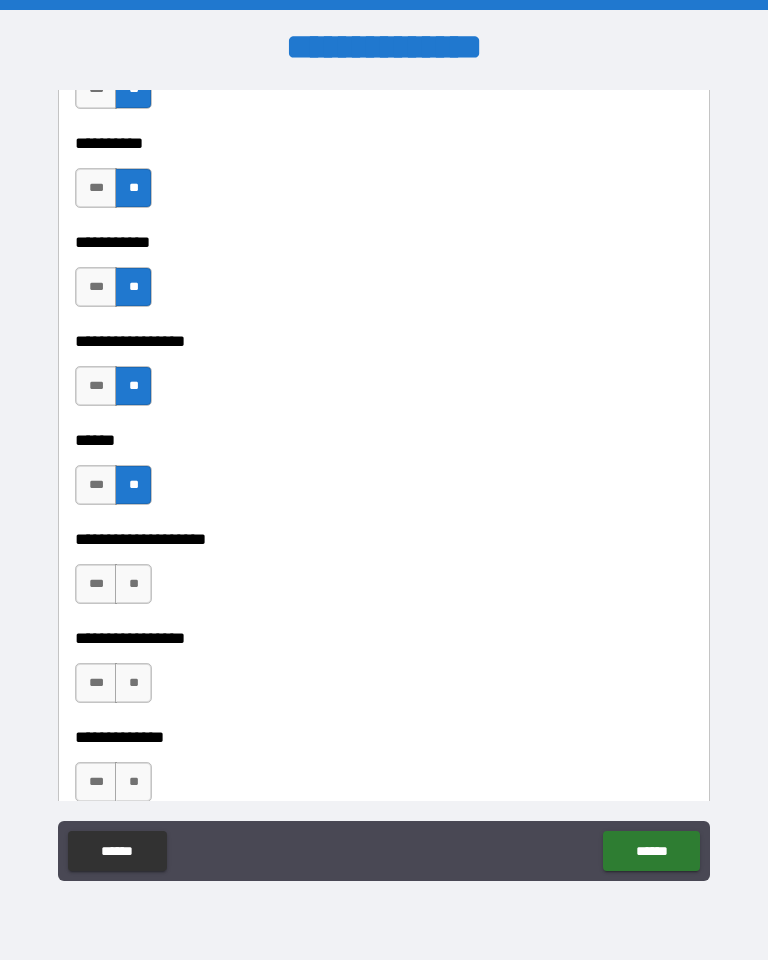 click on "**" at bounding box center [133, 584] 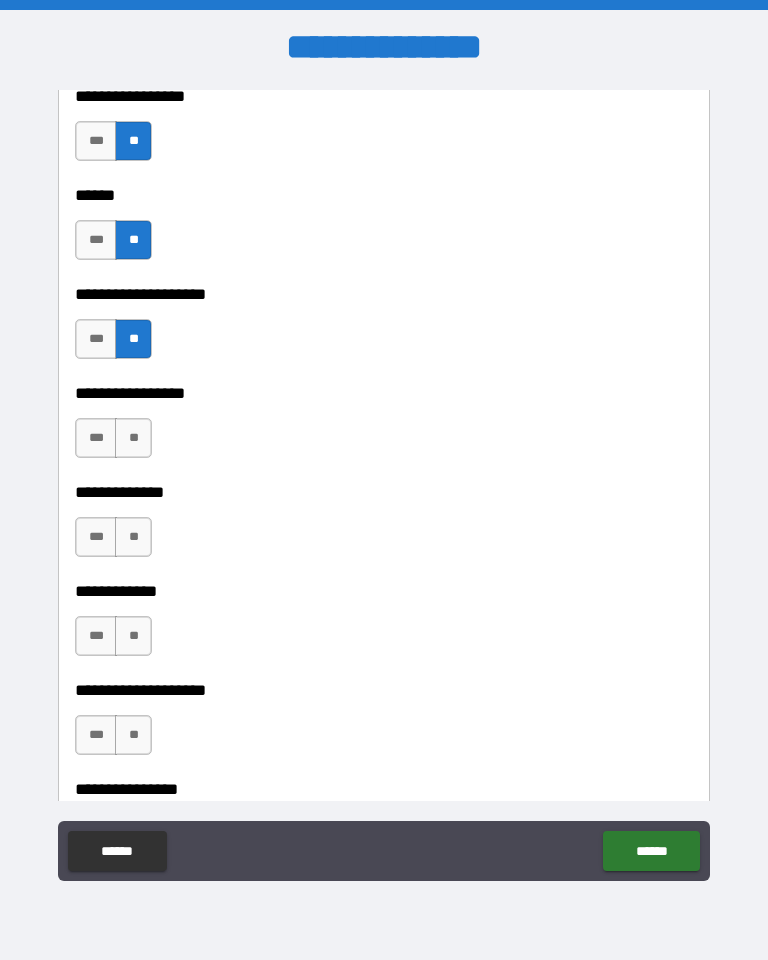 scroll, scrollTop: 6635, scrollLeft: 0, axis: vertical 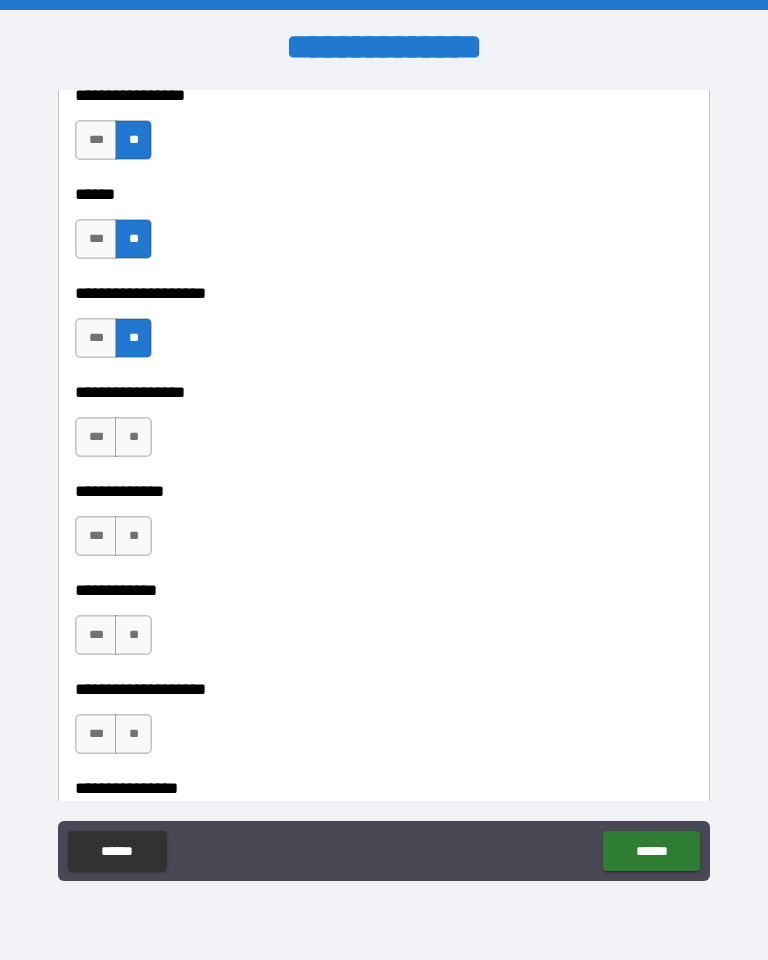 click on "**" at bounding box center [133, 437] 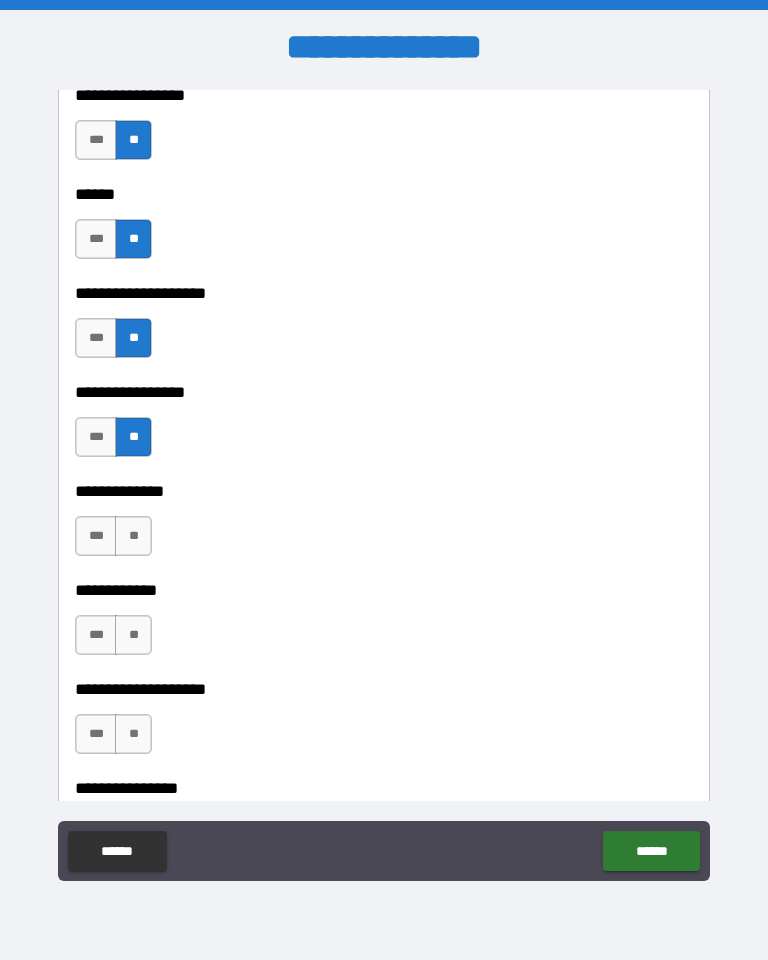 click on "**" at bounding box center [133, 536] 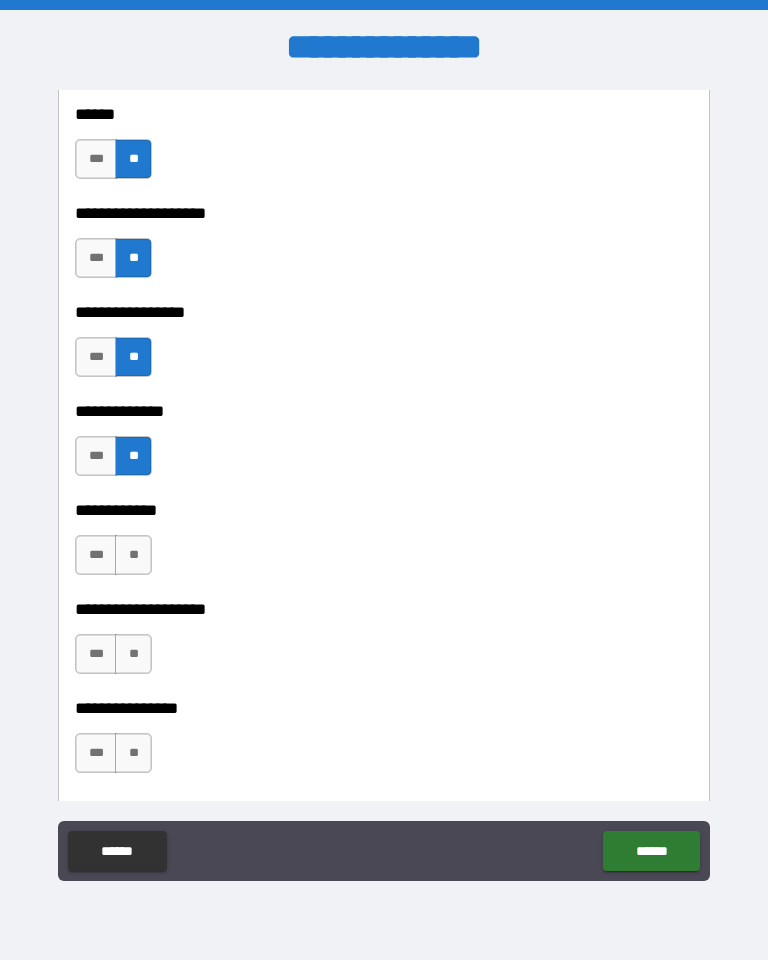 scroll, scrollTop: 6729, scrollLeft: 0, axis: vertical 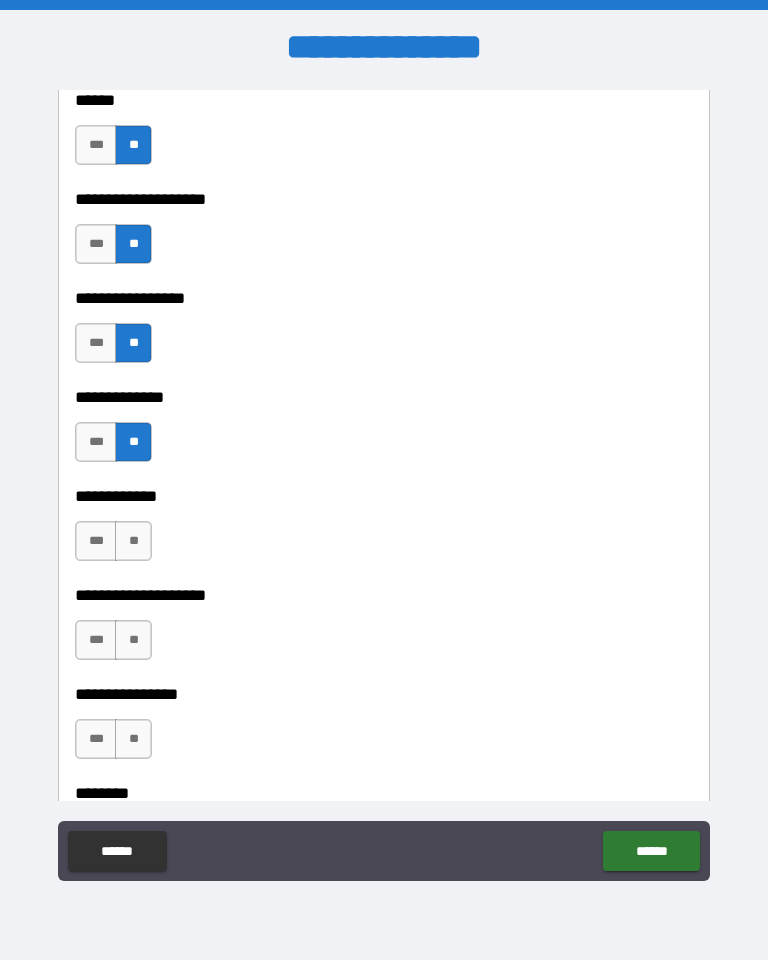 click on "**" at bounding box center [133, 541] 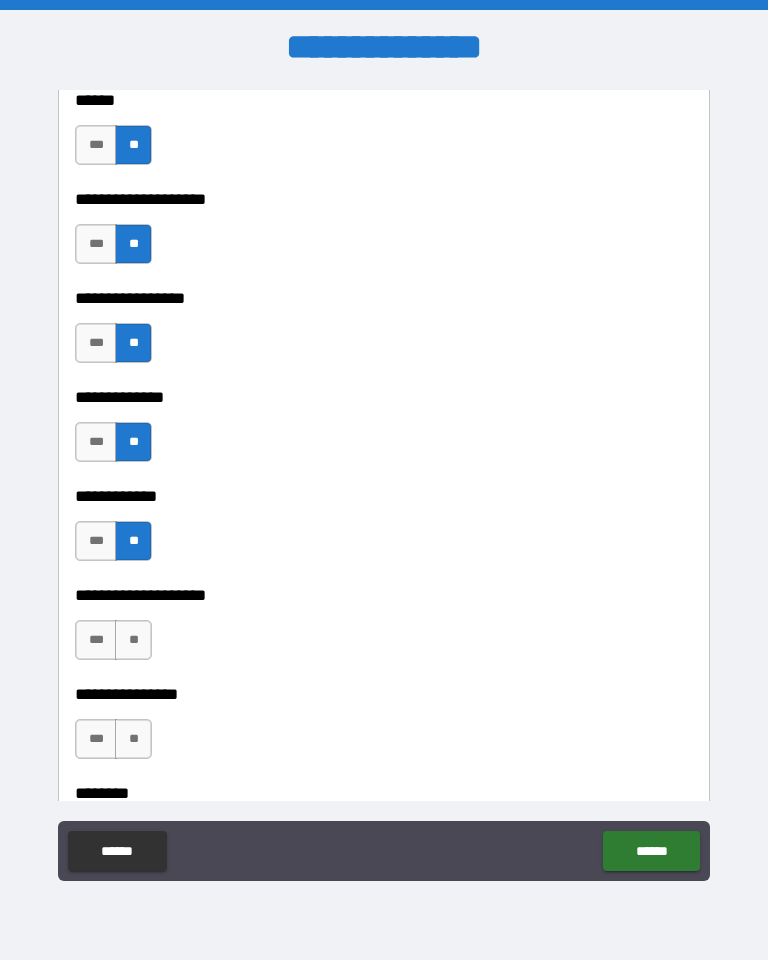 click on "**" at bounding box center [133, 640] 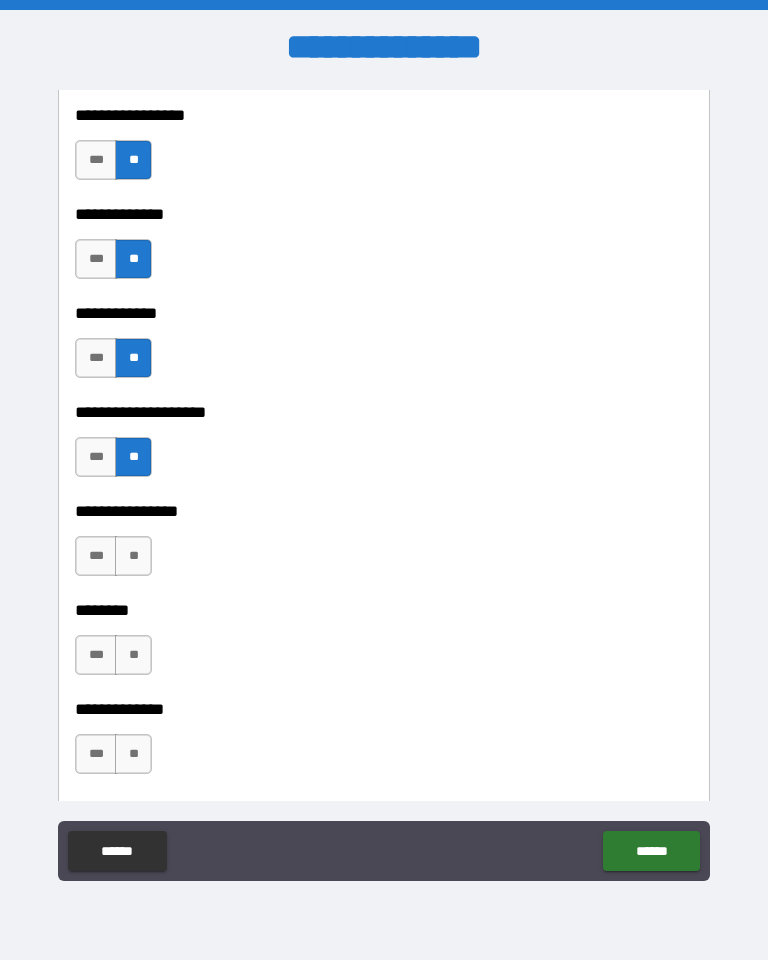 scroll, scrollTop: 6915, scrollLeft: 0, axis: vertical 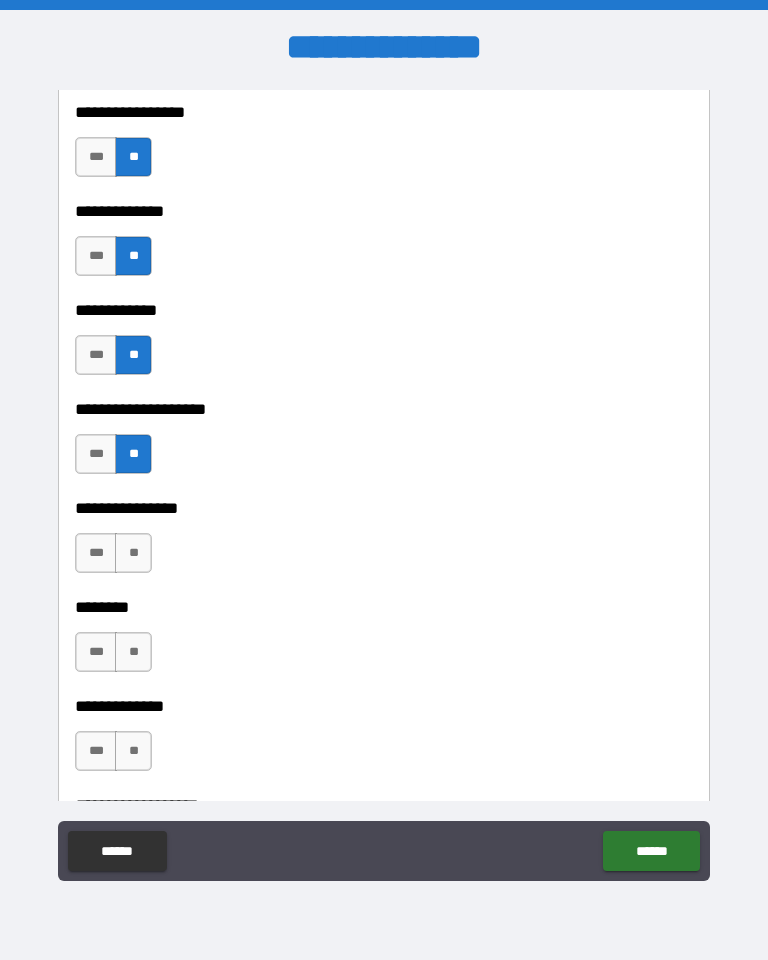 click on "**" at bounding box center [133, 553] 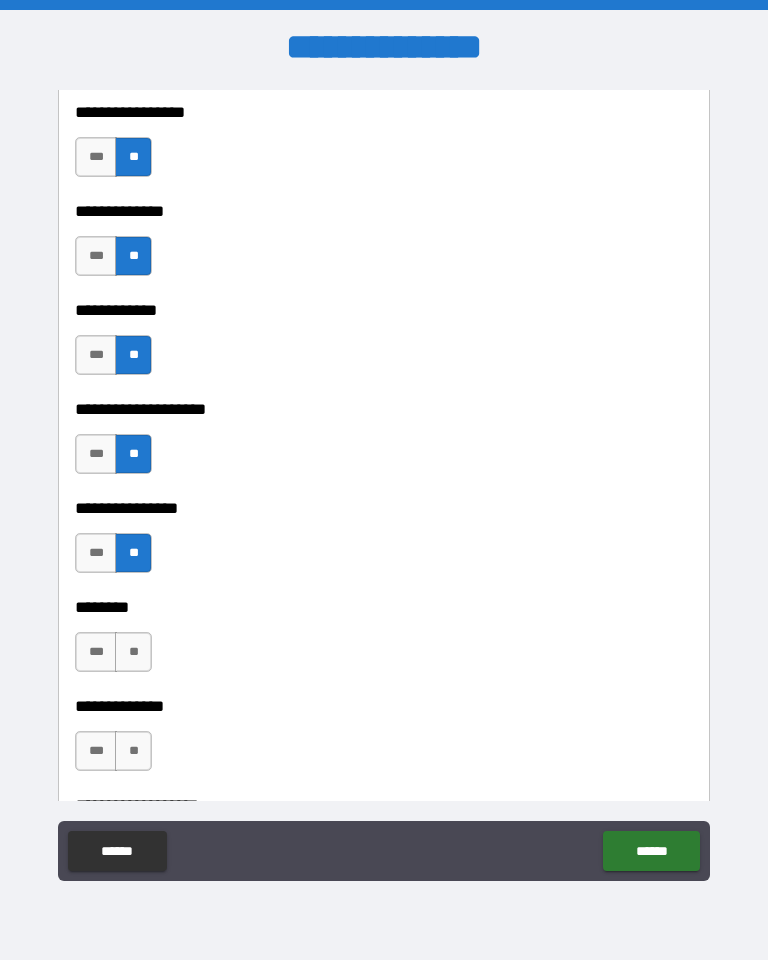 click on "**" at bounding box center (133, 652) 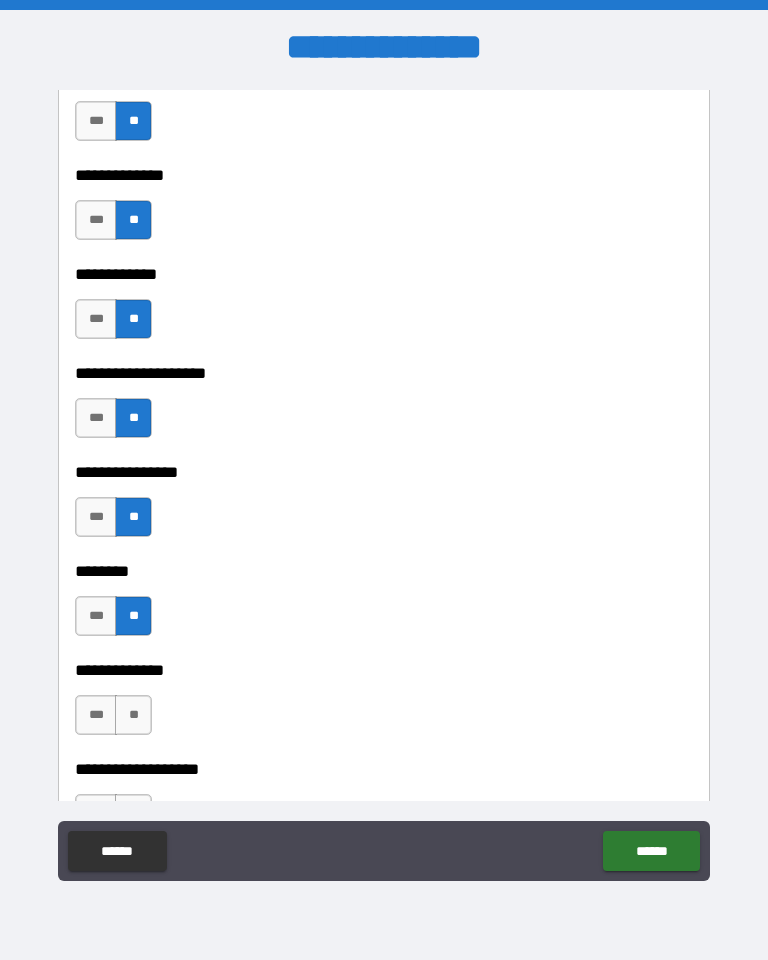 scroll, scrollTop: 6995, scrollLeft: 0, axis: vertical 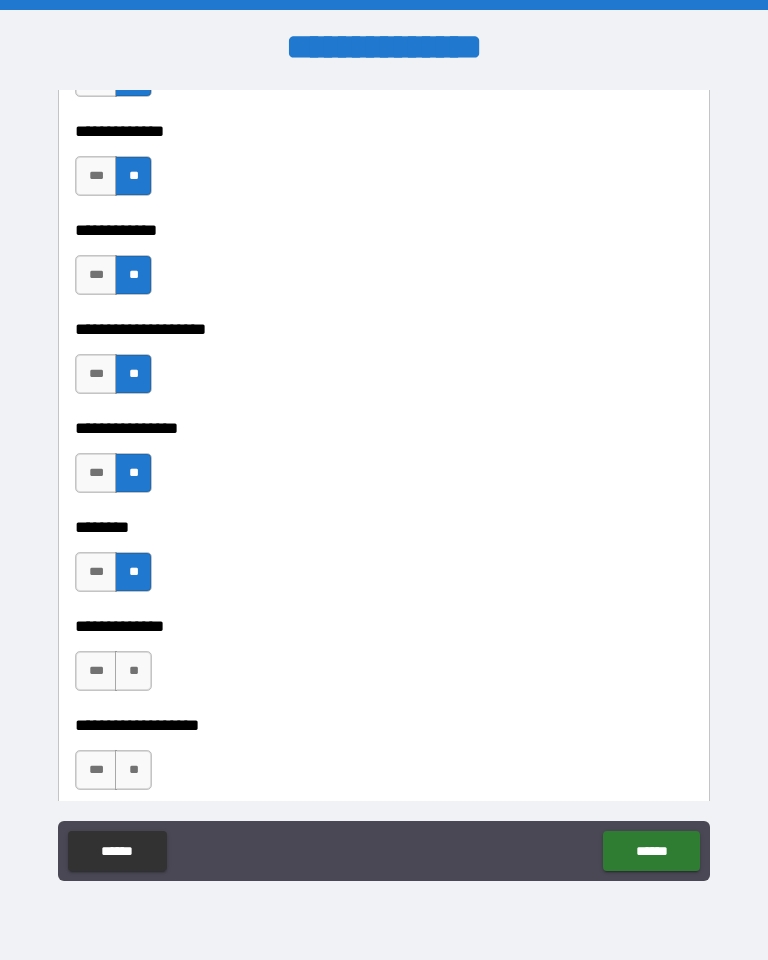 click on "**" at bounding box center (133, 671) 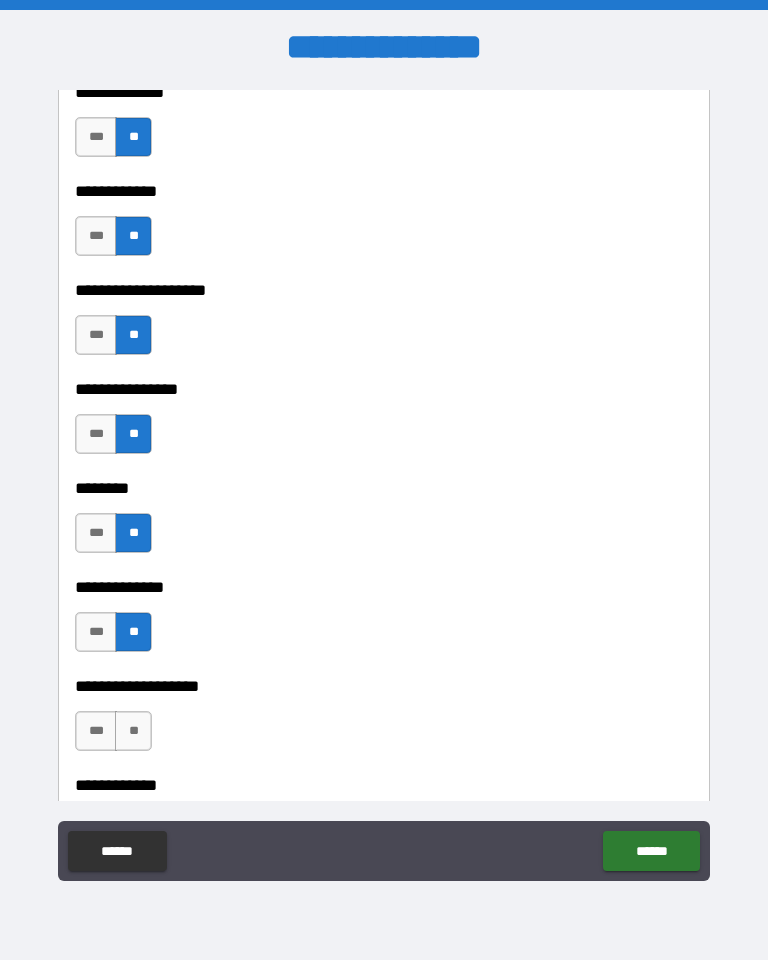 scroll, scrollTop: 7058, scrollLeft: 0, axis: vertical 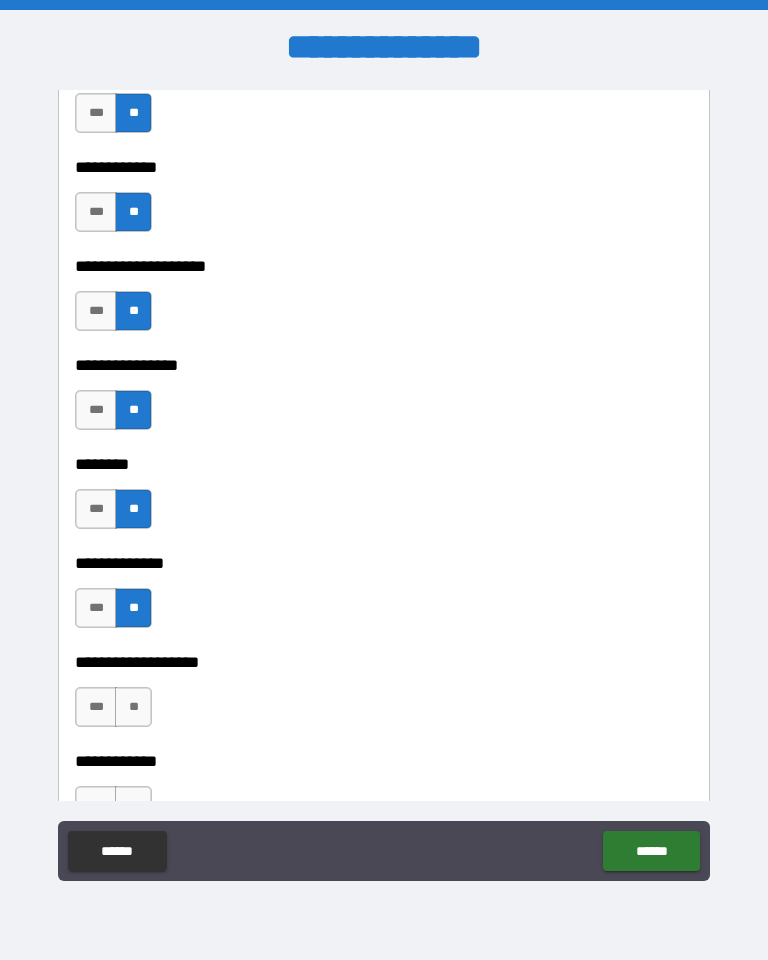 click on "**" at bounding box center (133, 707) 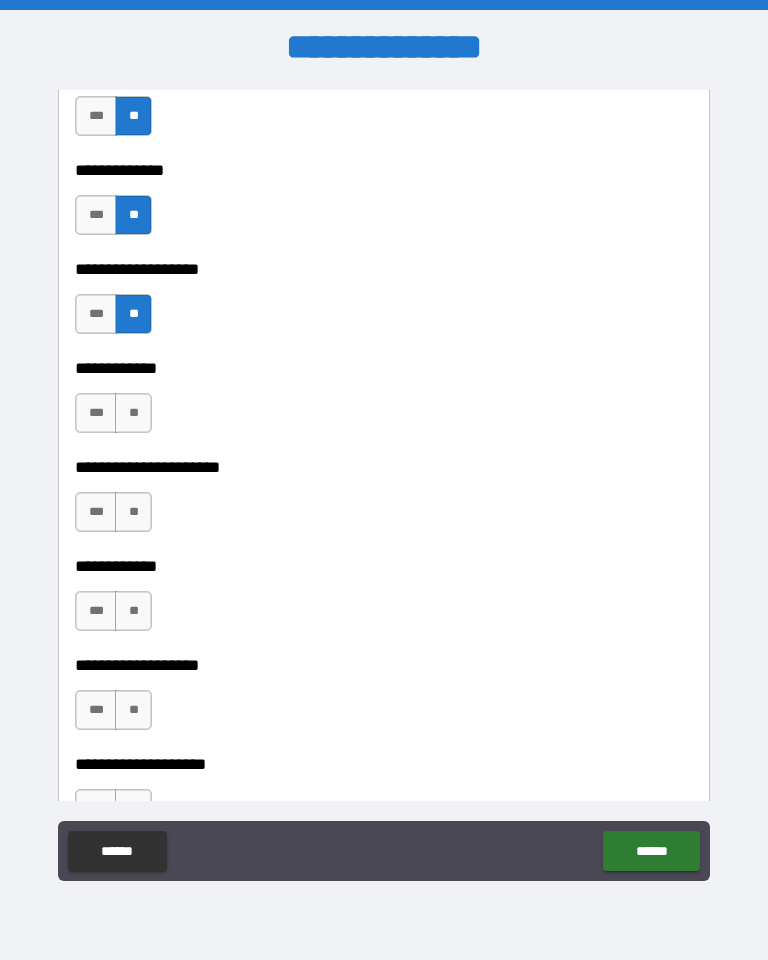 scroll, scrollTop: 7454, scrollLeft: 0, axis: vertical 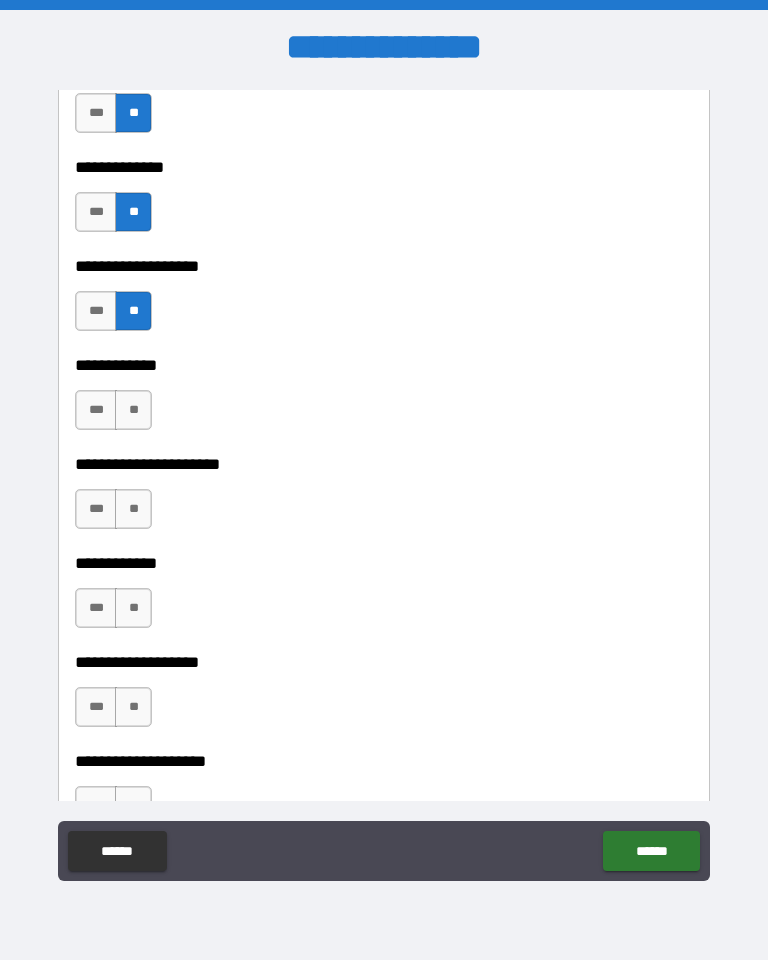 click on "**" at bounding box center (133, 410) 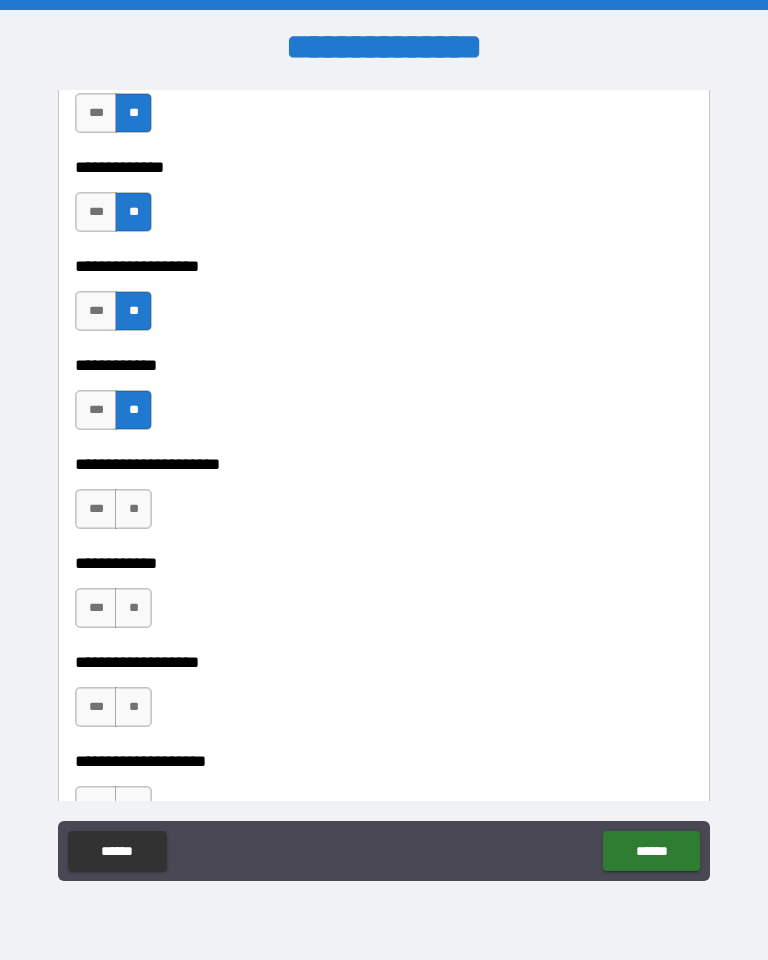 click on "**" at bounding box center (133, 509) 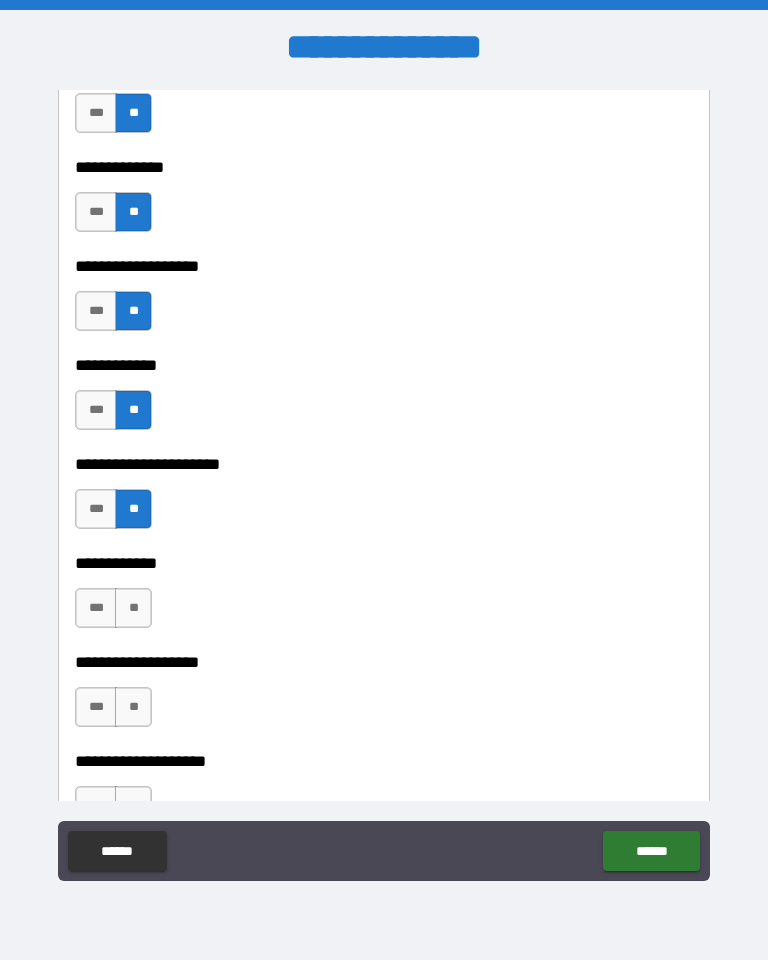 click on "**" at bounding box center (133, 608) 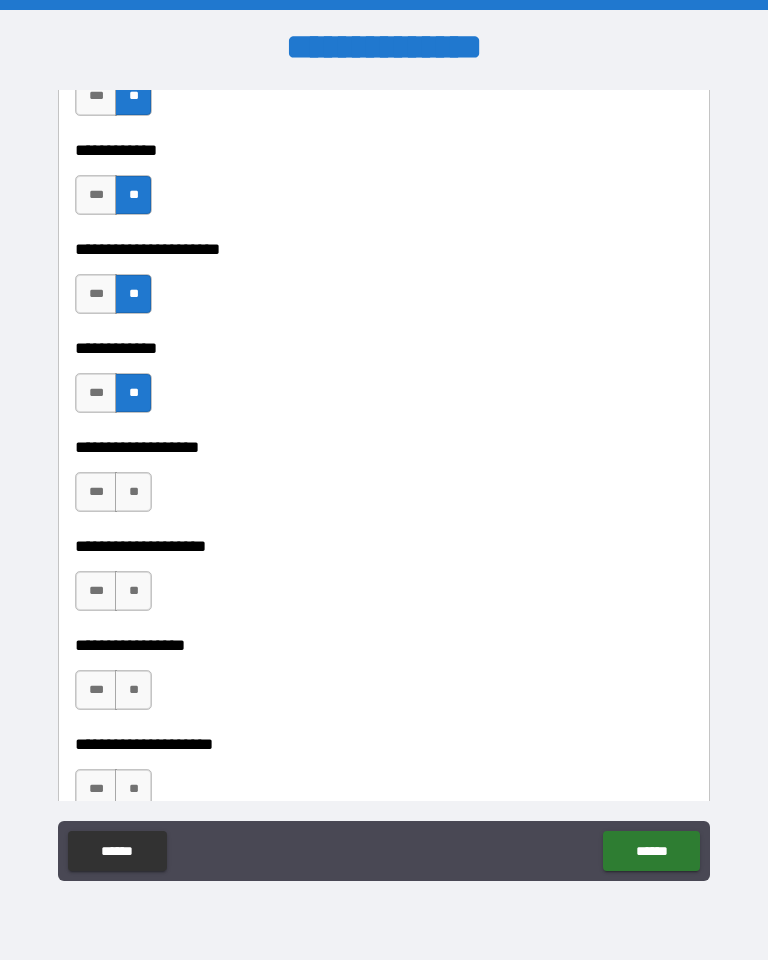 scroll, scrollTop: 7670, scrollLeft: 0, axis: vertical 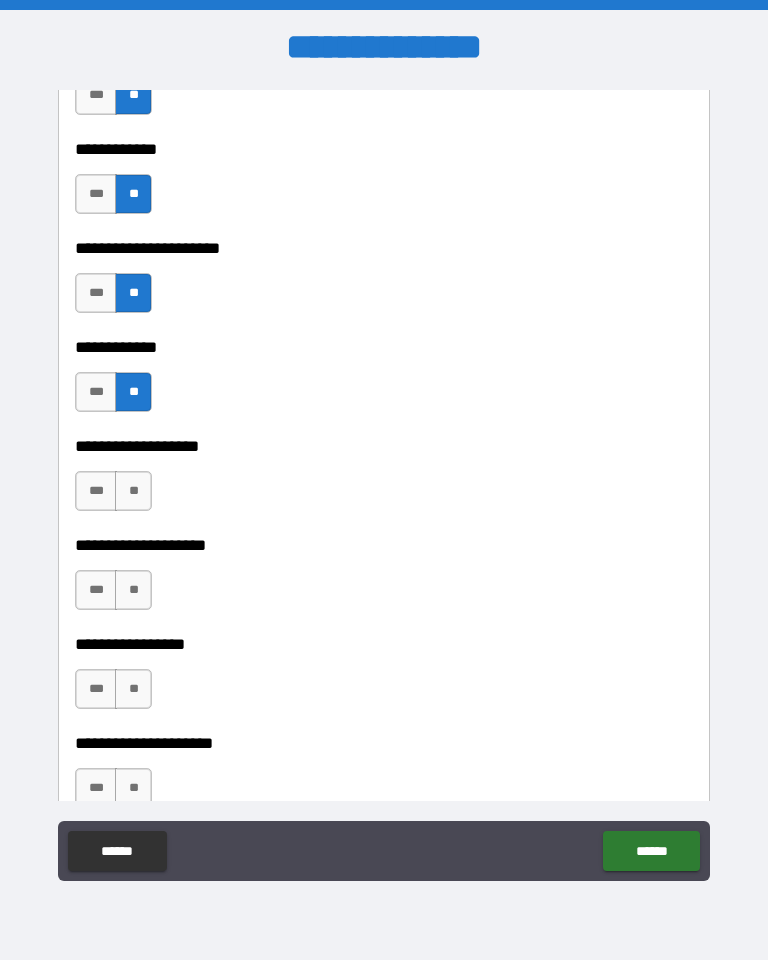 click on "**" at bounding box center [133, 491] 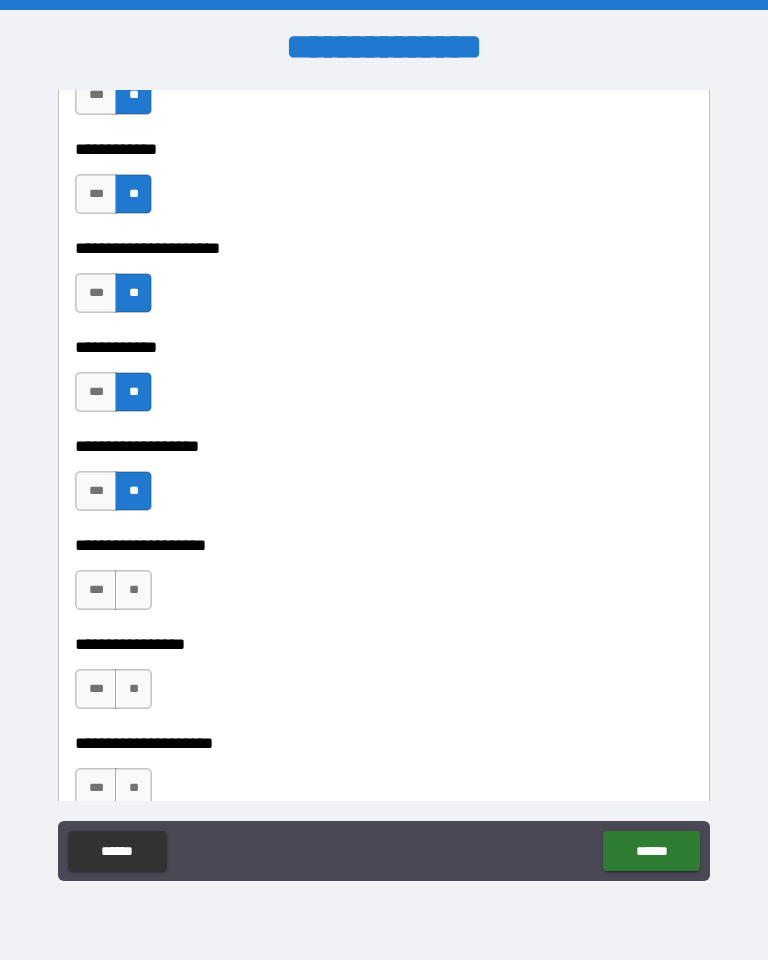 click on "**" at bounding box center [133, 590] 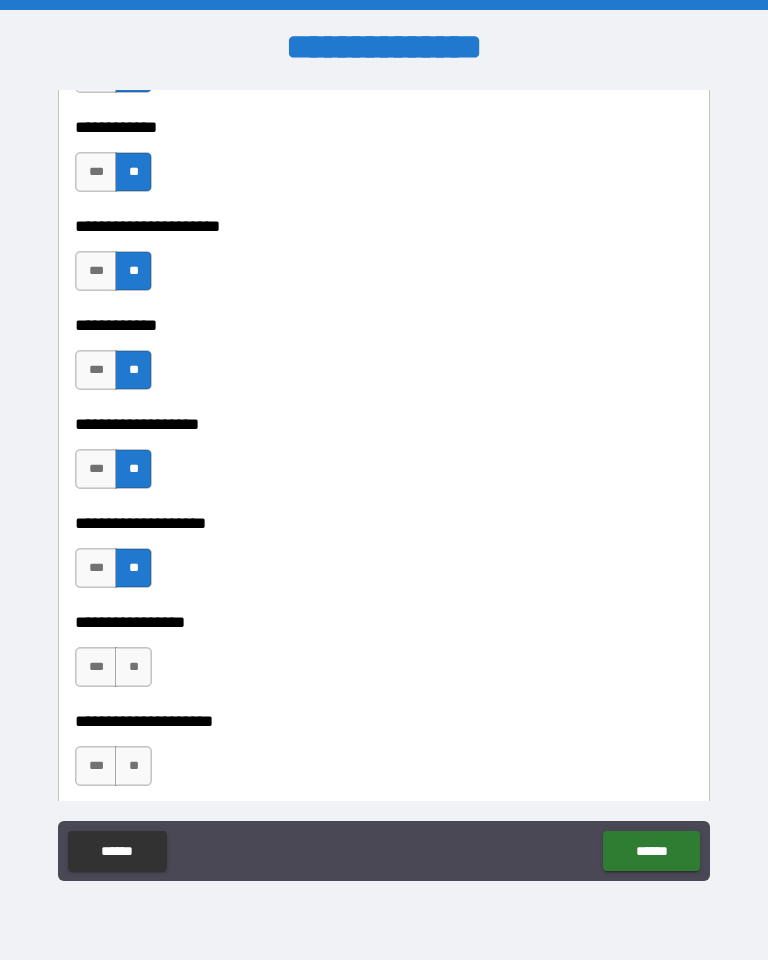 scroll, scrollTop: 7703, scrollLeft: 0, axis: vertical 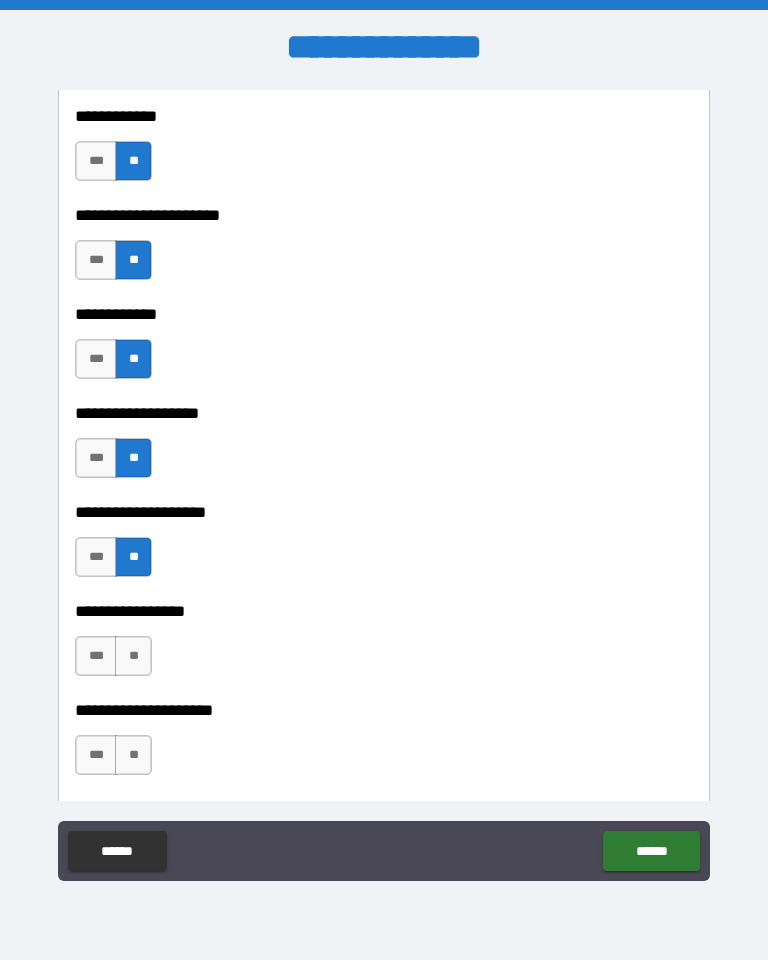 click on "**" at bounding box center [133, 656] 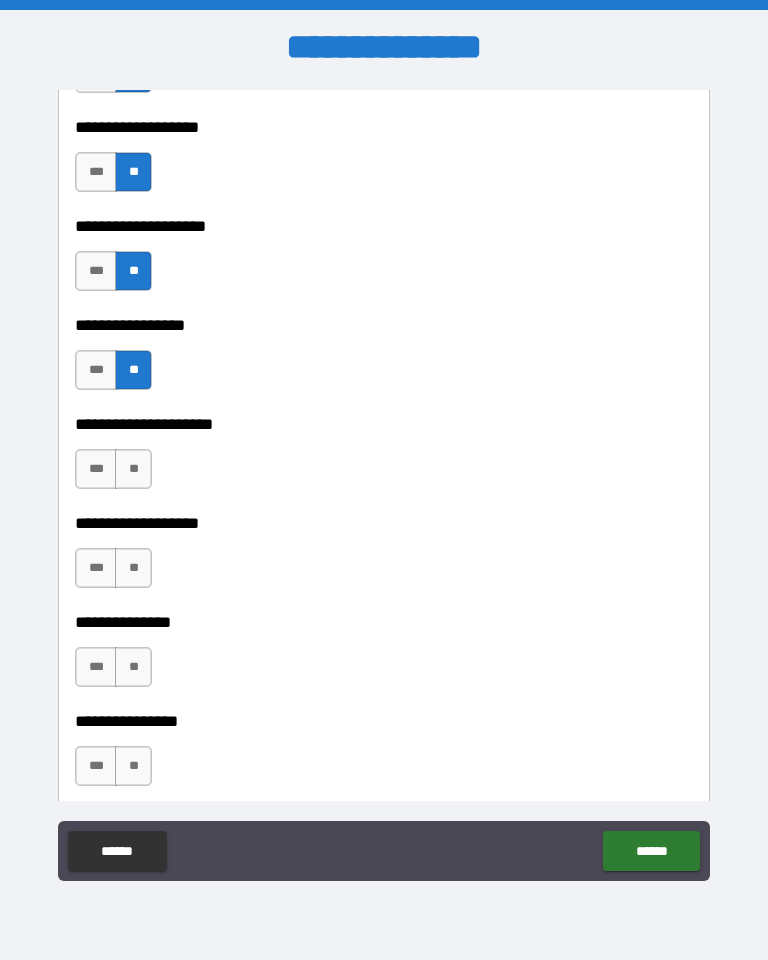 scroll, scrollTop: 8000, scrollLeft: 0, axis: vertical 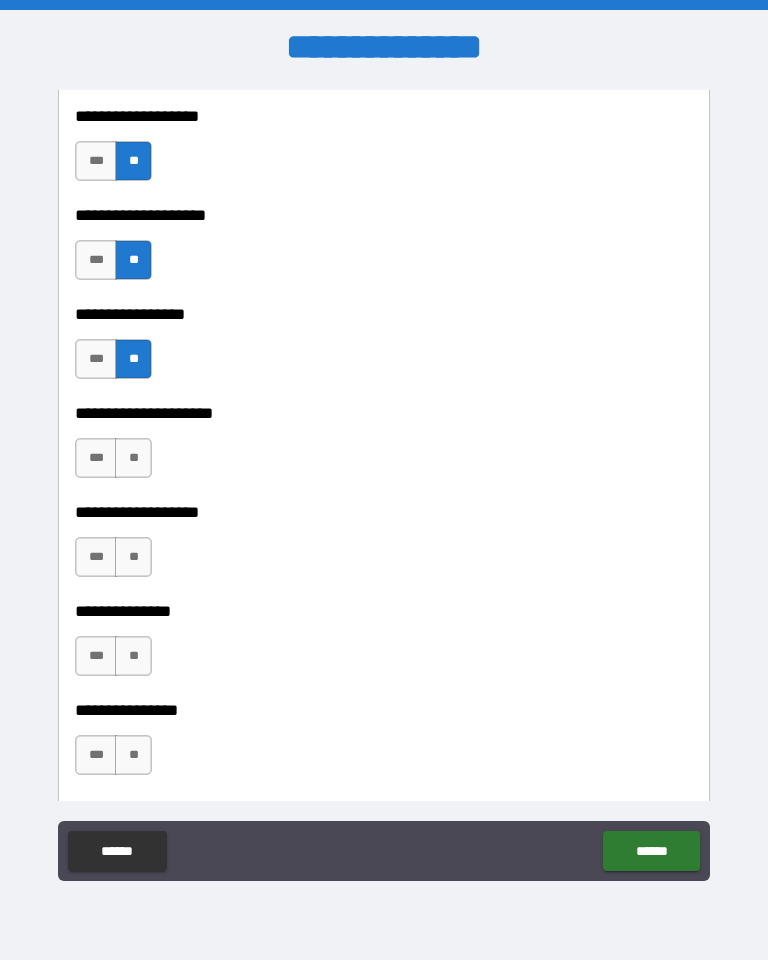 click on "**" at bounding box center (133, 458) 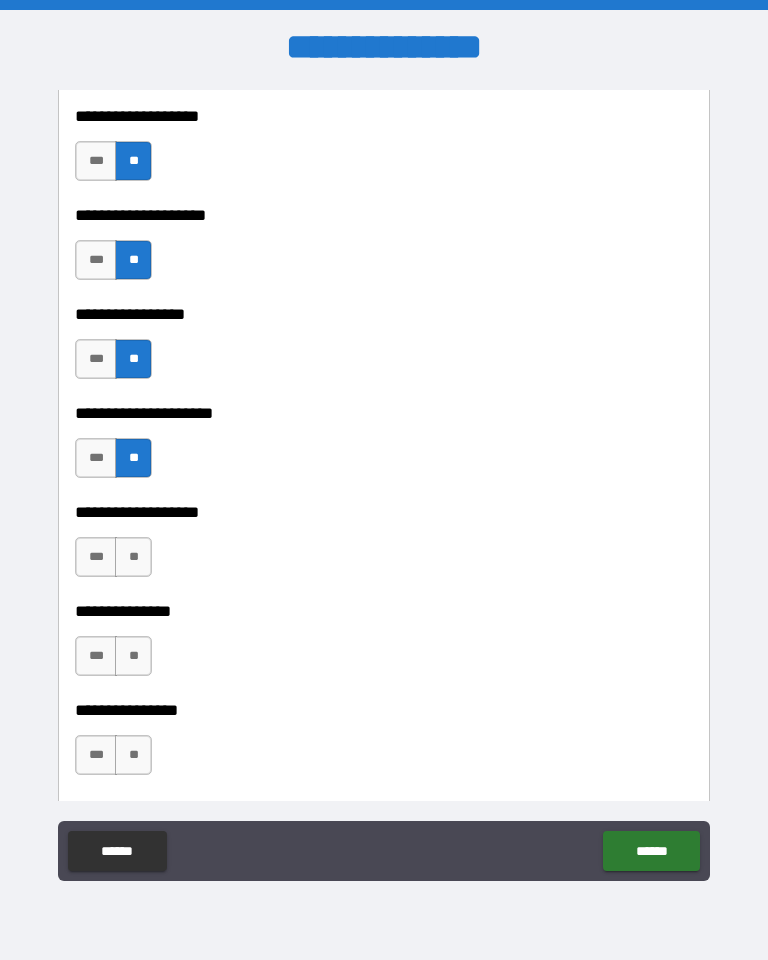 click on "**" at bounding box center (133, 557) 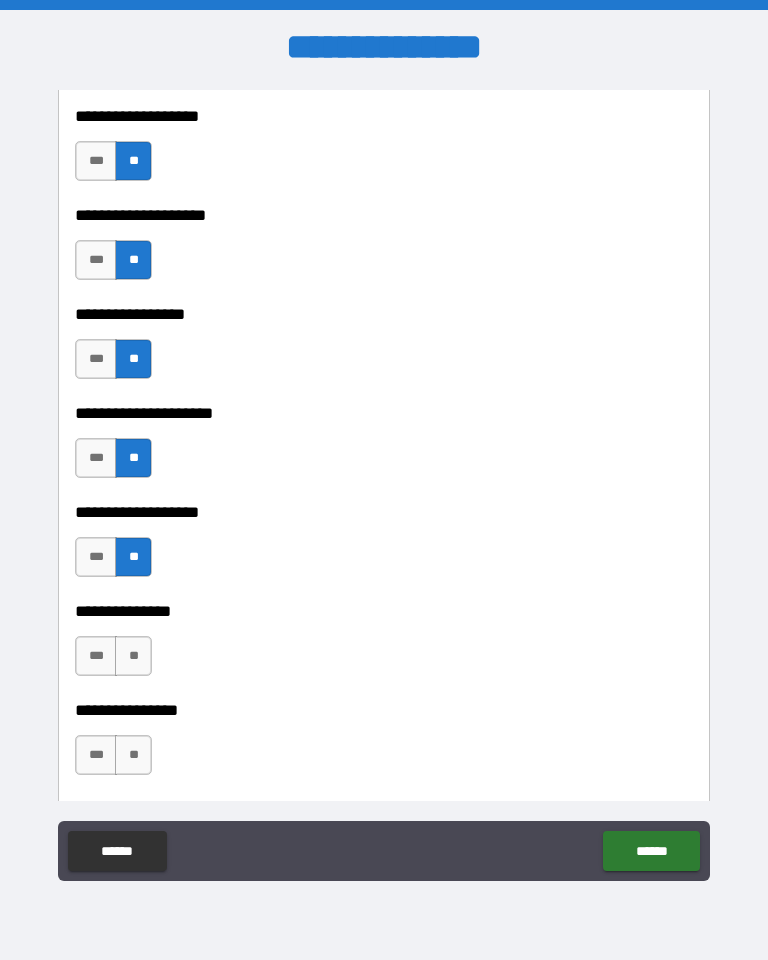 click on "**" at bounding box center (133, 656) 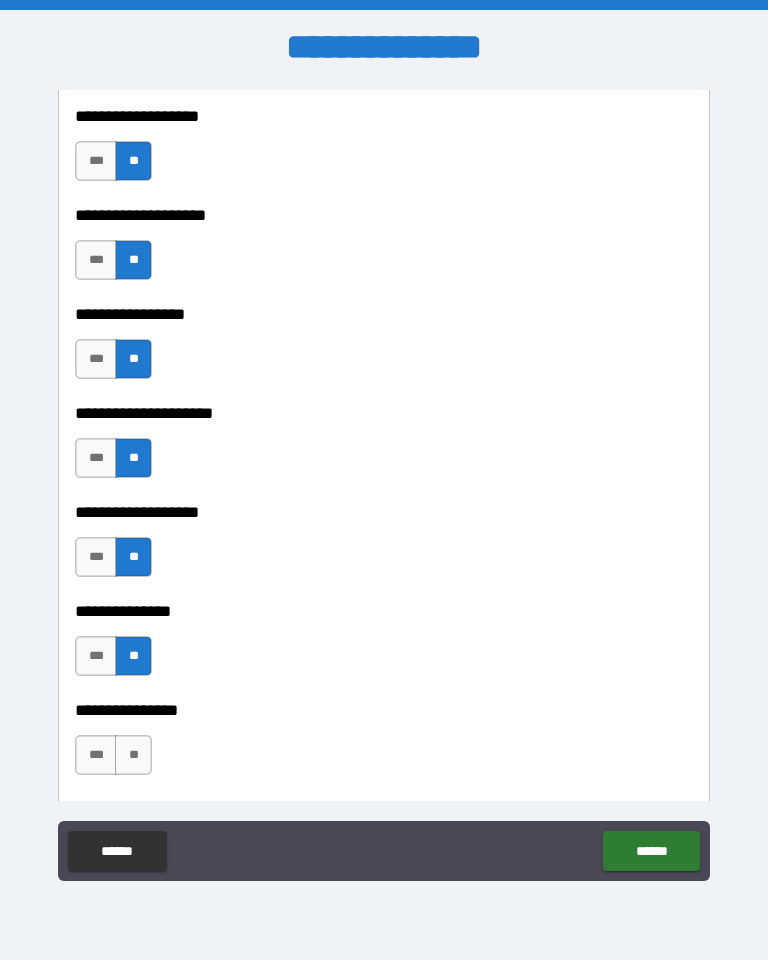 click on "**" at bounding box center (133, 755) 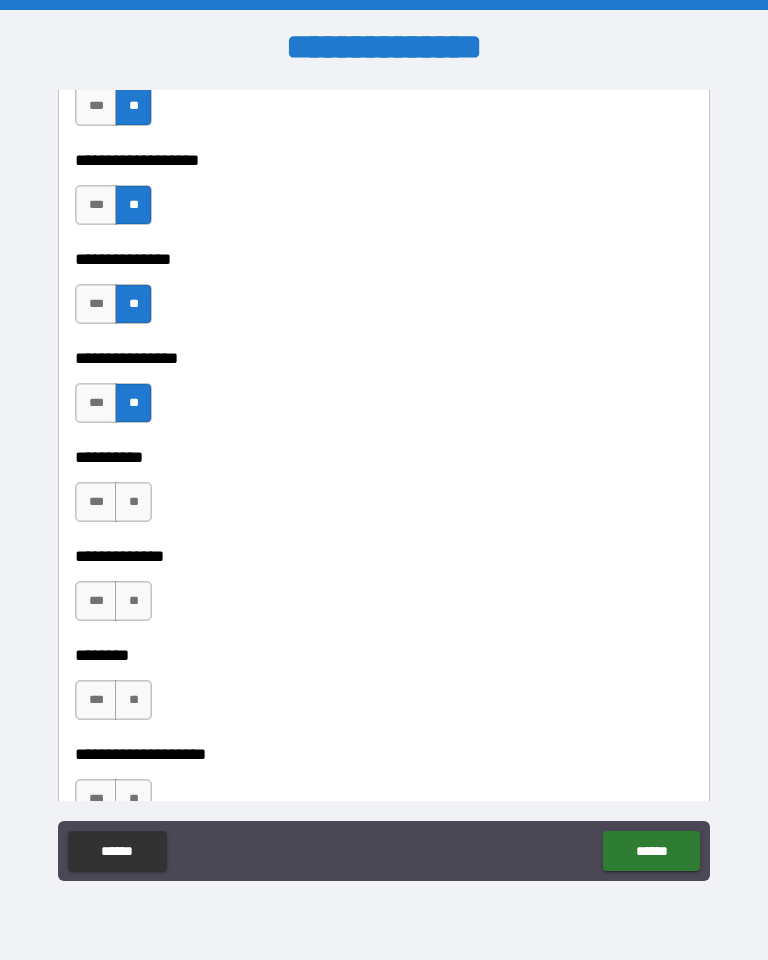 scroll, scrollTop: 8355, scrollLeft: 0, axis: vertical 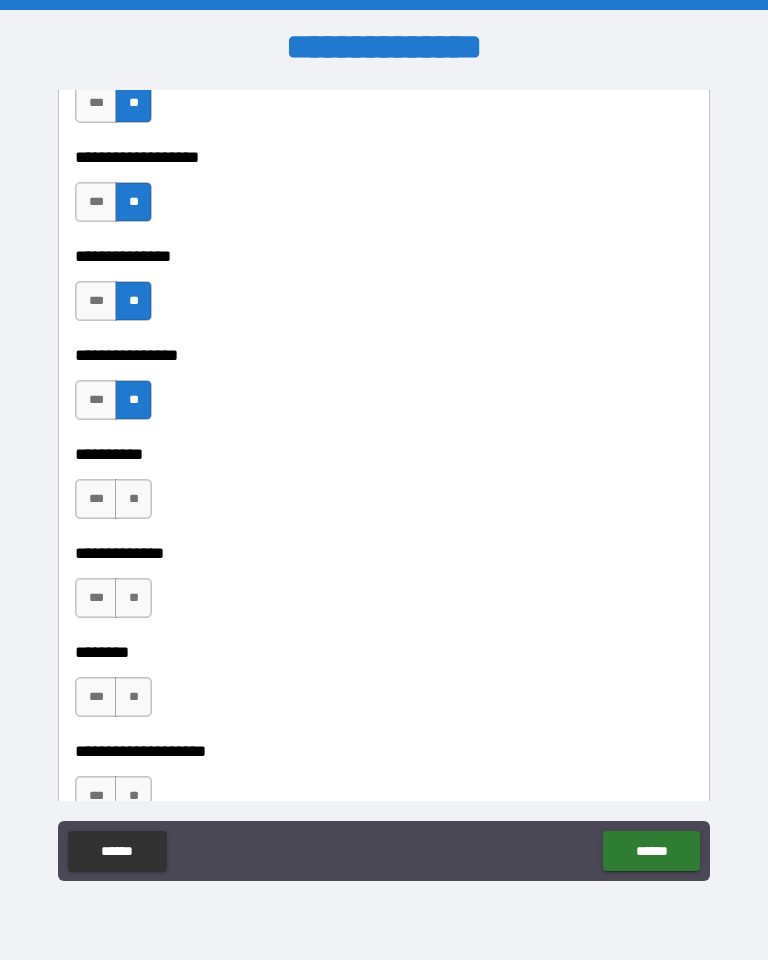 click on "**" at bounding box center [133, 499] 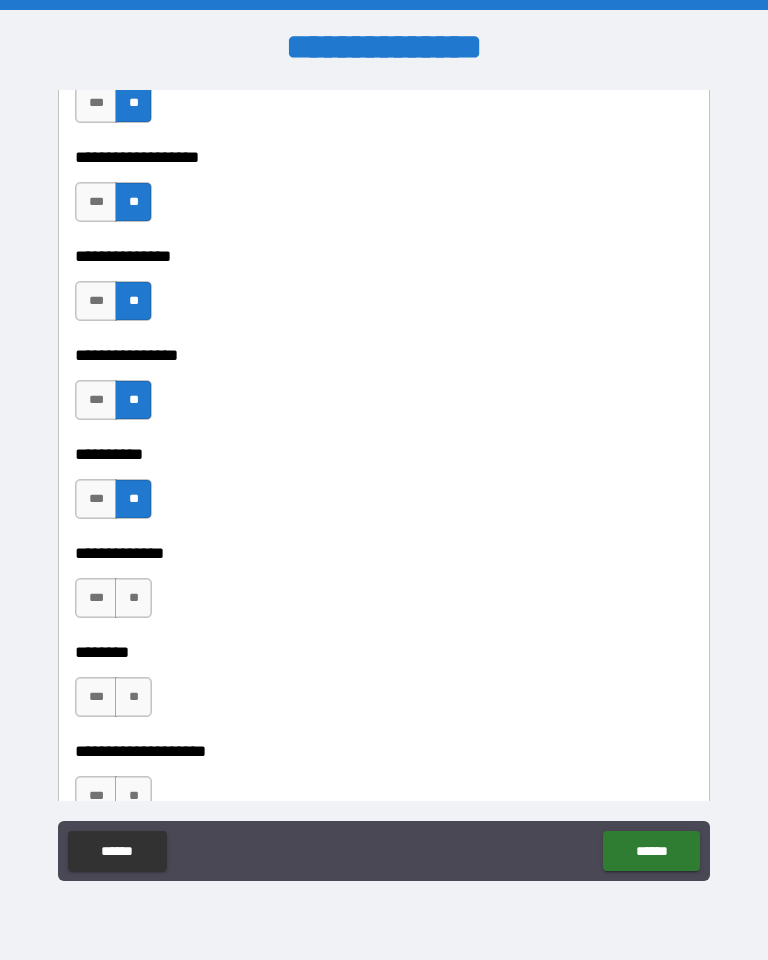 click on "**" at bounding box center [133, 598] 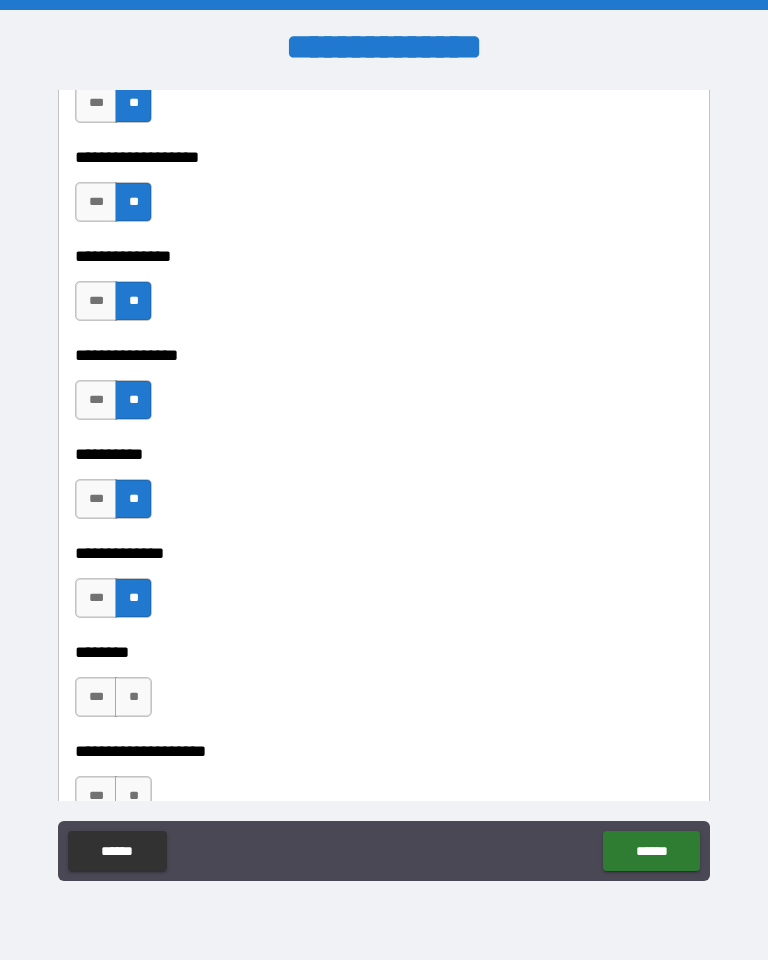 scroll, scrollTop: 8421, scrollLeft: 0, axis: vertical 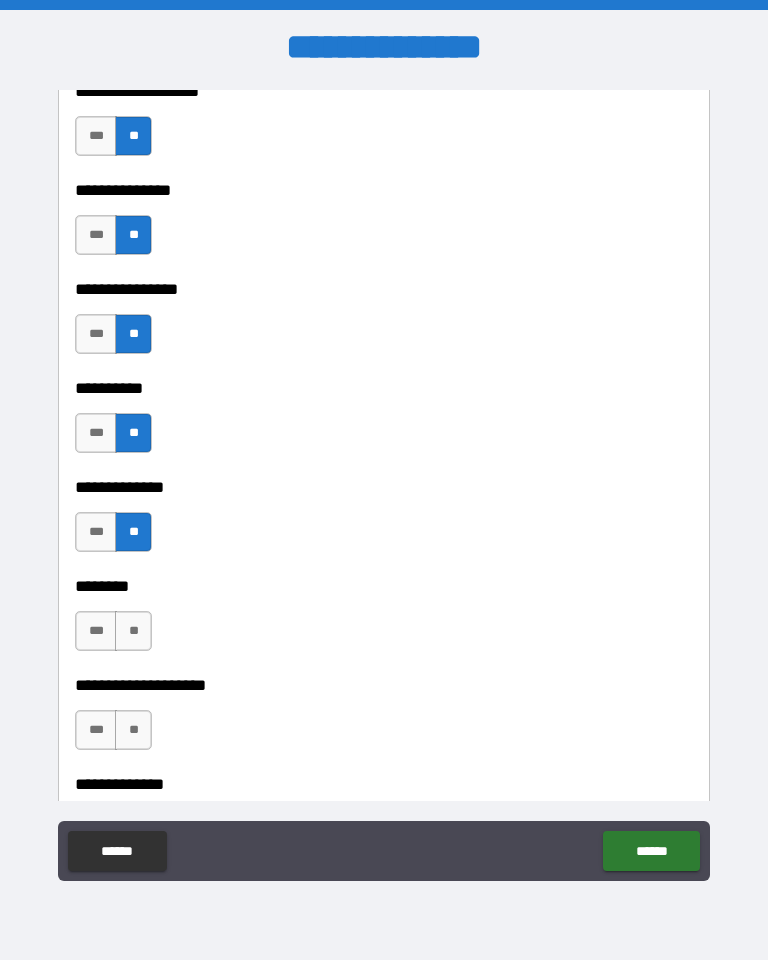 click on "**" at bounding box center (133, 631) 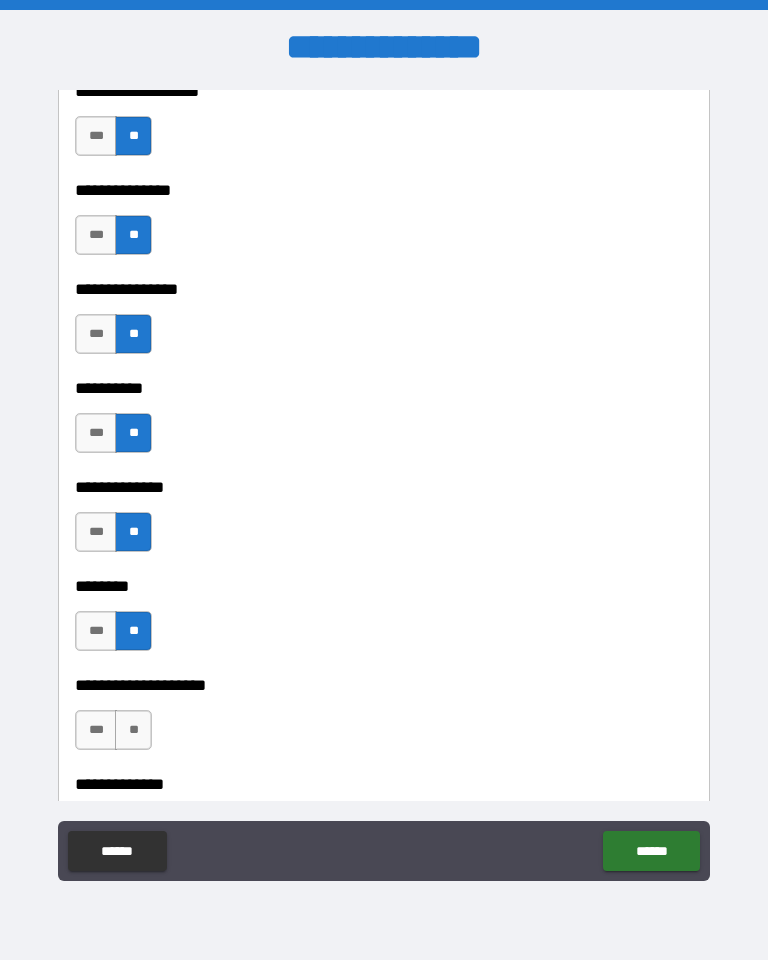 click on "**" at bounding box center [133, 730] 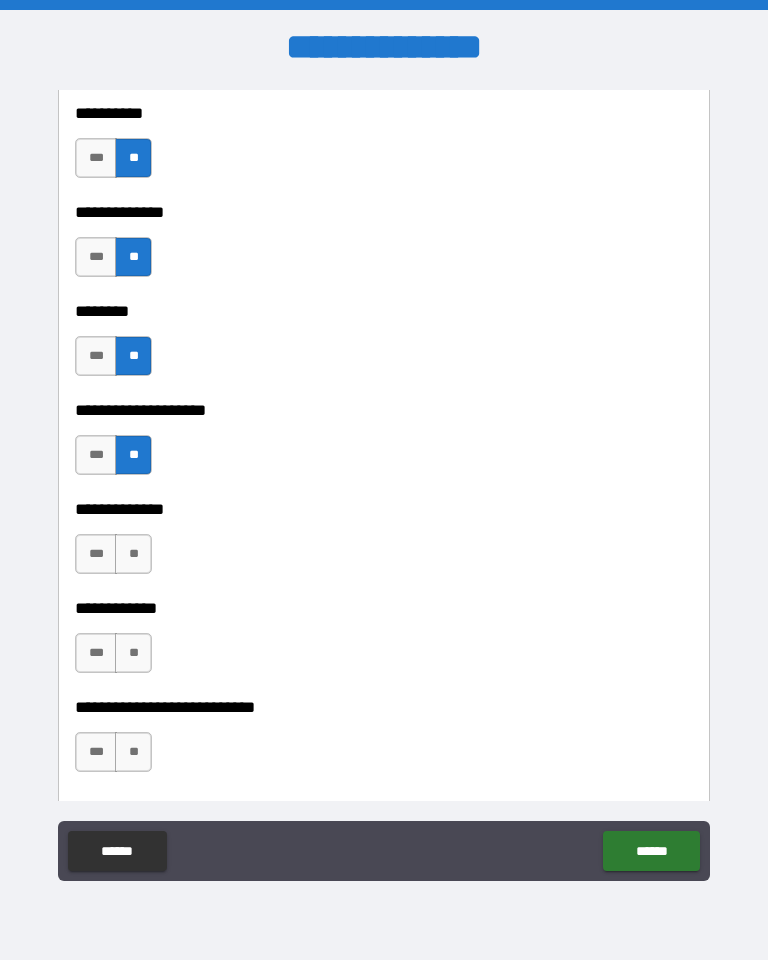 scroll, scrollTop: 8697, scrollLeft: 0, axis: vertical 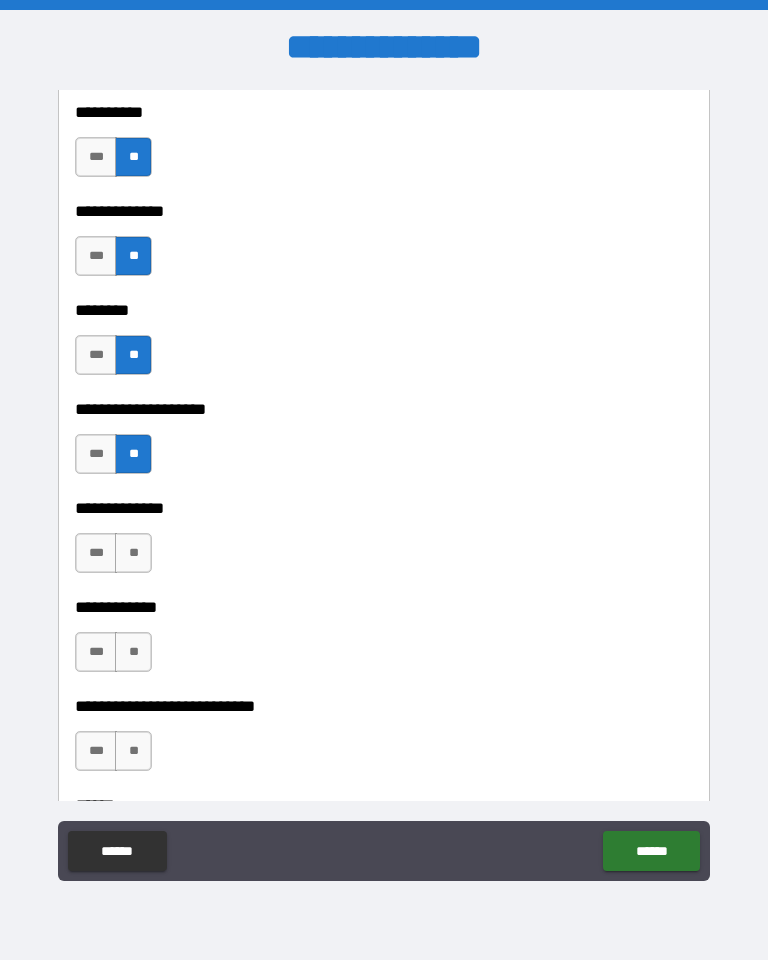 click on "**" at bounding box center [133, 553] 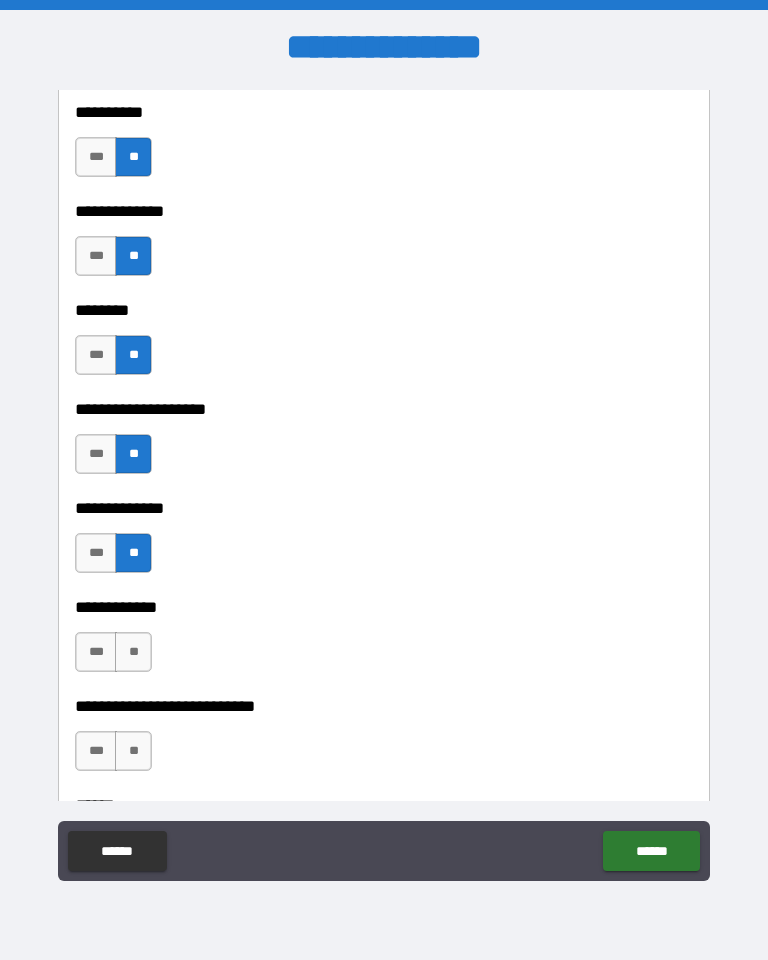 click on "**" at bounding box center (133, 652) 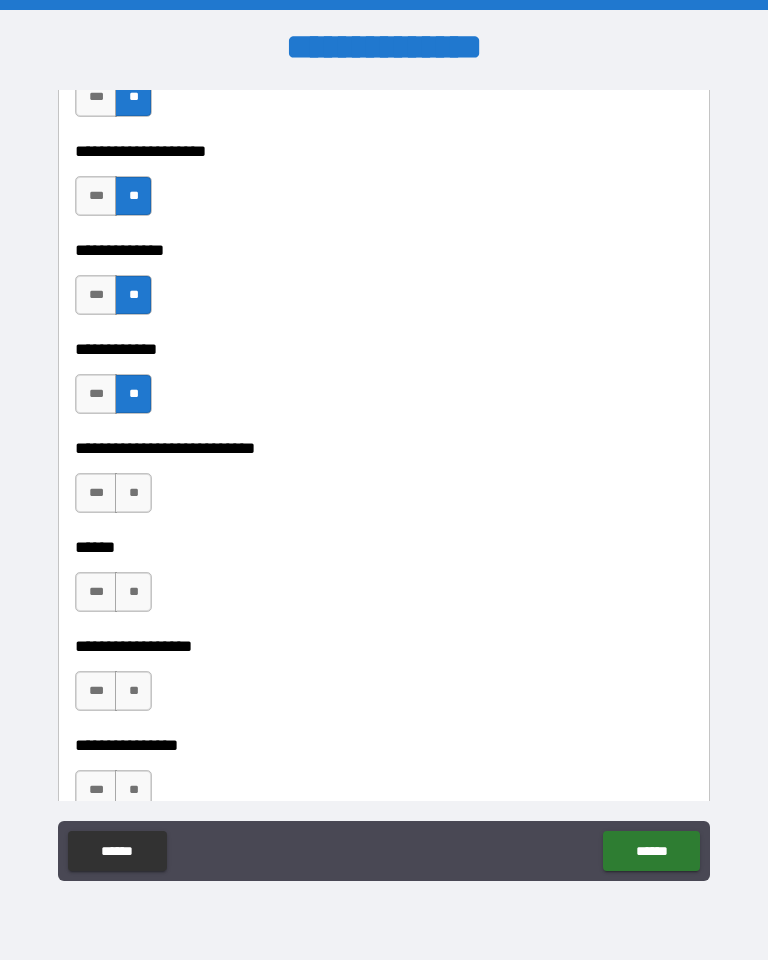 scroll, scrollTop: 8947, scrollLeft: 0, axis: vertical 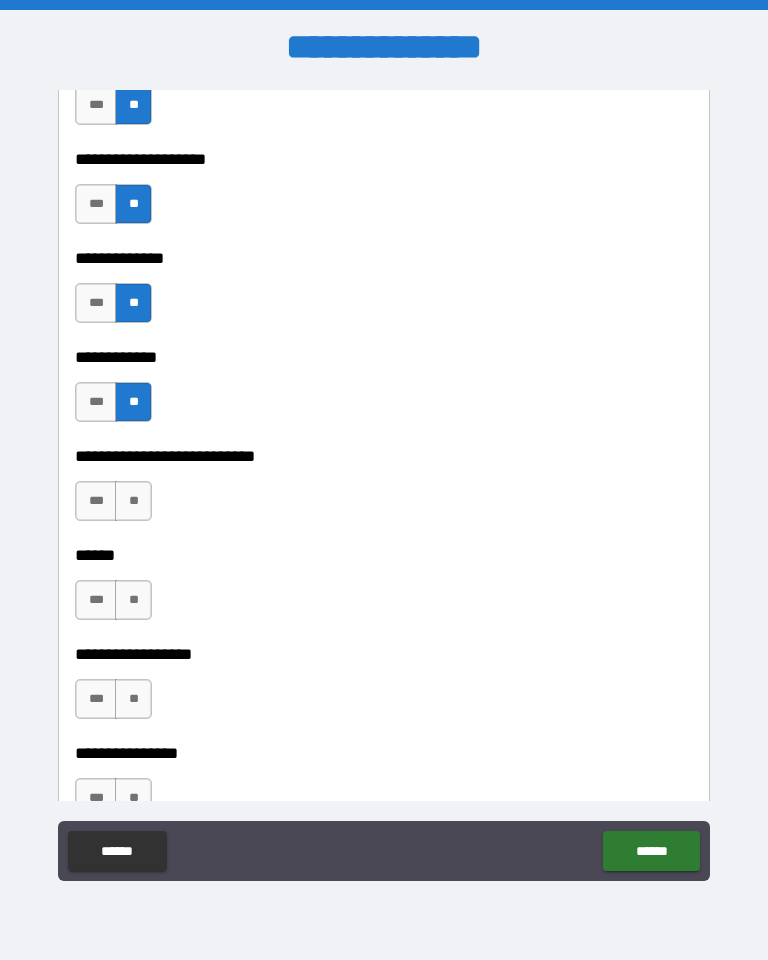 click on "**" at bounding box center [133, 501] 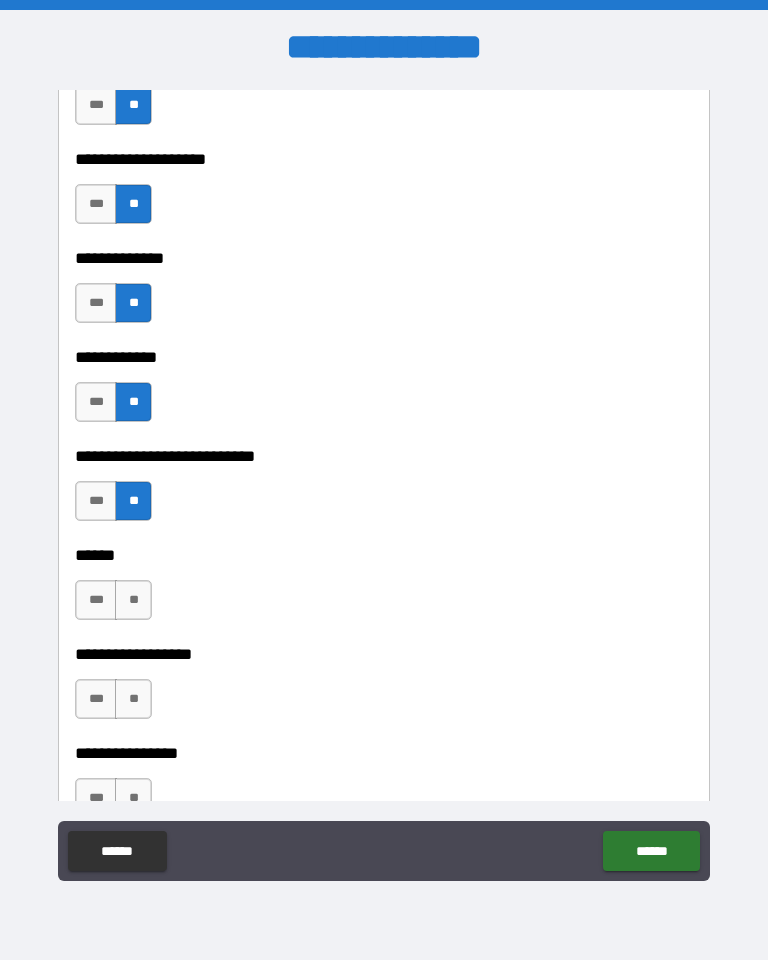 click on "**" at bounding box center [133, 600] 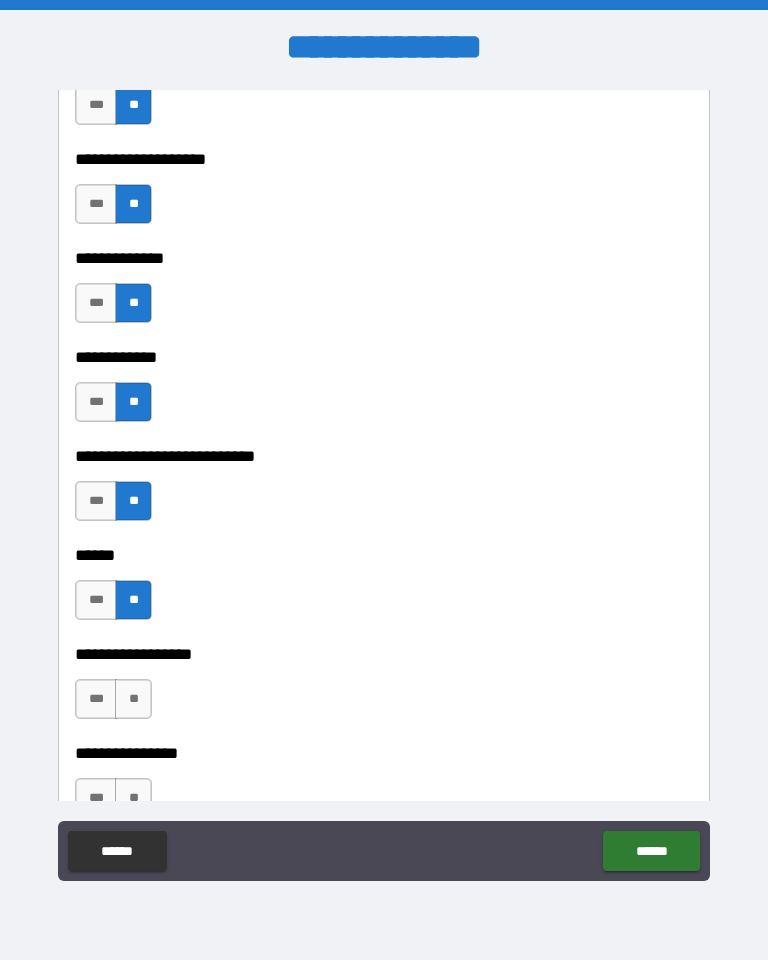 click on "**" at bounding box center (133, 699) 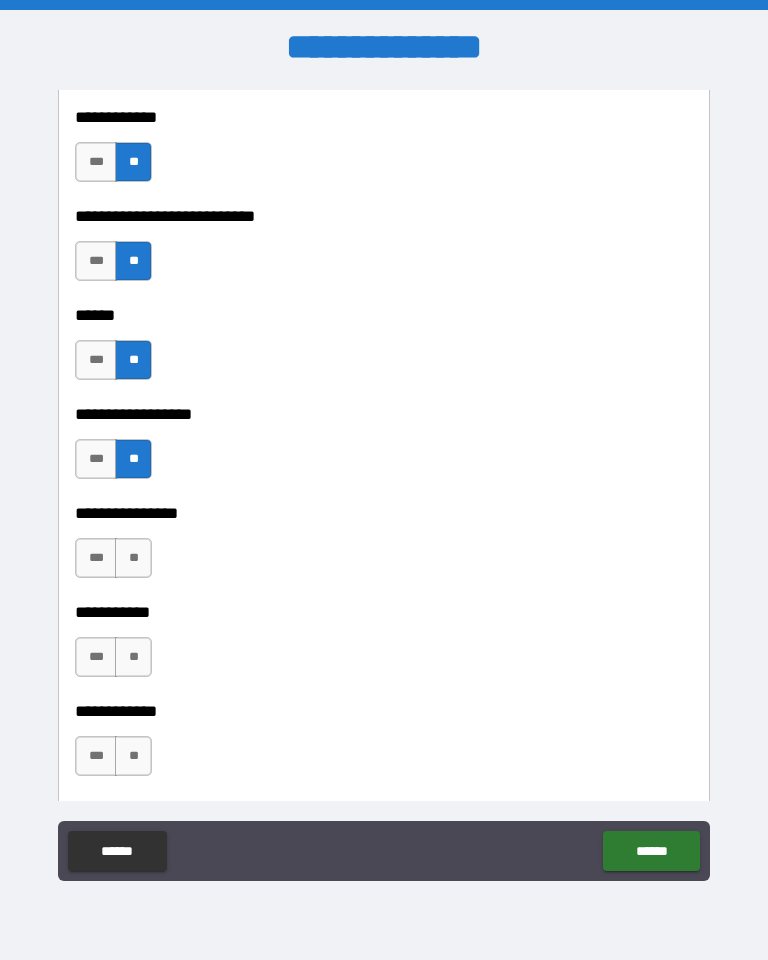 scroll, scrollTop: 9190, scrollLeft: 0, axis: vertical 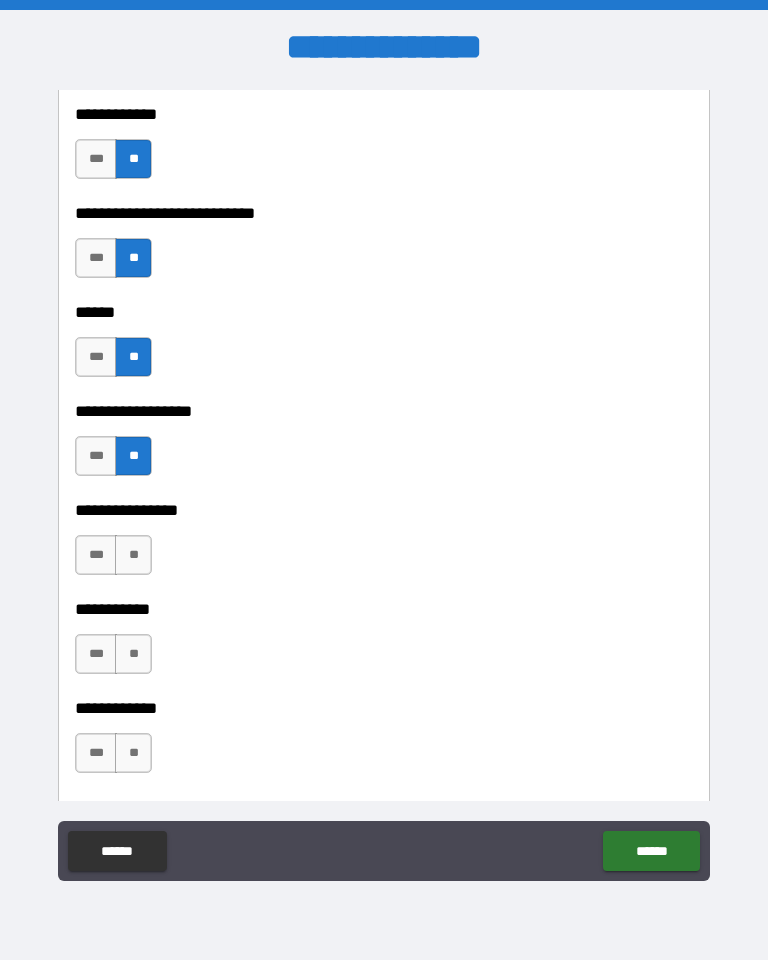 click on "**" at bounding box center (133, 555) 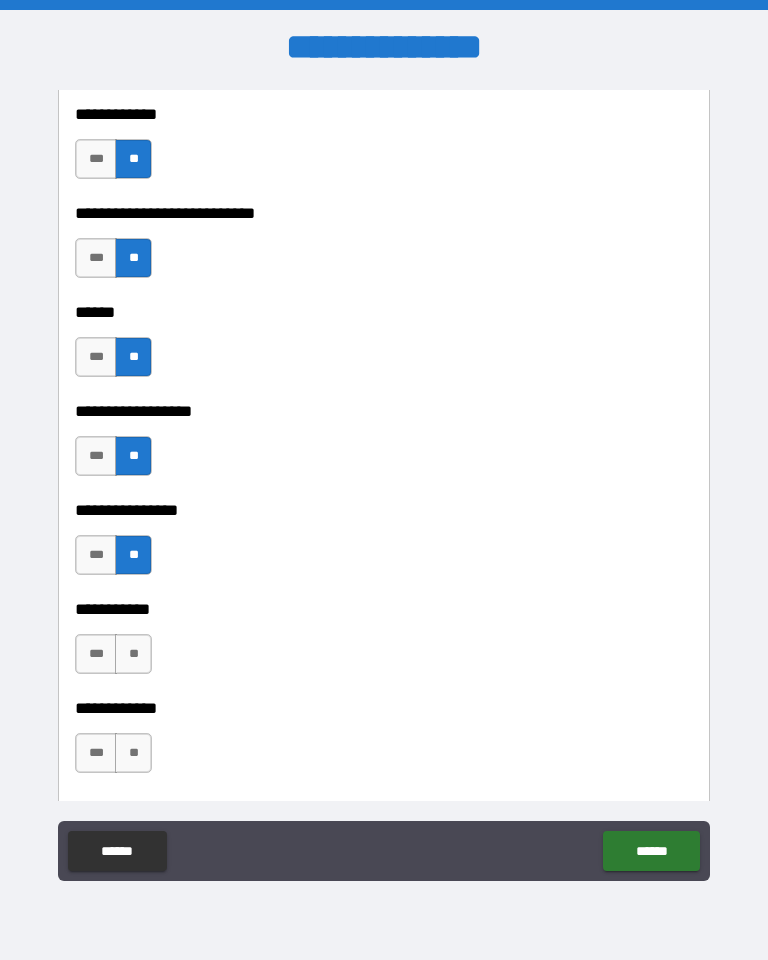 click on "**" at bounding box center (133, 654) 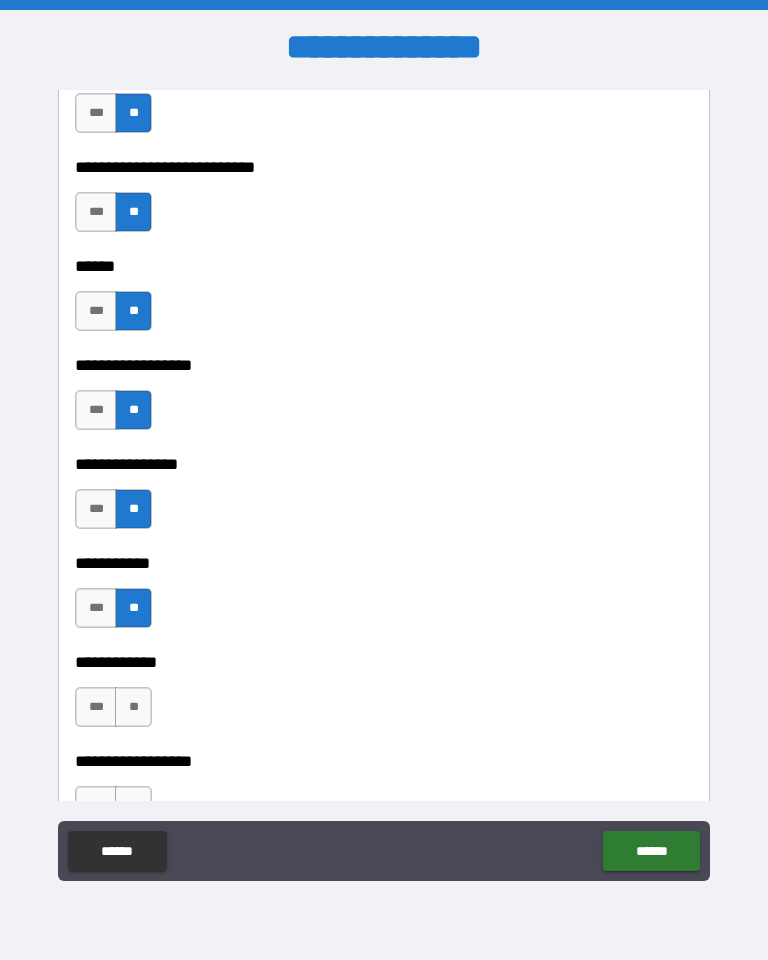 scroll, scrollTop: 9249, scrollLeft: 0, axis: vertical 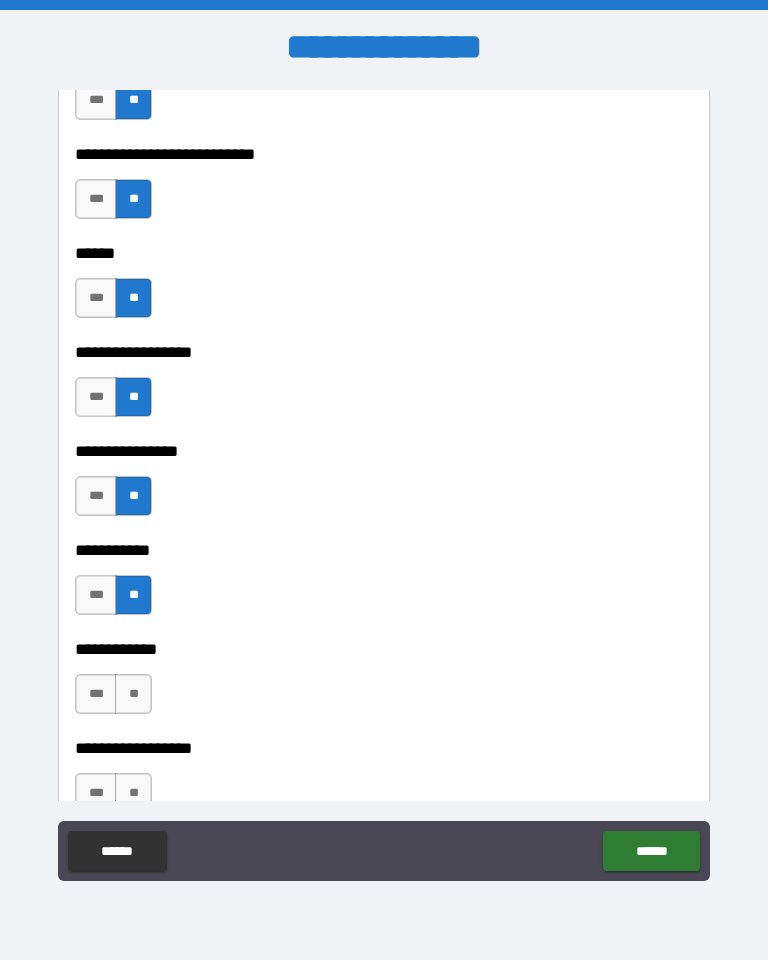 click on "**" at bounding box center (133, 694) 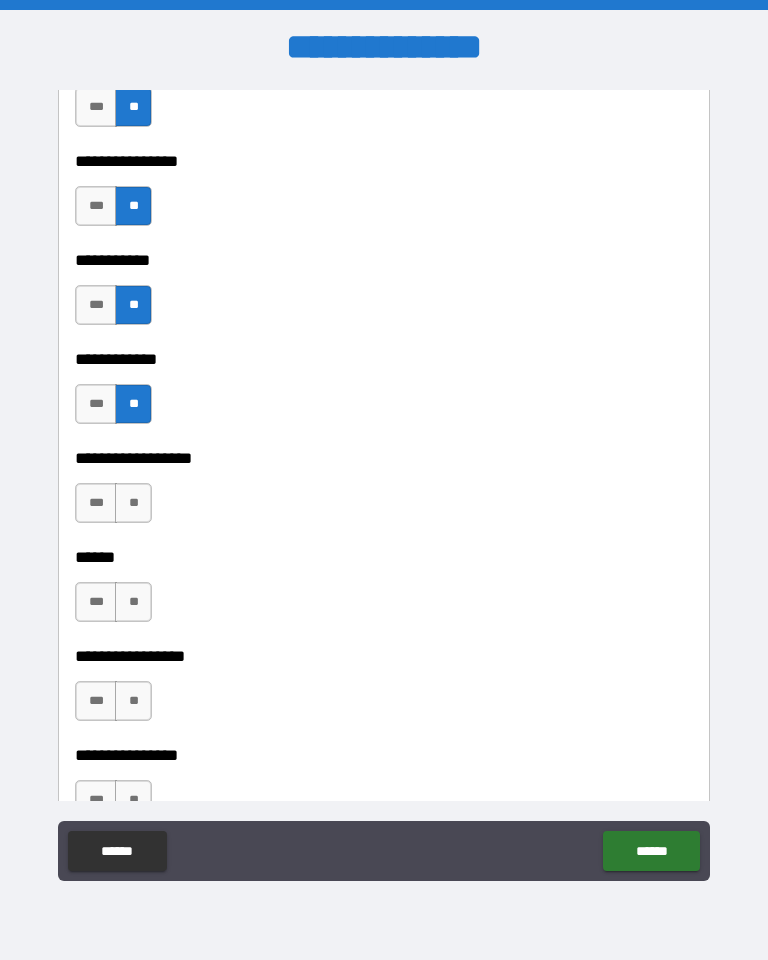 scroll, scrollTop: 9543, scrollLeft: 0, axis: vertical 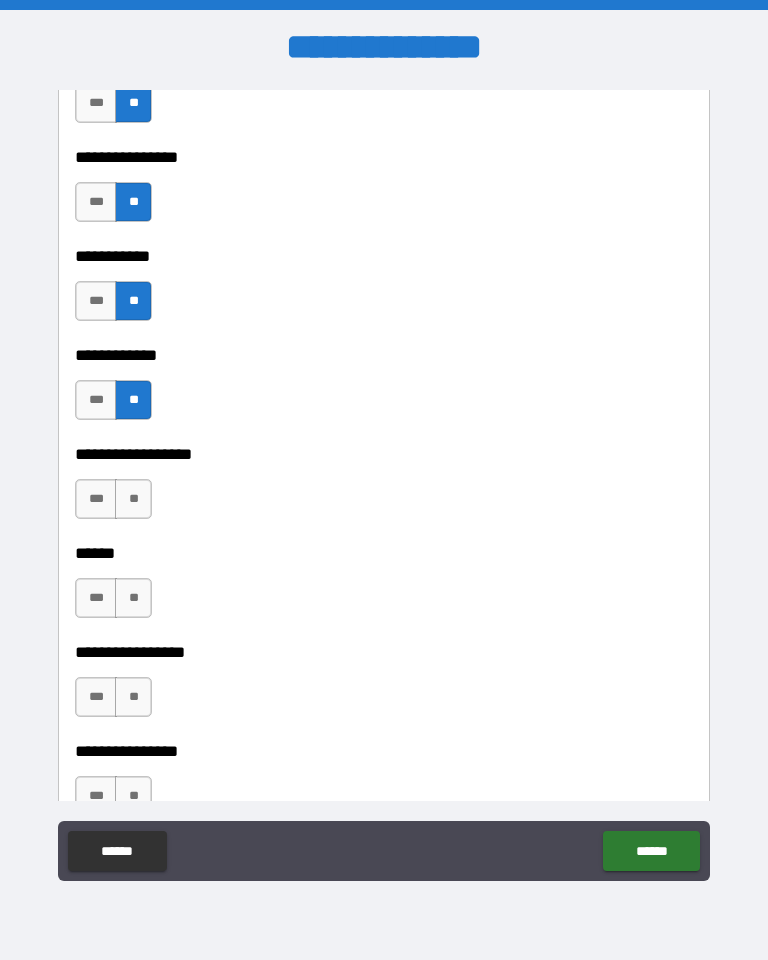 click on "**" at bounding box center [133, 499] 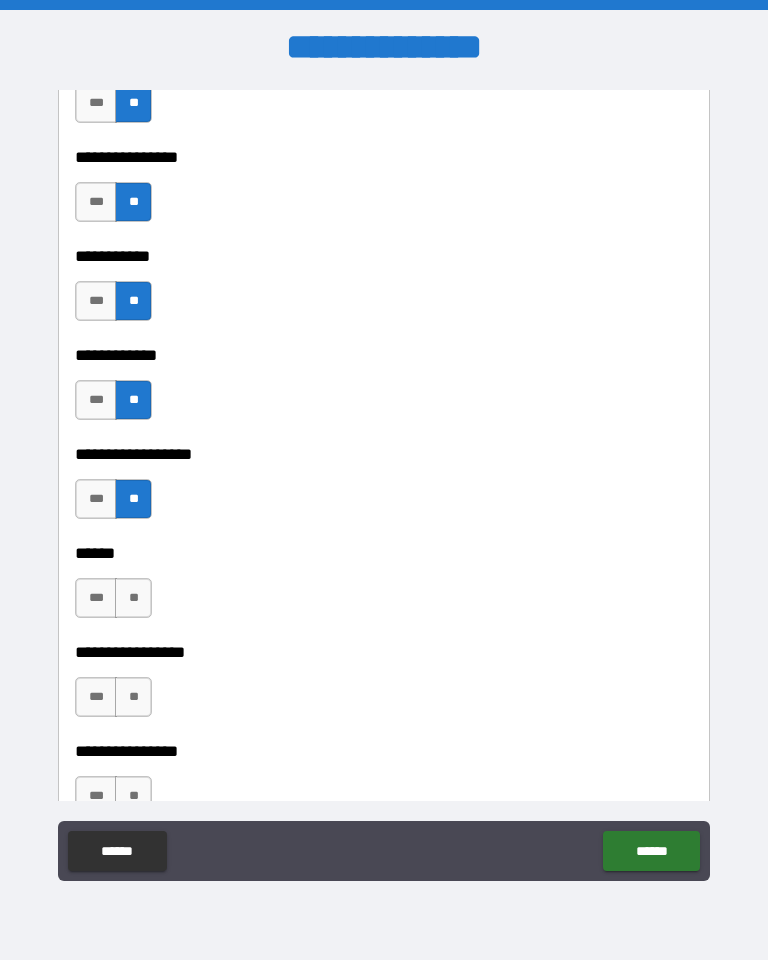 click on "**" at bounding box center [133, 598] 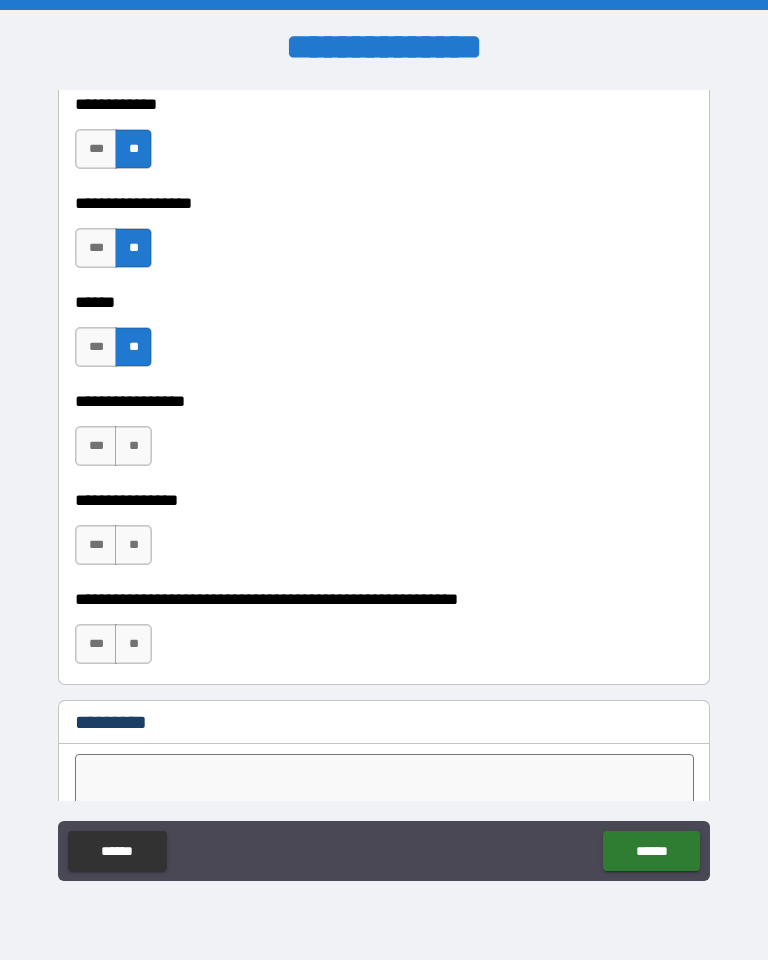 scroll, scrollTop: 9796, scrollLeft: 0, axis: vertical 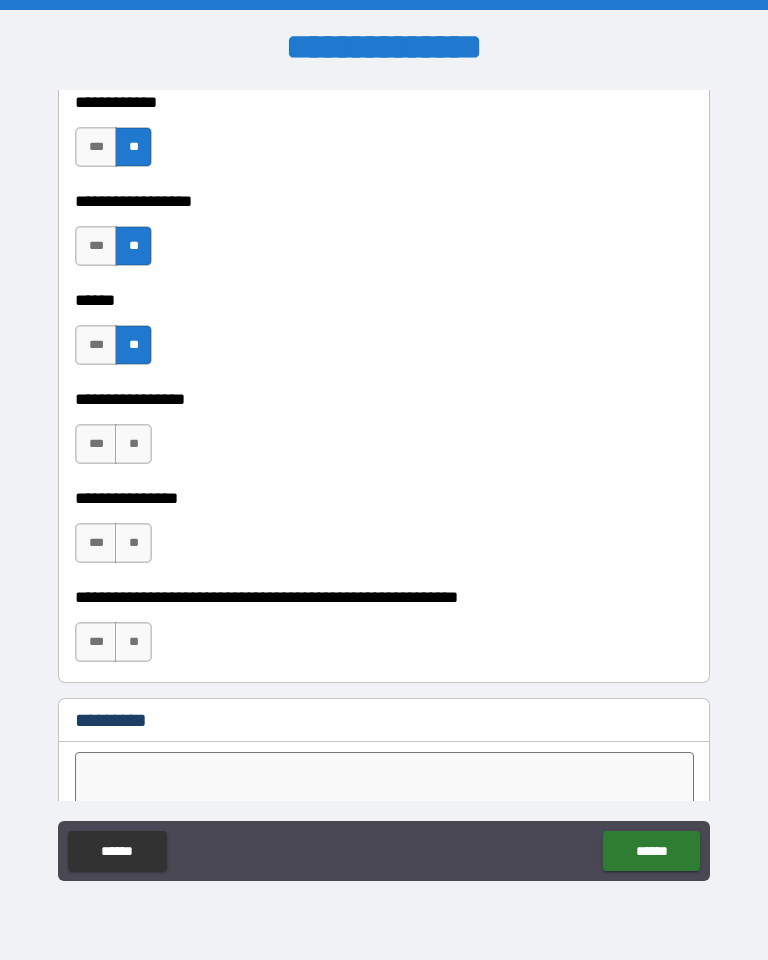 click on "**" at bounding box center (133, 444) 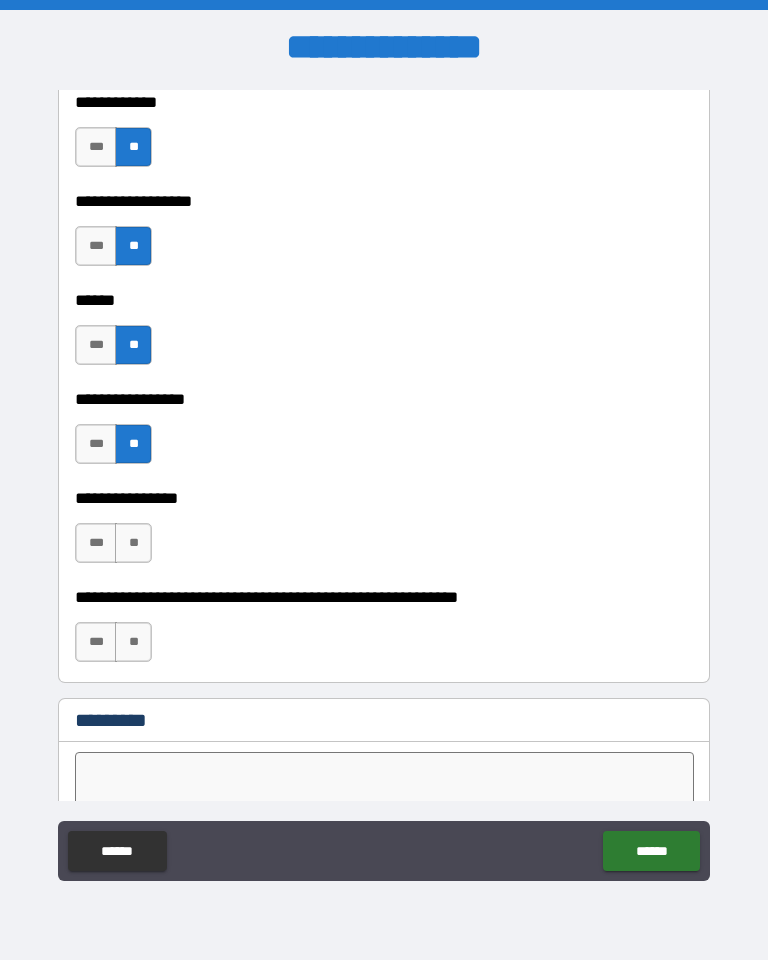 click on "**" at bounding box center (133, 444) 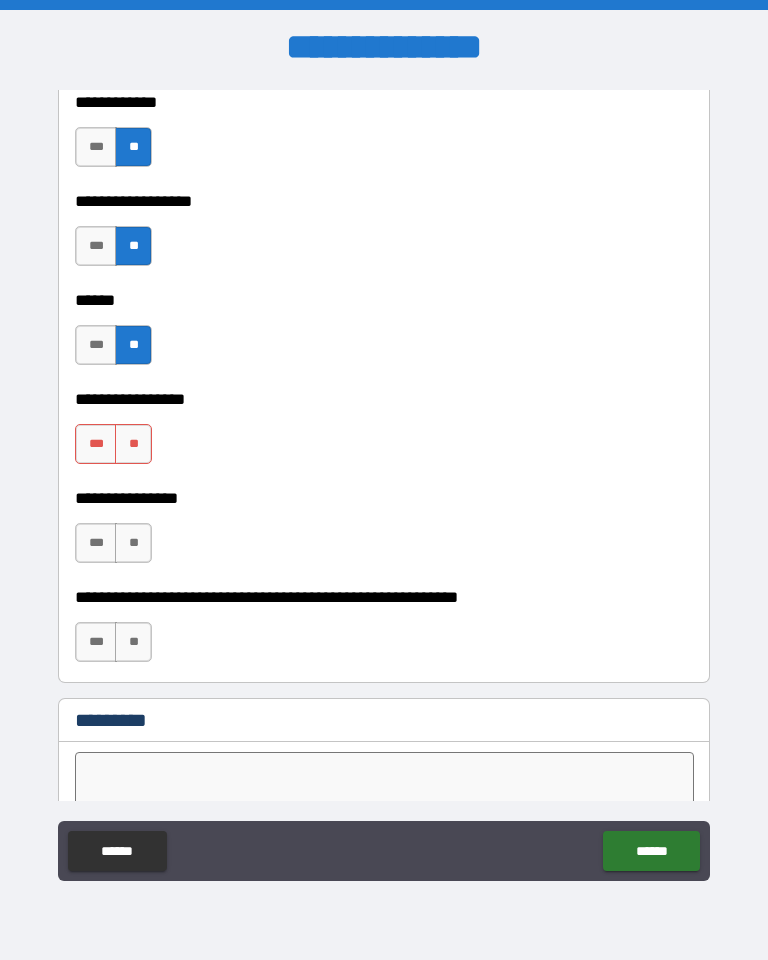 click on "**" at bounding box center (133, 444) 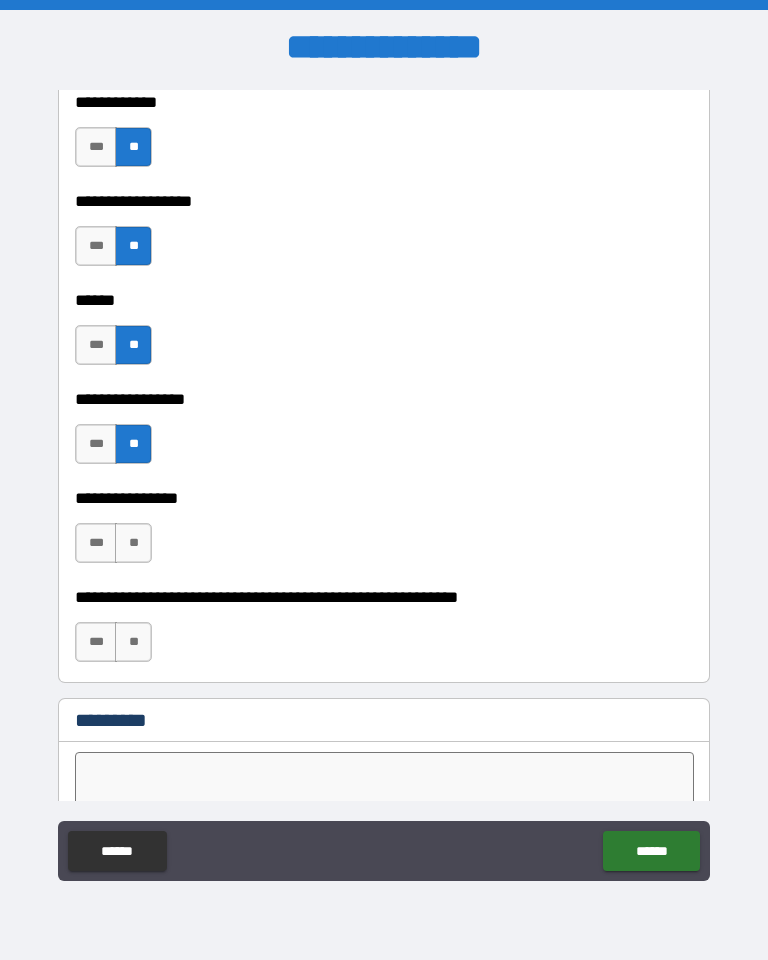 click on "**" at bounding box center (133, 543) 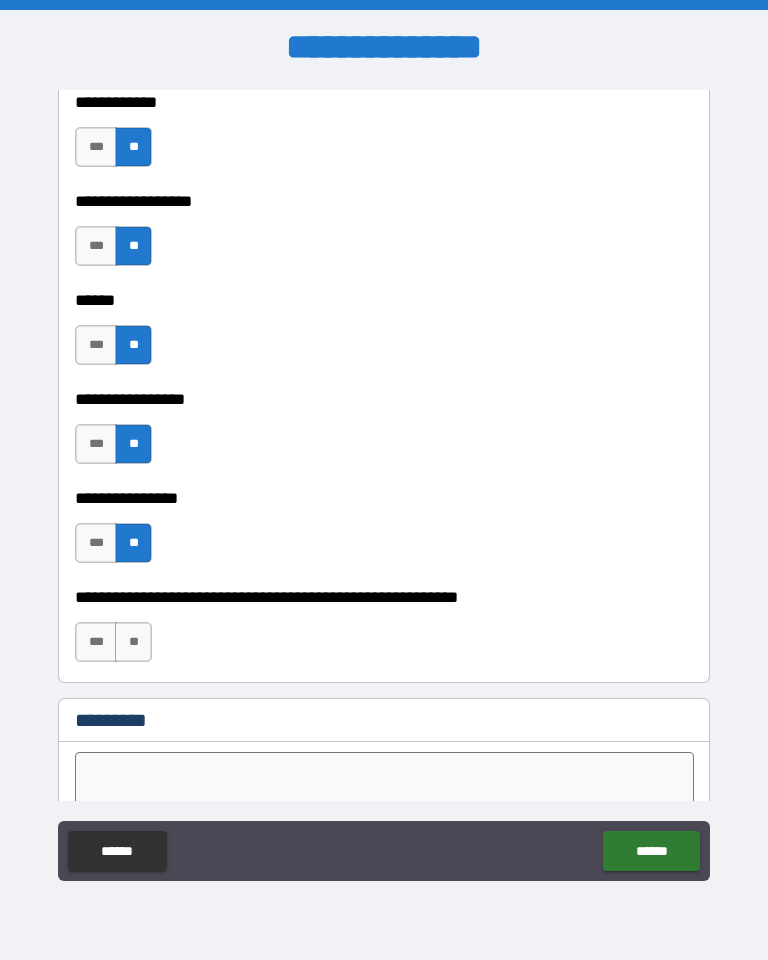 click on "**" at bounding box center (133, 642) 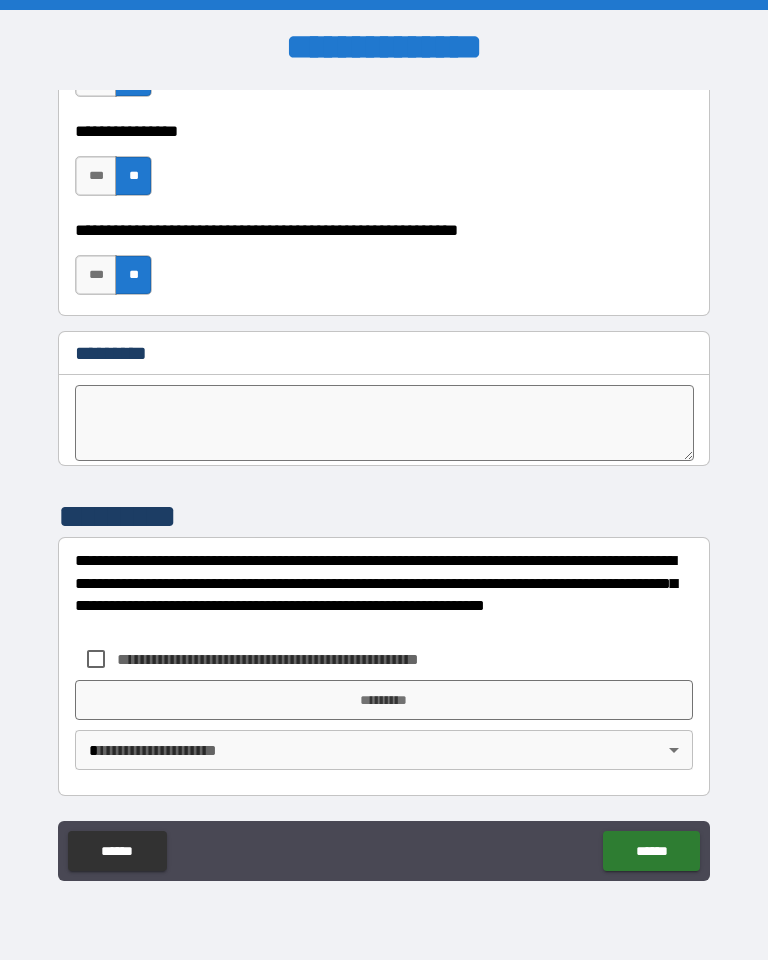 scroll, scrollTop: 10163, scrollLeft: 0, axis: vertical 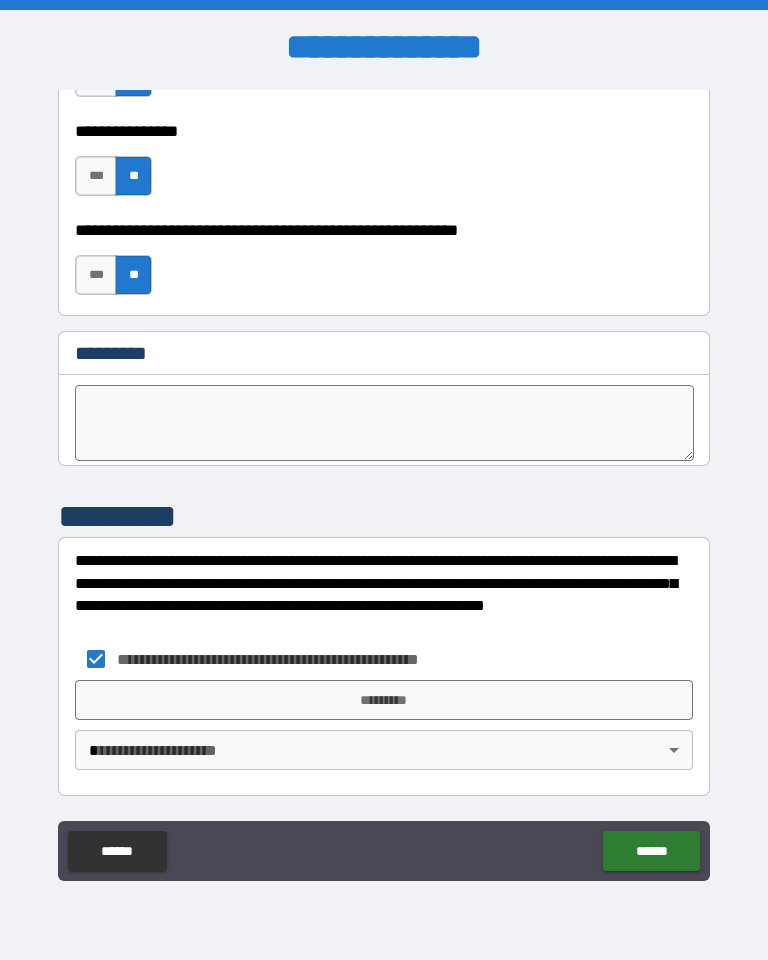 click on "**********" at bounding box center (384, 480) 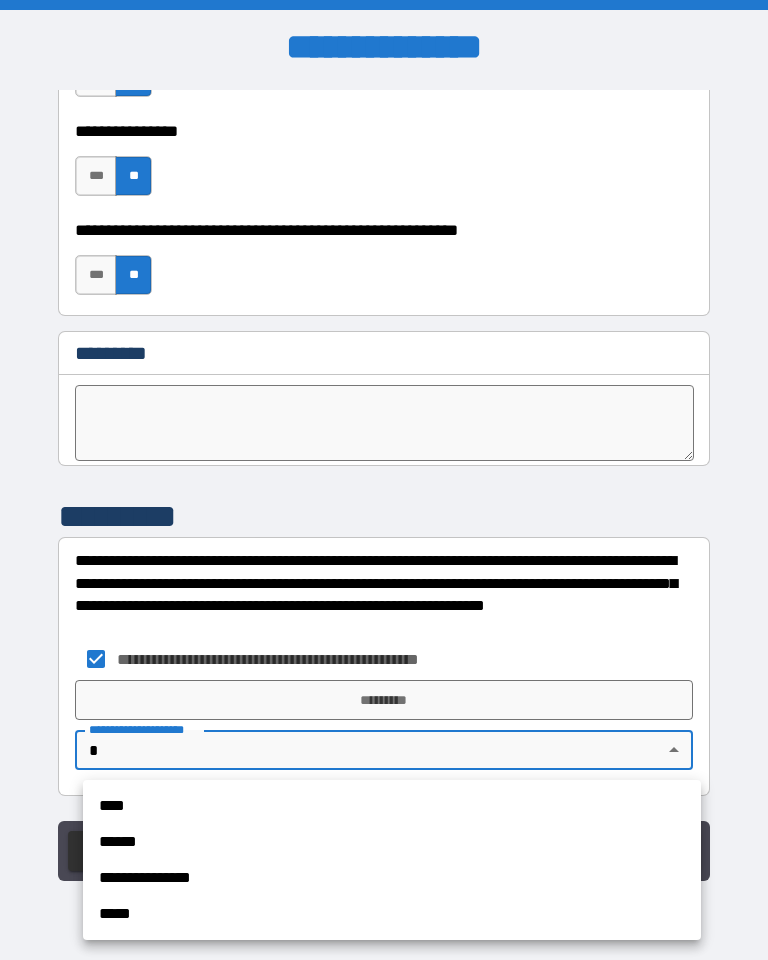 click on "****" at bounding box center (392, 806) 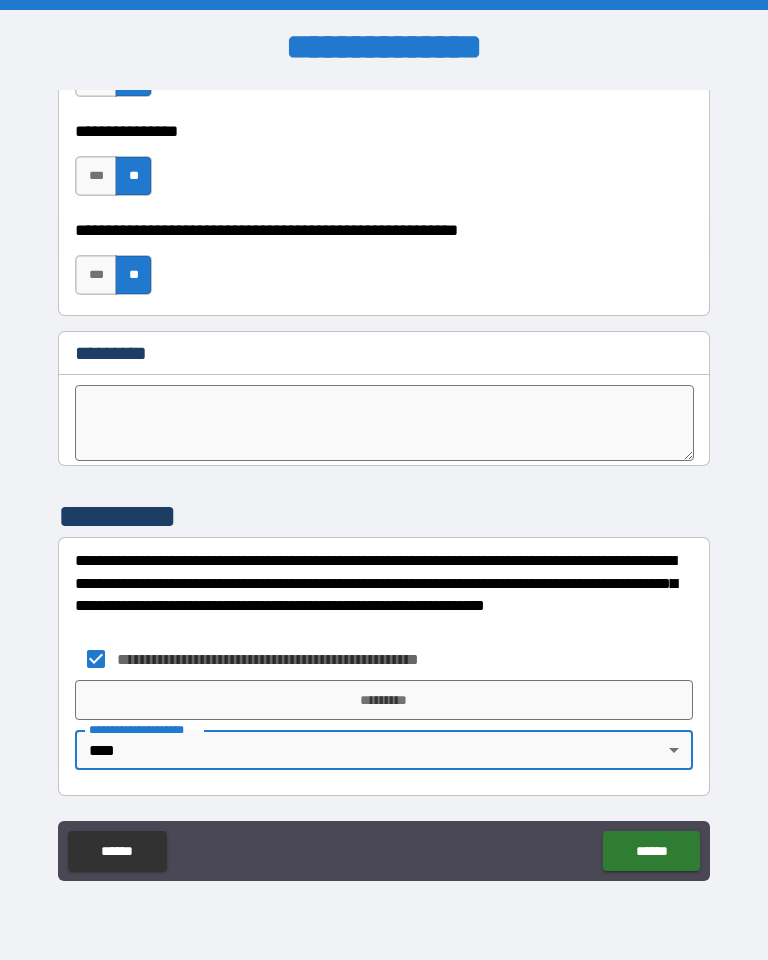 type on "****" 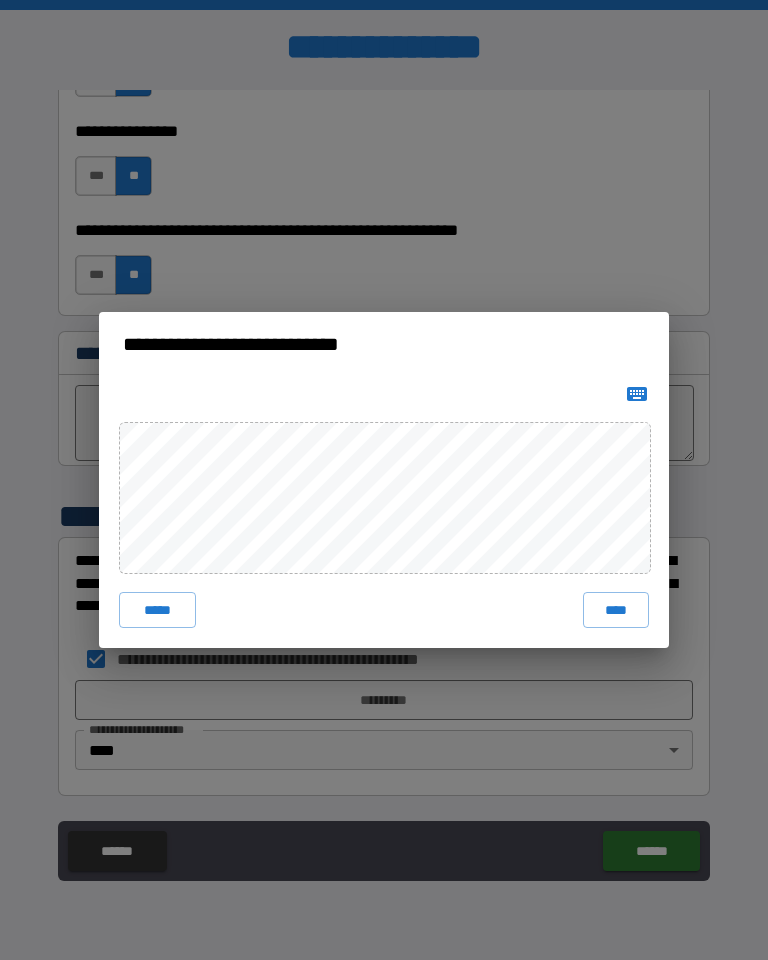click on "****" at bounding box center (616, 610) 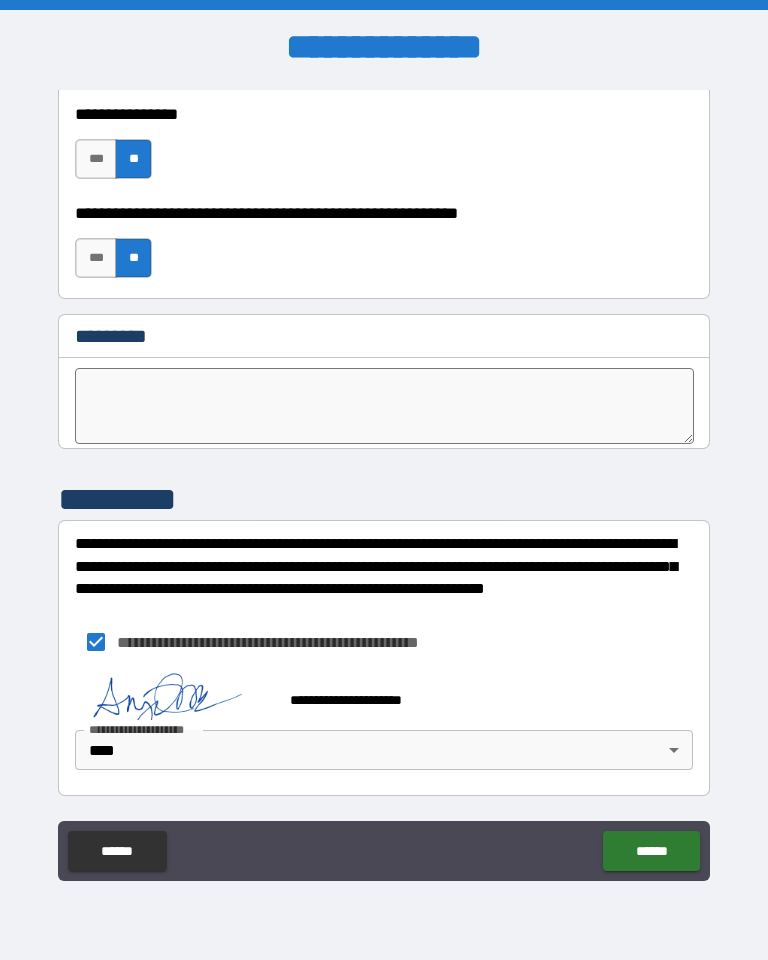 scroll, scrollTop: 10180, scrollLeft: 0, axis: vertical 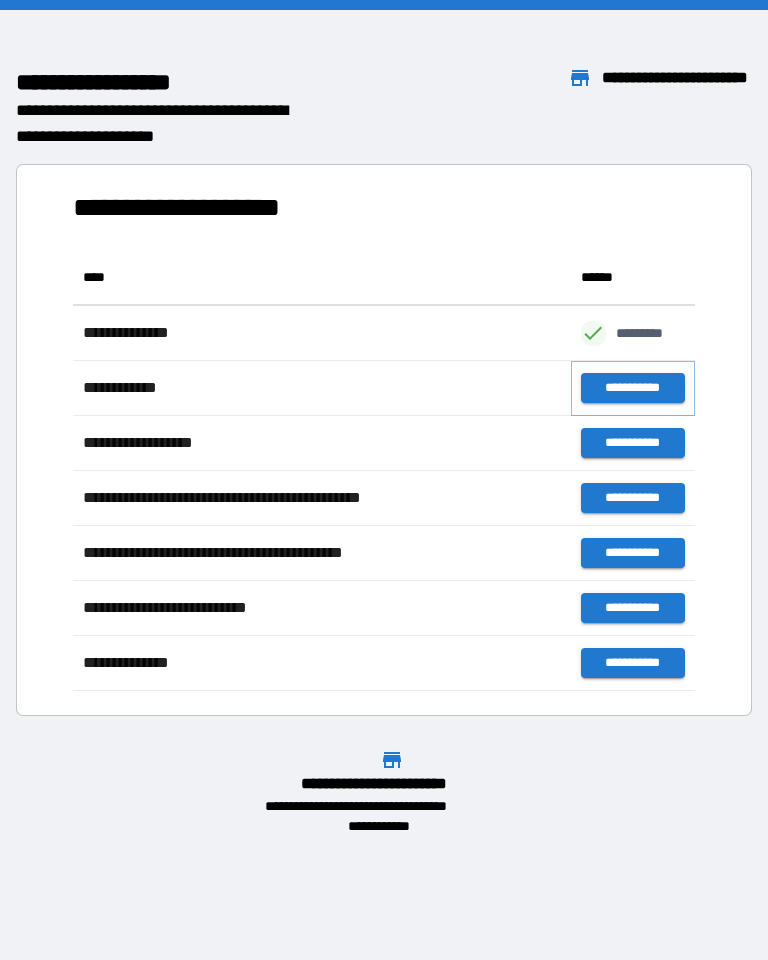 click on "**********" at bounding box center [633, 388] 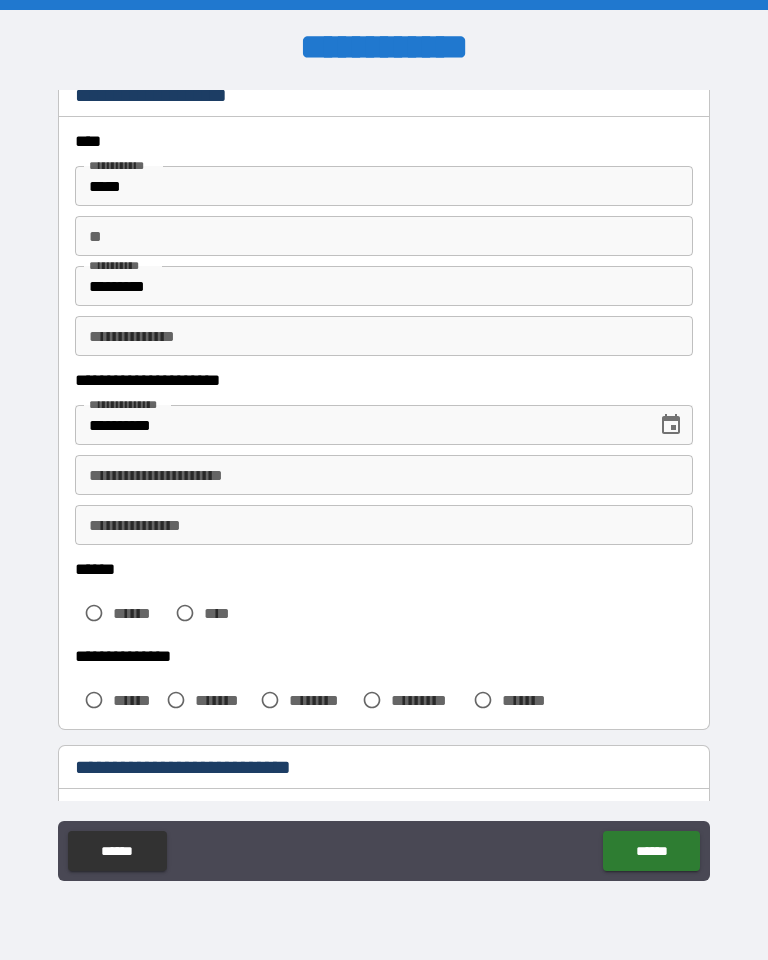 scroll, scrollTop: 74, scrollLeft: 0, axis: vertical 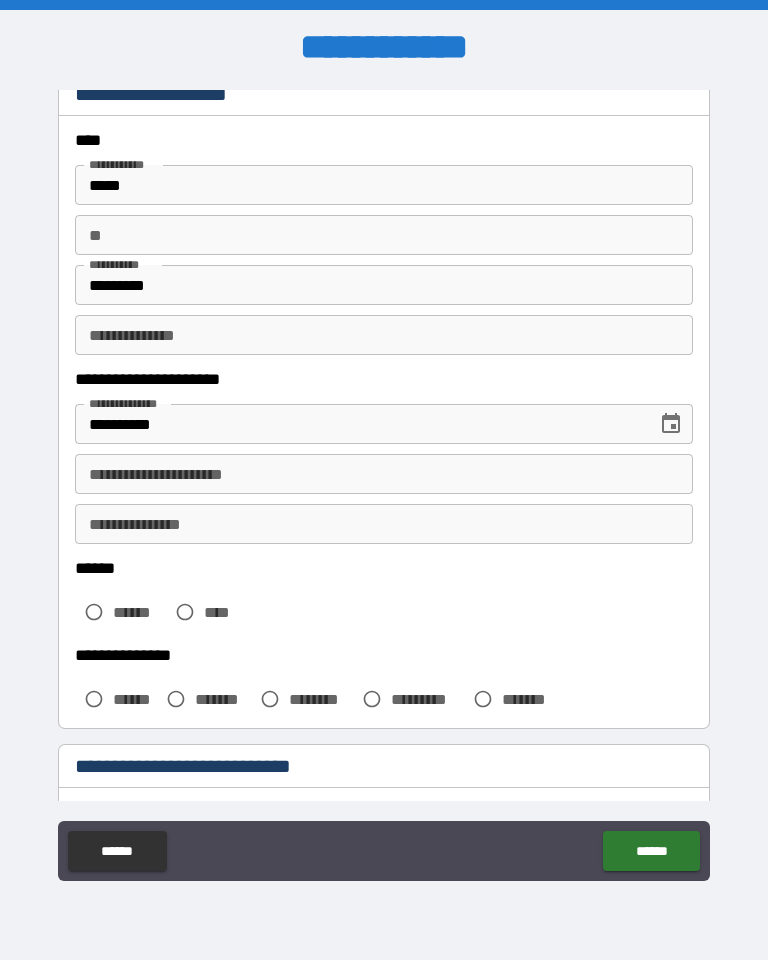 click on "**********" at bounding box center (384, 335) 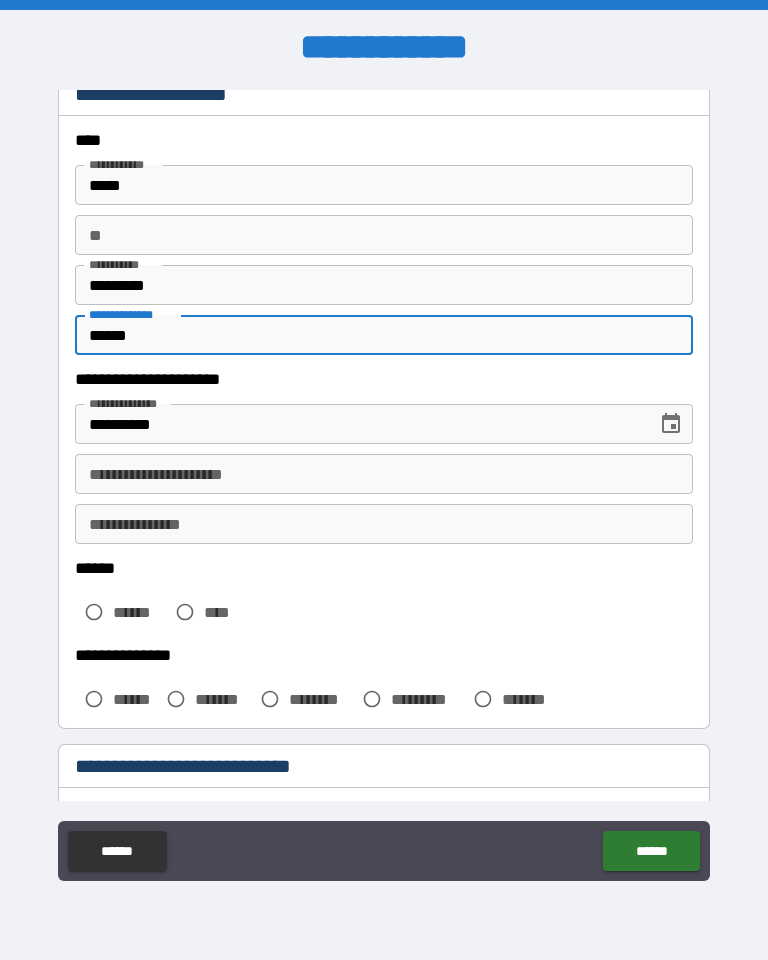 type on "*****" 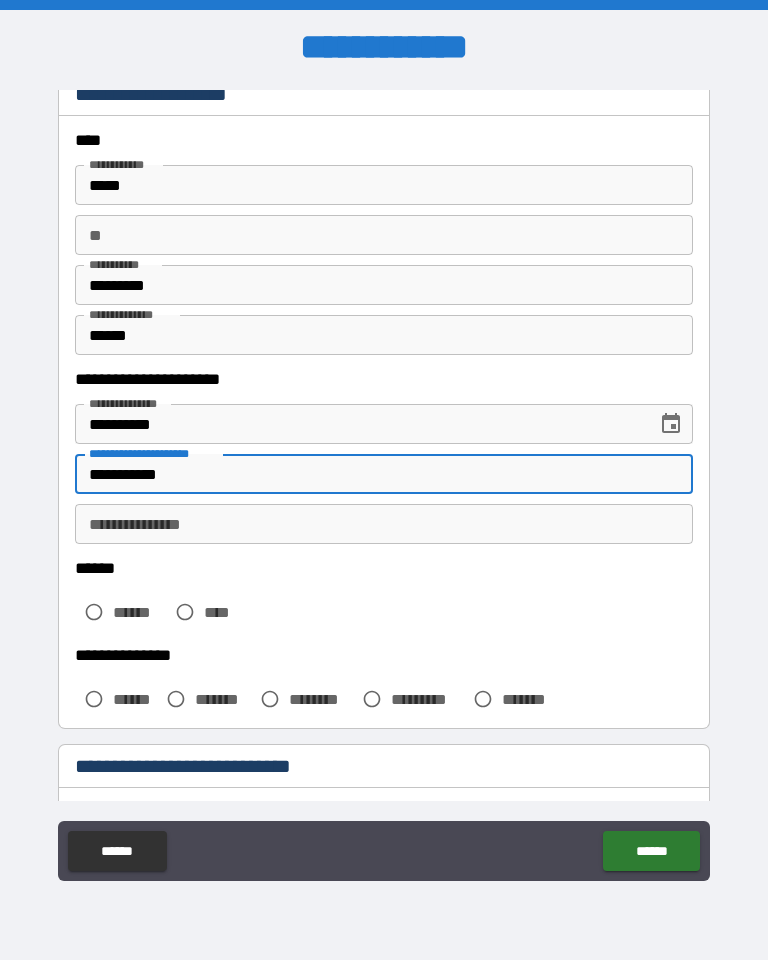 type on "**********" 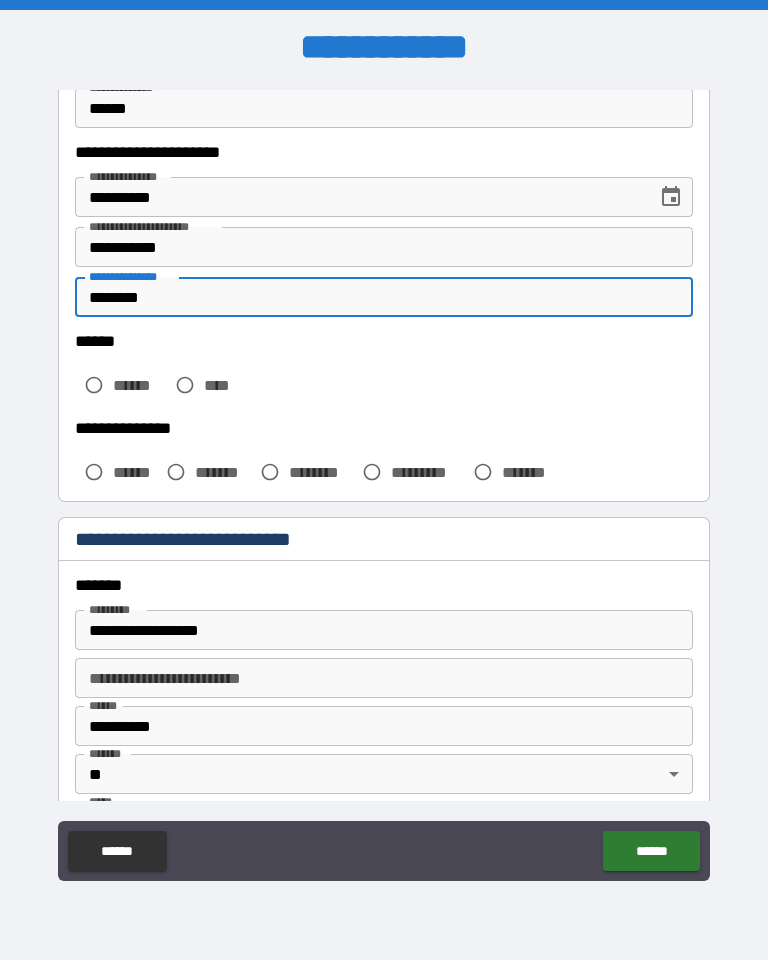 scroll, scrollTop: 302, scrollLeft: 0, axis: vertical 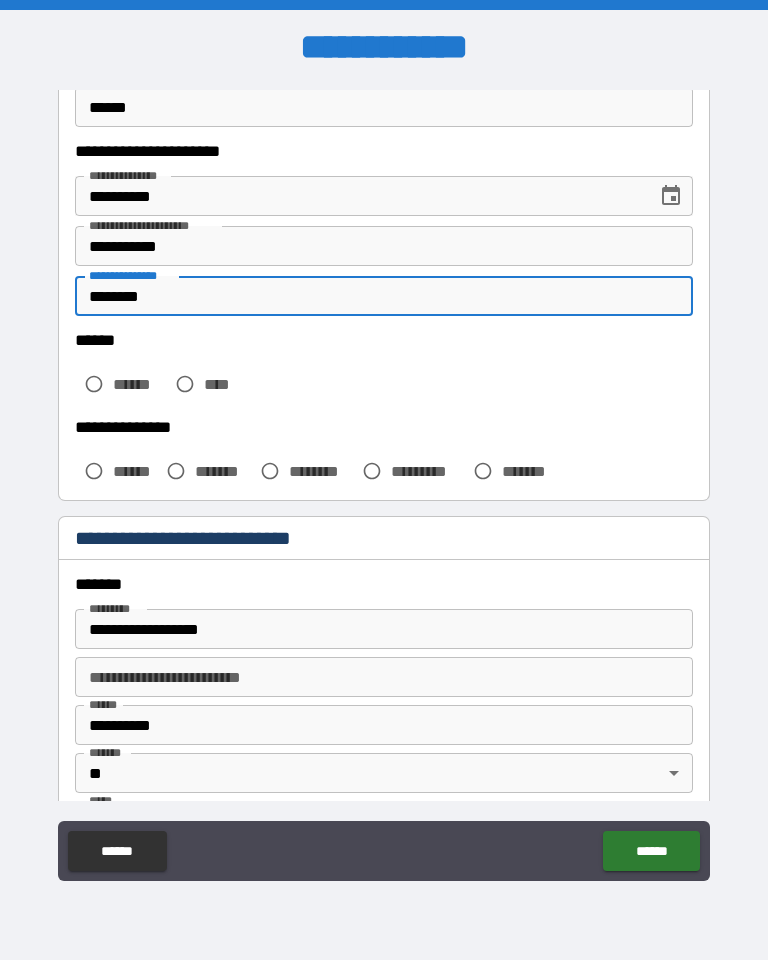 type on "********" 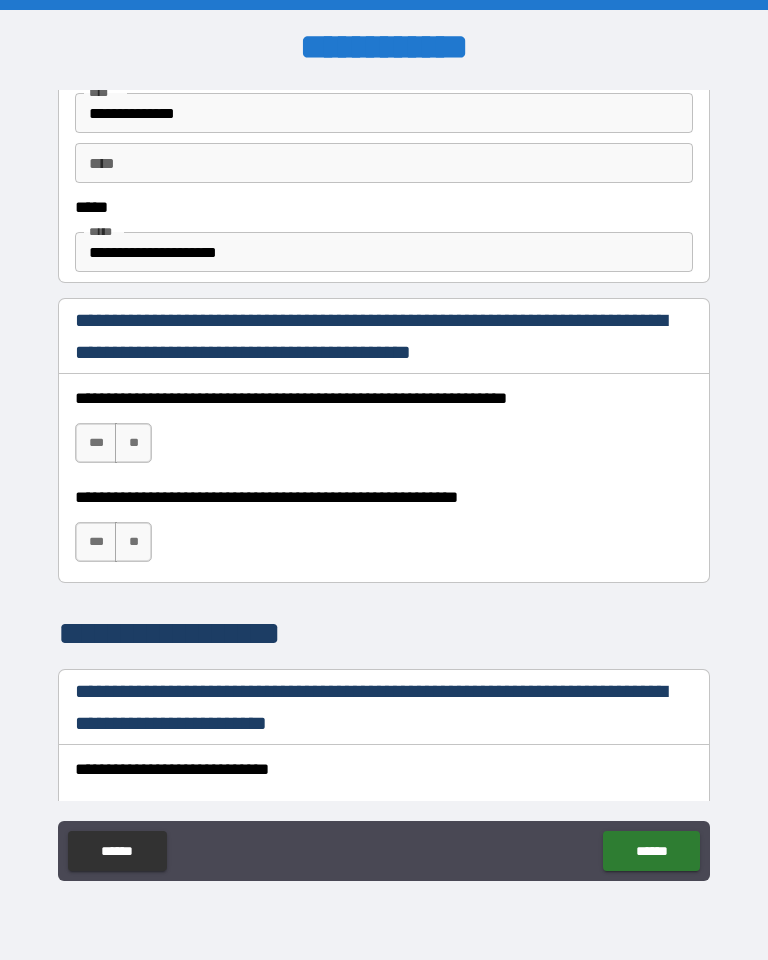 scroll, scrollTop: 1150, scrollLeft: 0, axis: vertical 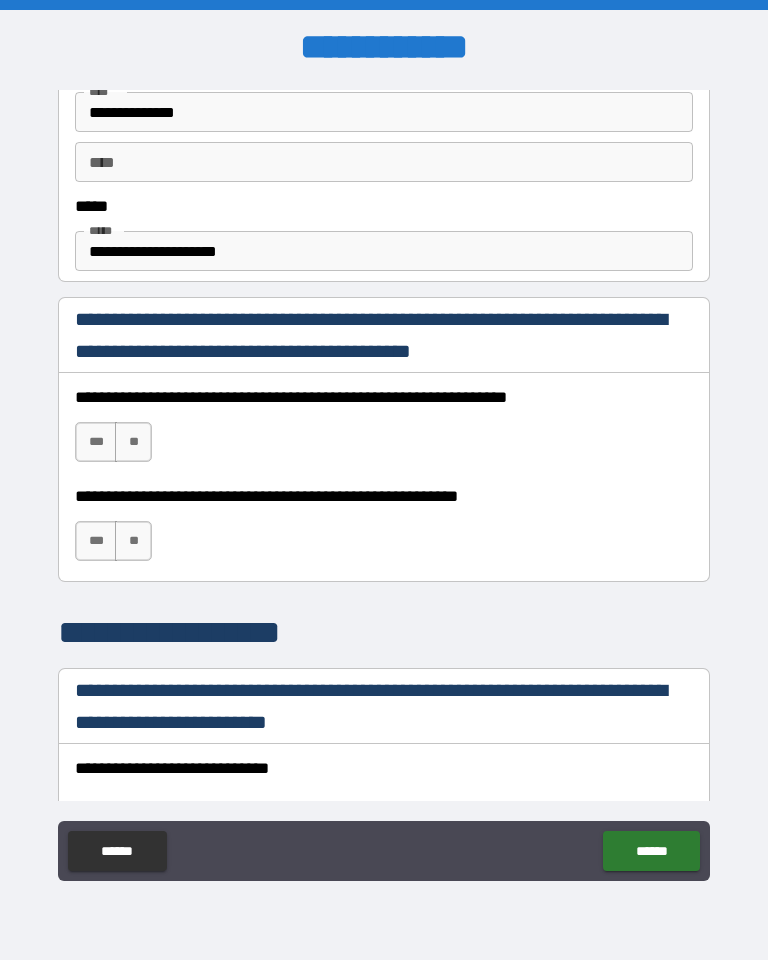 click on "***" at bounding box center (96, 442) 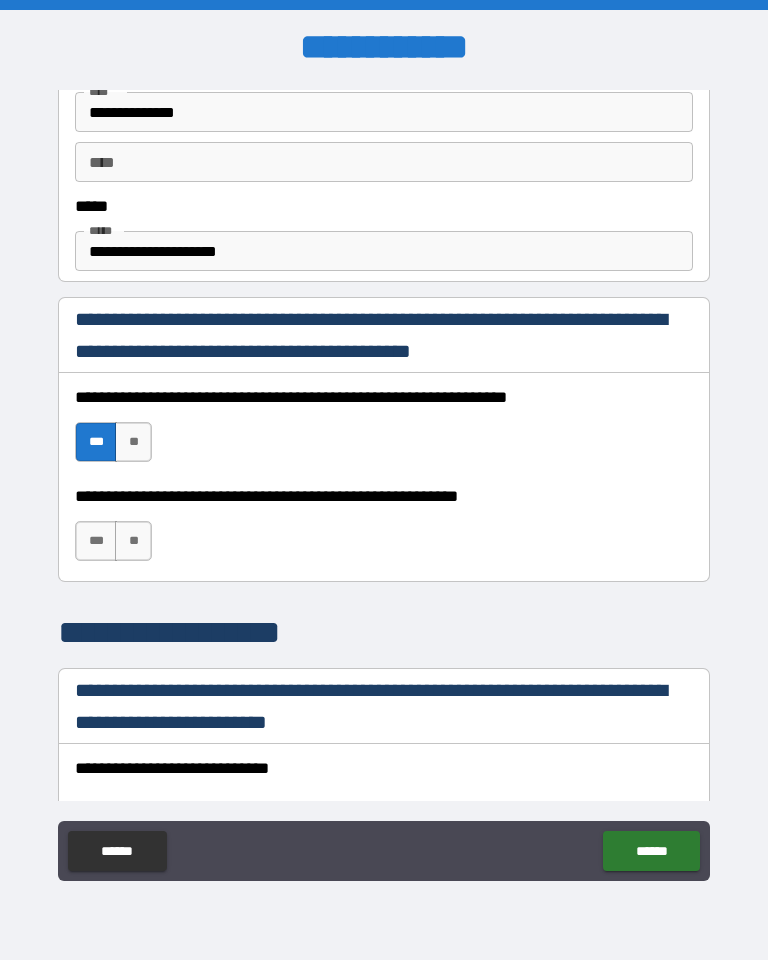 click on "***" at bounding box center (96, 541) 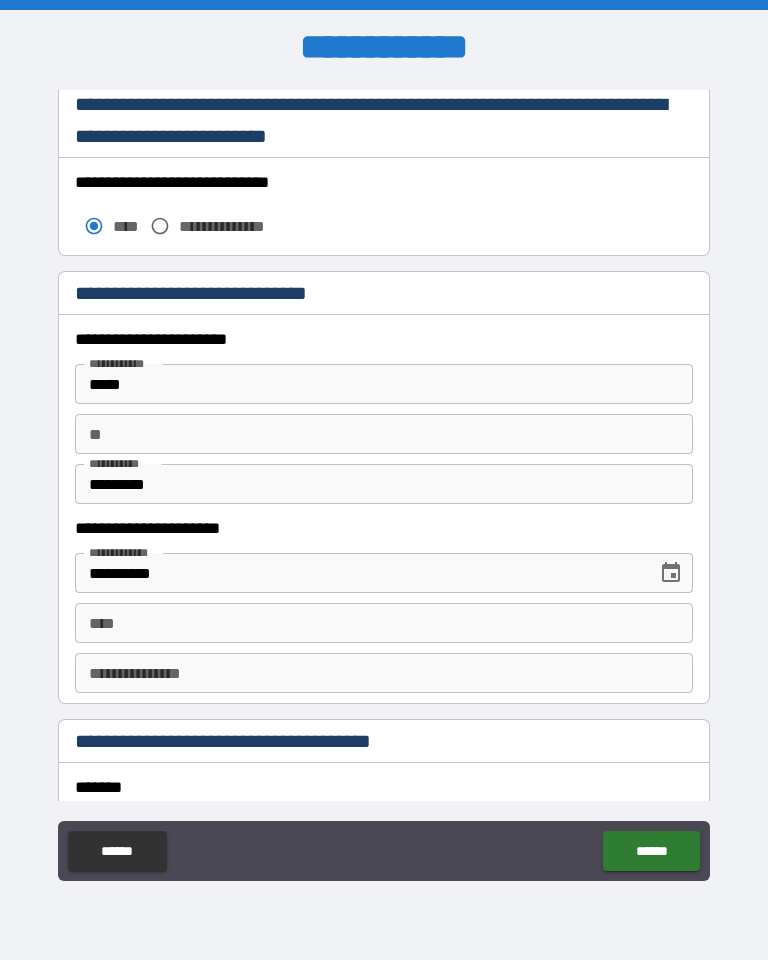 scroll, scrollTop: 1738, scrollLeft: 0, axis: vertical 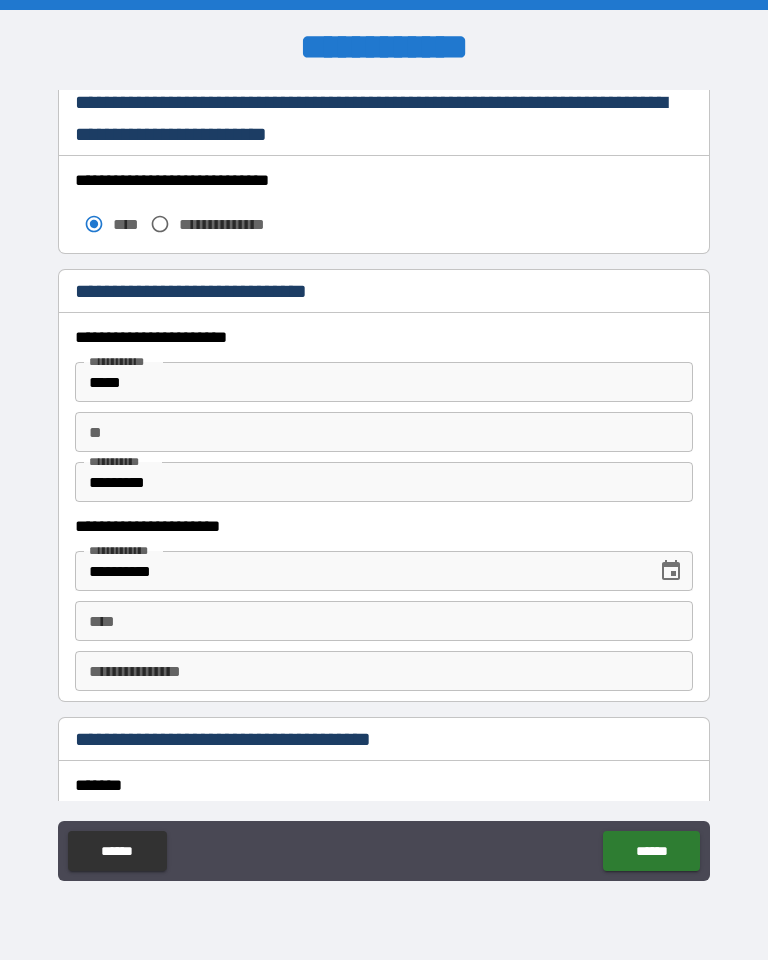 click on "** **" at bounding box center (384, 432) 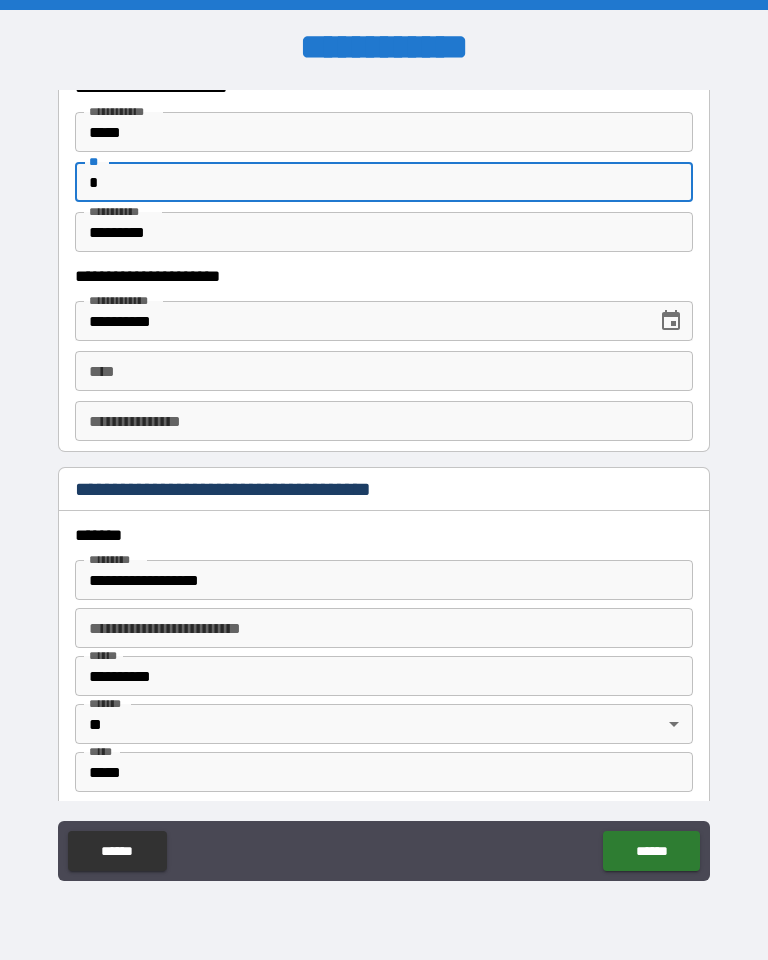 scroll, scrollTop: 1990, scrollLeft: 0, axis: vertical 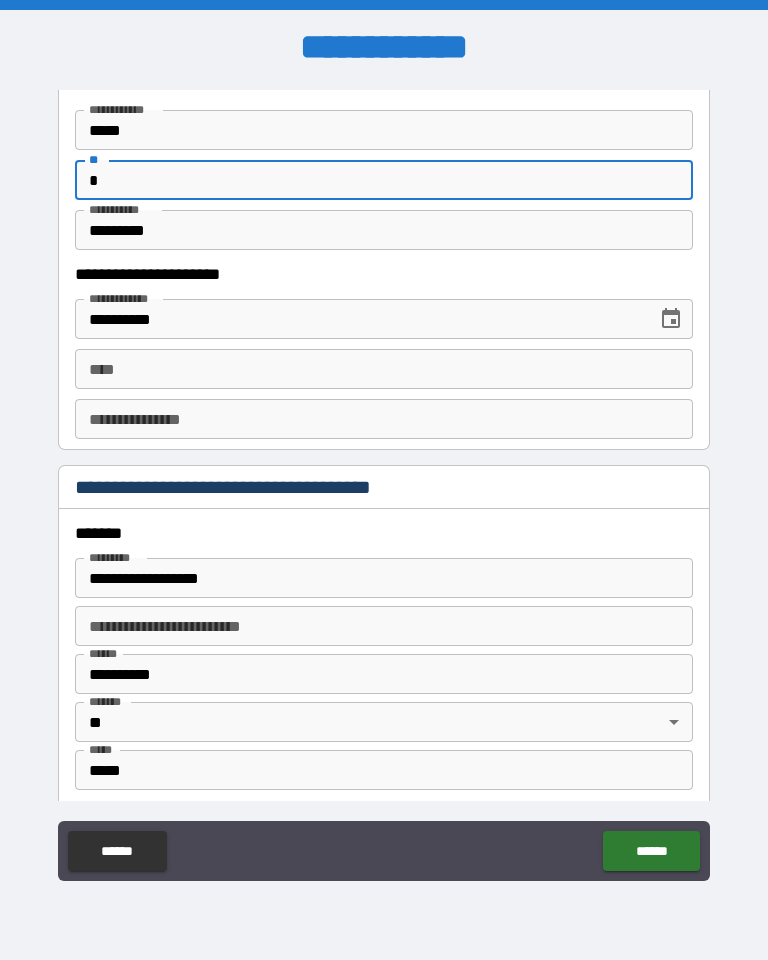type on "*" 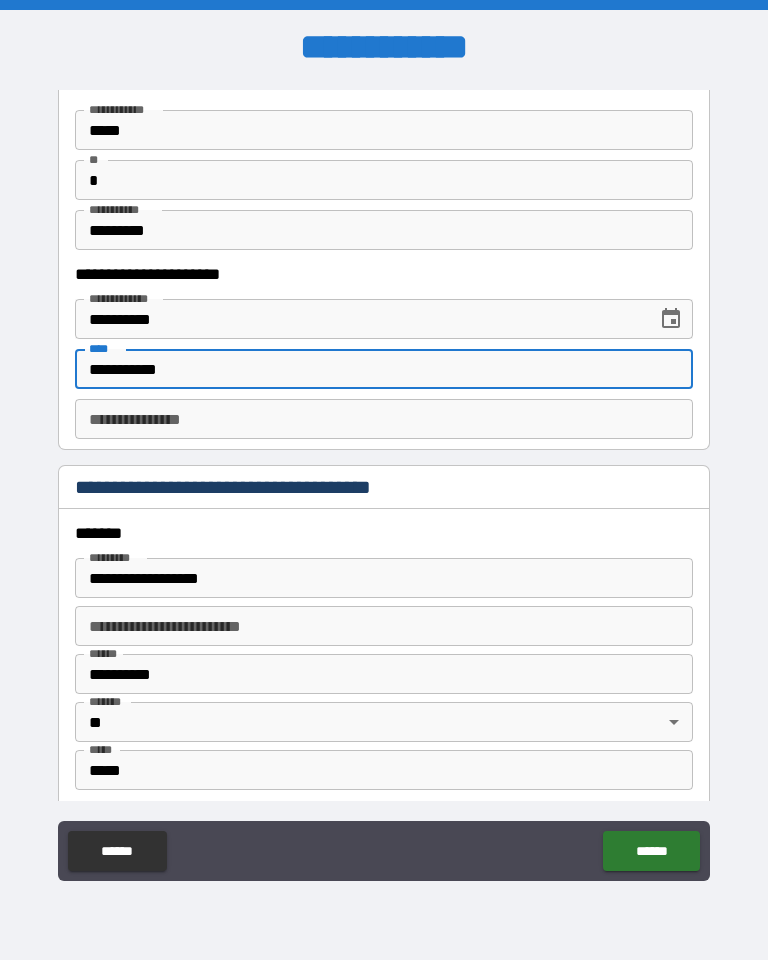 type on "**********" 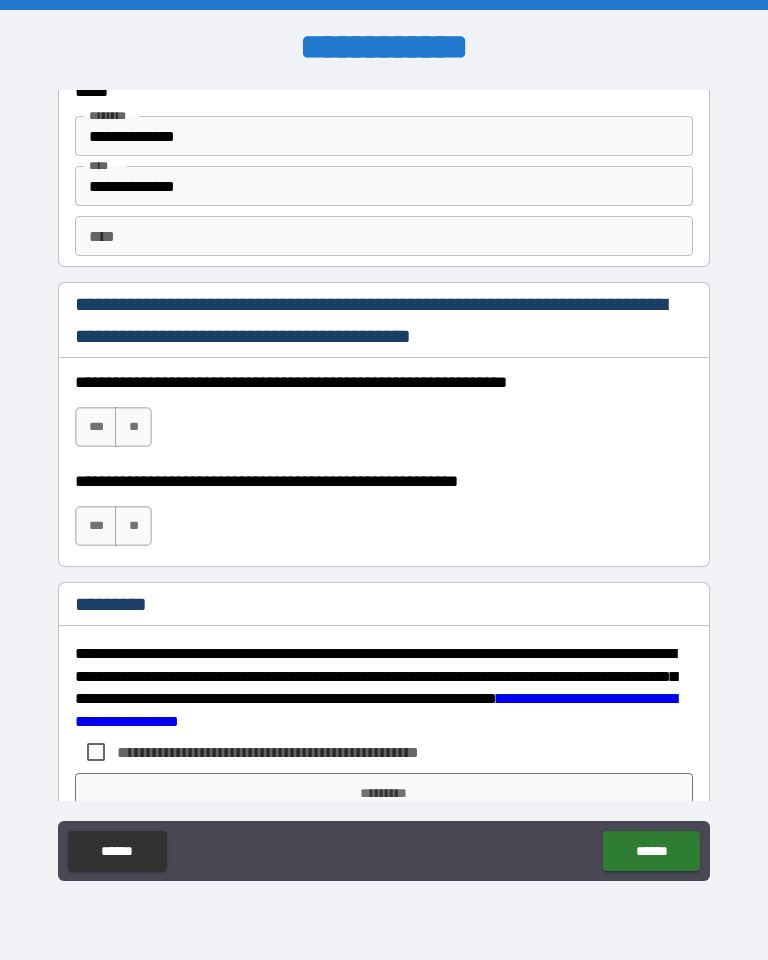 scroll, scrollTop: 2812, scrollLeft: 0, axis: vertical 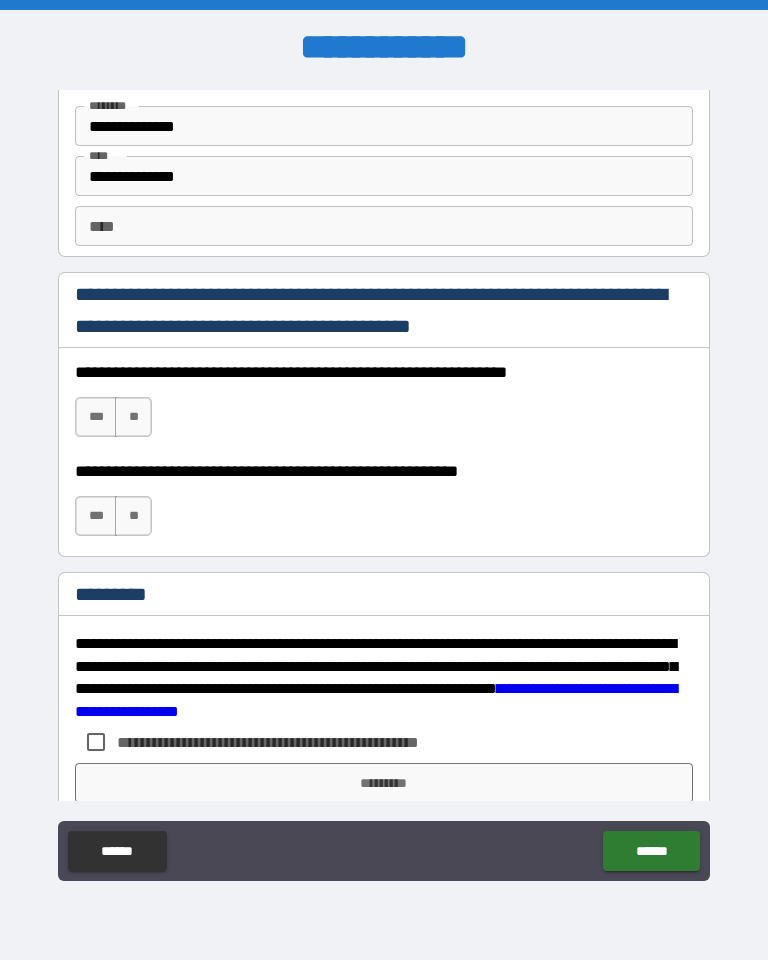 type on "********" 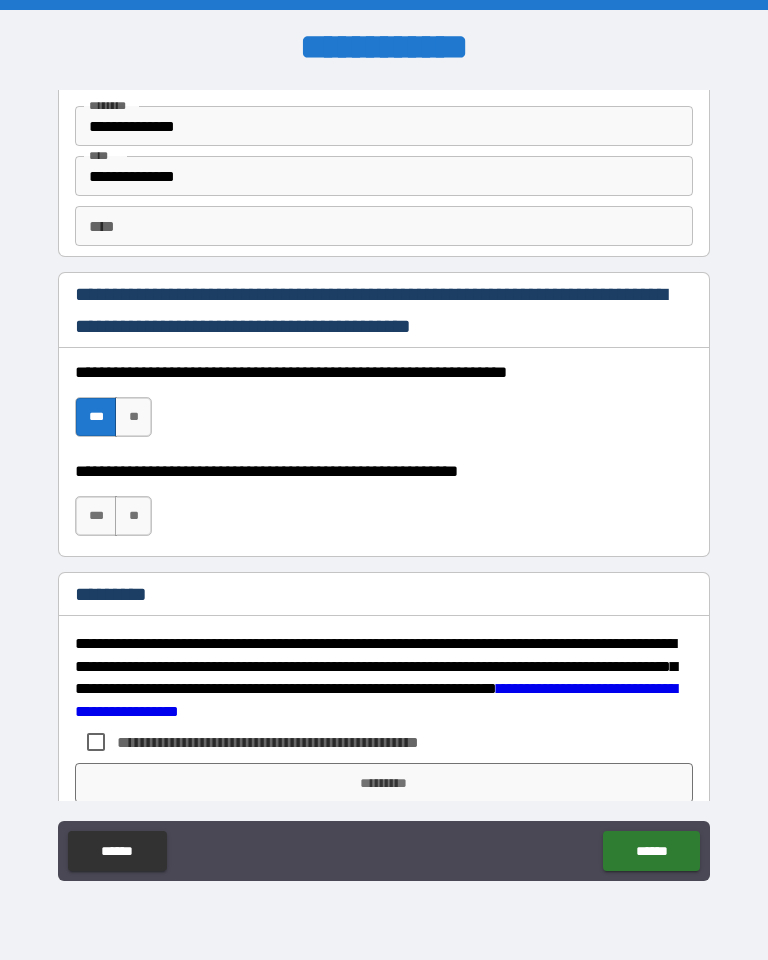 click on "***" at bounding box center (96, 516) 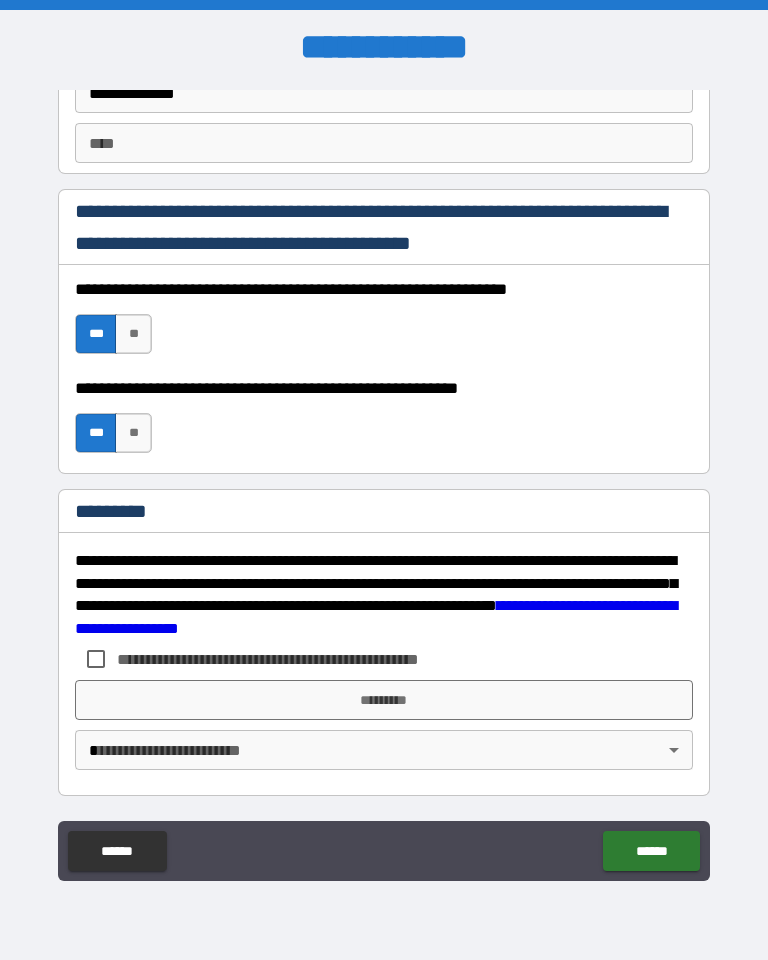 scroll, scrollTop: 2895, scrollLeft: 0, axis: vertical 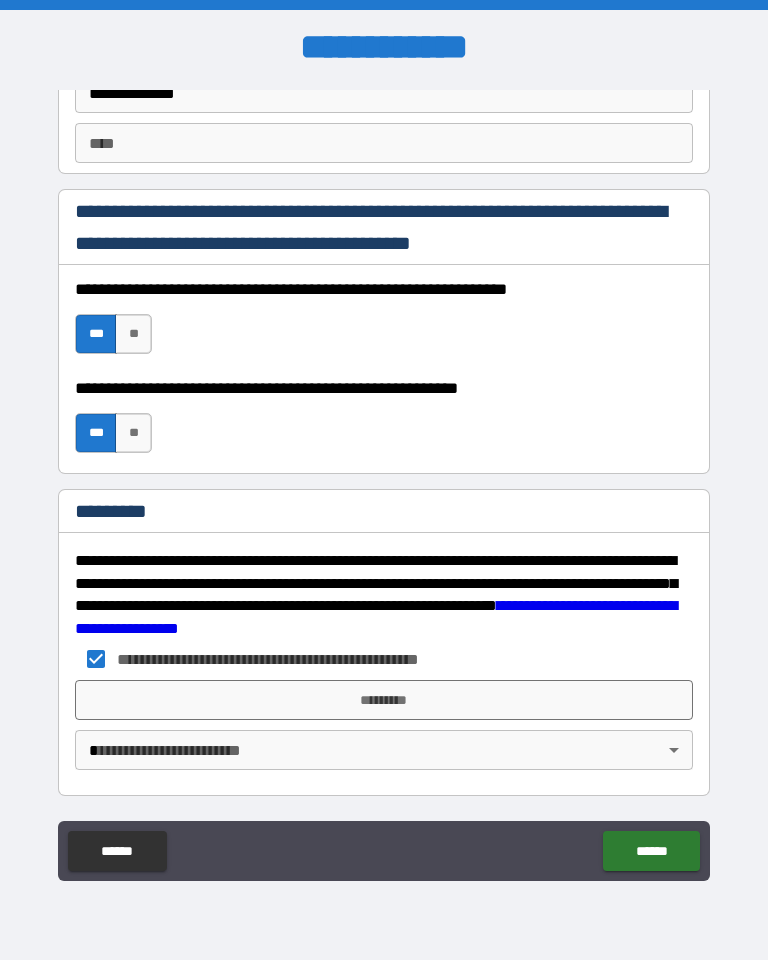 click on "*********" at bounding box center (384, 700) 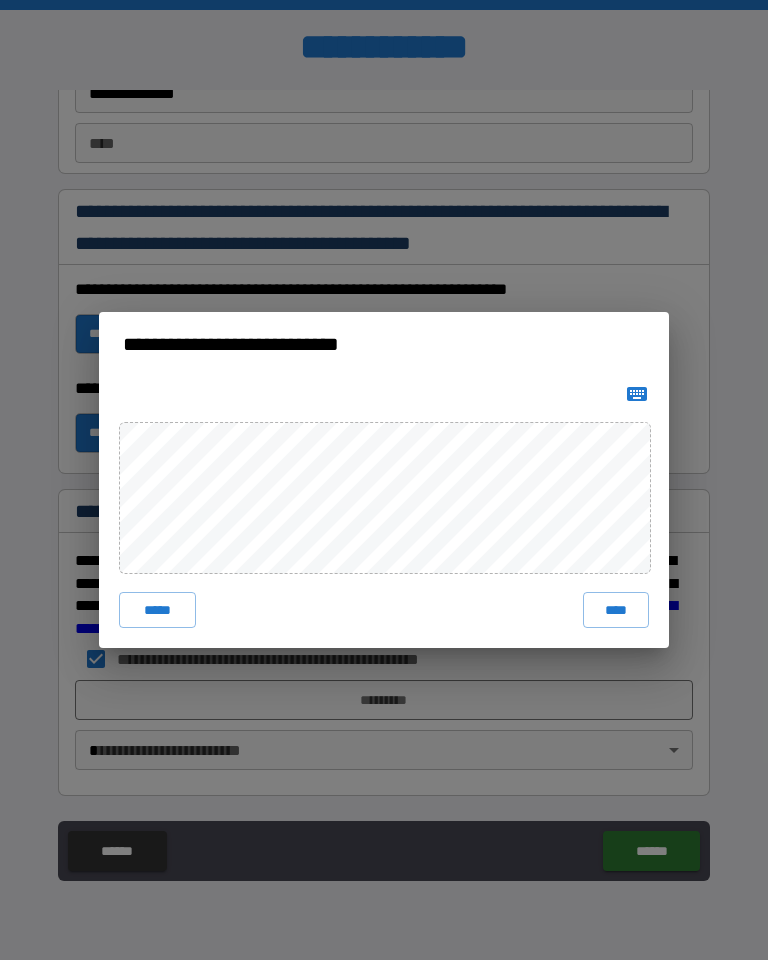click on "****" at bounding box center (616, 610) 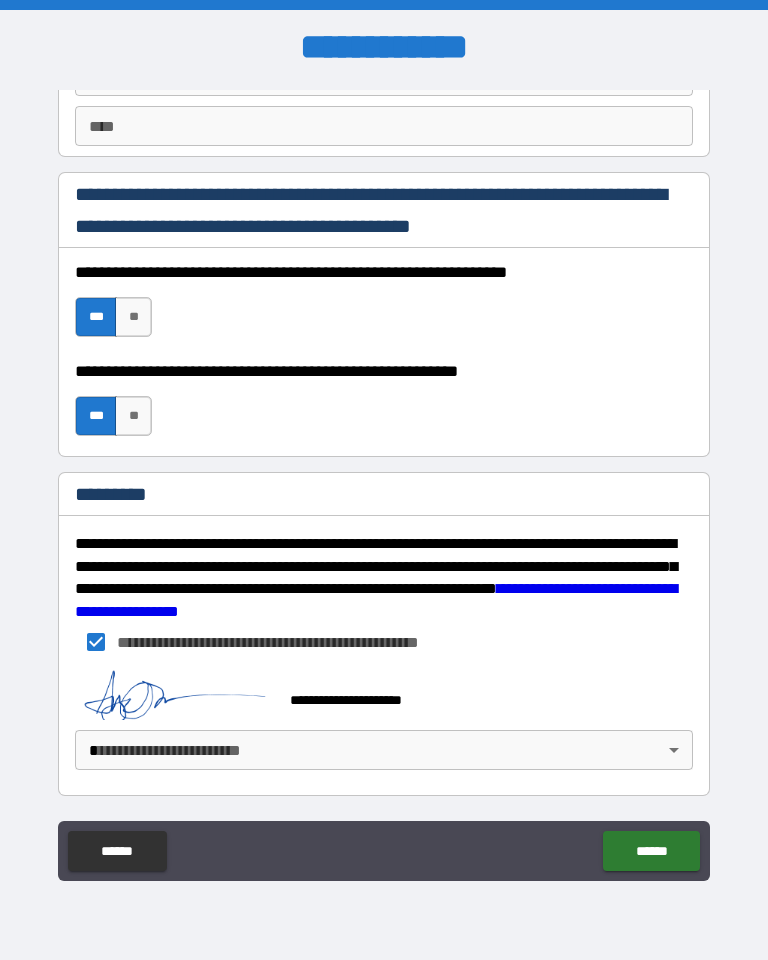 scroll, scrollTop: 2912, scrollLeft: 0, axis: vertical 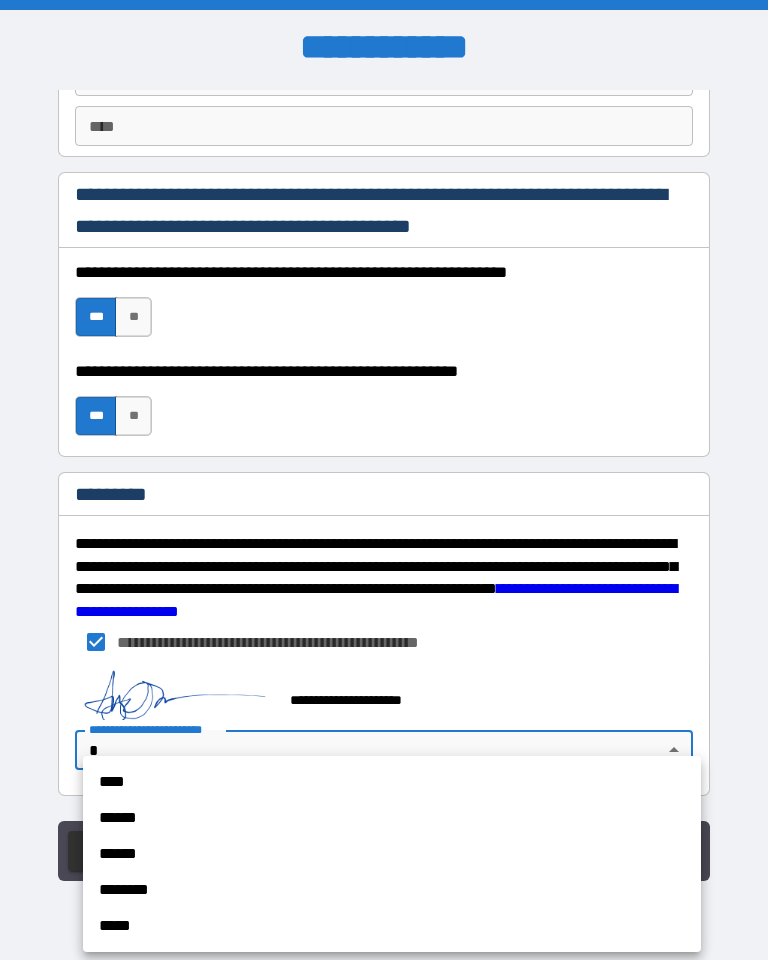click on "****" at bounding box center (392, 782) 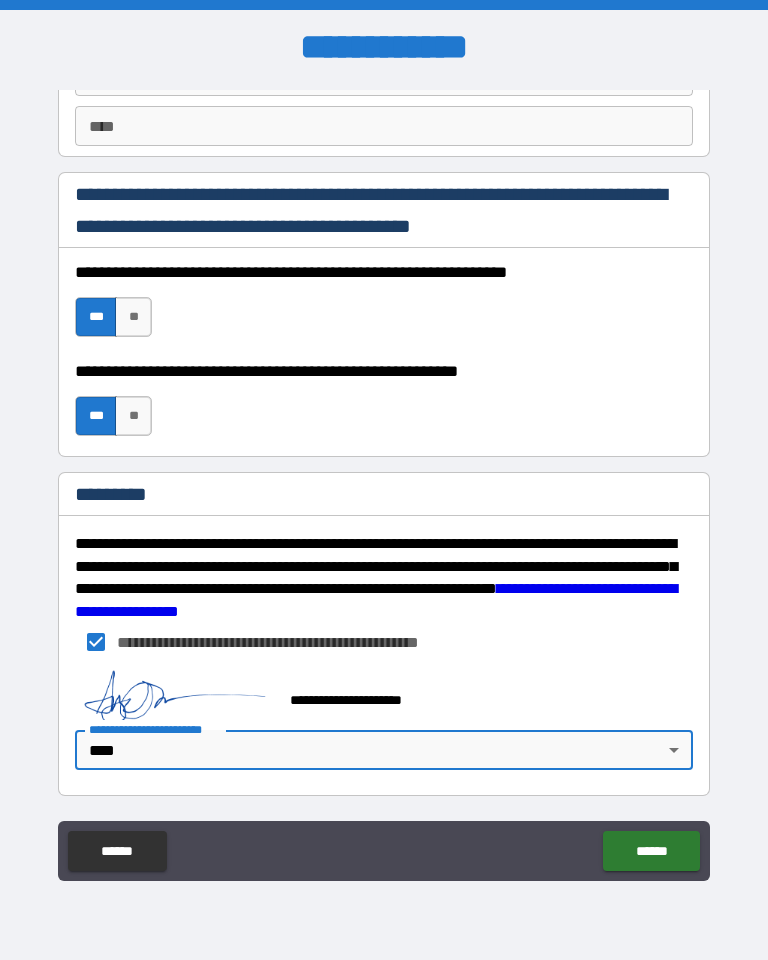 type on "*" 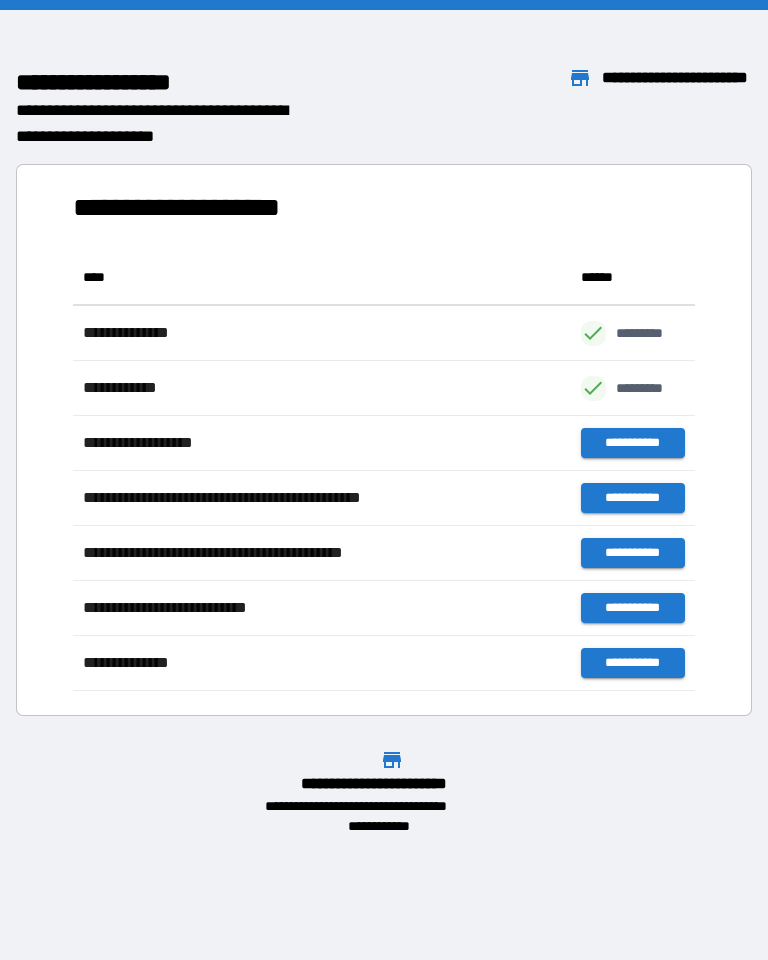 scroll, scrollTop: 1, scrollLeft: 1, axis: both 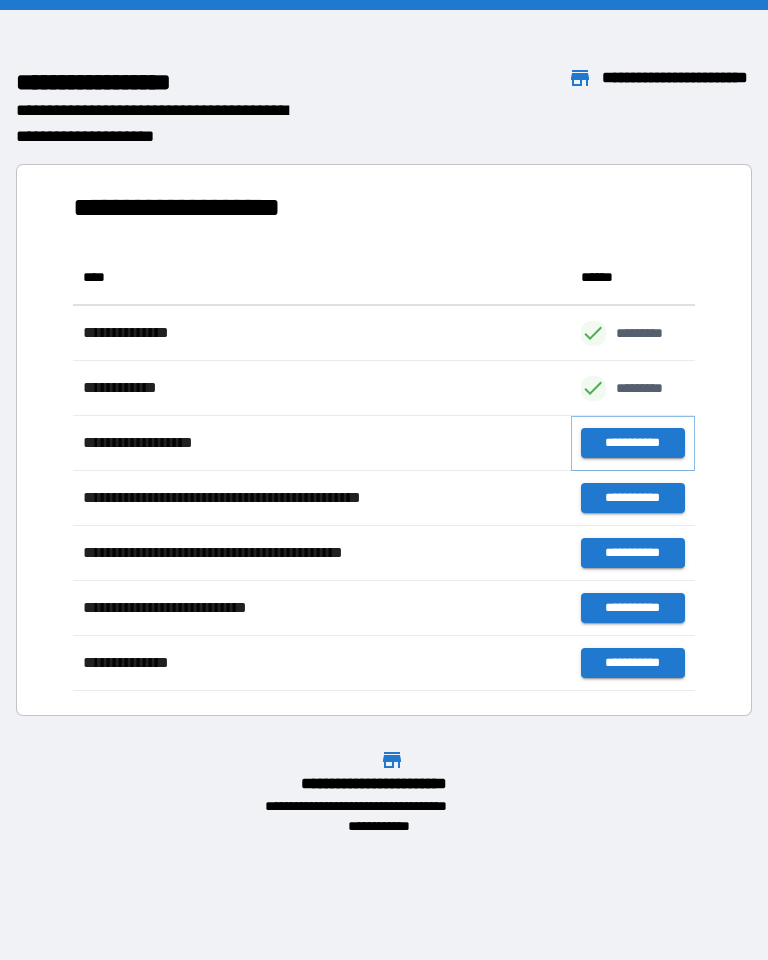 click on "**********" at bounding box center [633, 443] 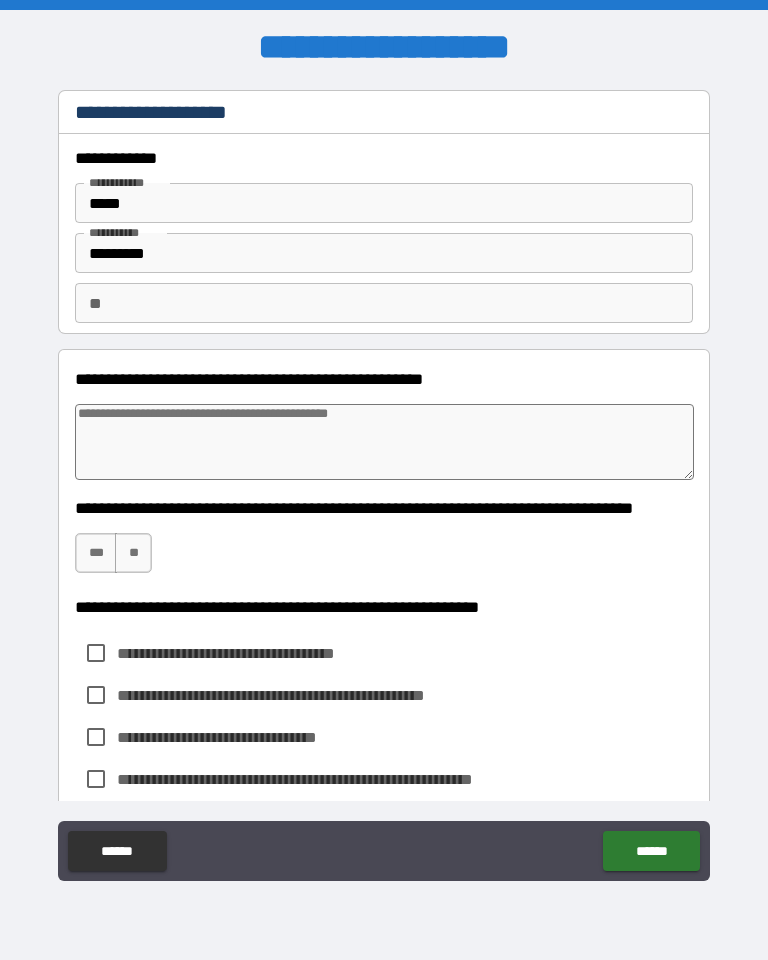 type on "*" 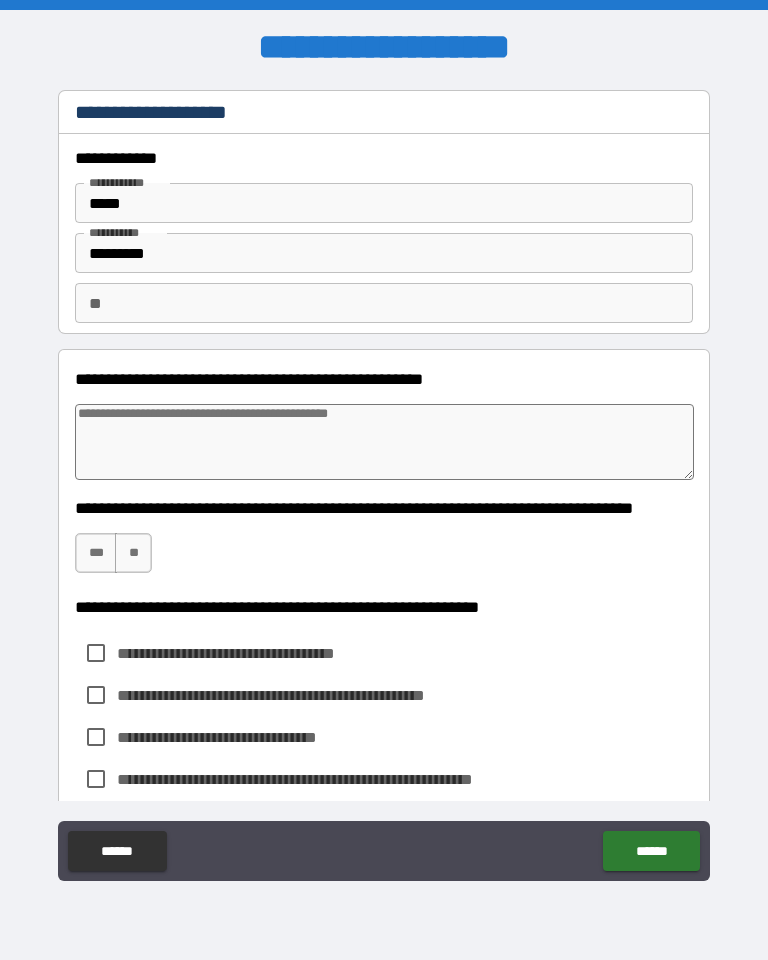 click at bounding box center [384, 442] 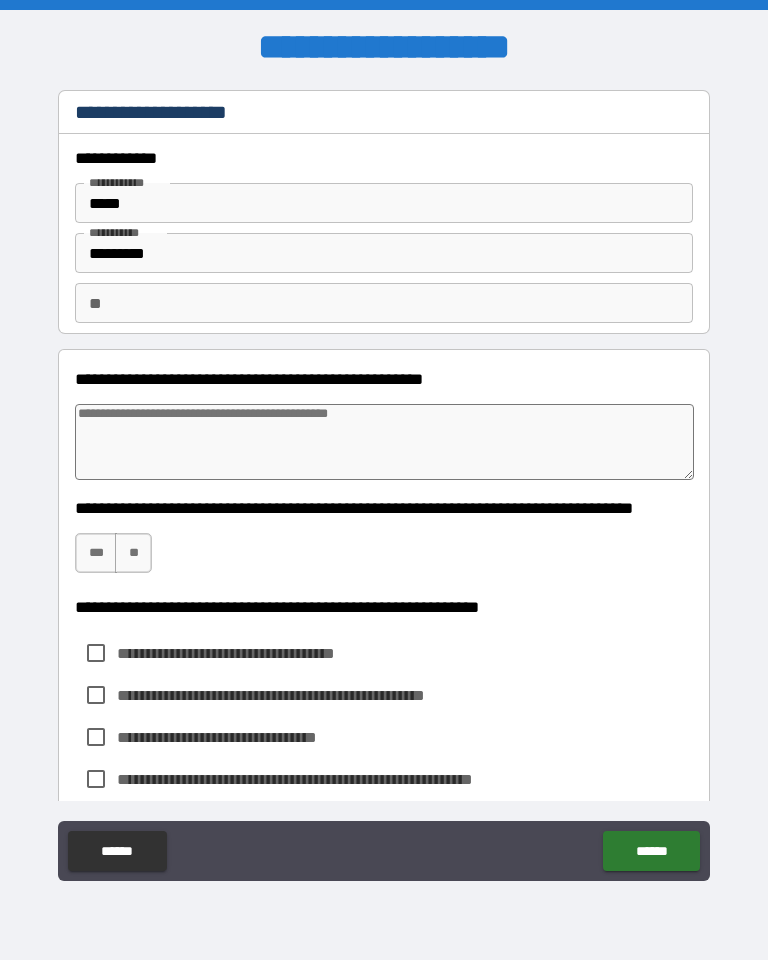 type on "*" 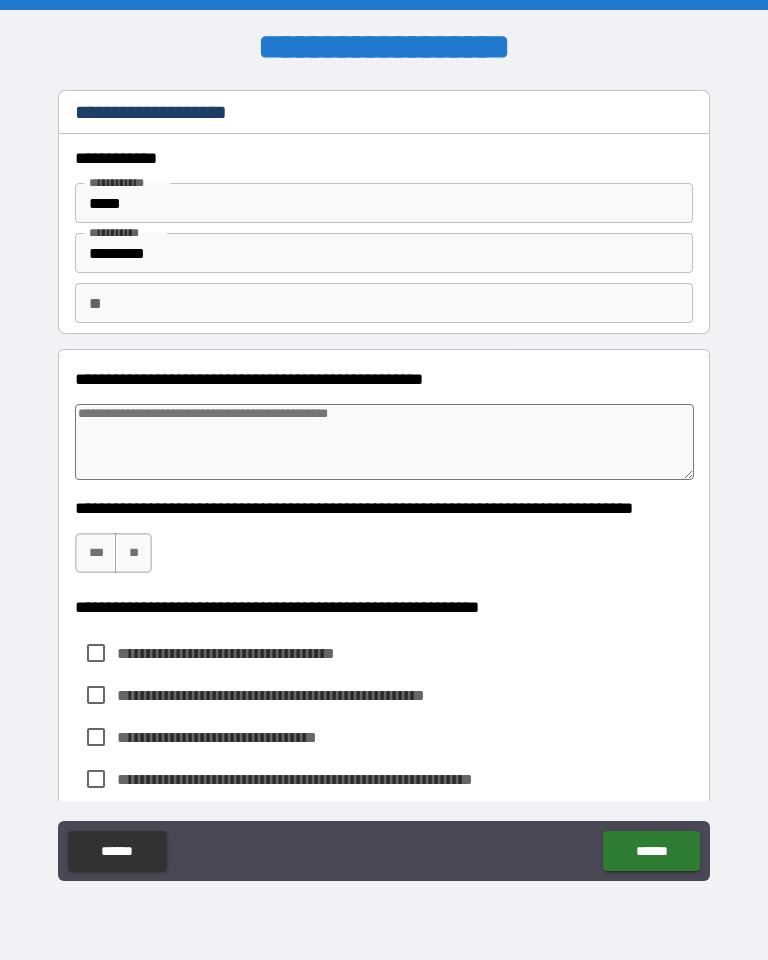 type on "*" 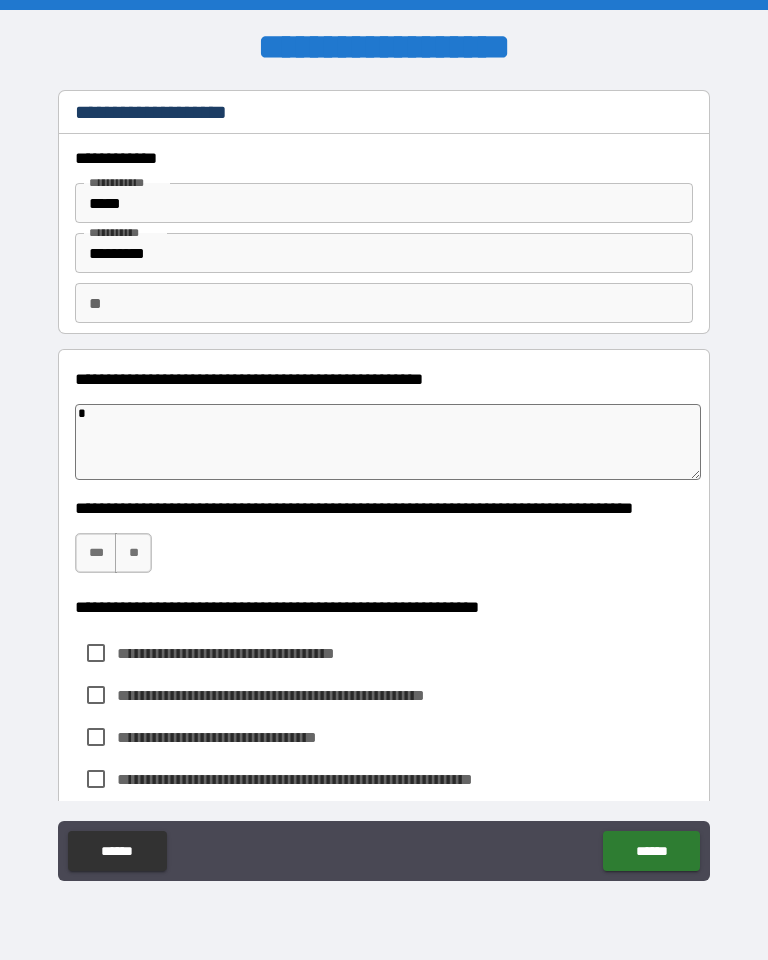 type on "**" 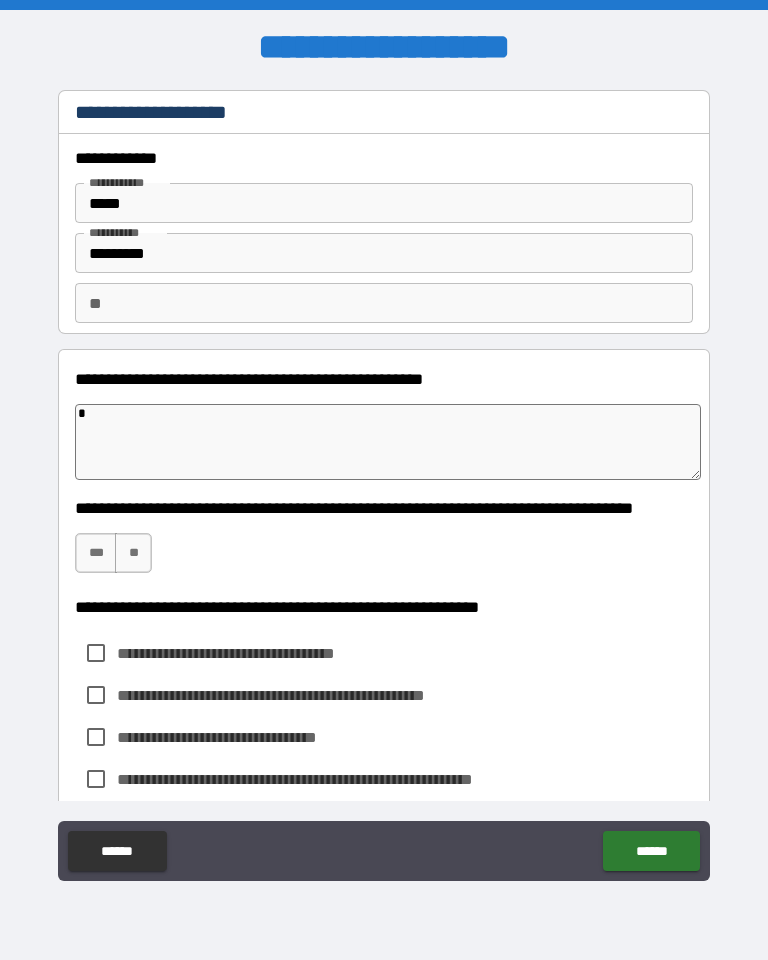 type on "*" 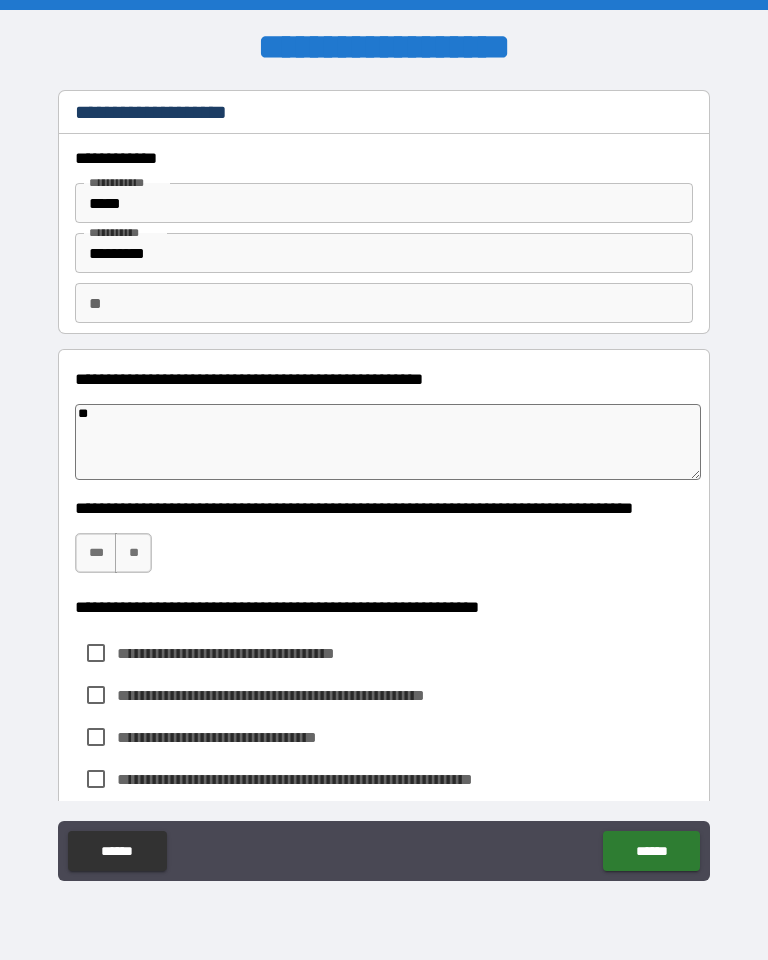 type on "***" 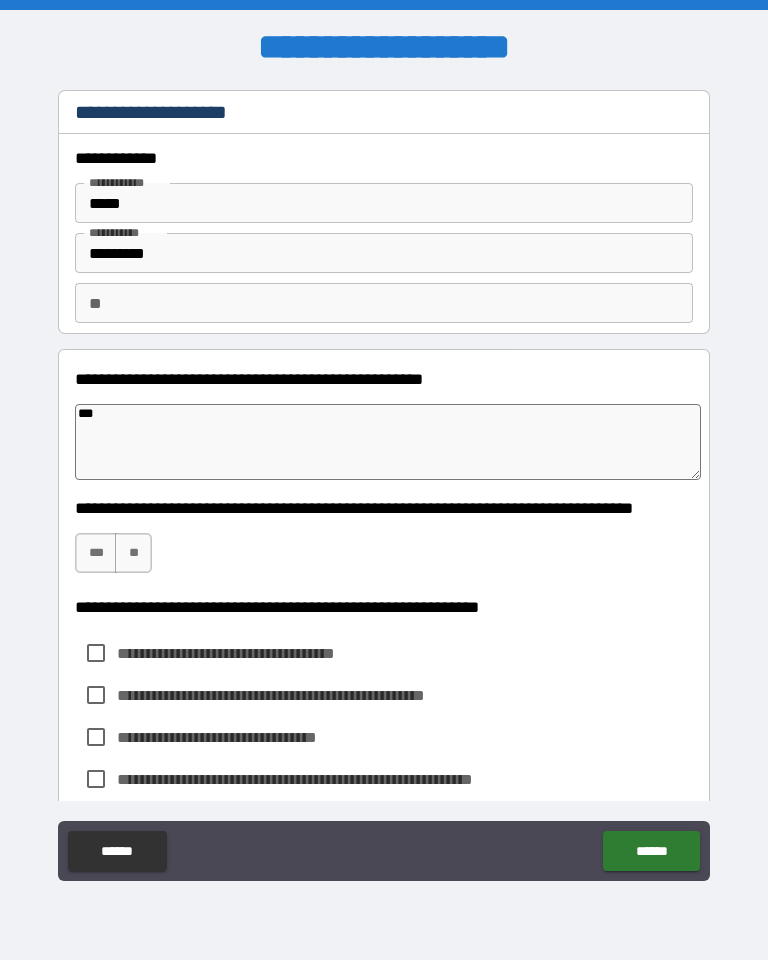 type on "****" 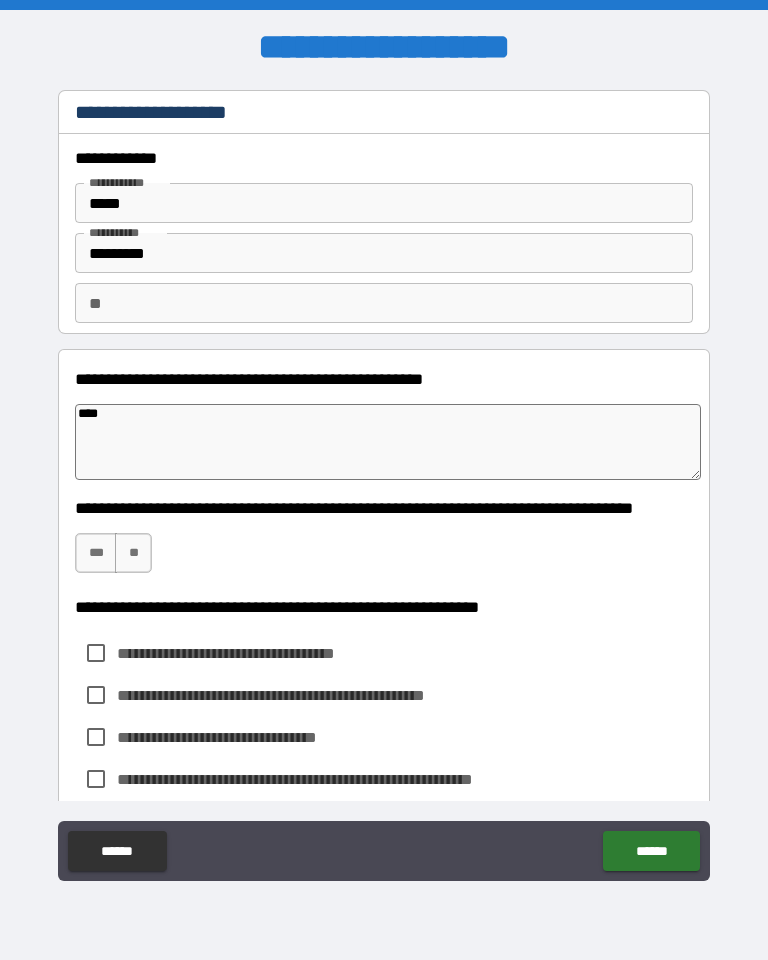 type on "*****" 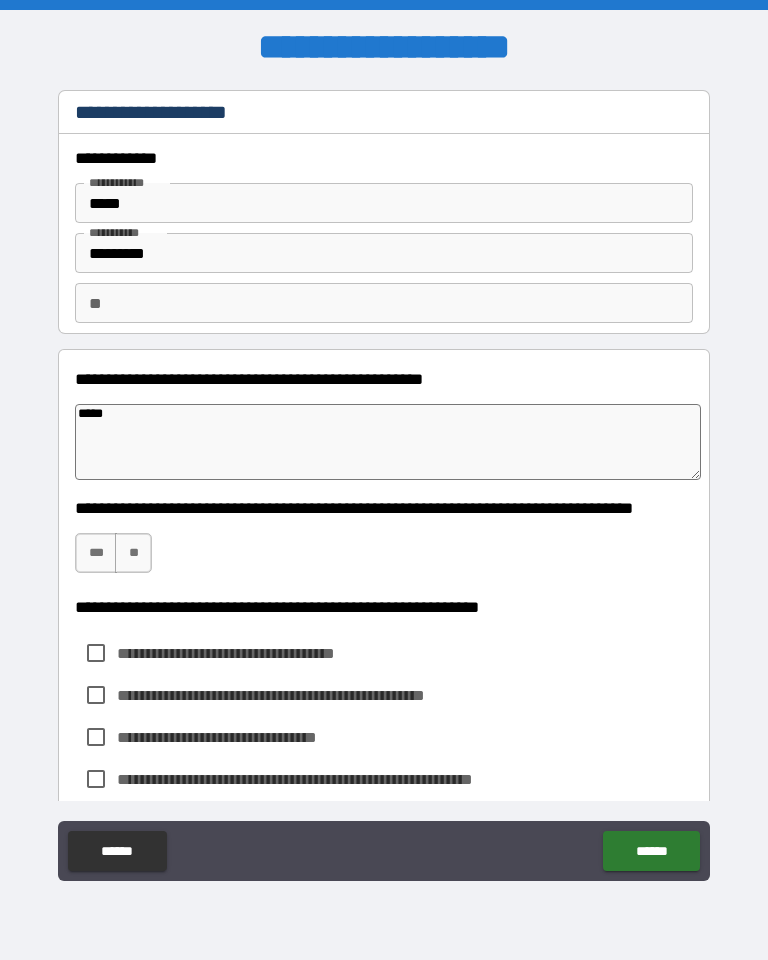 type on "******" 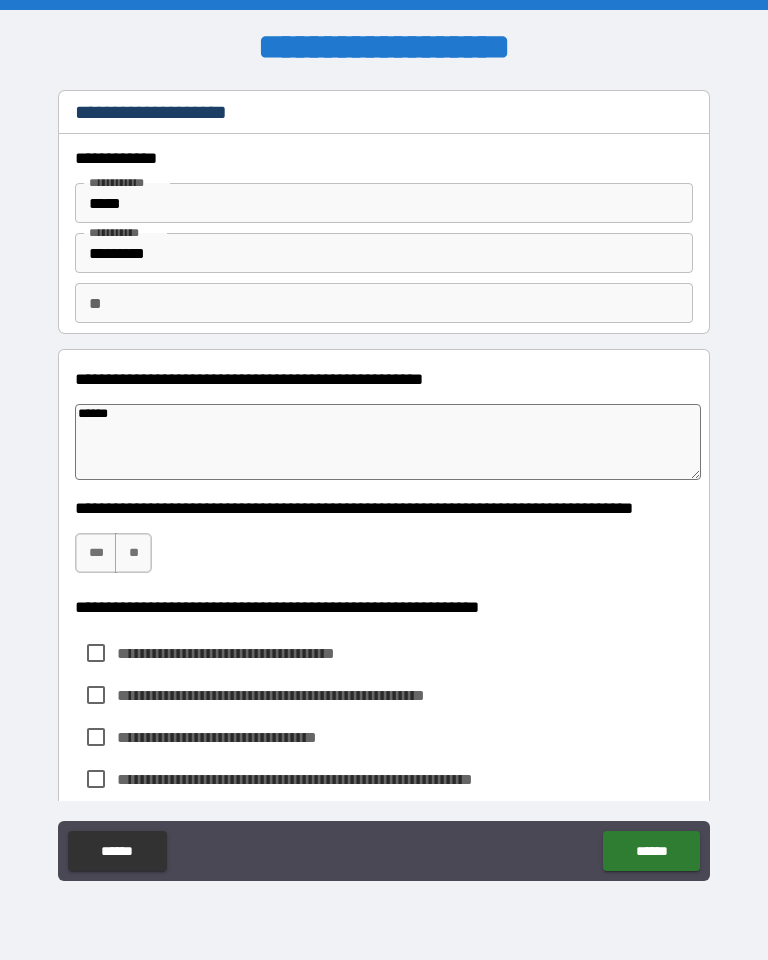 type on "*" 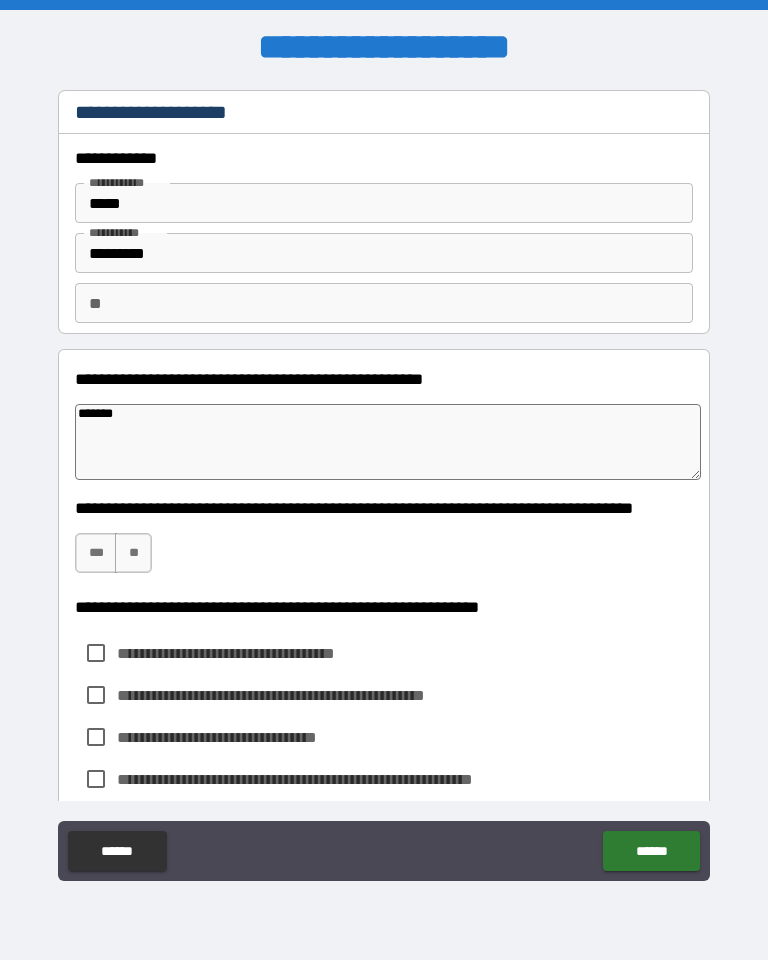 type on "*" 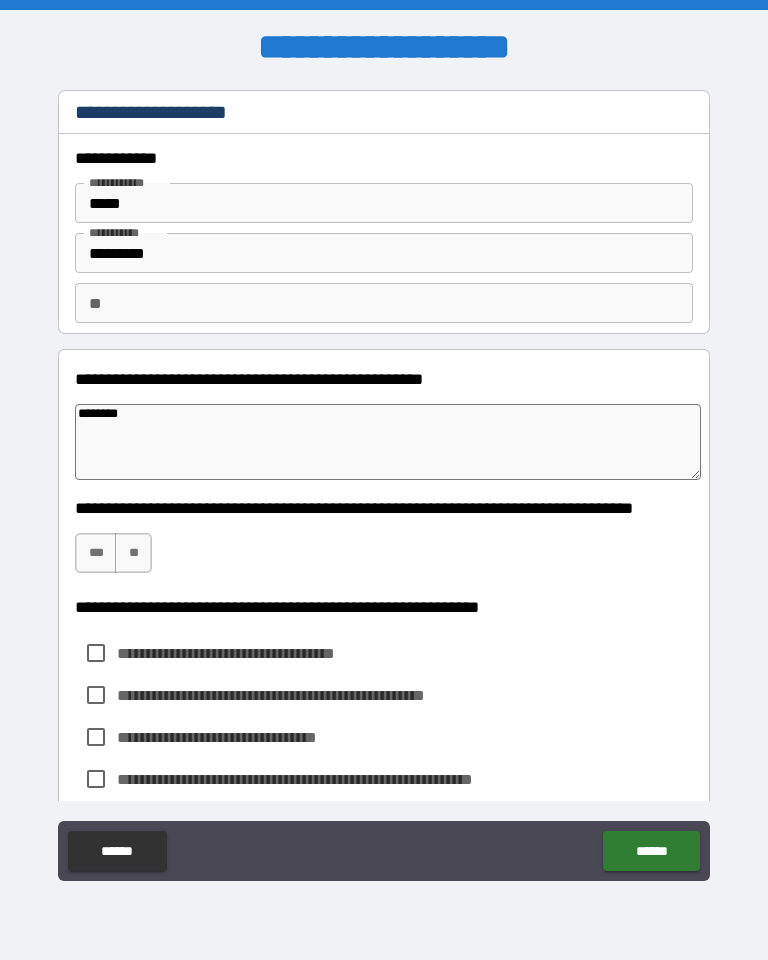 type on "*" 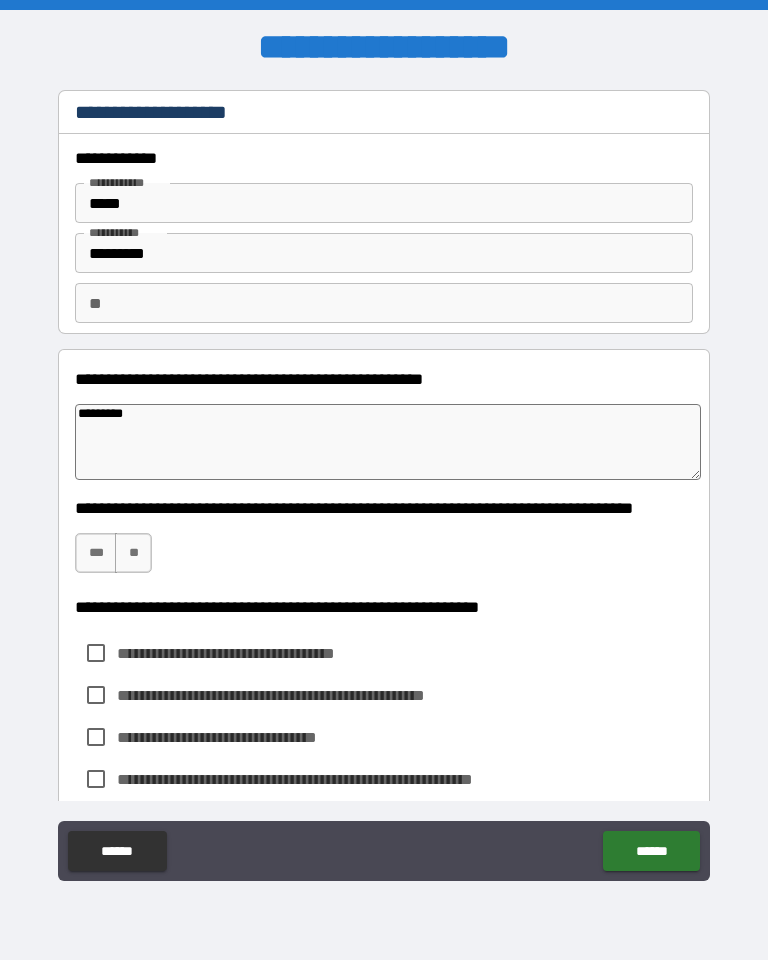 type on "*" 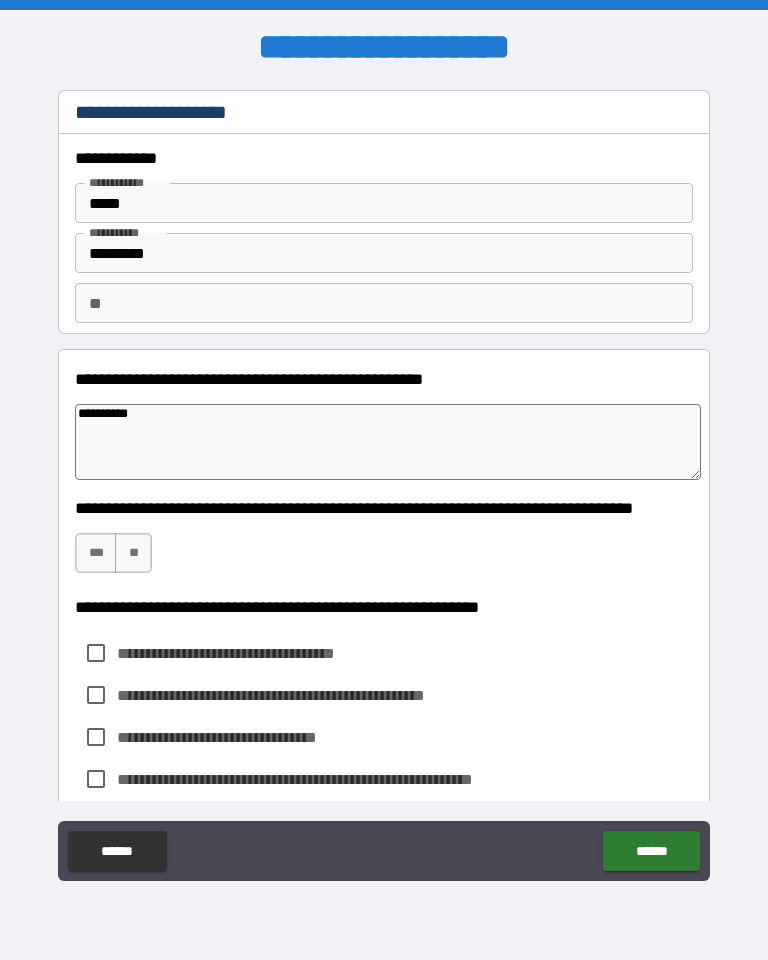 type on "*" 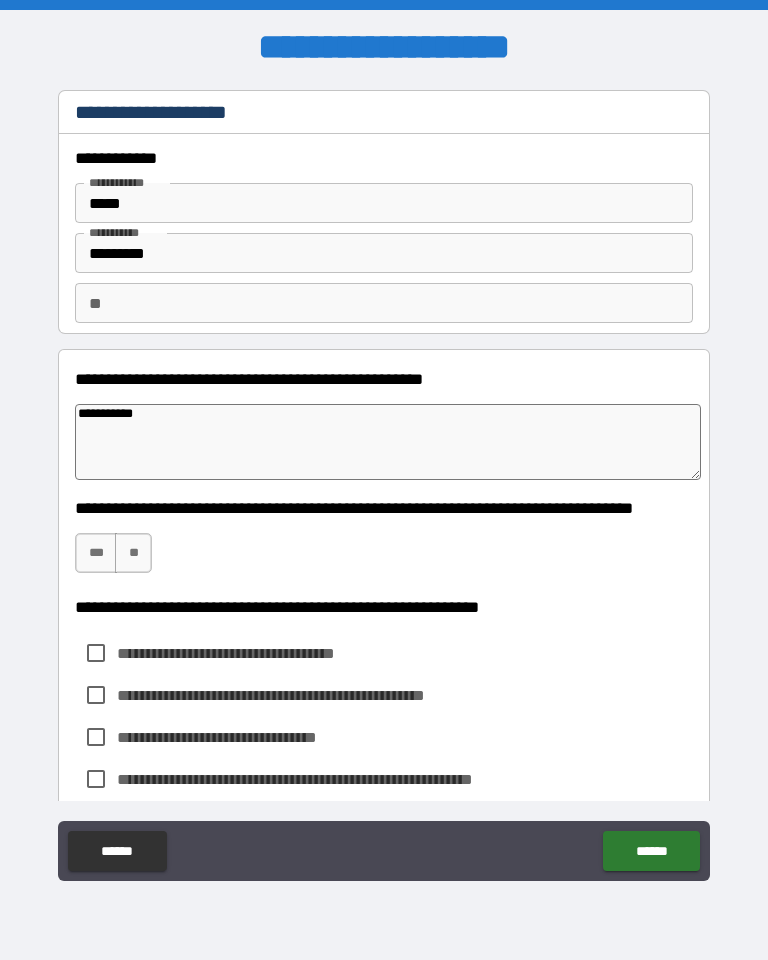 type on "*" 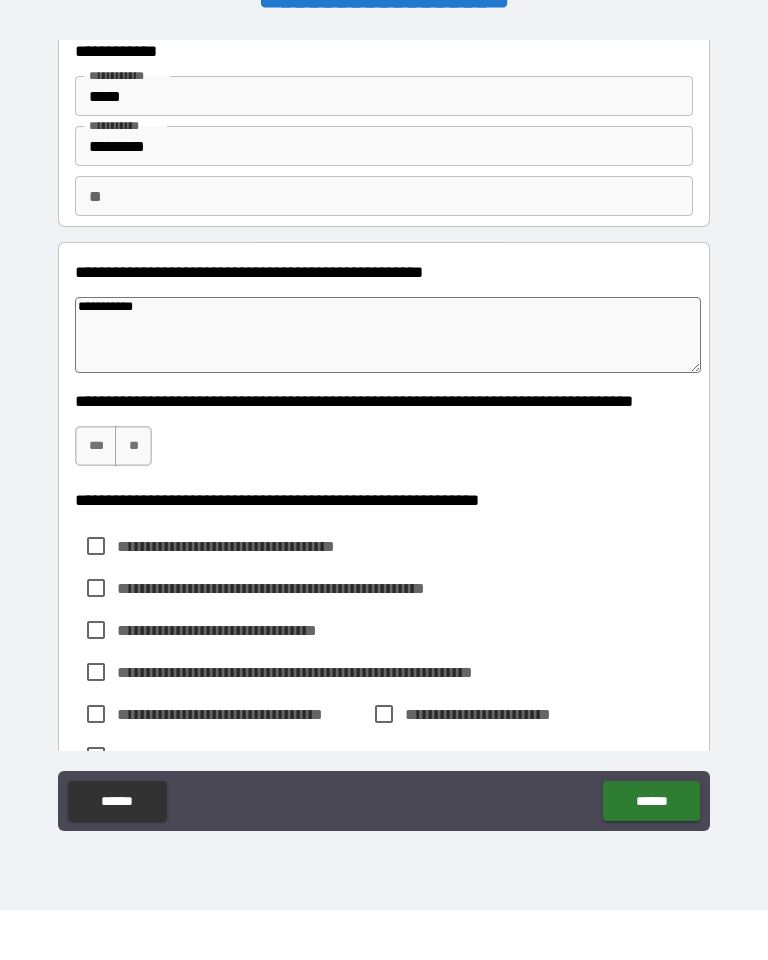 scroll, scrollTop: 75, scrollLeft: 0, axis: vertical 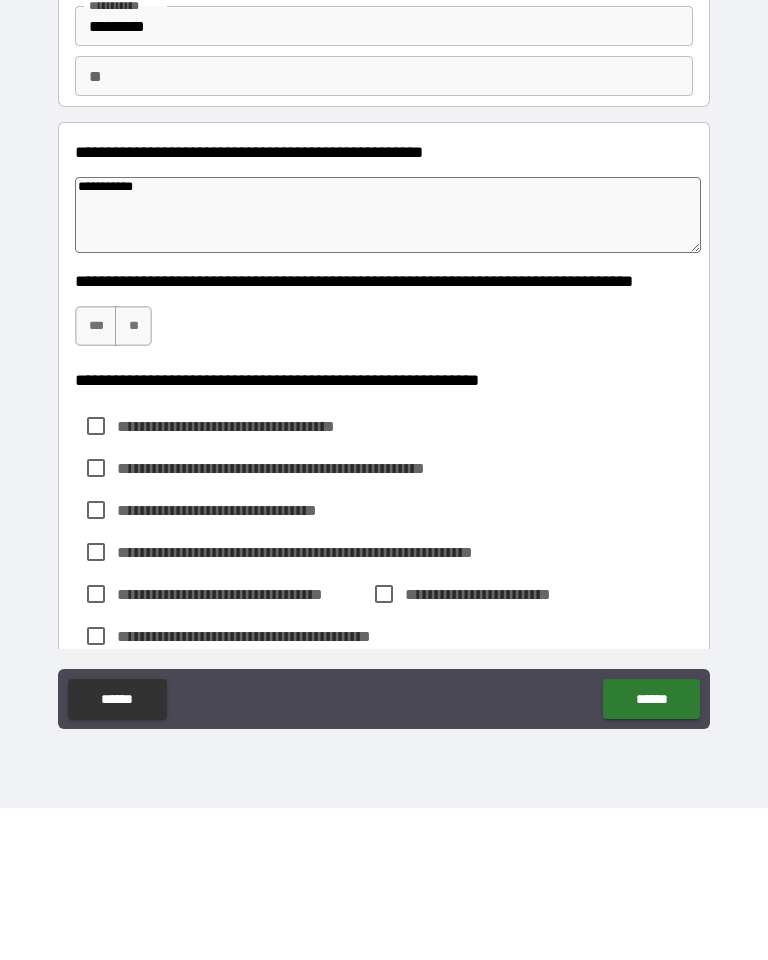 type on "**********" 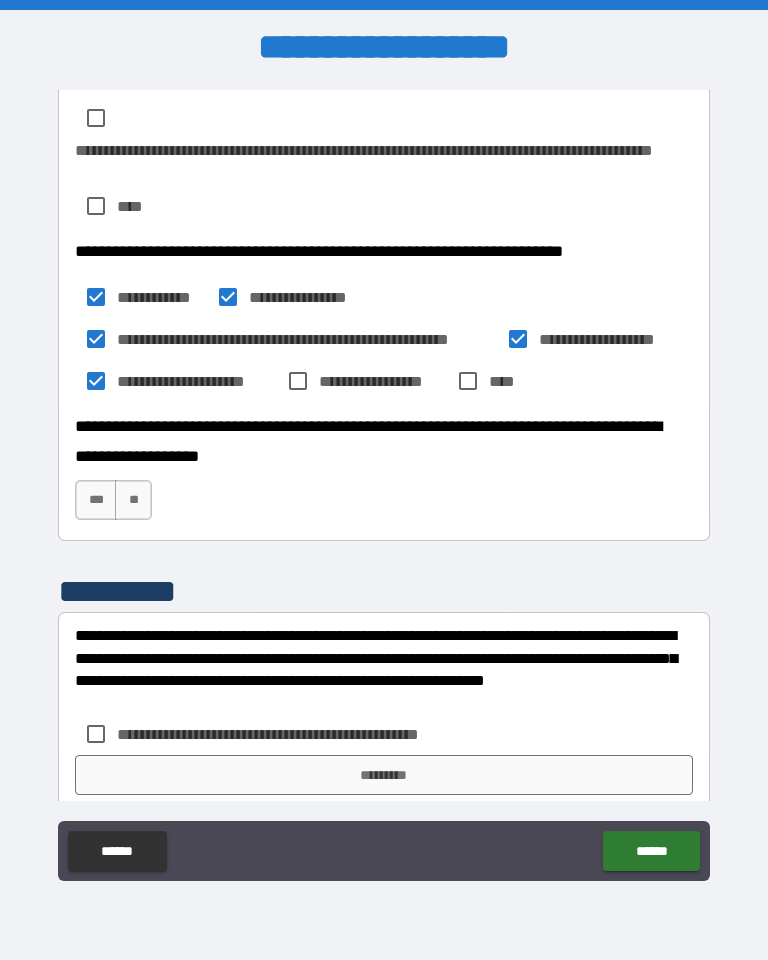 scroll, scrollTop: 824, scrollLeft: 0, axis: vertical 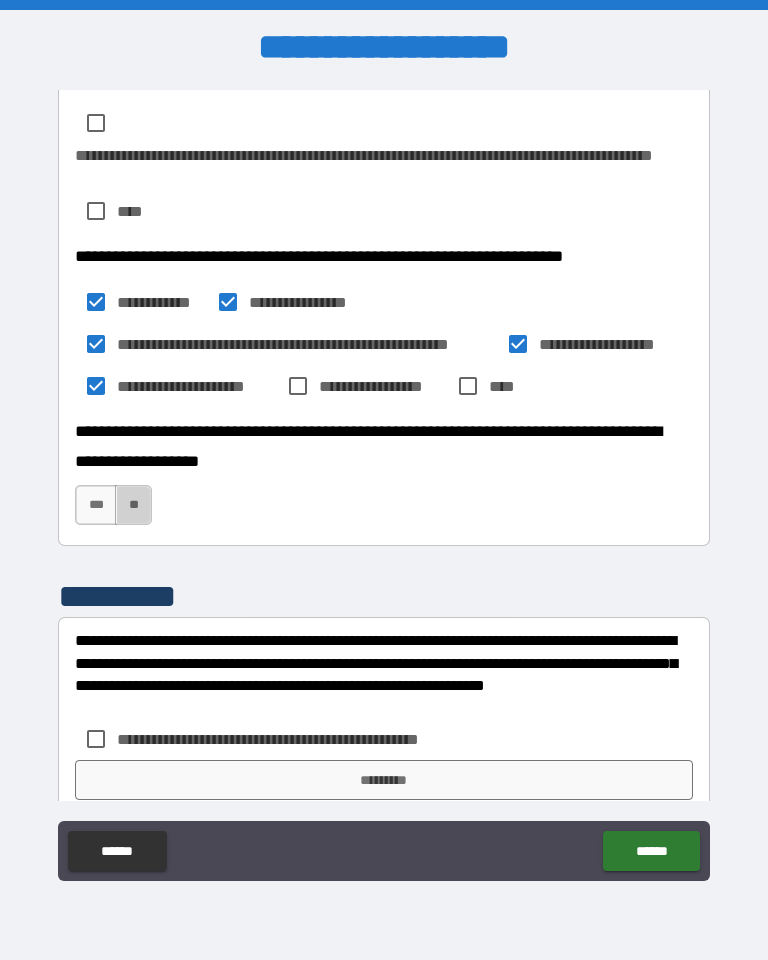 click on "**" at bounding box center (133, 505) 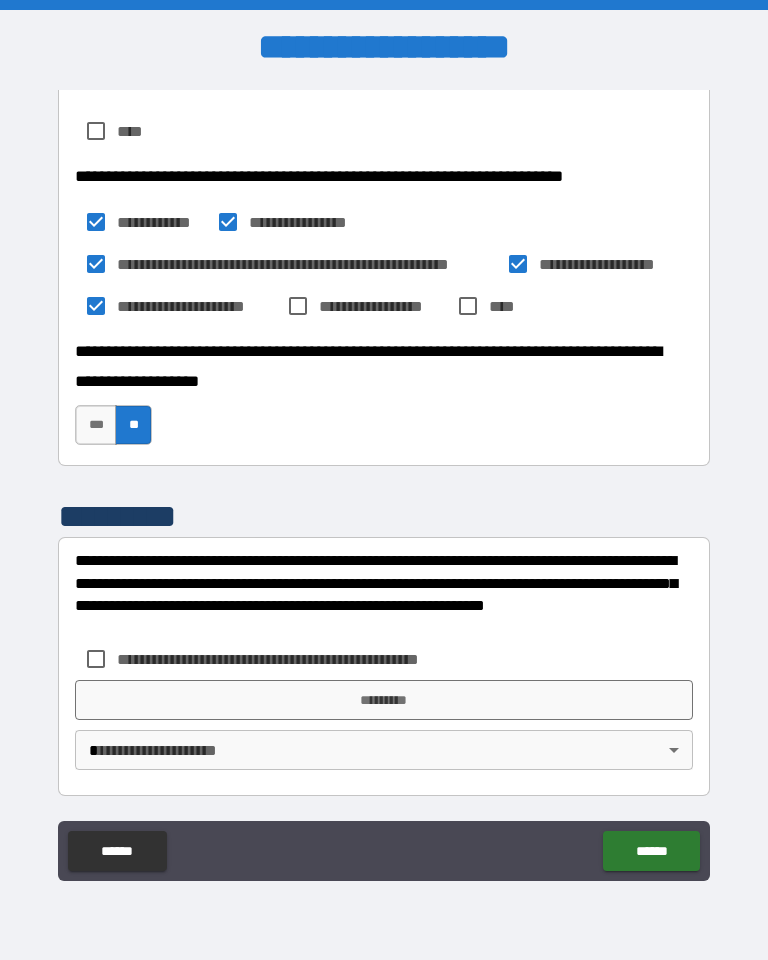 scroll, scrollTop: 904, scrollLeft: 0, axis: vertical 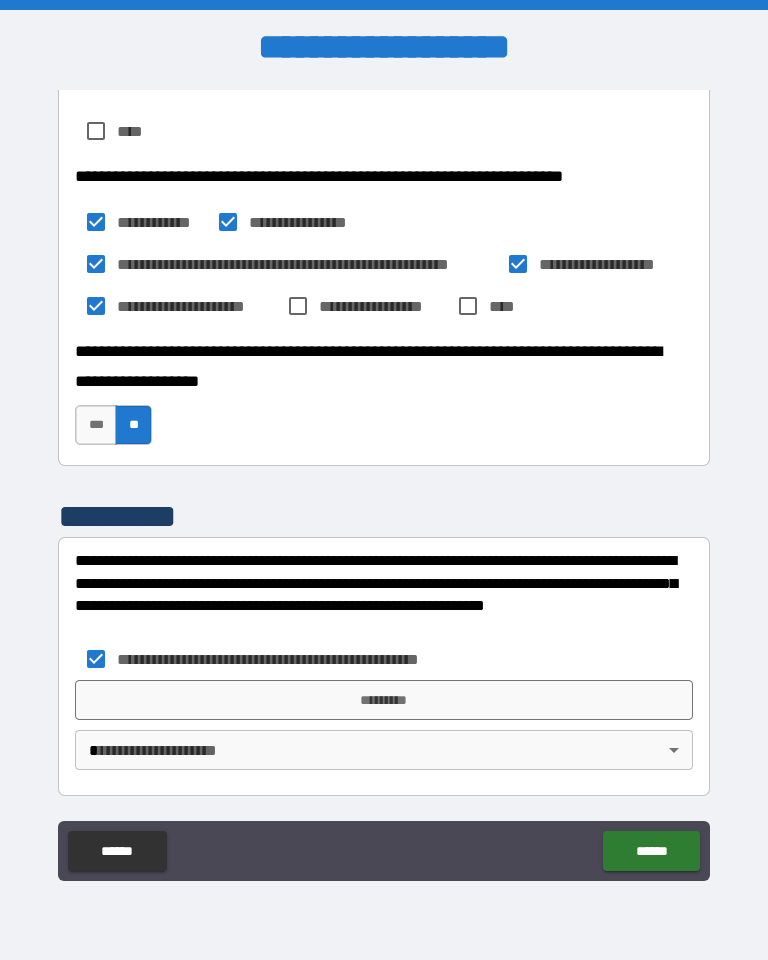 click on "**********" at bounding box center [384, 480] 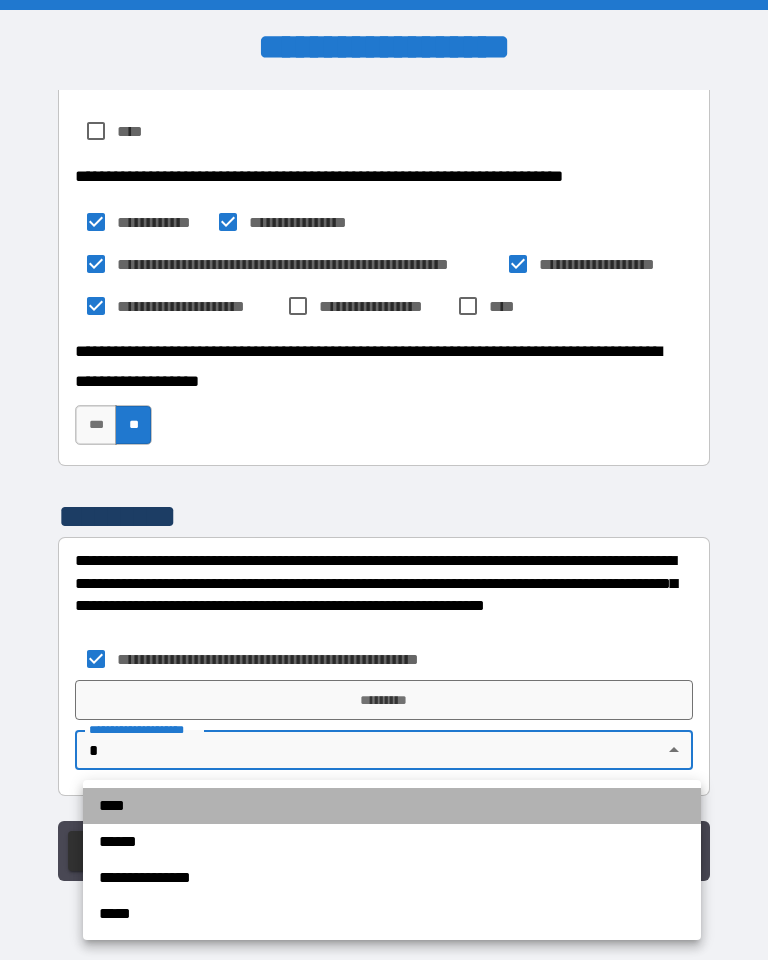 click on "****" at bounding box center [392, 806] 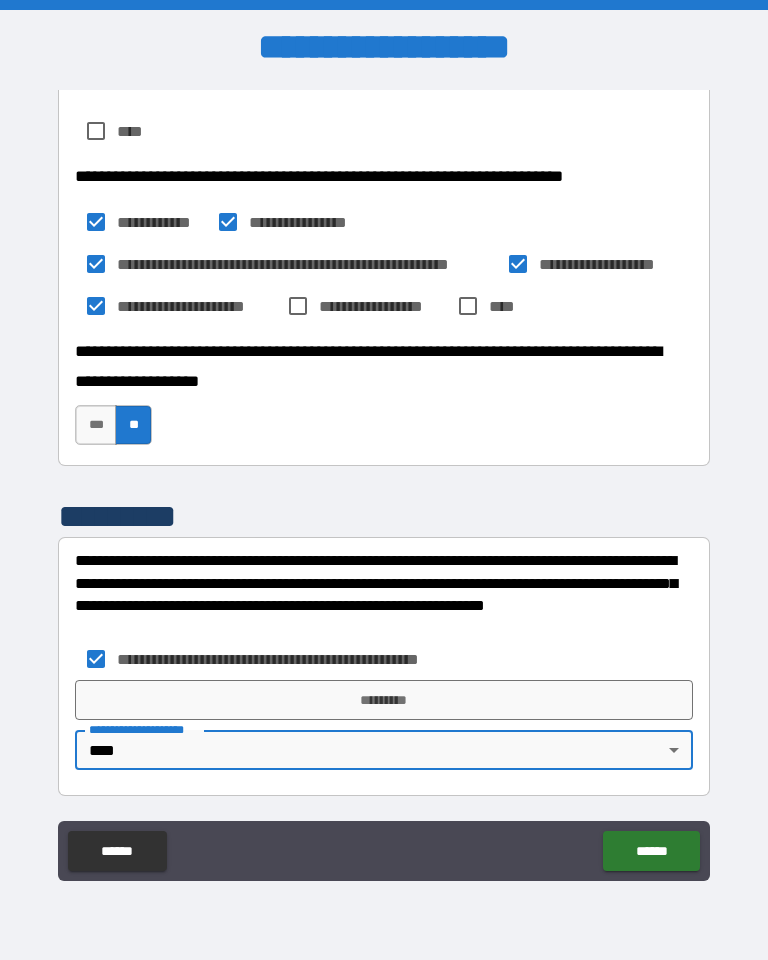 click on "*********" at bounding box center [384, 700] 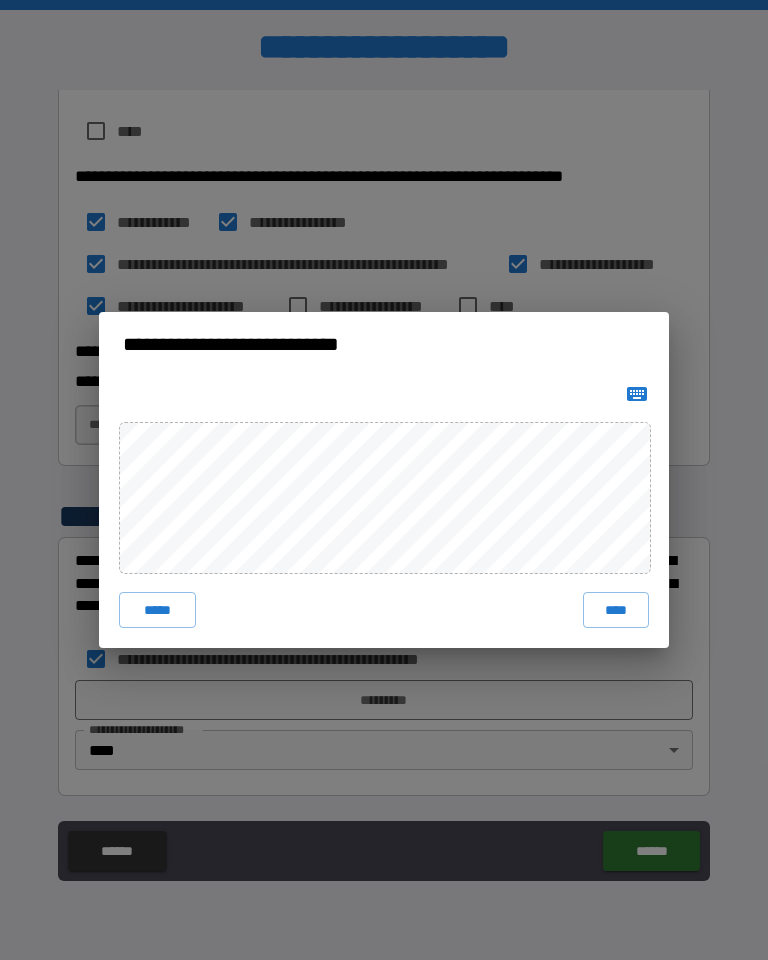 click on "****" at bounding box center (616, 610) 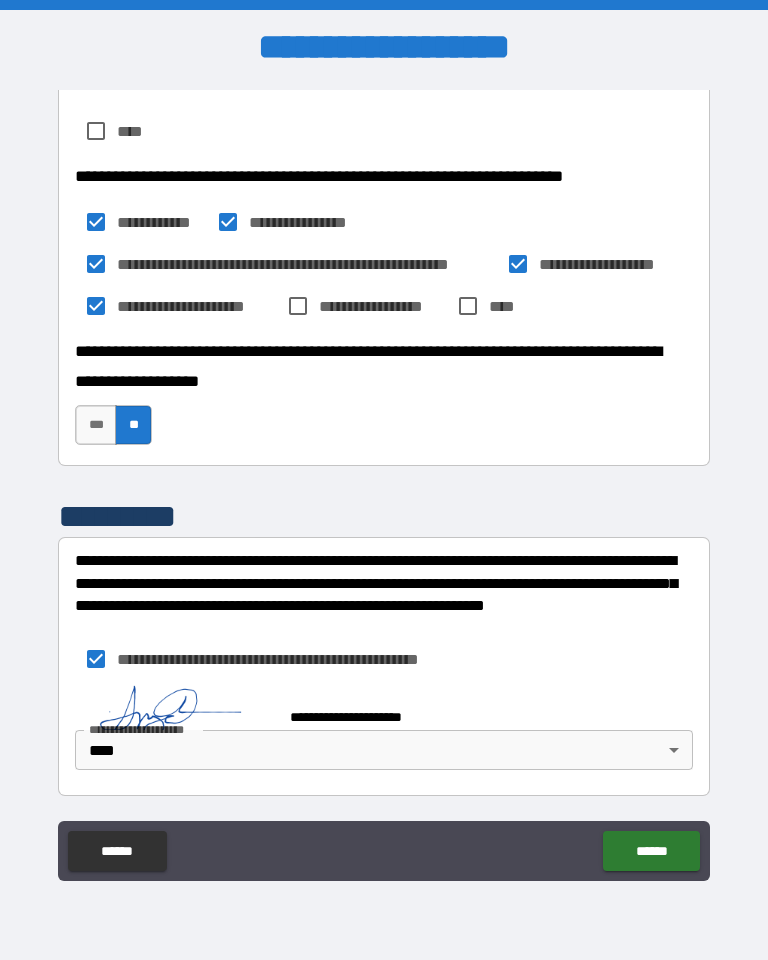 scroll, scrollTop: 894, scrollLeft: 0, axis: vertical 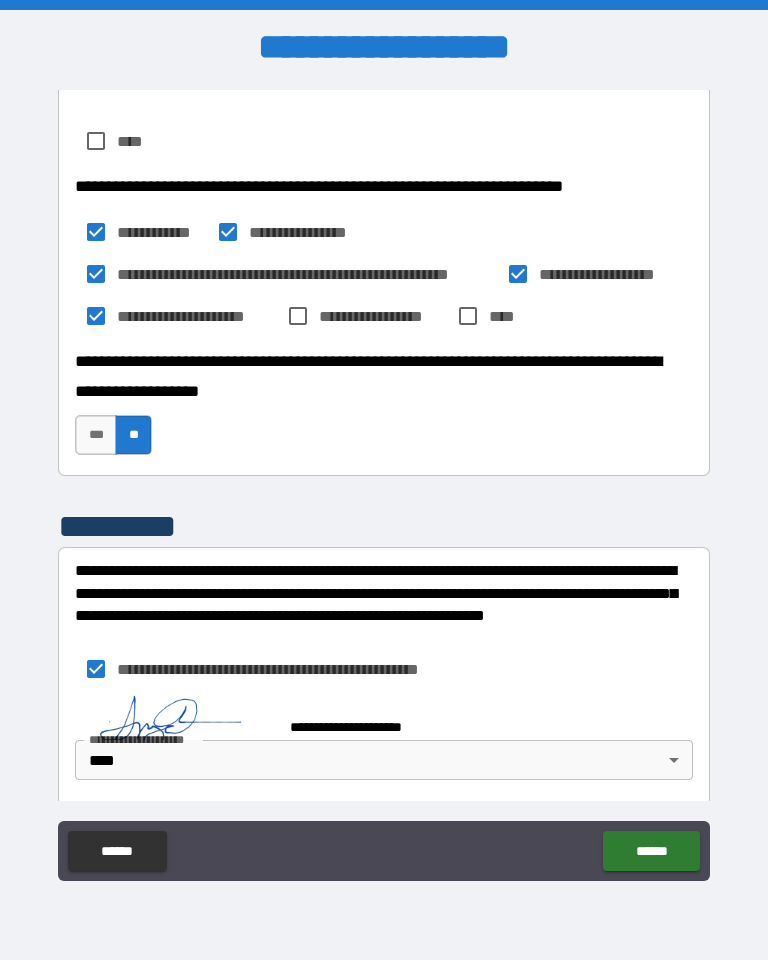 type on "*" 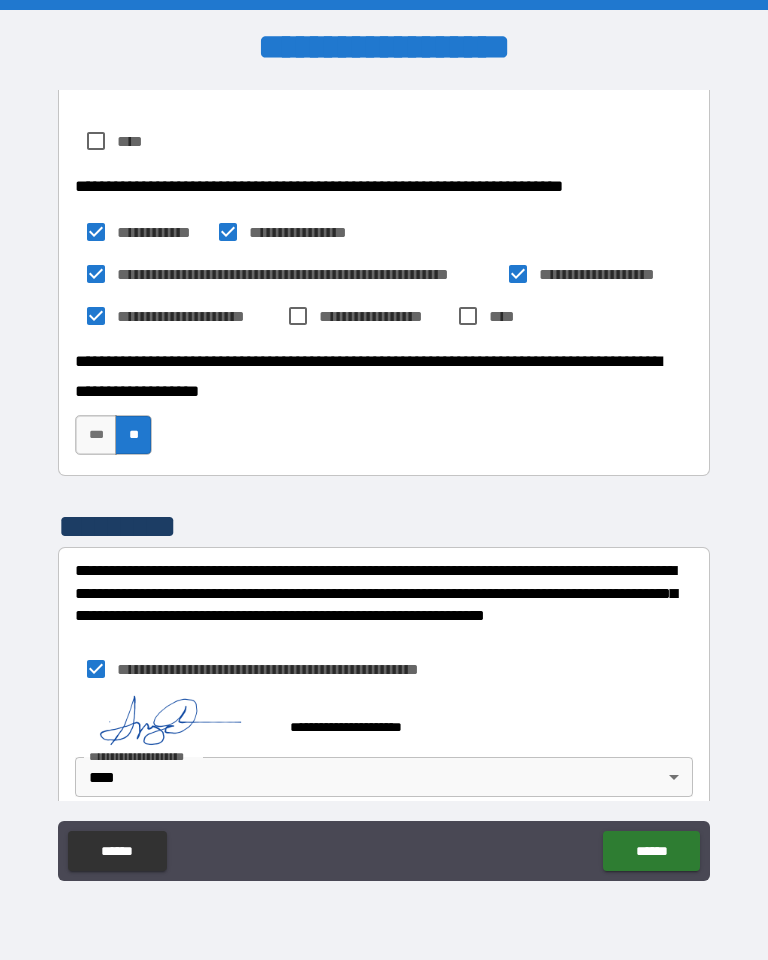 click on "******" at bounding box center [651, 851] 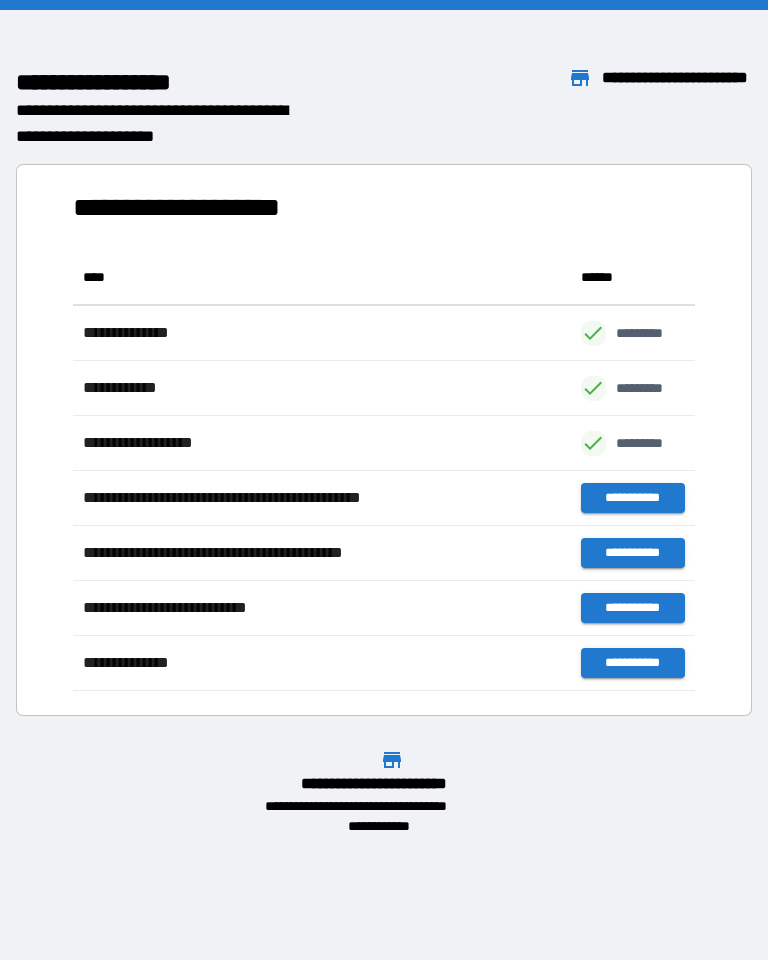 scroll, scrollTop: 441, scrollLeft: 622, axis: both 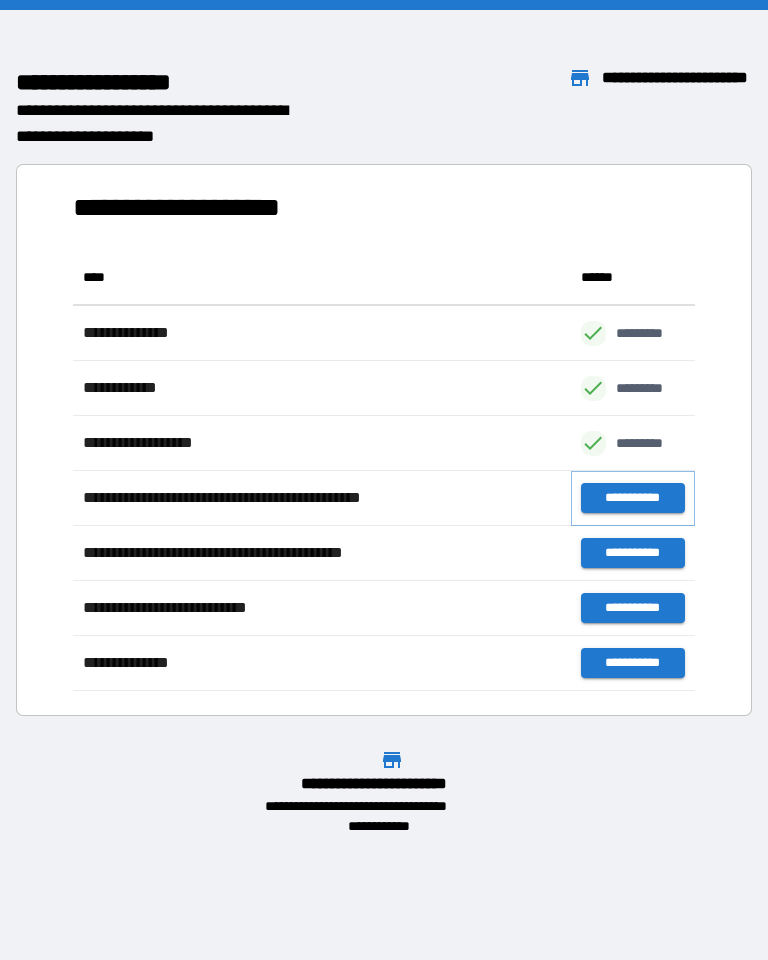click on "**********" at bounding box center [633, 498] 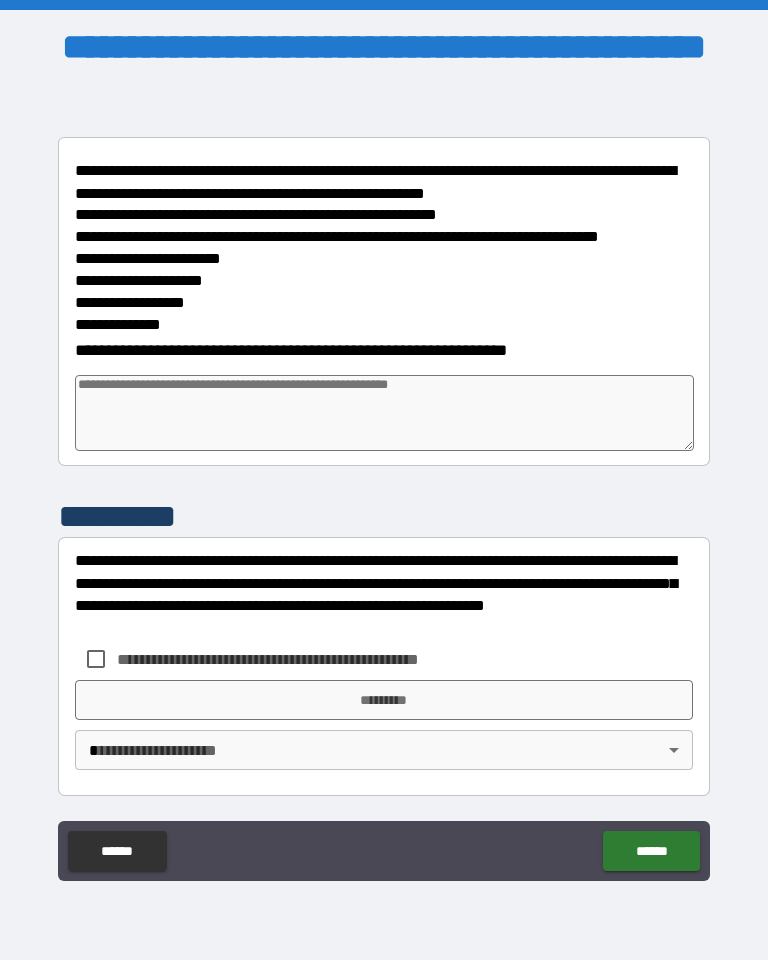 scroll, scrollTop: 255, scrollLeft: 0, axis: vertical 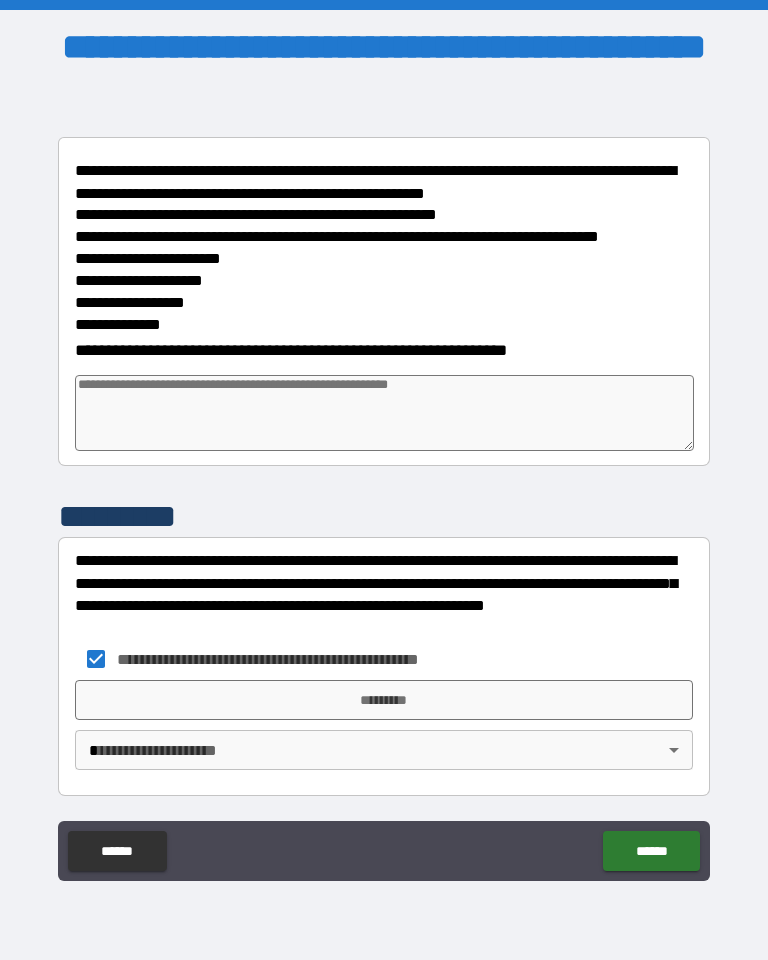 click on "*********" at bounding box center (384, 700) 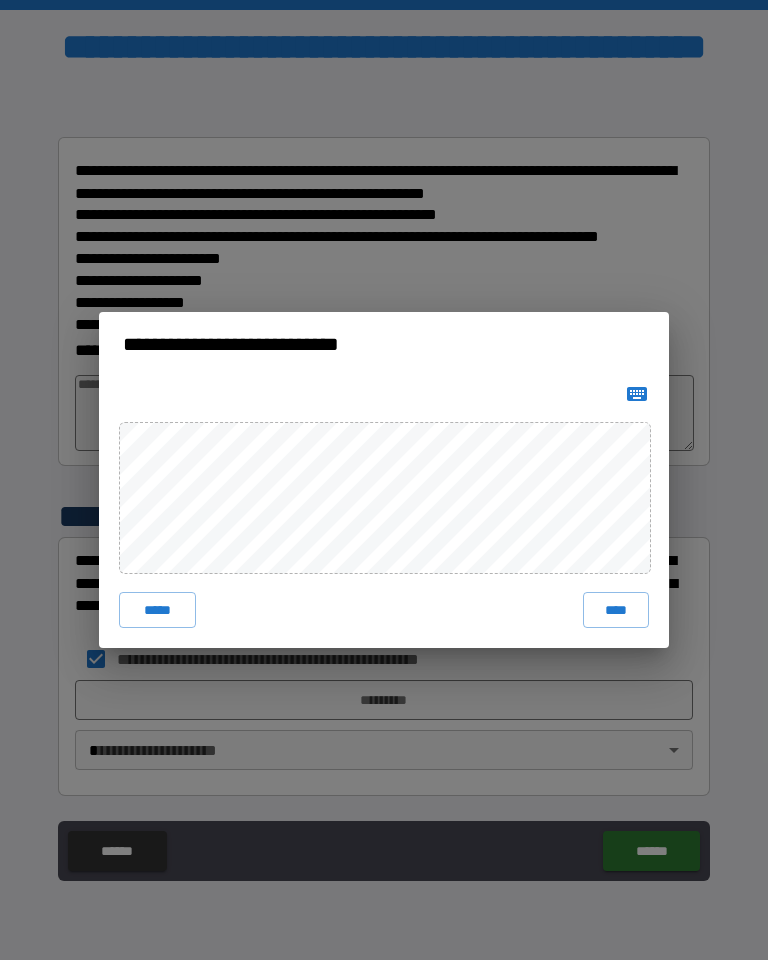 click on "****" at bounding box center [616, 610] 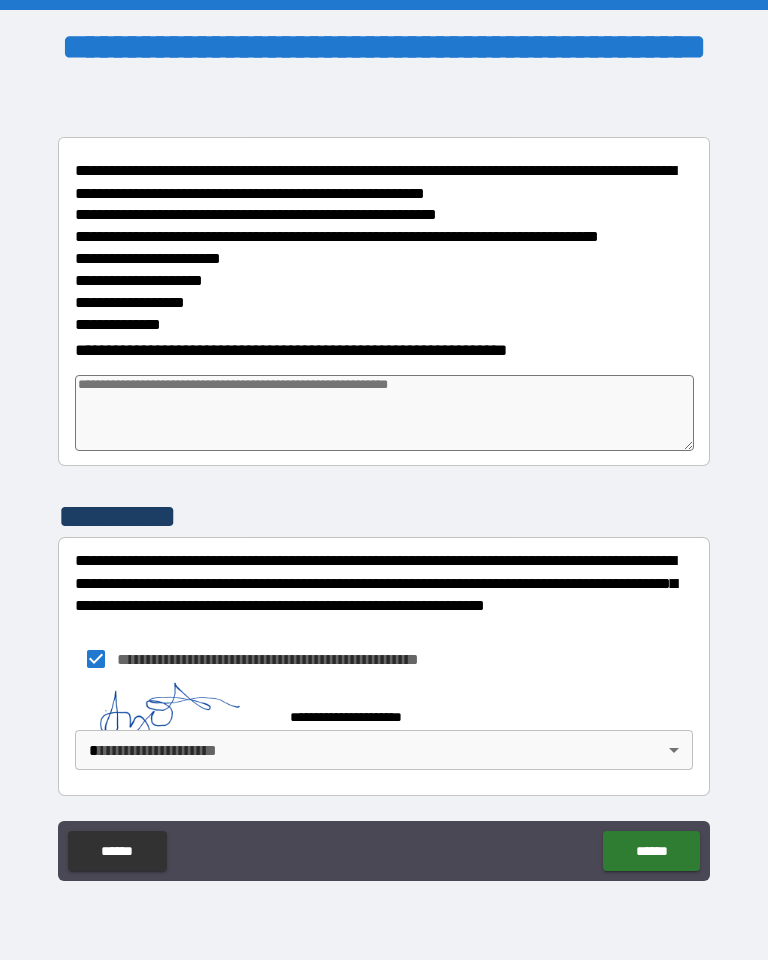 scroll, scrollTop: 245, scrollLeft: 0, axis: vertical 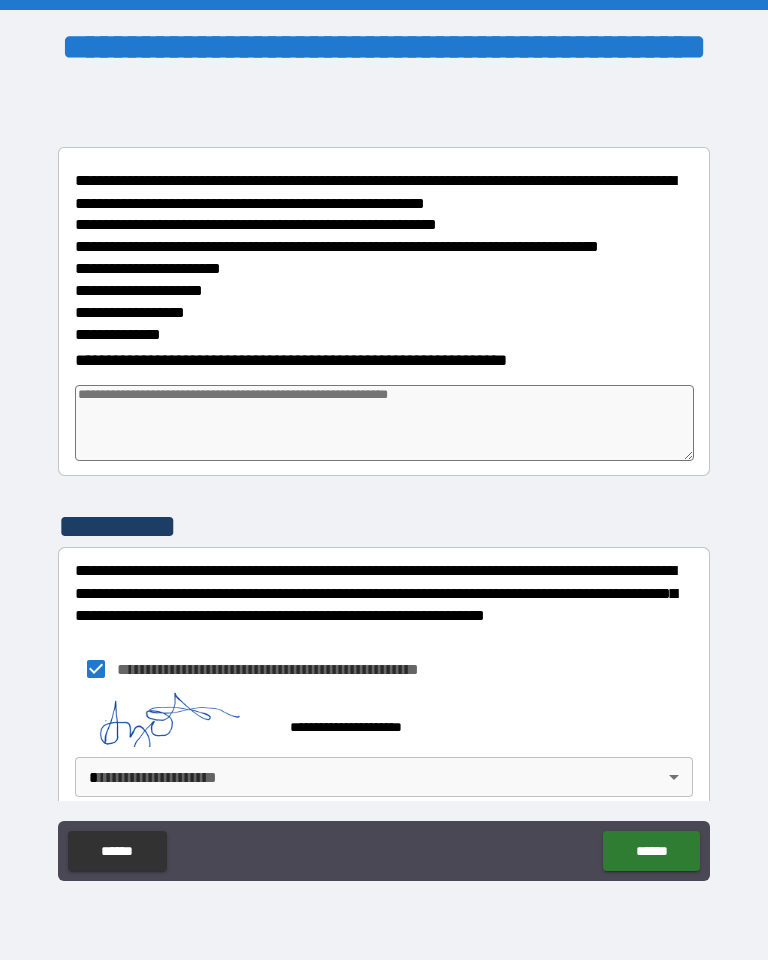 click on "**********" at bounding box center (384, 480) 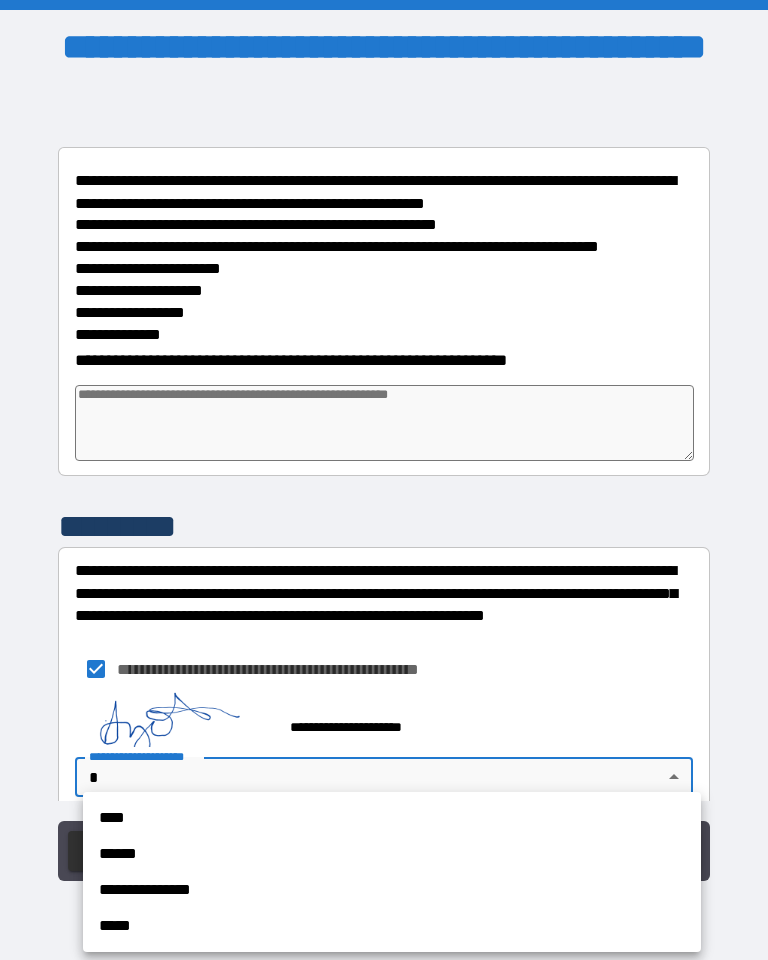 click on "****" at bounding box center (392, 818) 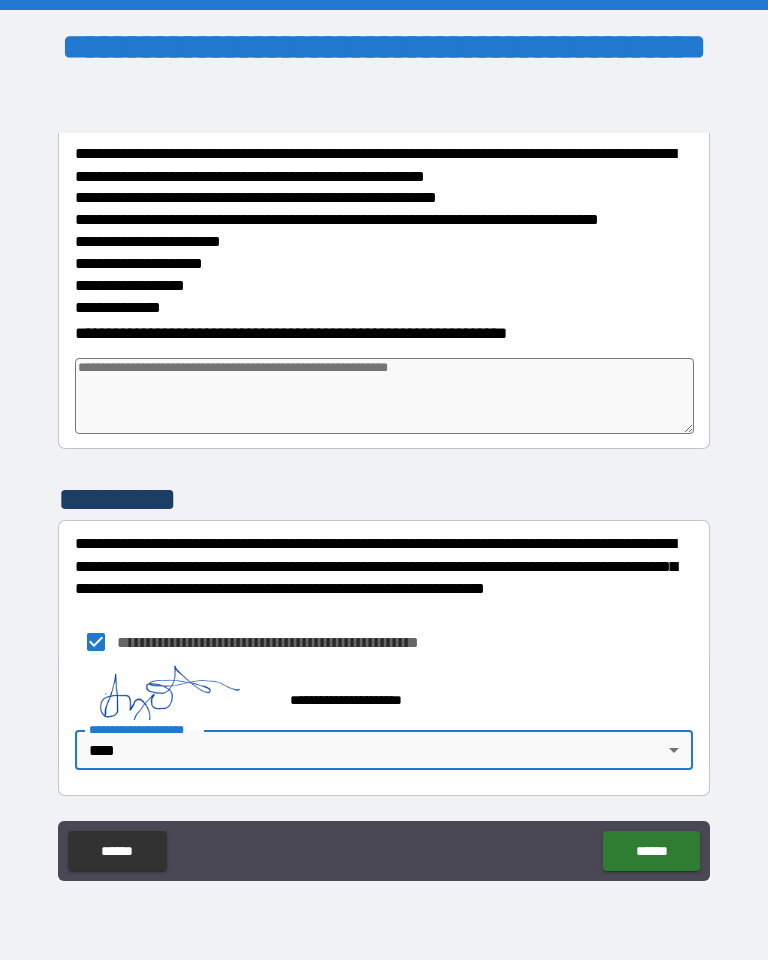 scroll, scrollTop: 272, scrollLeft: 0, axis: vertical 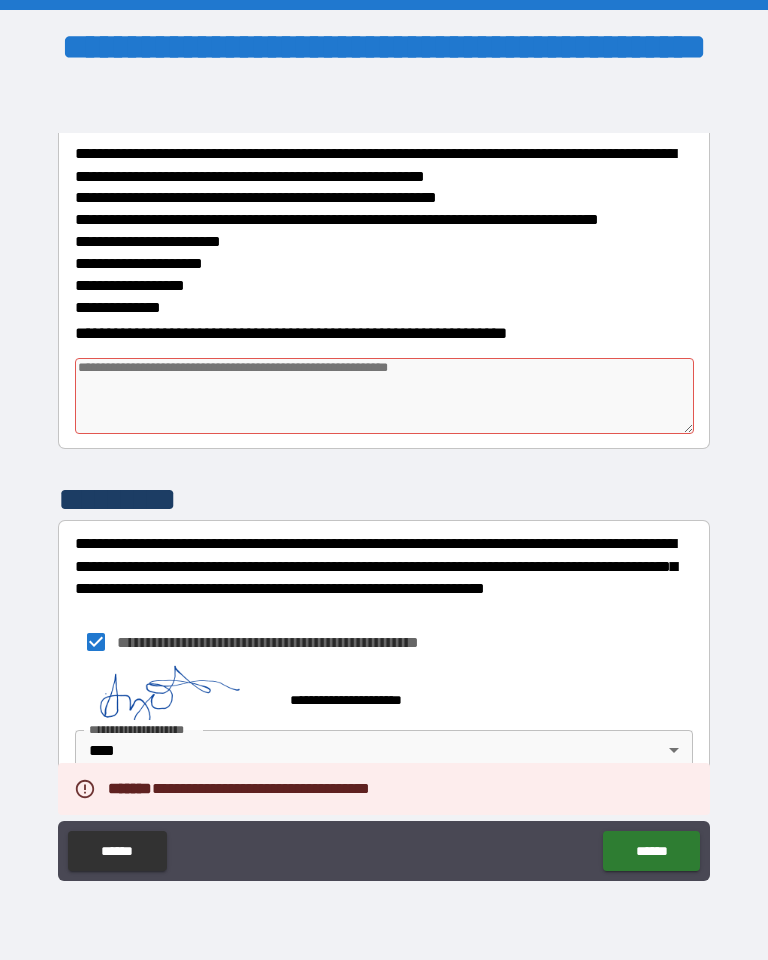 type on "*" 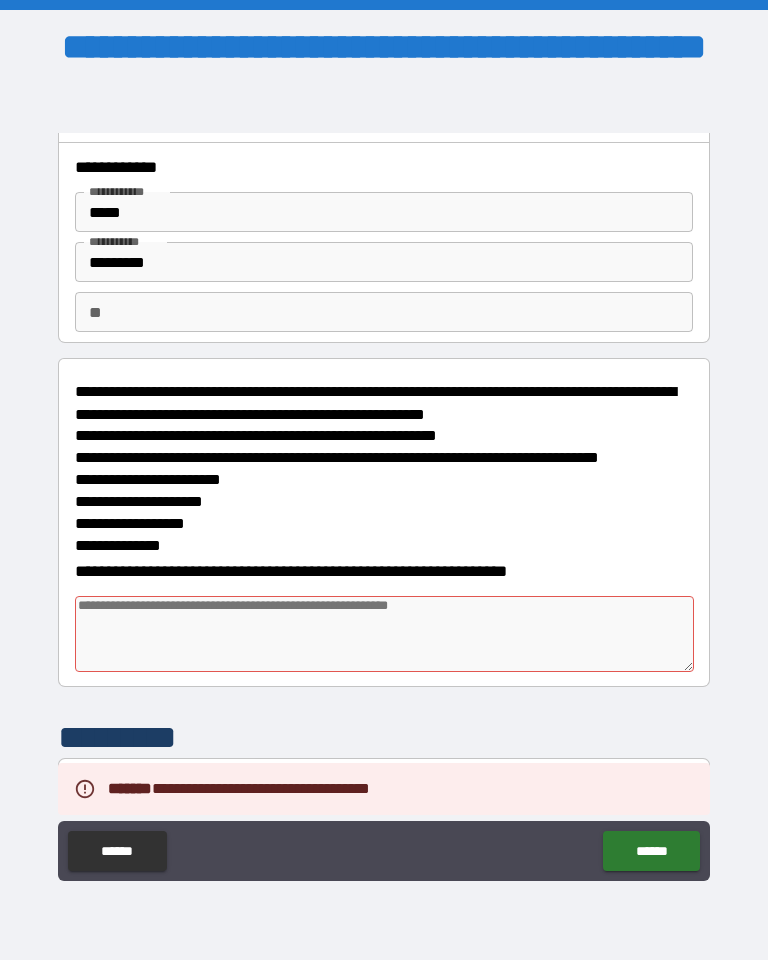scroll, scrollTop: 35, scrollLeft: 0, axis: vertical 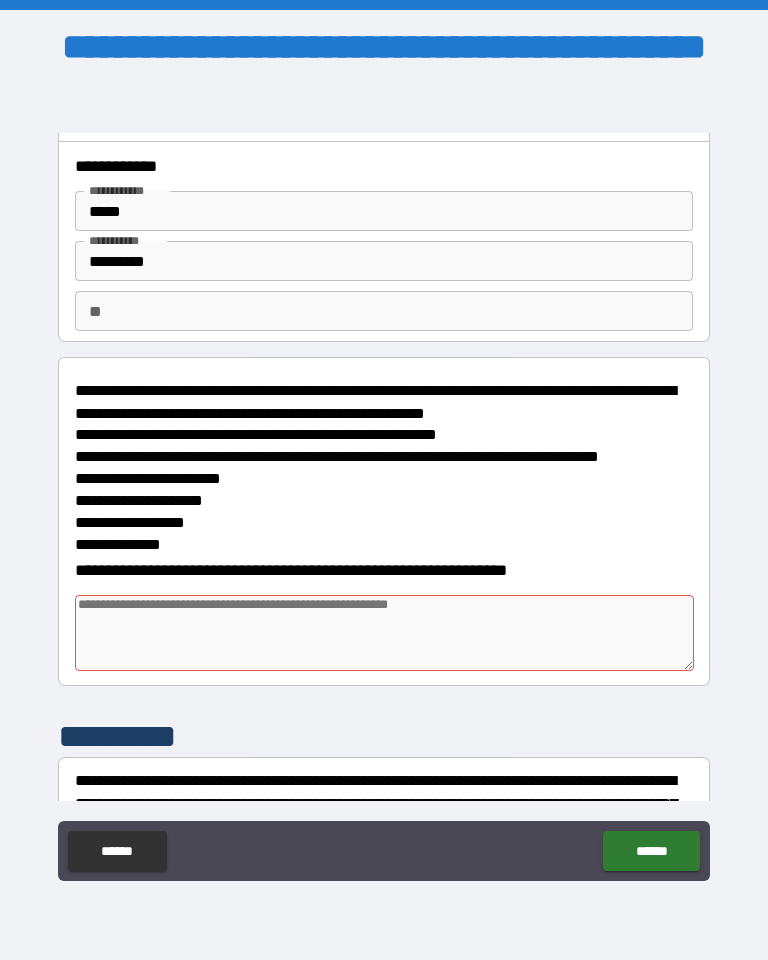 click at bounding box center [384, 633] 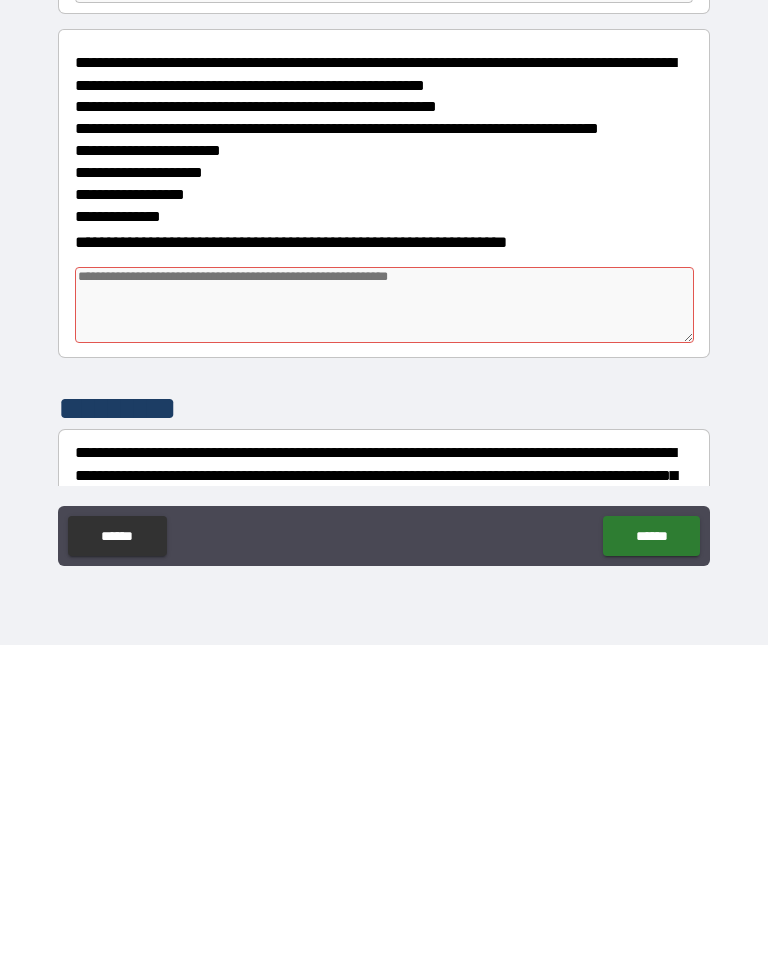 scroll, scrollTop: 52, scrollLeft: 0, axis: vertical 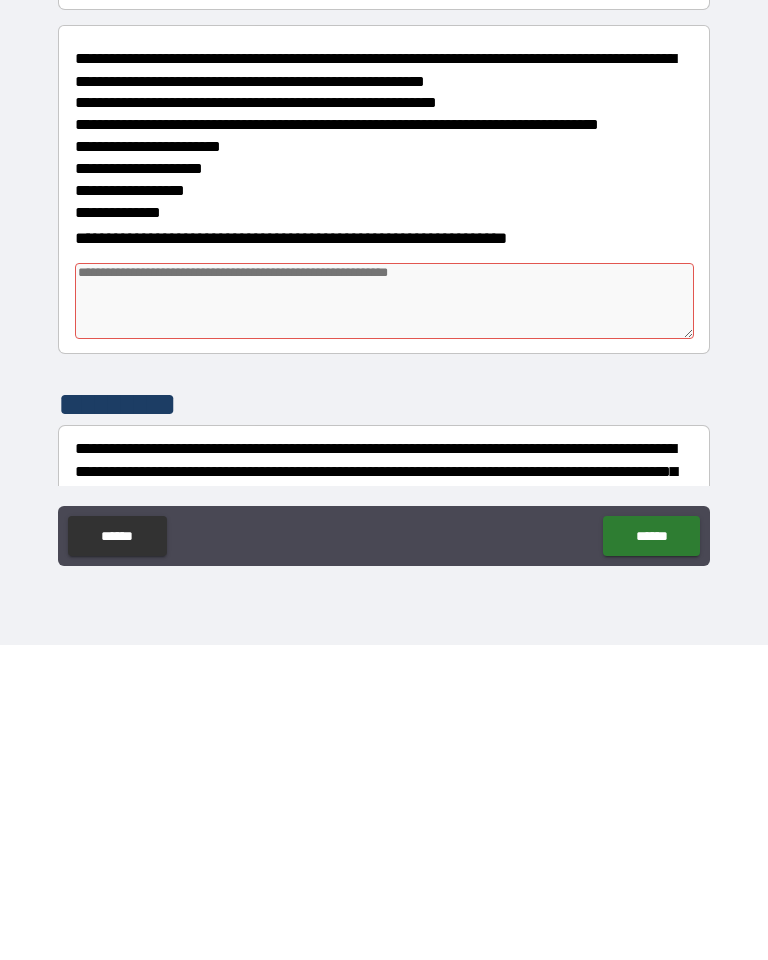 type on "*" 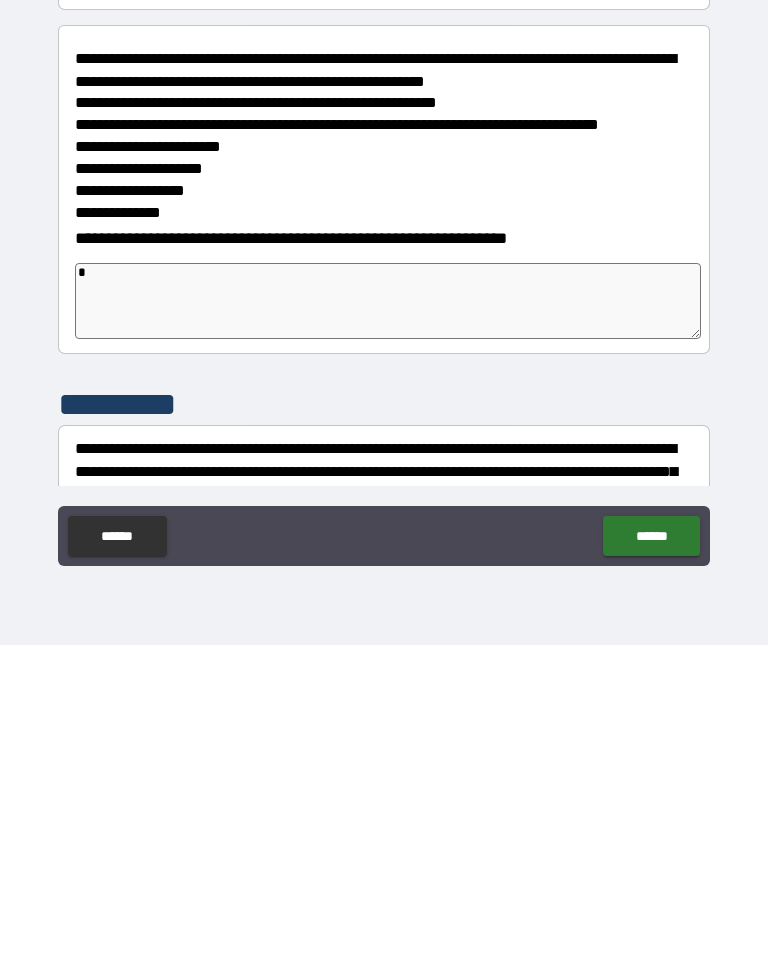 type on "*" 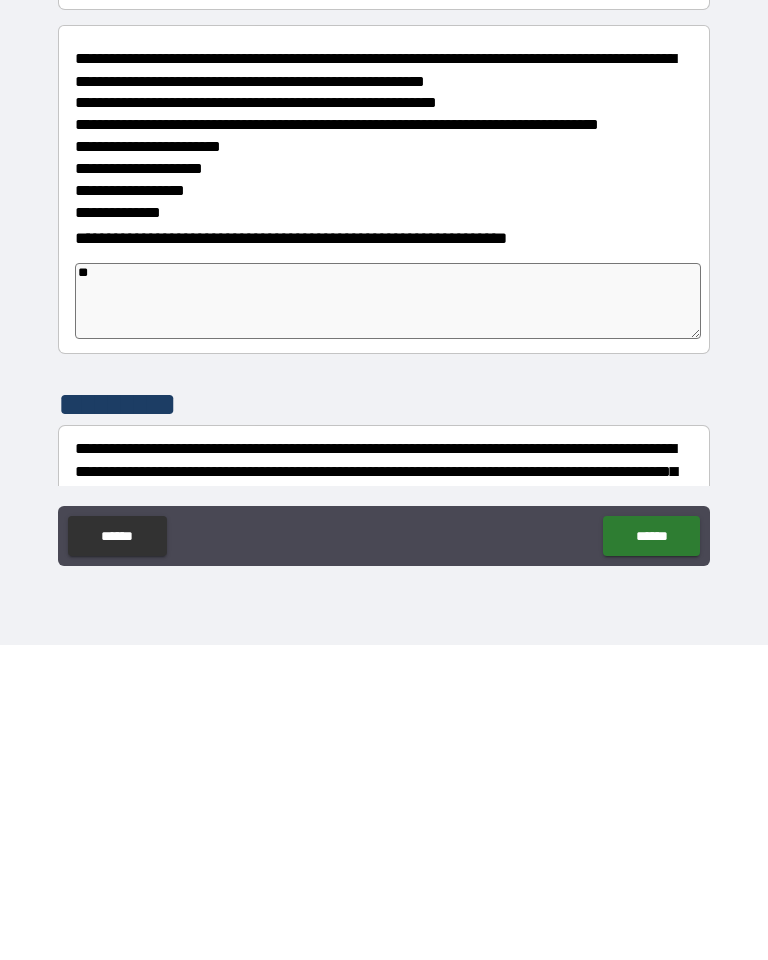 type on "*" 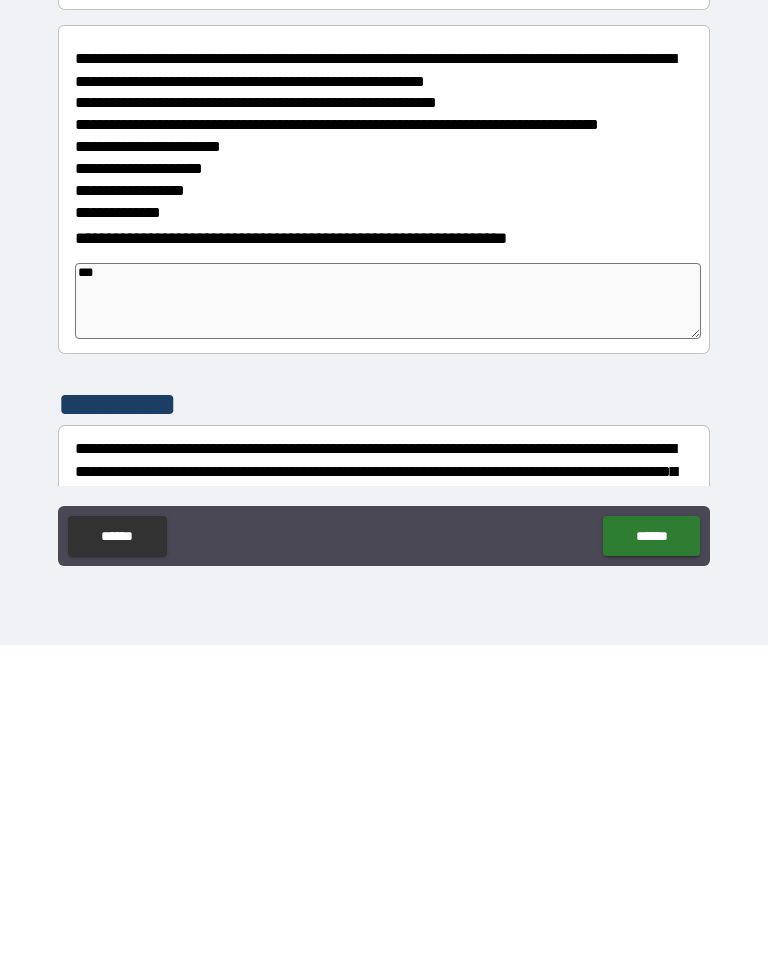 type on "*" 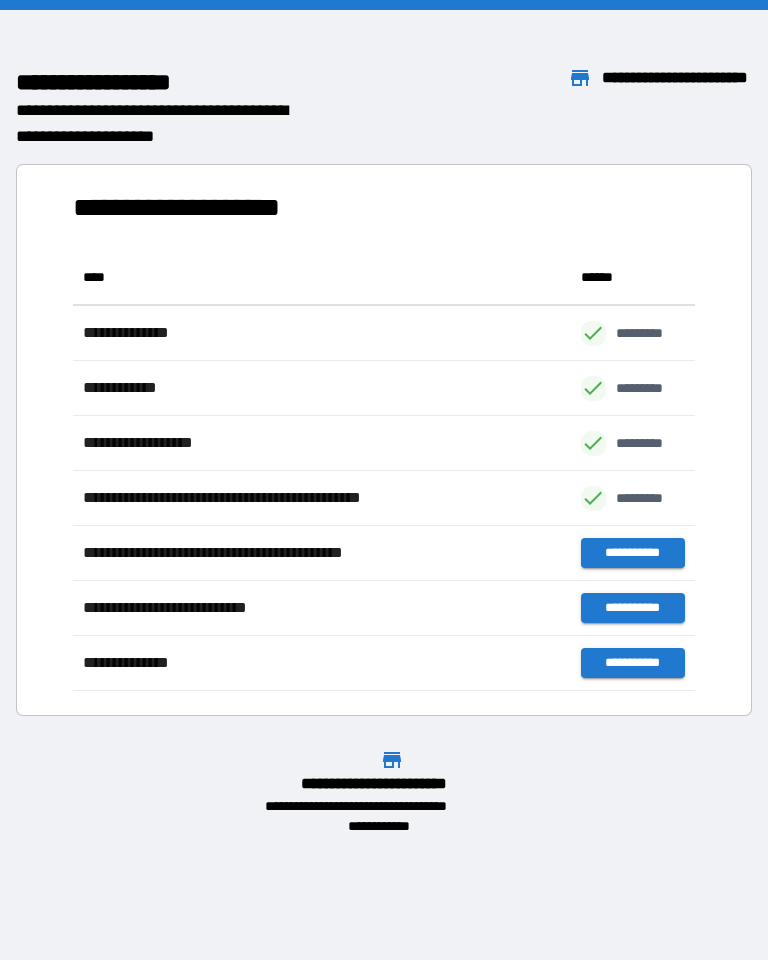 scroll, scrollTop: 1, scrollLeft: 1, axis: both 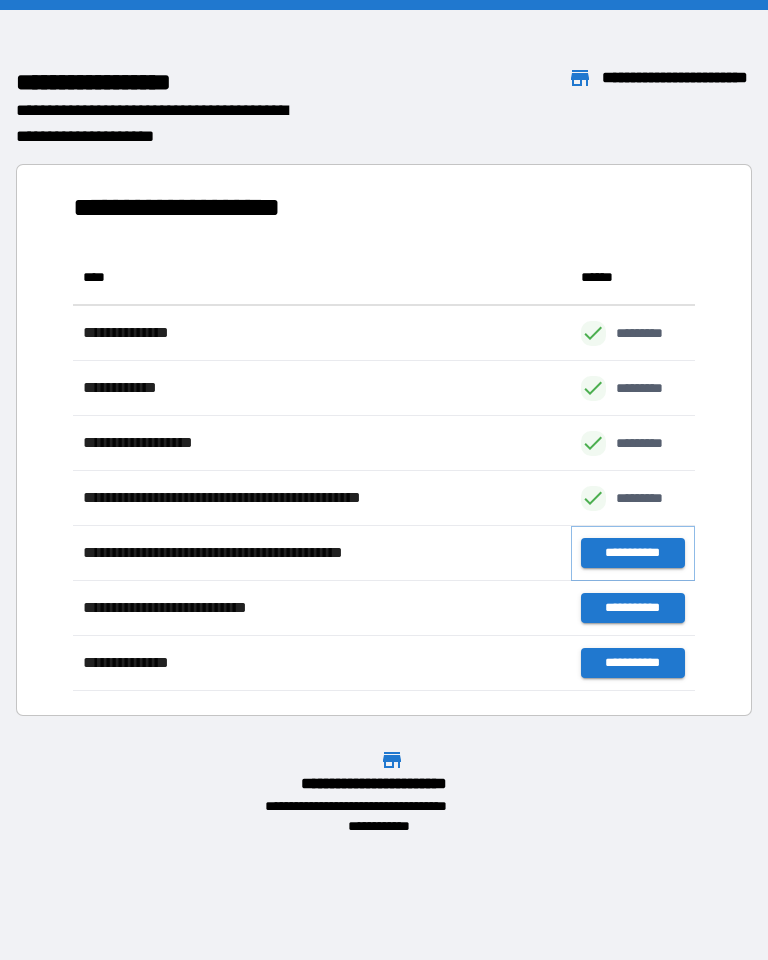 click on "**********" at bounding box center [633, 553] 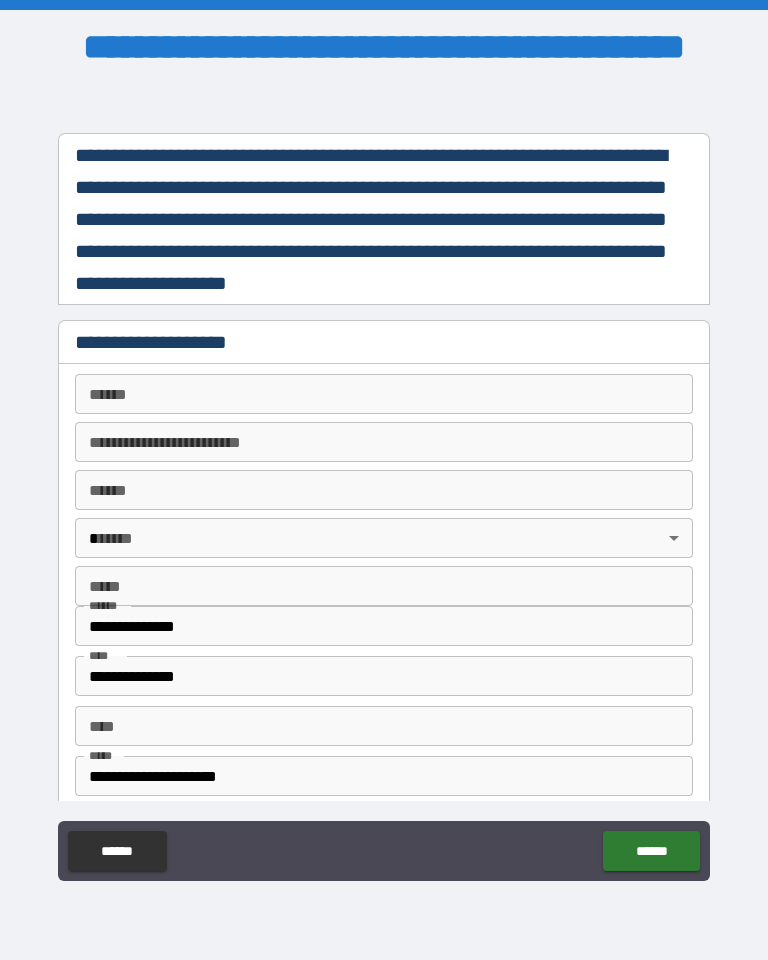 scroll, scrollTop: 0, scrollLeft: 0, axis: both 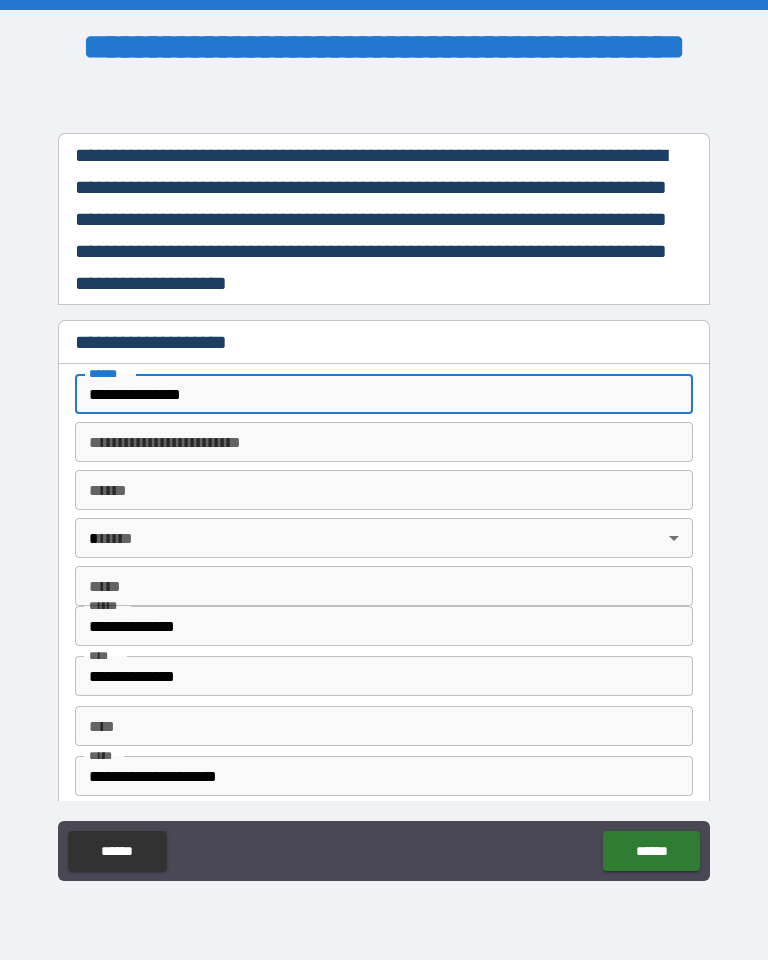 type on "**********" 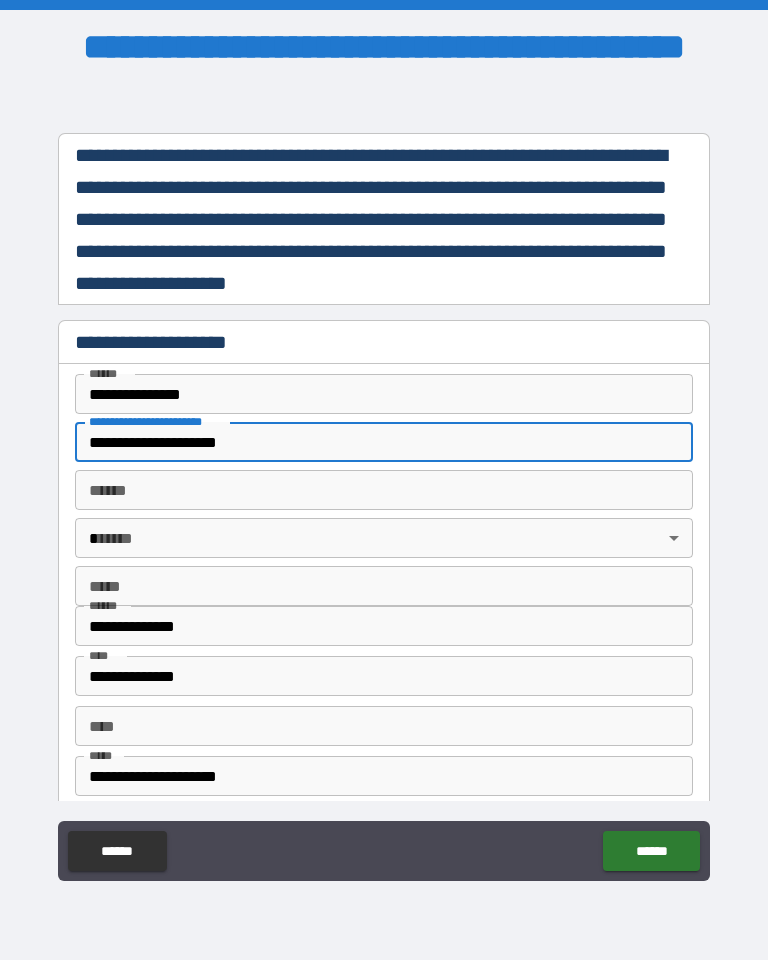 type on "**********" 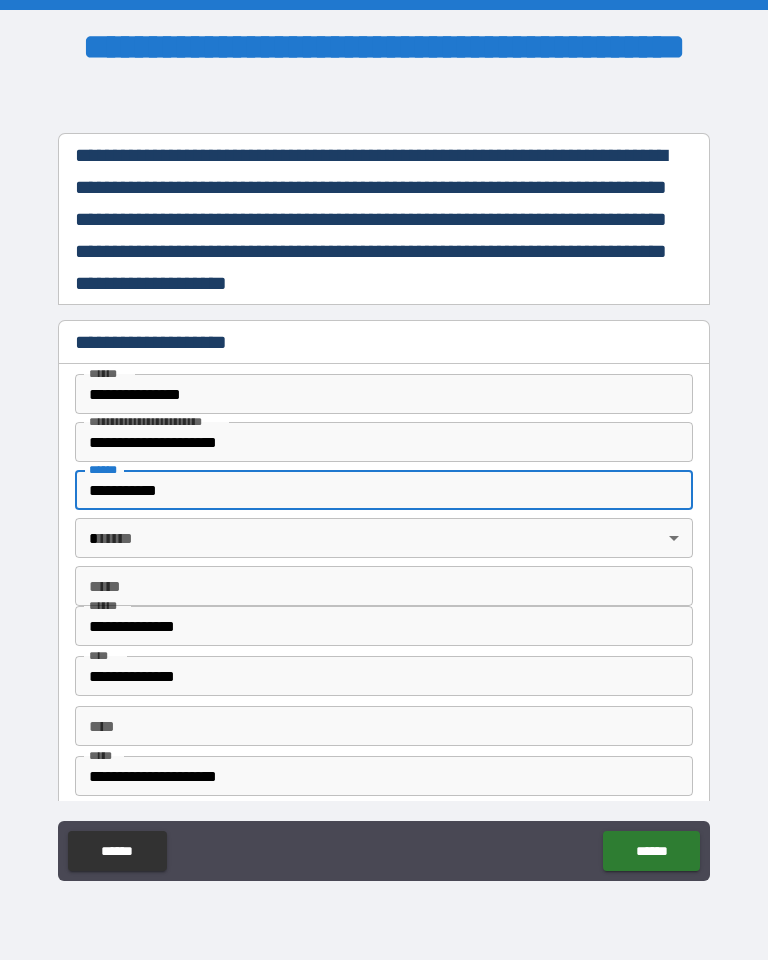 type on "**********" 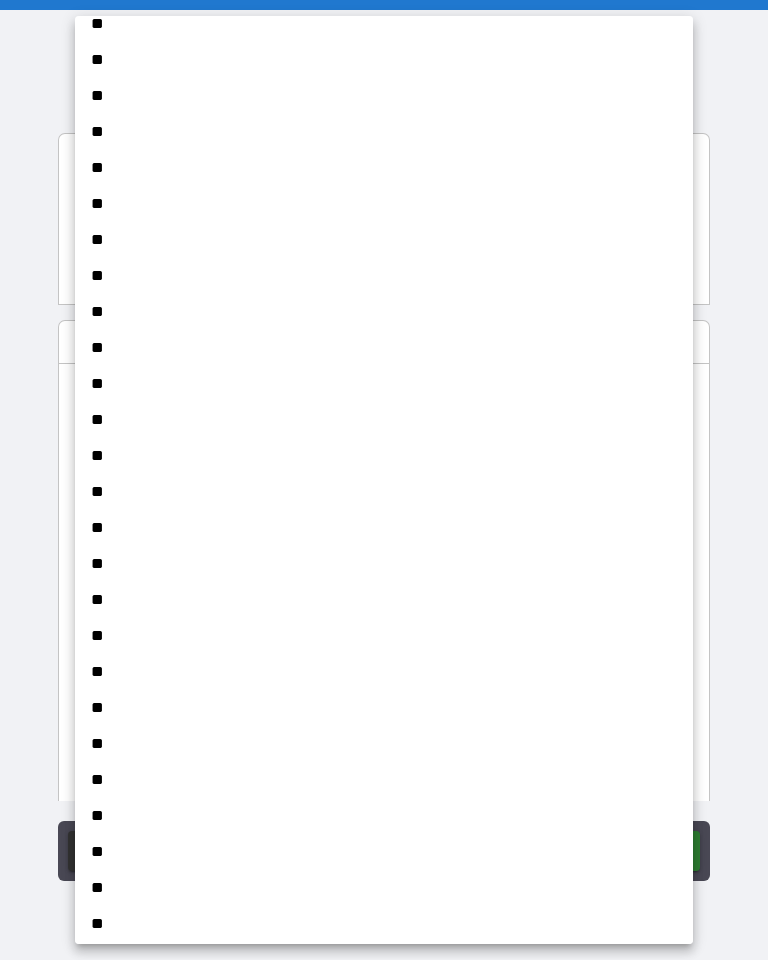 scroll, scrollTop: 608, scrollLeft: 0, axis: vertical 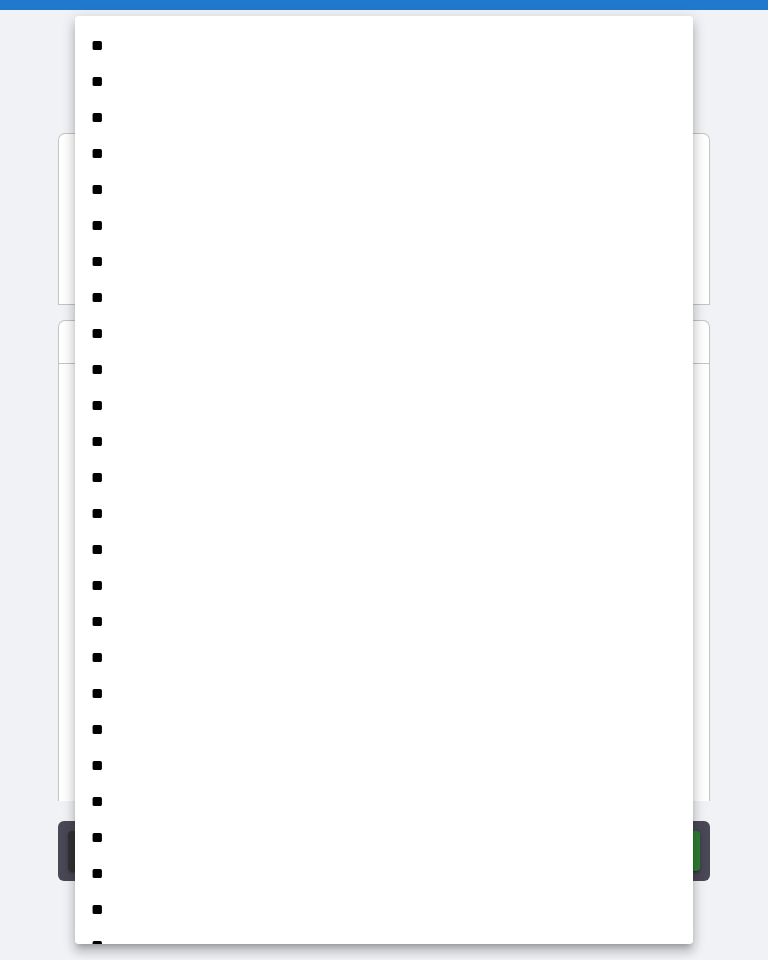 click on "**" at bounding box center (384, 766) 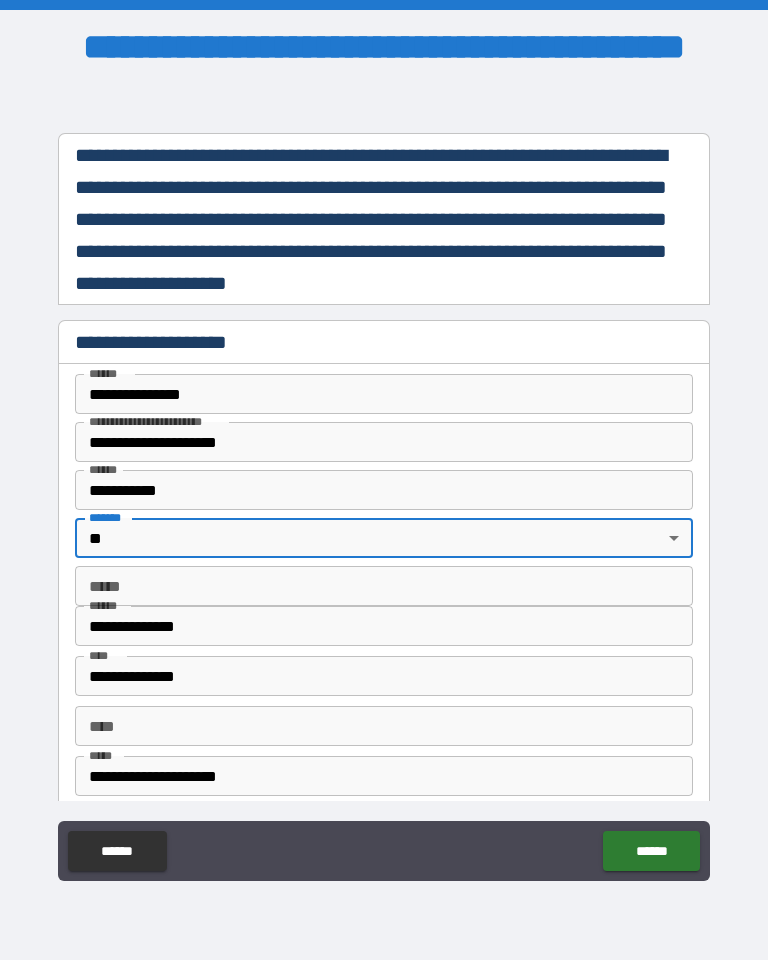 type on "**" 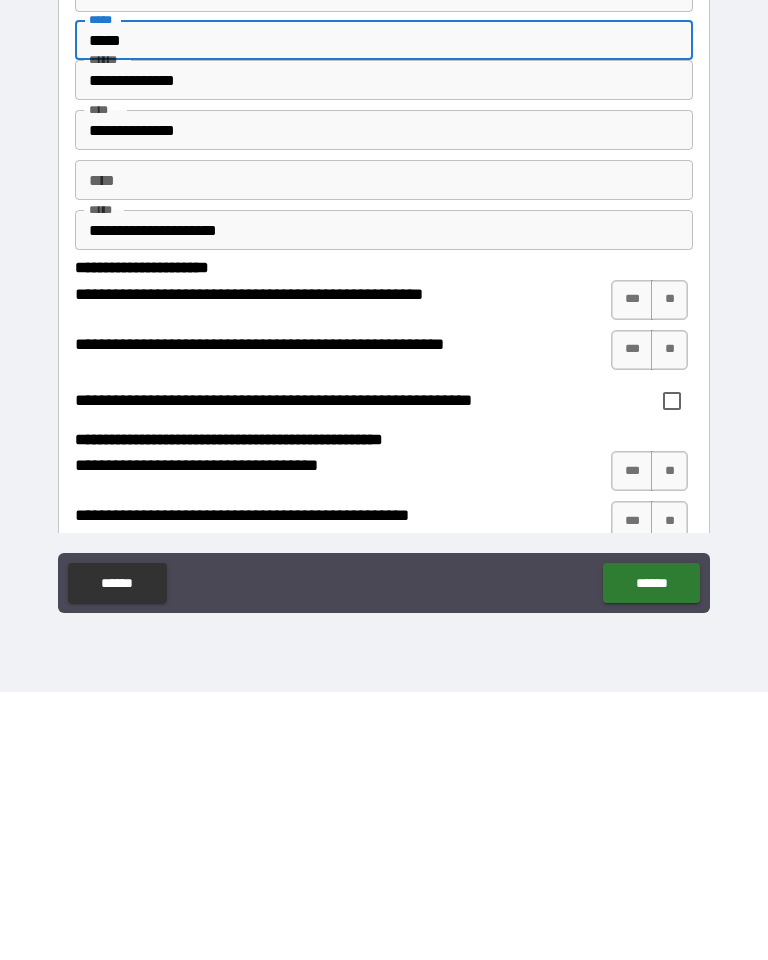 scroll, scrollTop: 282, scrollLeft: 0, axis: vertical 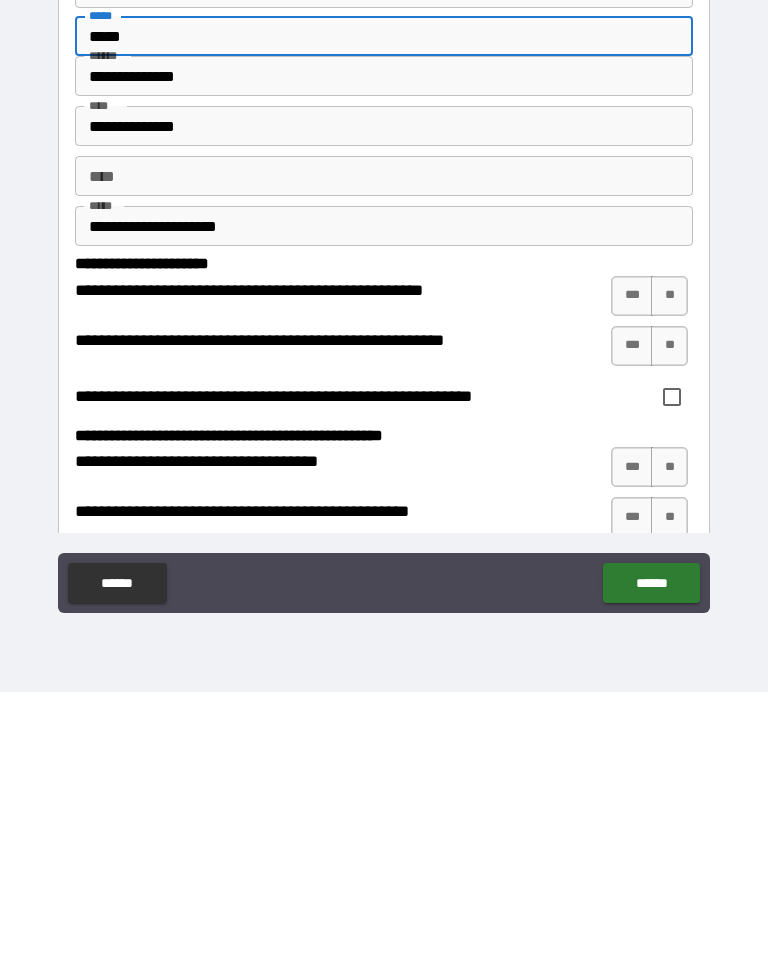 type on "*****" 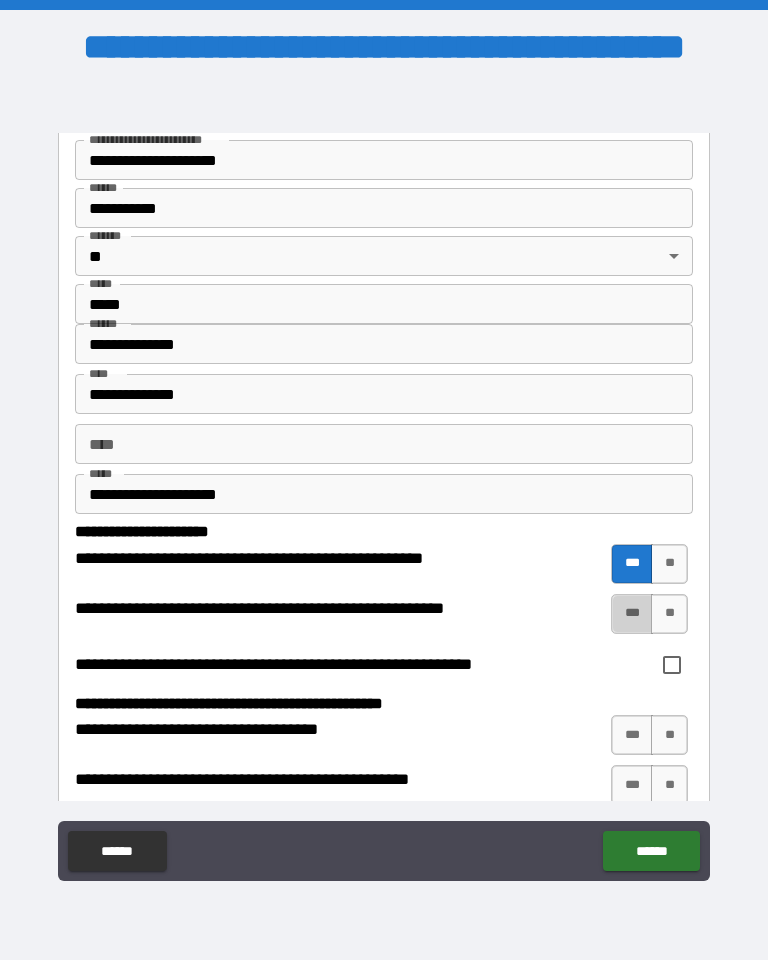 click on "***" at bounding box center (632, 614) 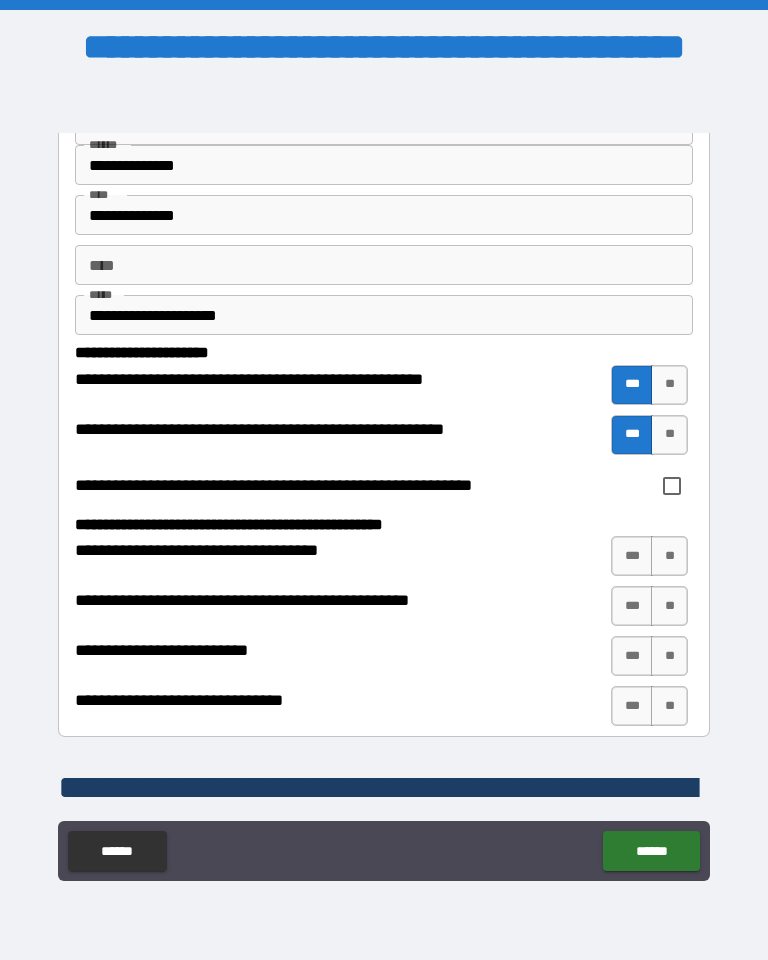 scroll, scrollTop: 464, scrollLeft: 0, axis: vertical 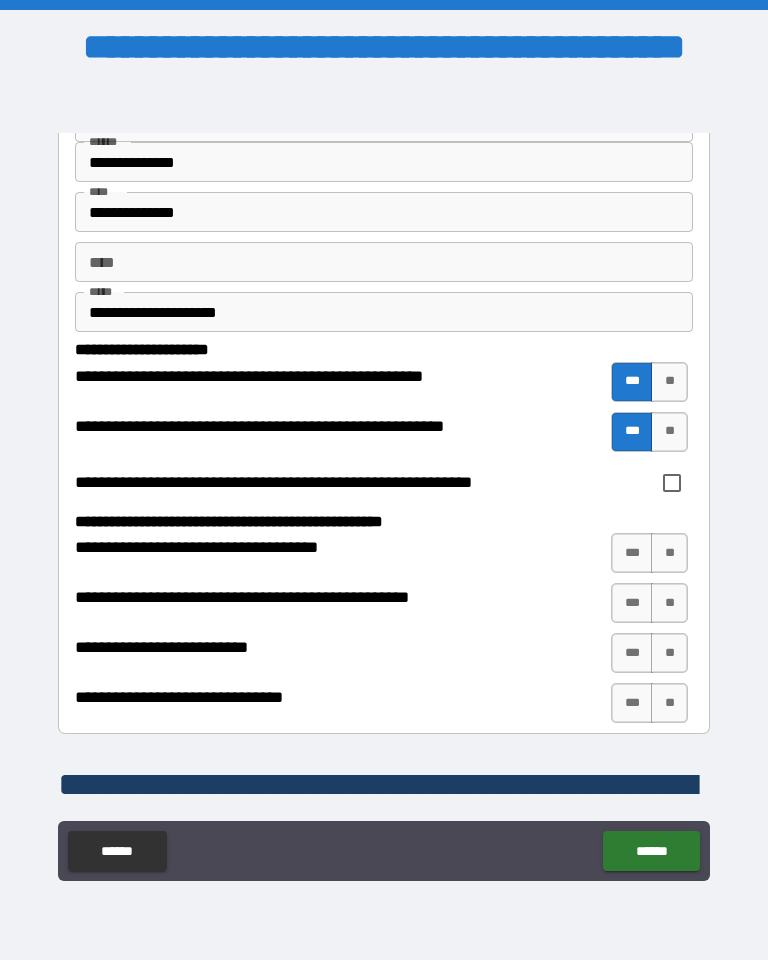 click on "***" at bounding box center (632, 553) 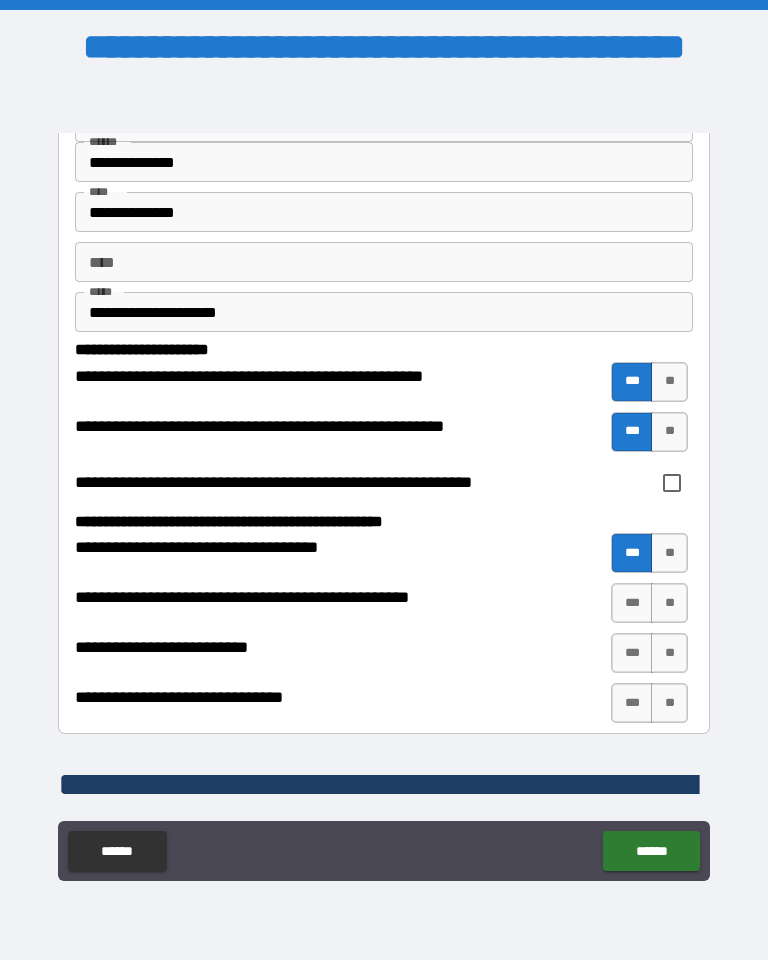 click on "***" at bounding box center [632, 603] 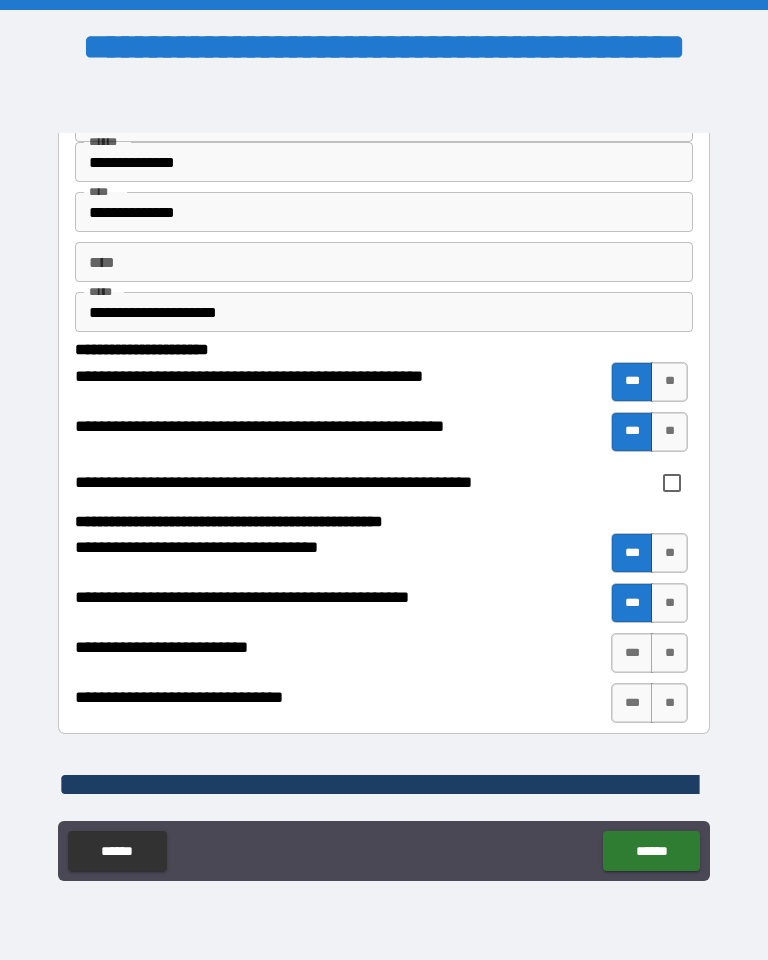 click on "***" at bounding box center (632, 653) 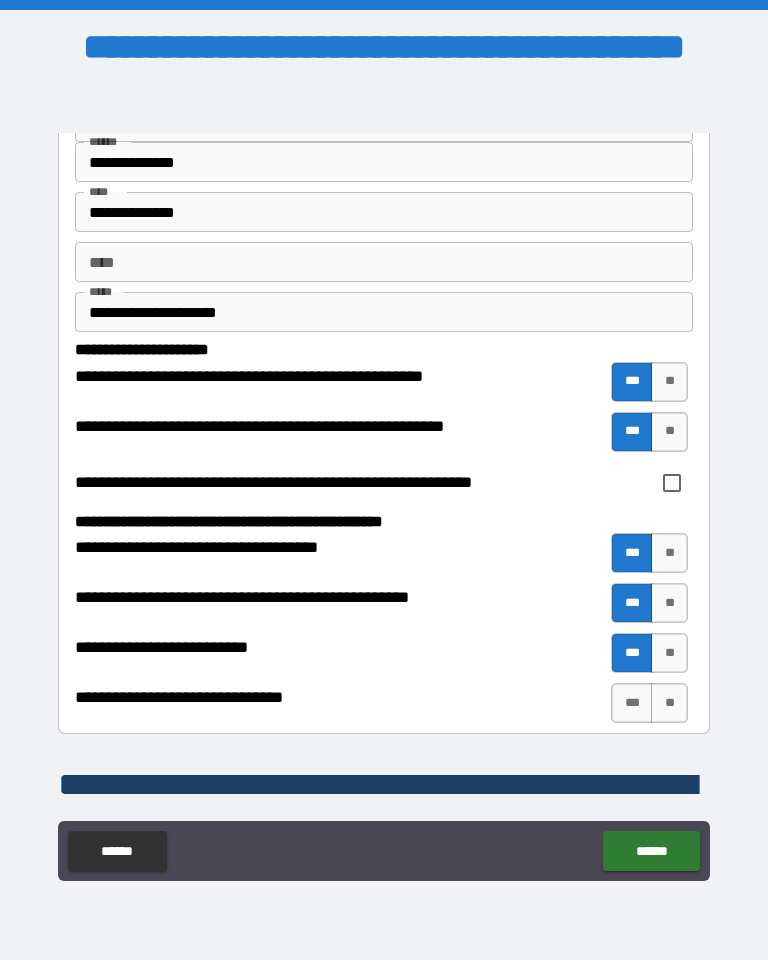 click on "***" at bounding box center [632, 703] 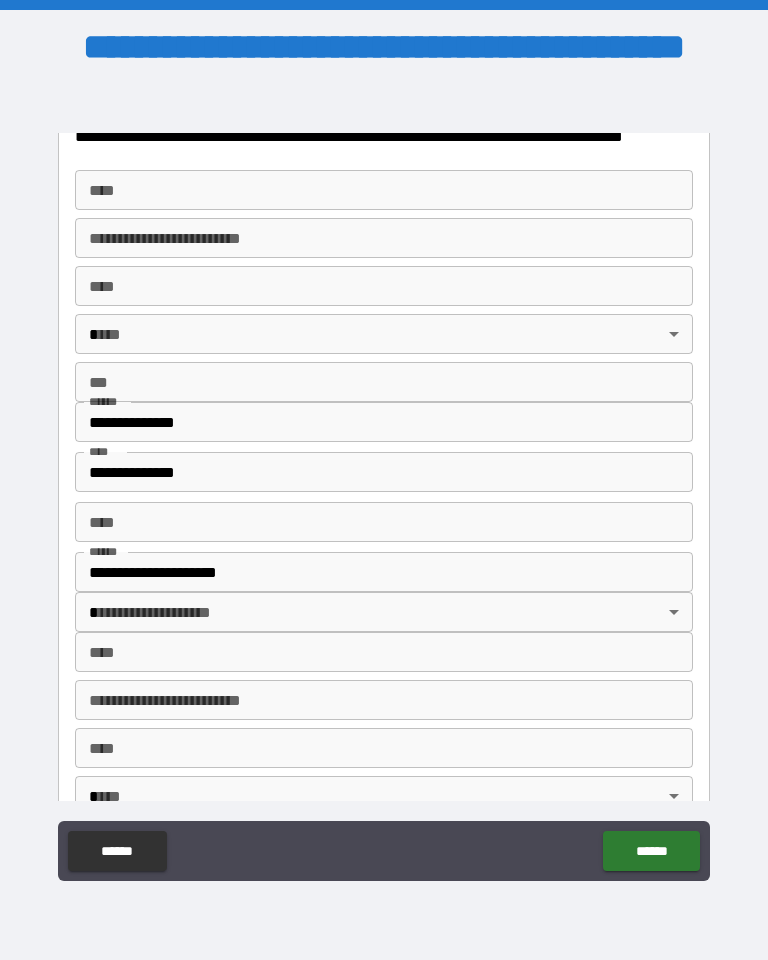 scroll, scrollTop: 1198, scrollLeft: 0, axis: vertical 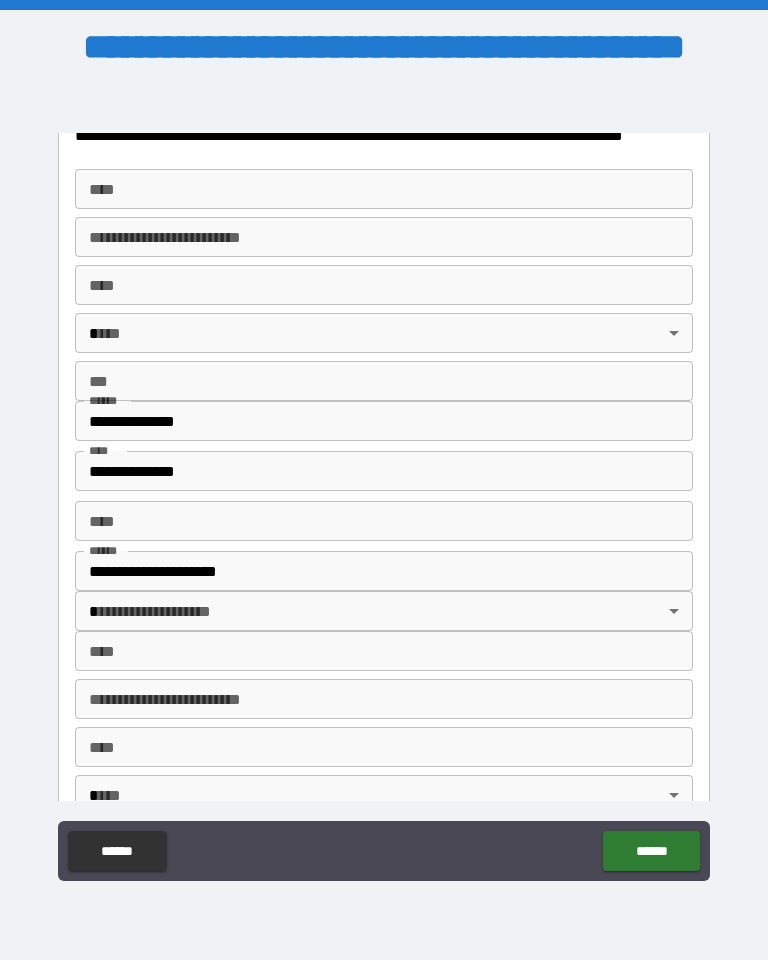 click on "******" at bounding box center (651, 851) 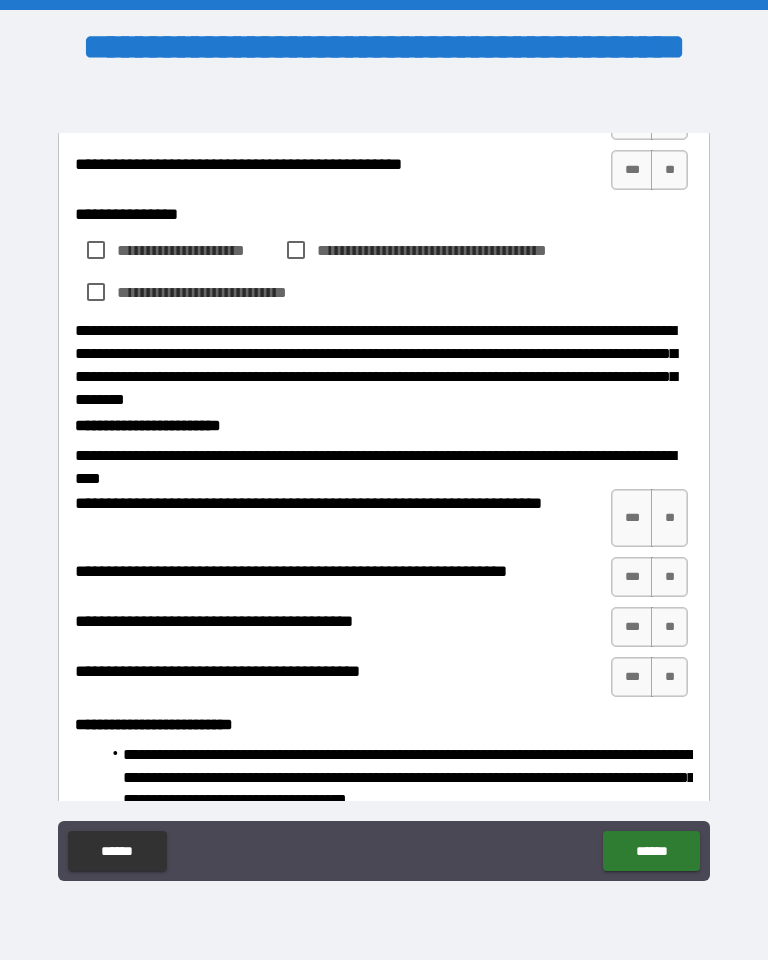 scroll, scrollTop: 2339, scrollLeft: 0, axis: vertical 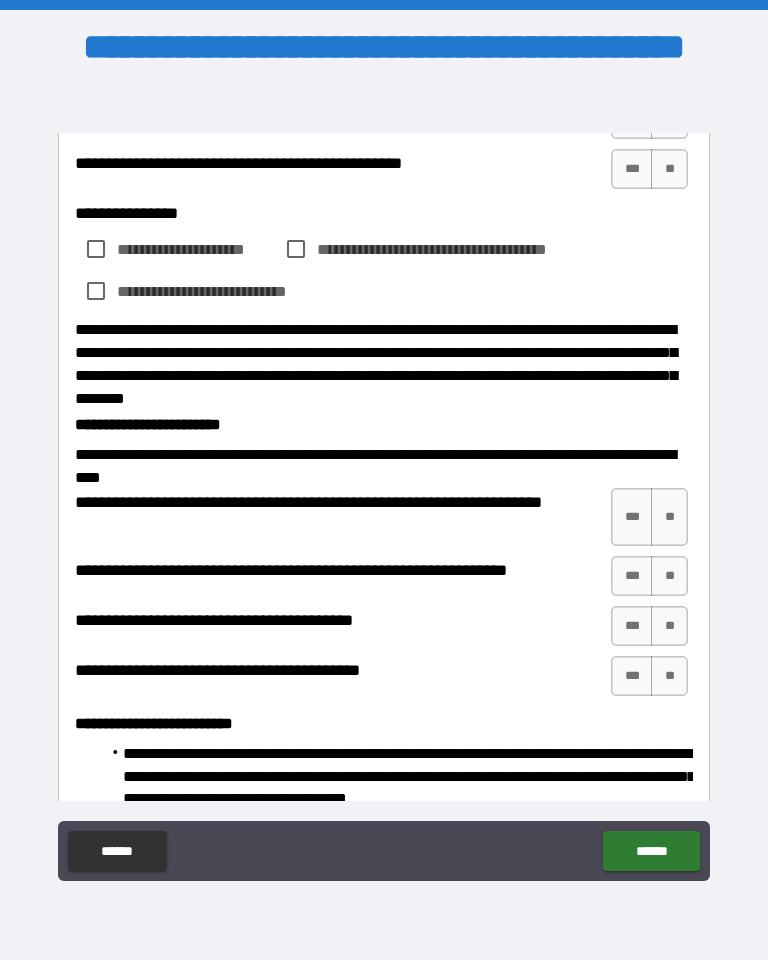 click on "***" at bounding box center (632, 626) 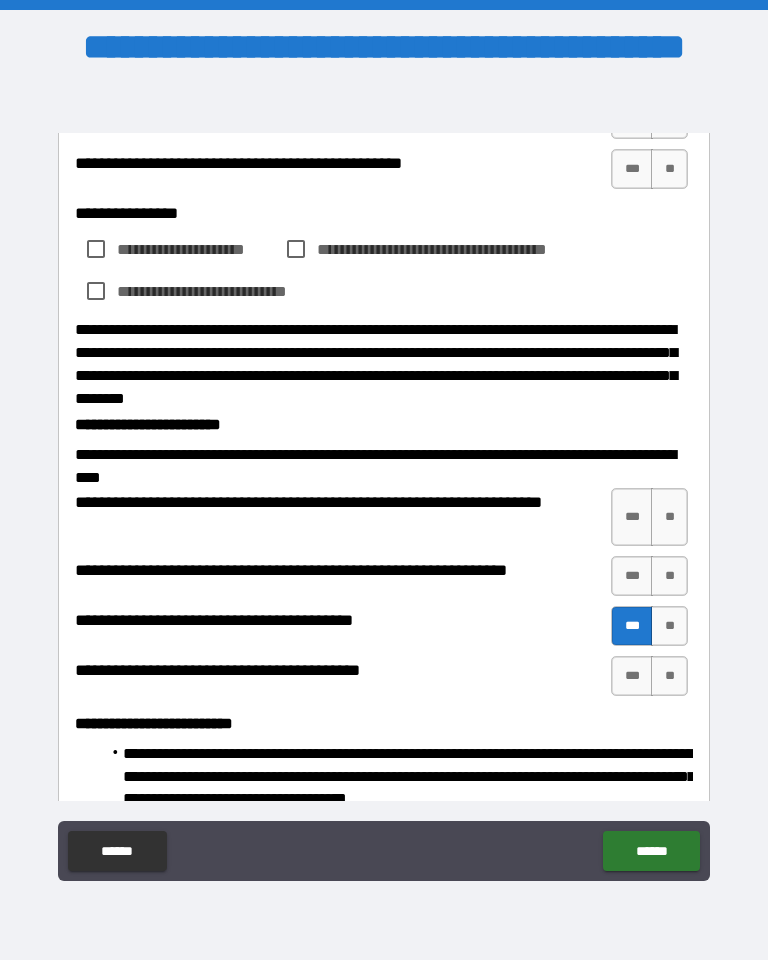 click on "***" at bounding box center [632, 576] 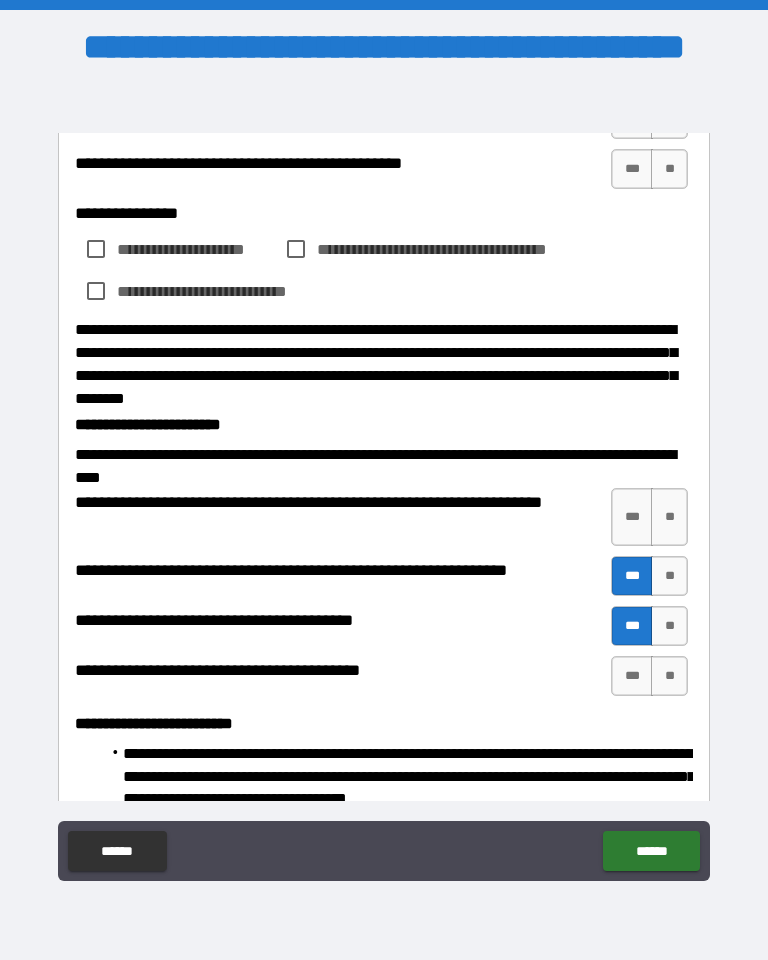 click on "***" at bounding box center [632, 517] 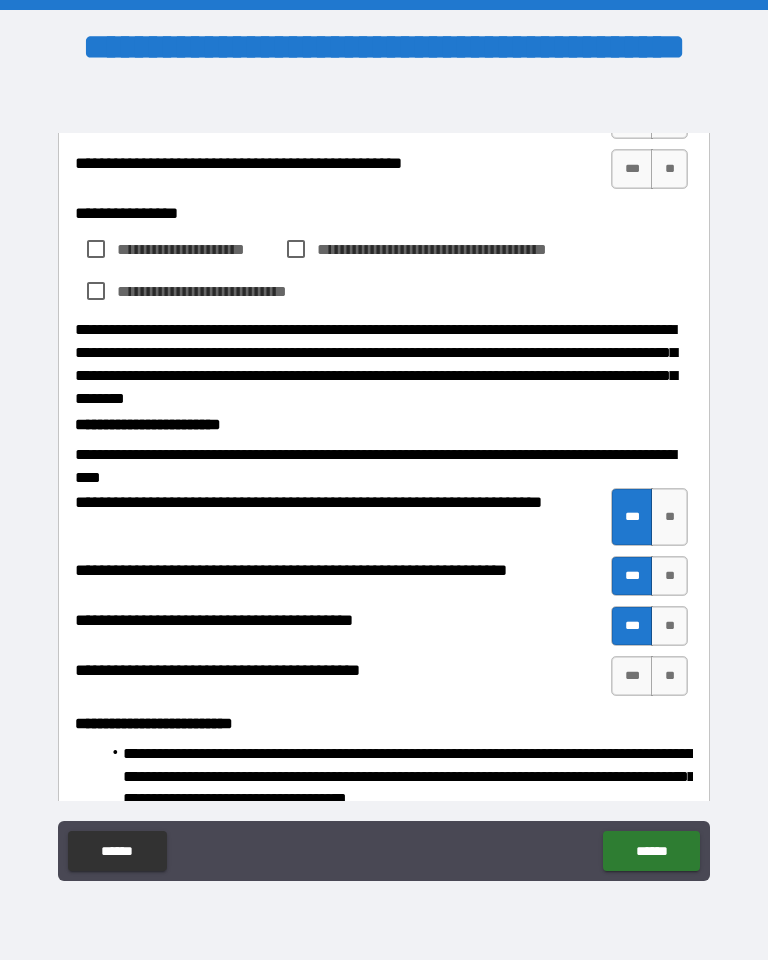 click on "**" at bounding box center [669, 676] 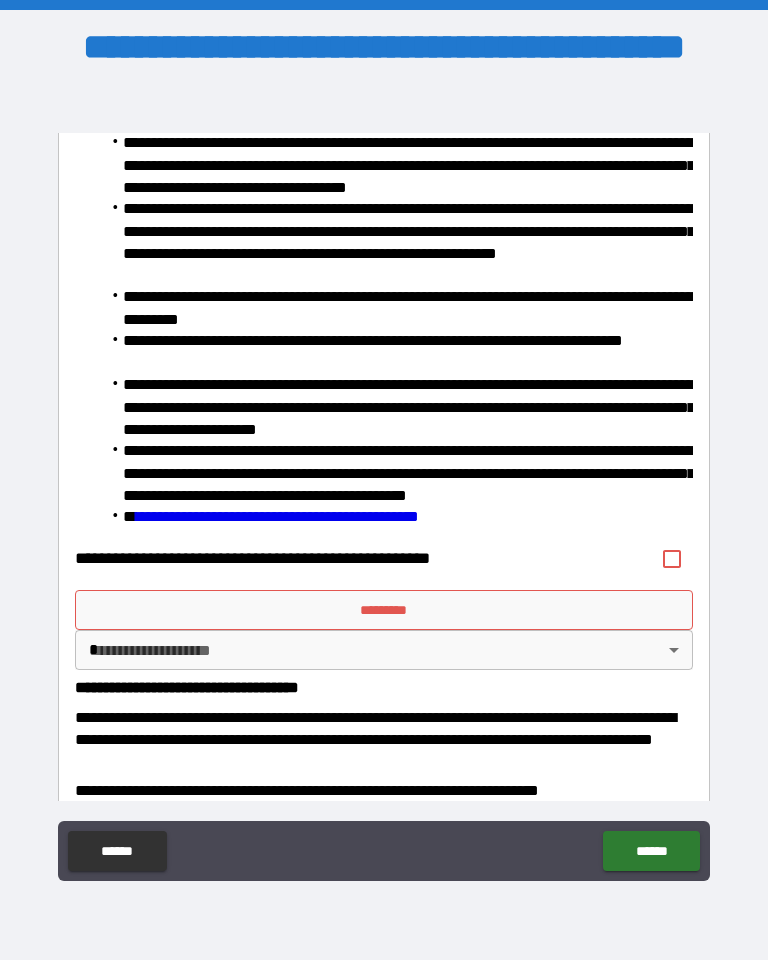 scroll, scrollTop: 2952, scrollLeft: 0, axis: vertical 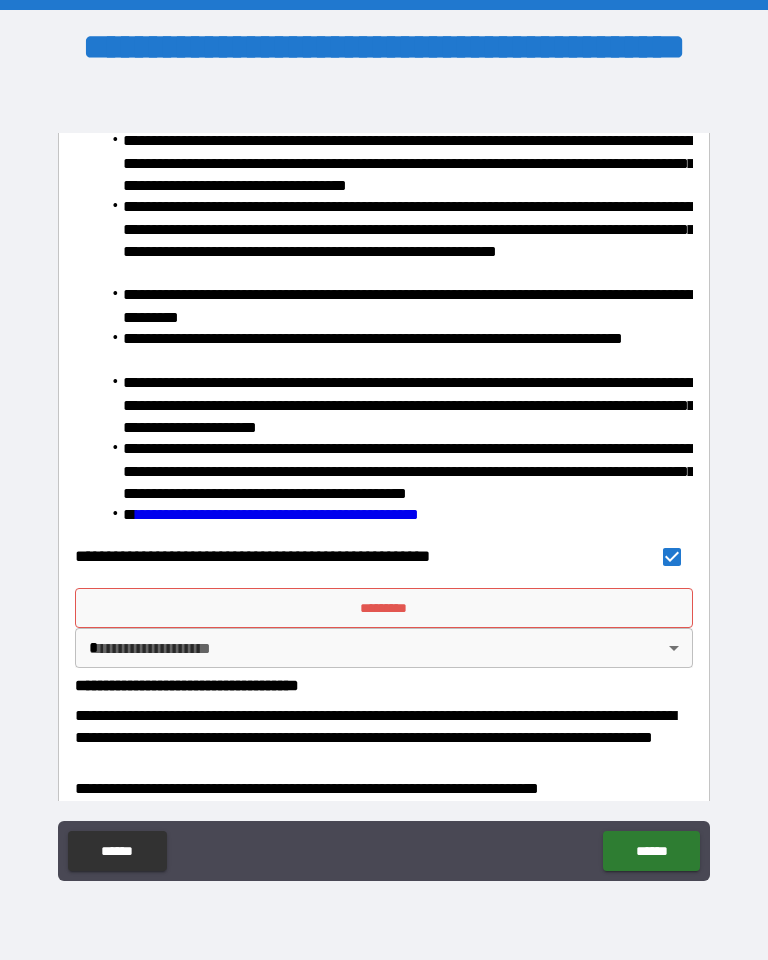 click on "*********" at bounding box center [384, 608] 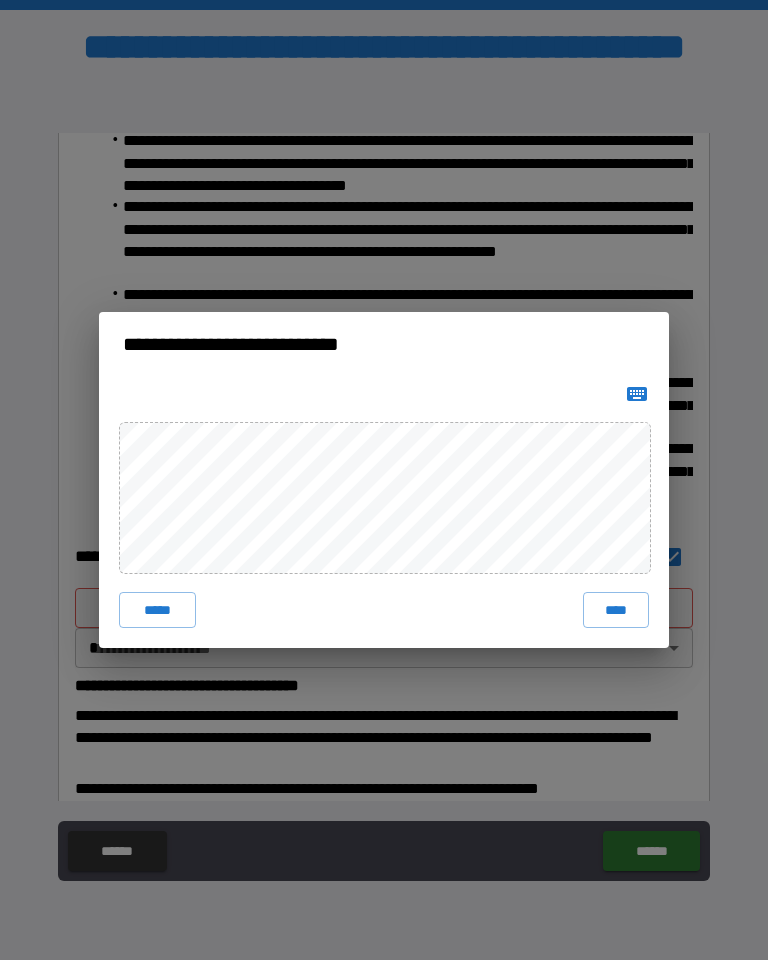 click on "****" at bounding box center [616, 610] 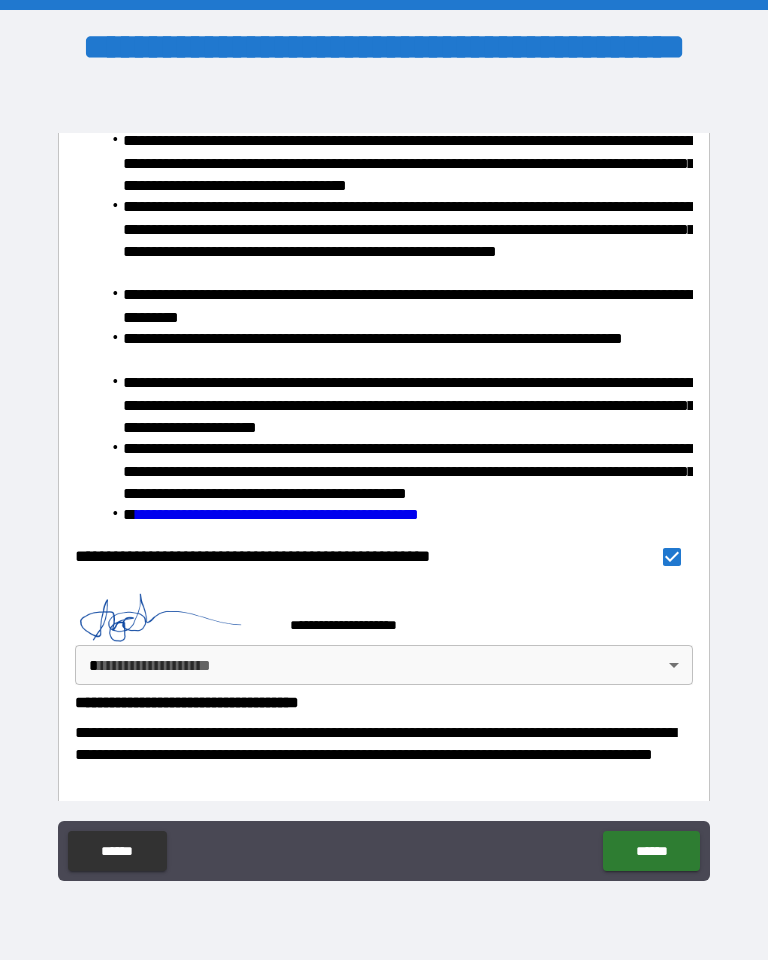 click on "**********" at bounding box center (384, 480) 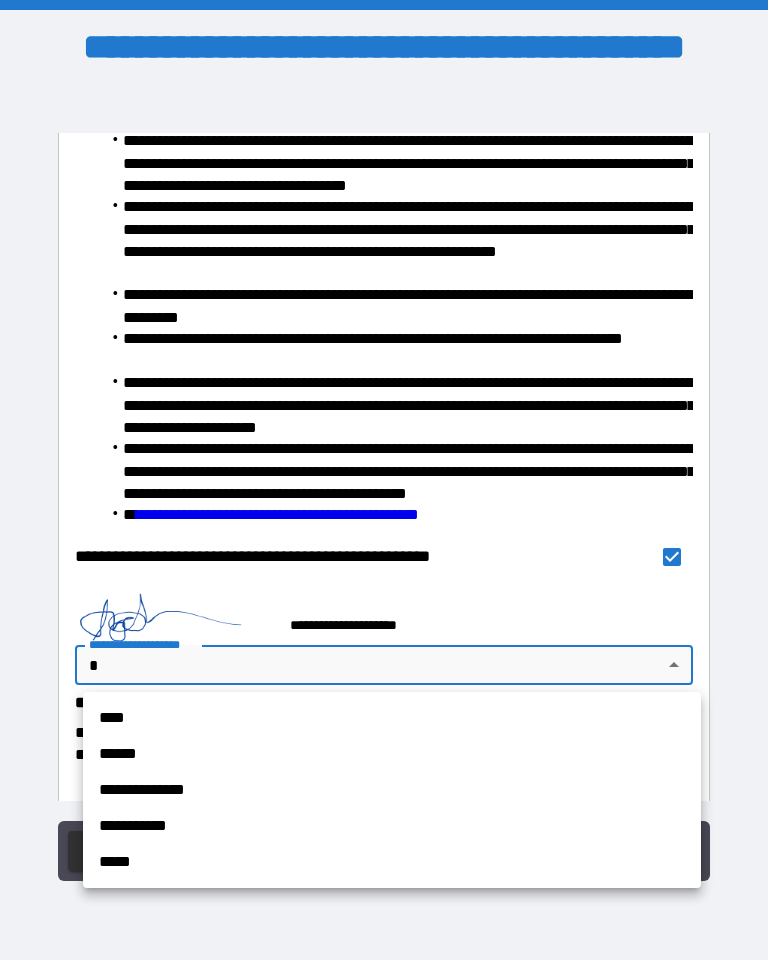 click on "****" at bounding box center (392, 718) 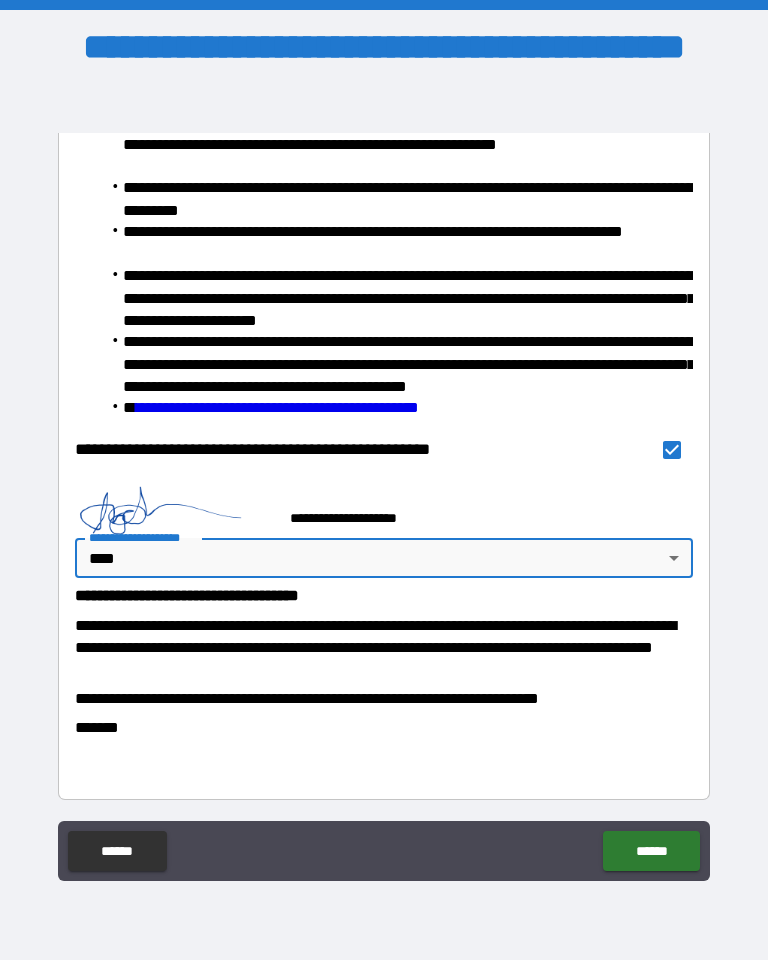 scroll, scrollTop: 3058, scrollLeft: 0, axis: vertical 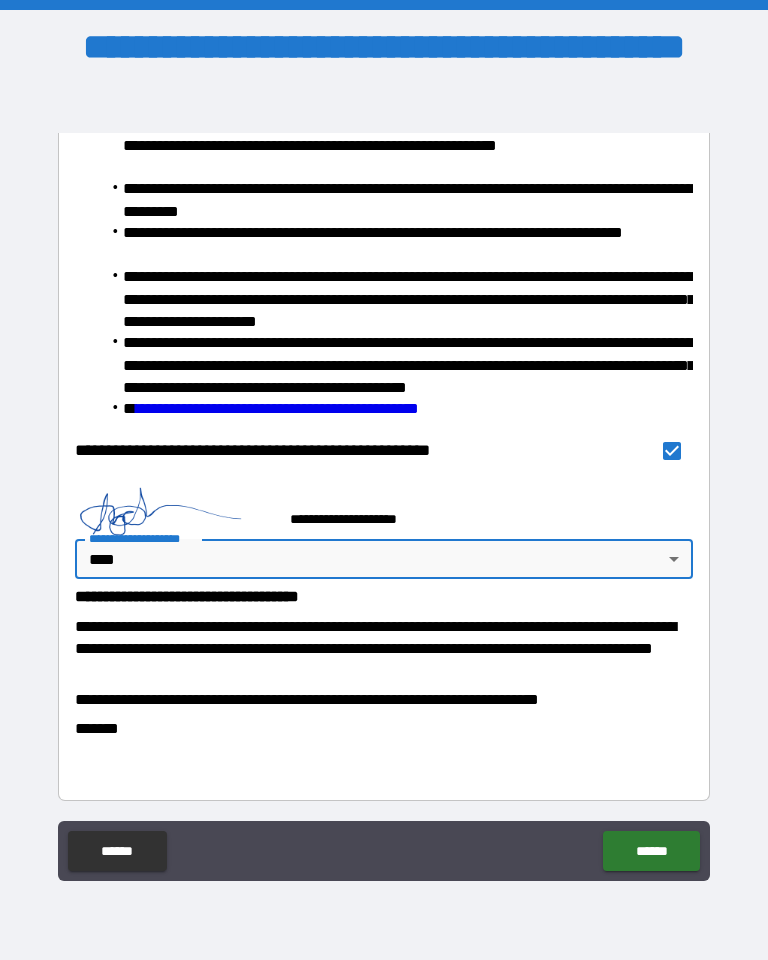 click on "******" at bounding box center [651, 851] 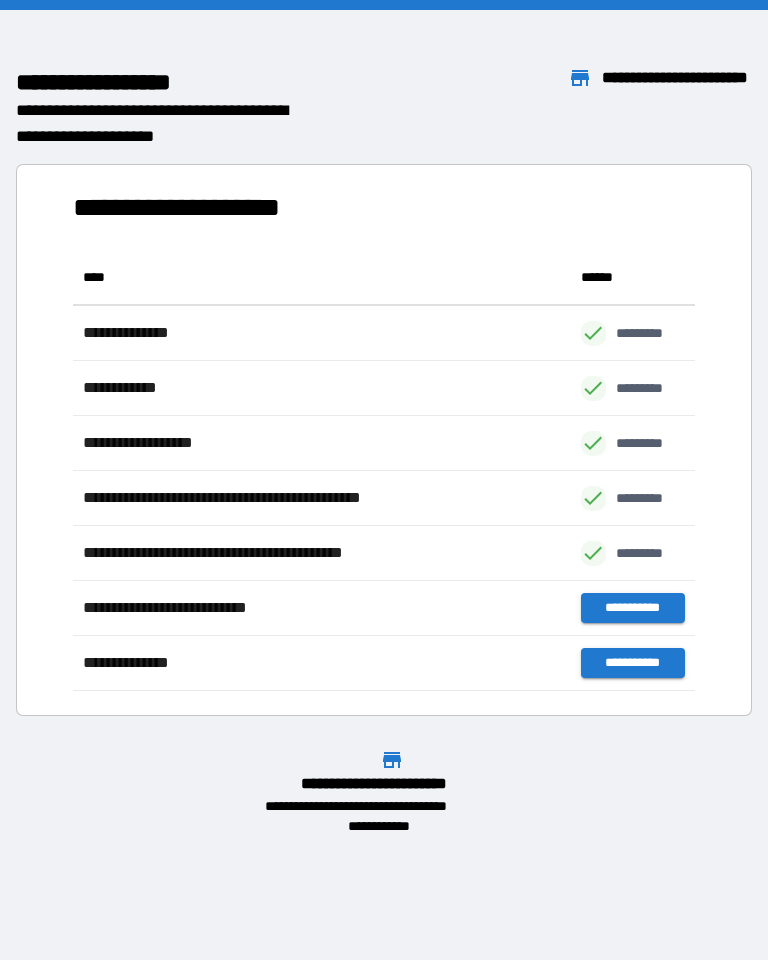 scroll, scrollTop: 441, scrollLeft: 622, axis: both 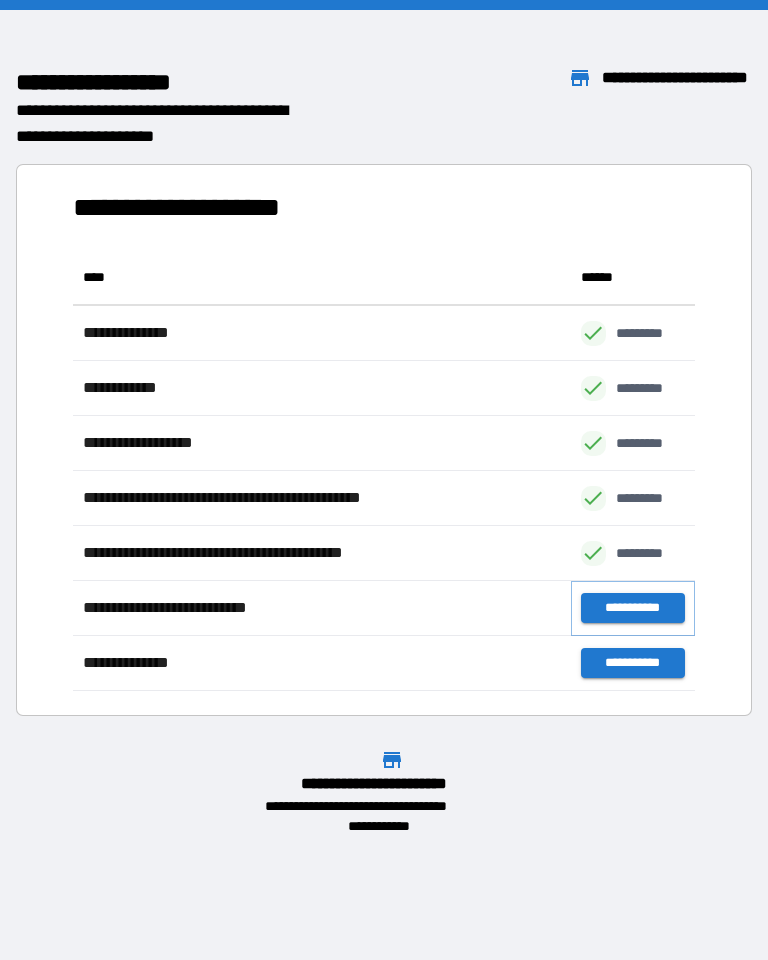 click on "**********" at bounding box center (633, 608) 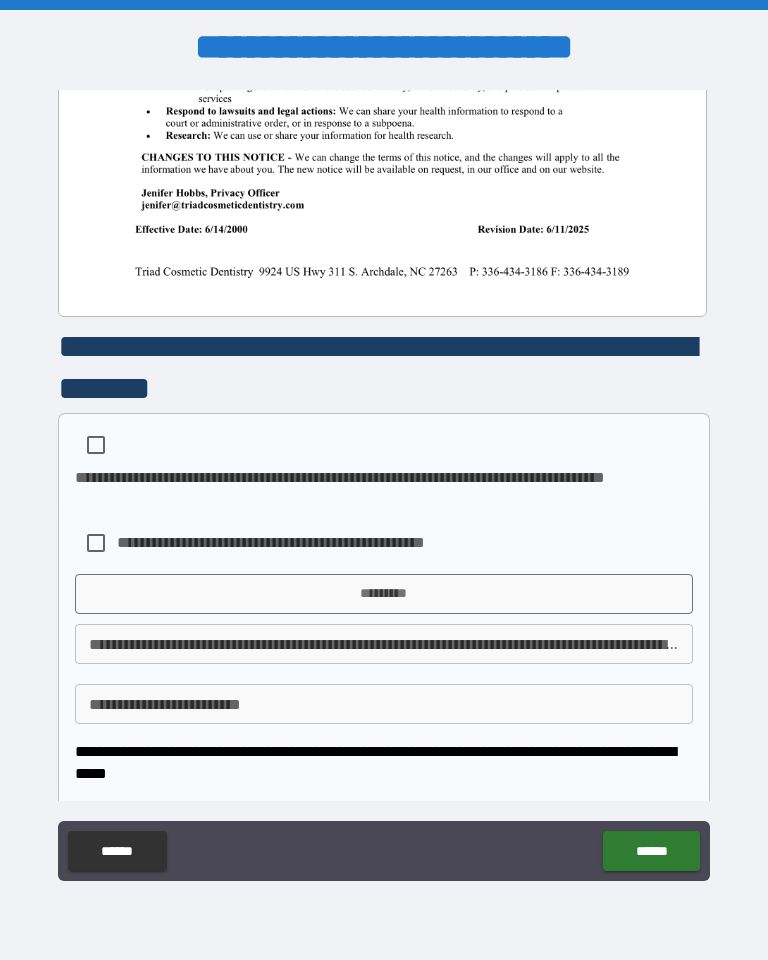 scroll, scrollTop: 1523, scrollLeft: 0, axis: vertical 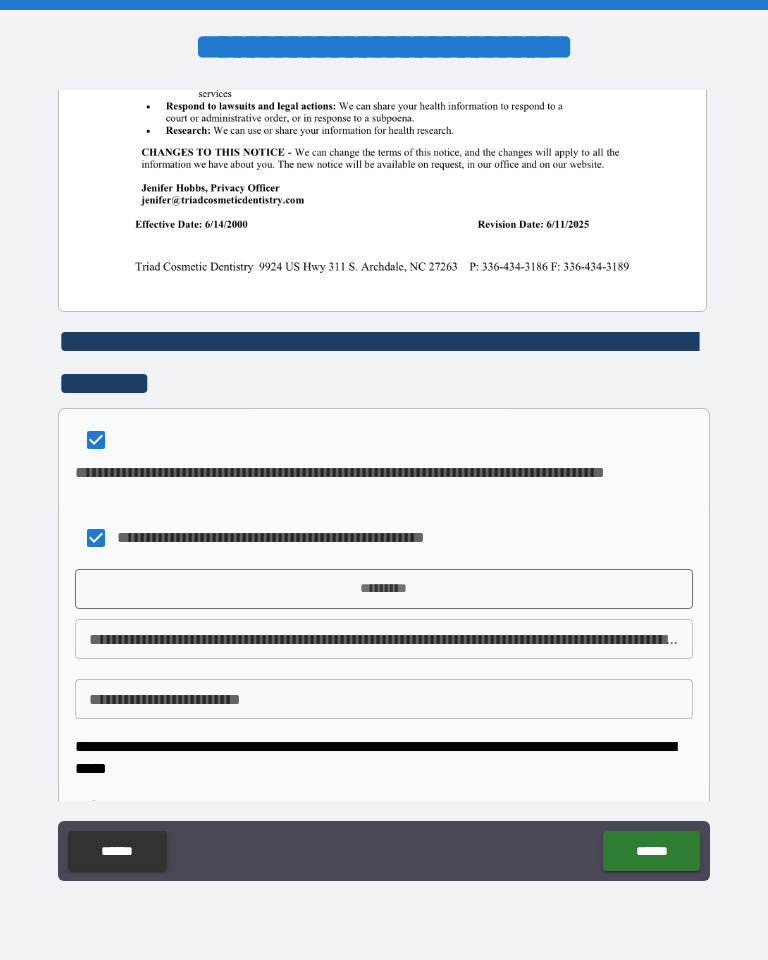 click on "*********" at bounding box center (384, 589) 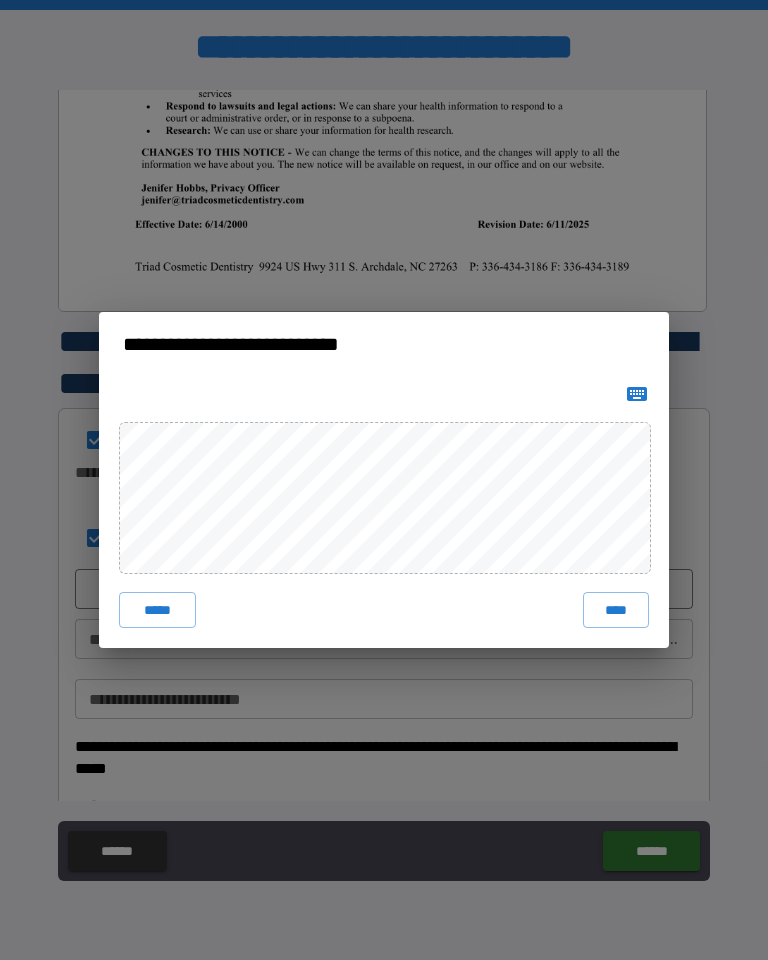 click on "****" at bounding box center (616, 610) 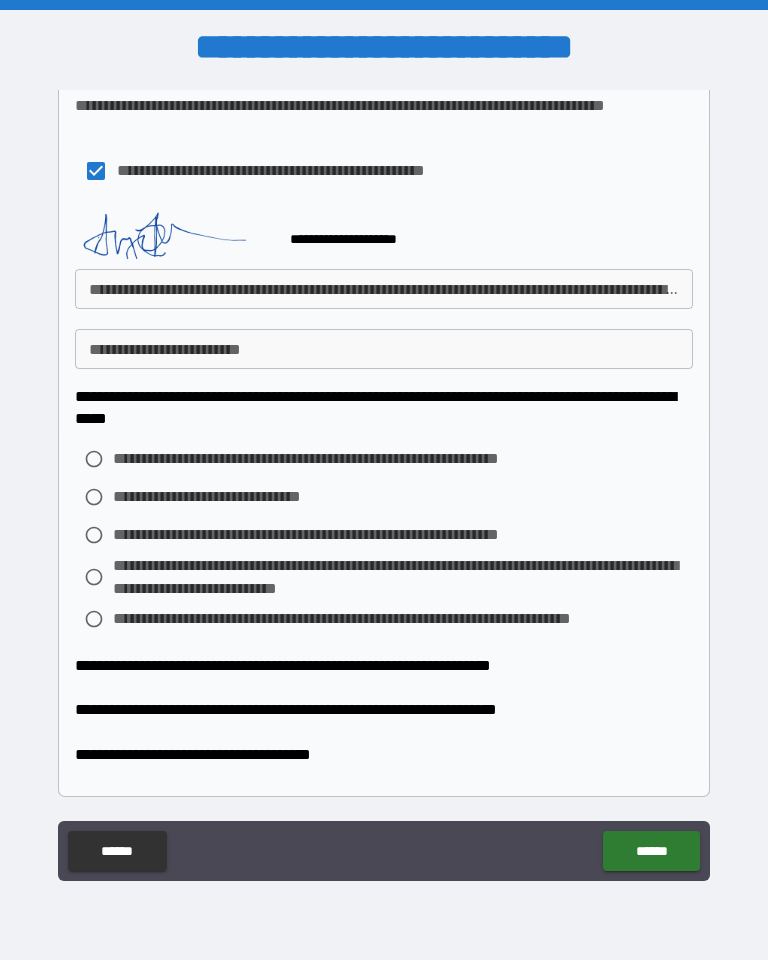 scroll, scrollTop: 1889, scrollLeft: 0, axis: vertical 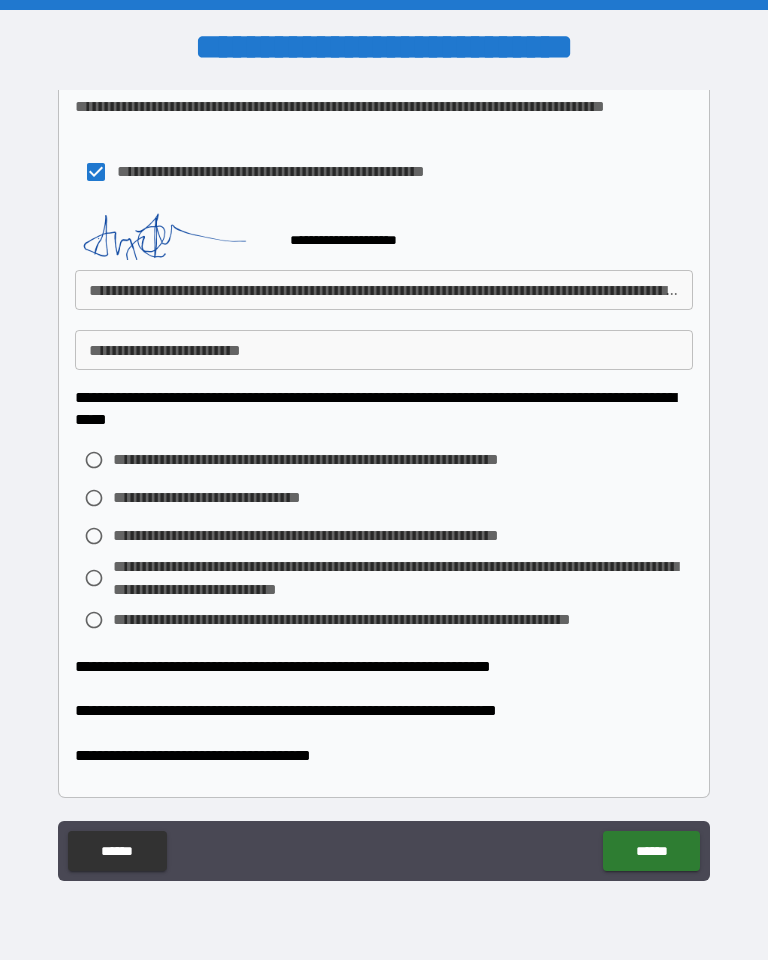 click on "******" at bounding box center (651, 851) 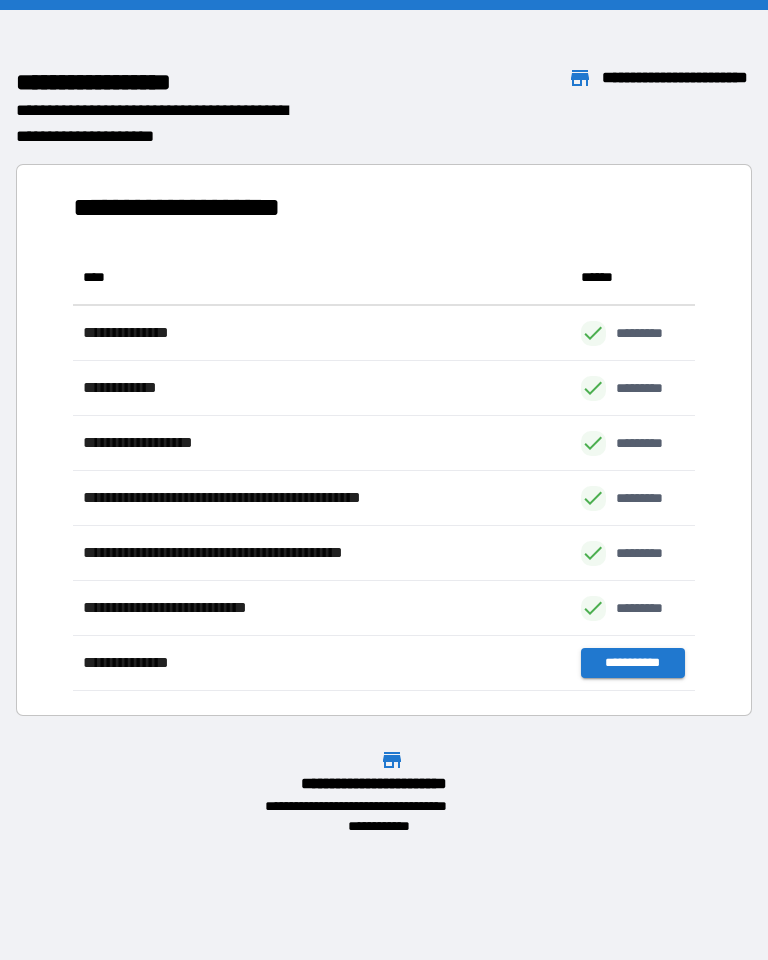 scroll, scrollTop: 441, scrollLeft: 622, axis: both 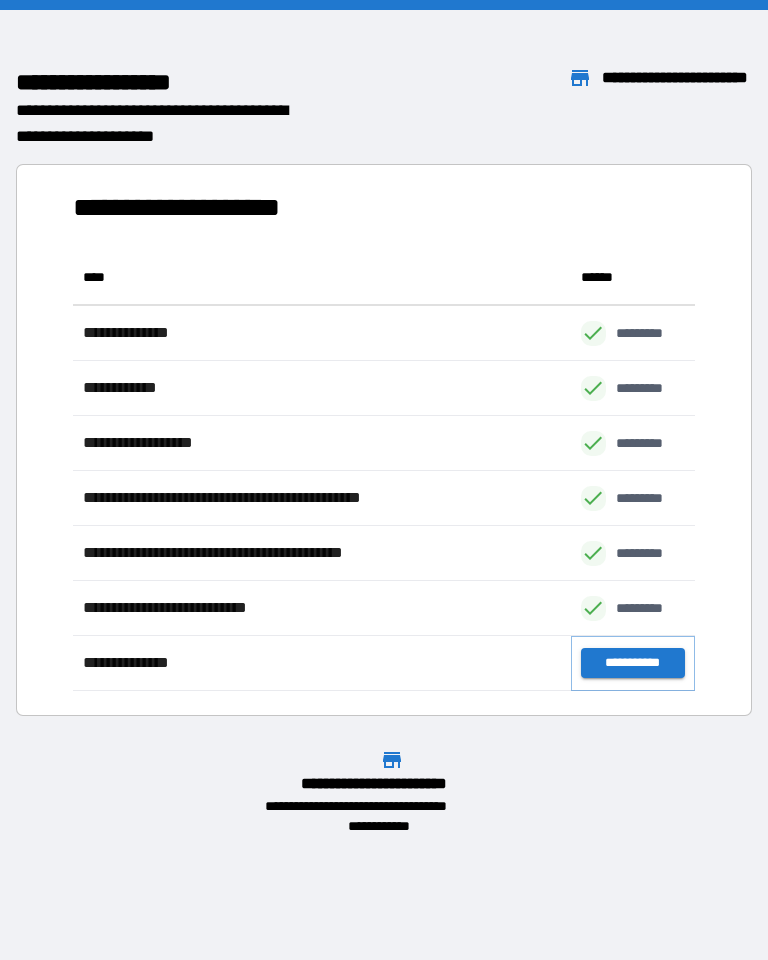 click on "**********" at bounding box center (633, 663) 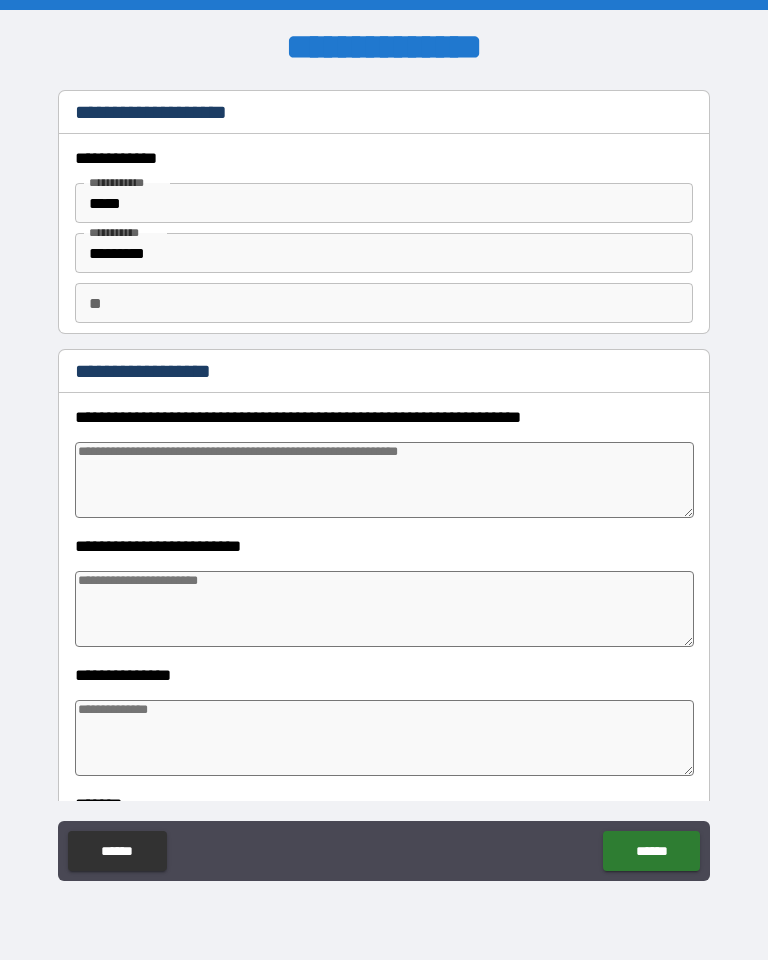 type on "*" 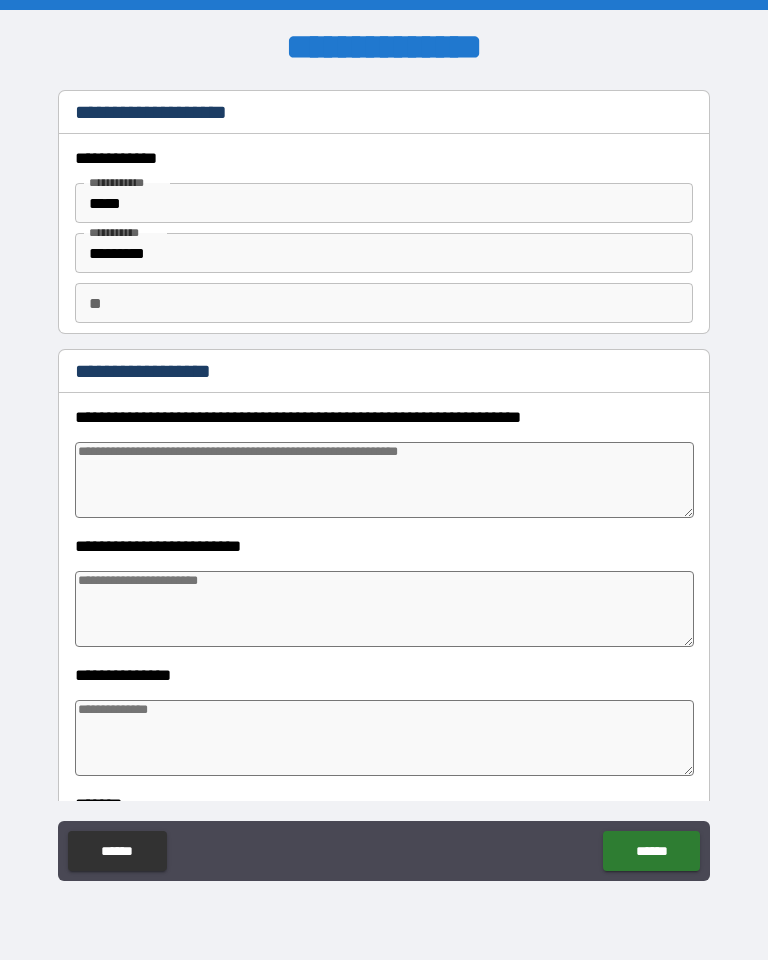 type on "*" 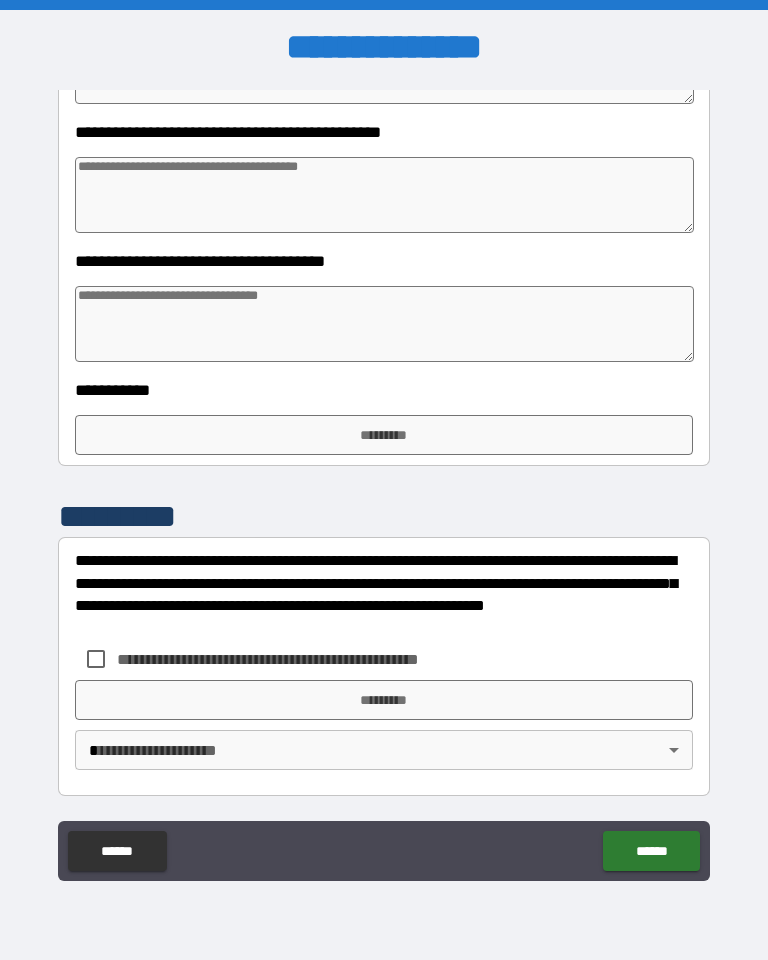 scroll, scrollTop: 3204, scrollLeft: 0, axis: vertical 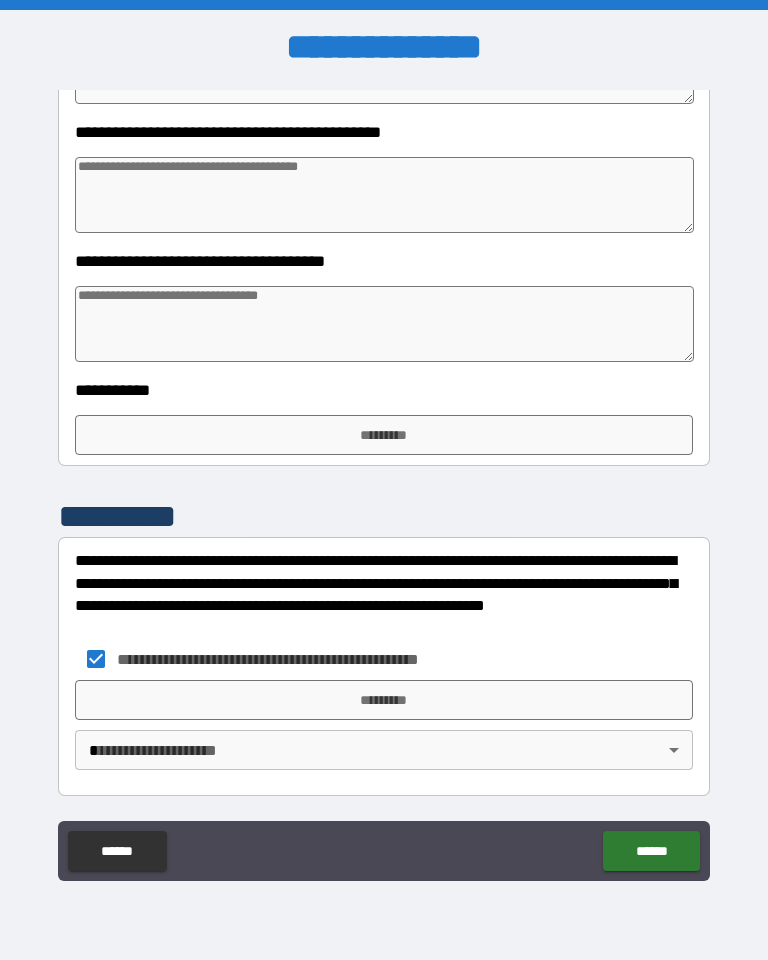 type on "*" 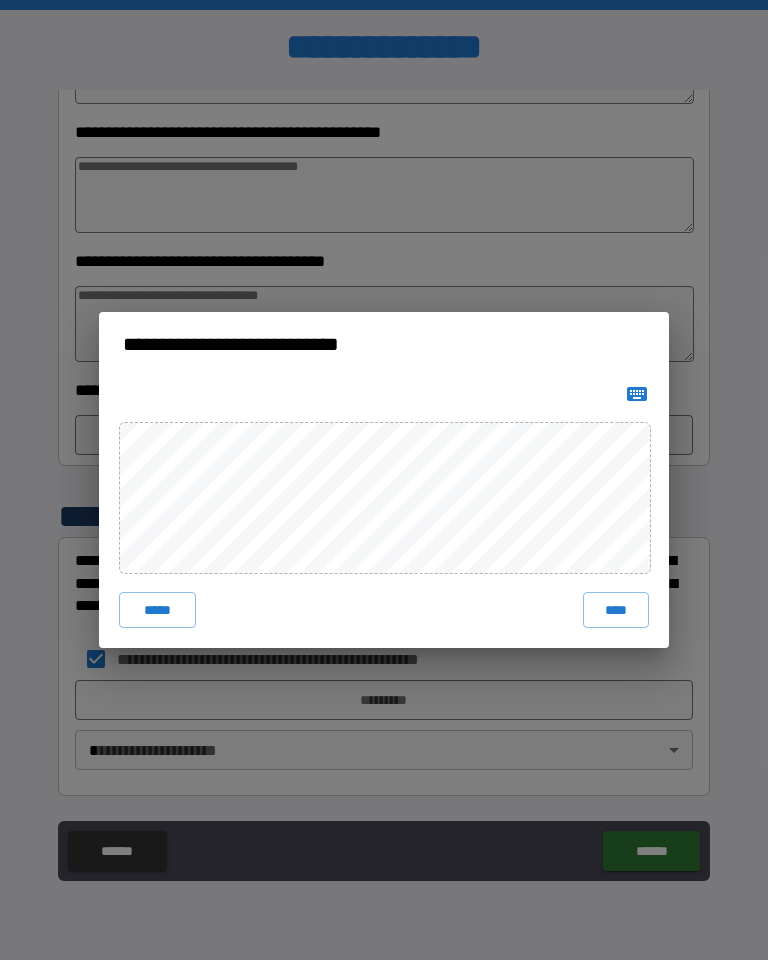 click on "****" at bounding box center (616, 610) 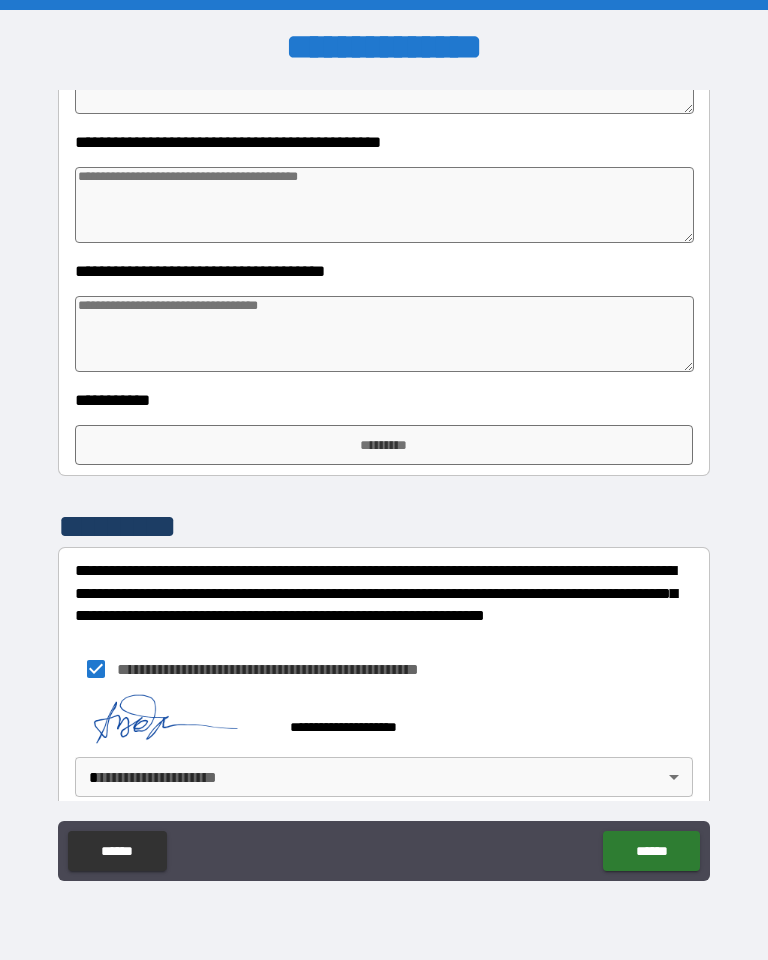 type on "*" 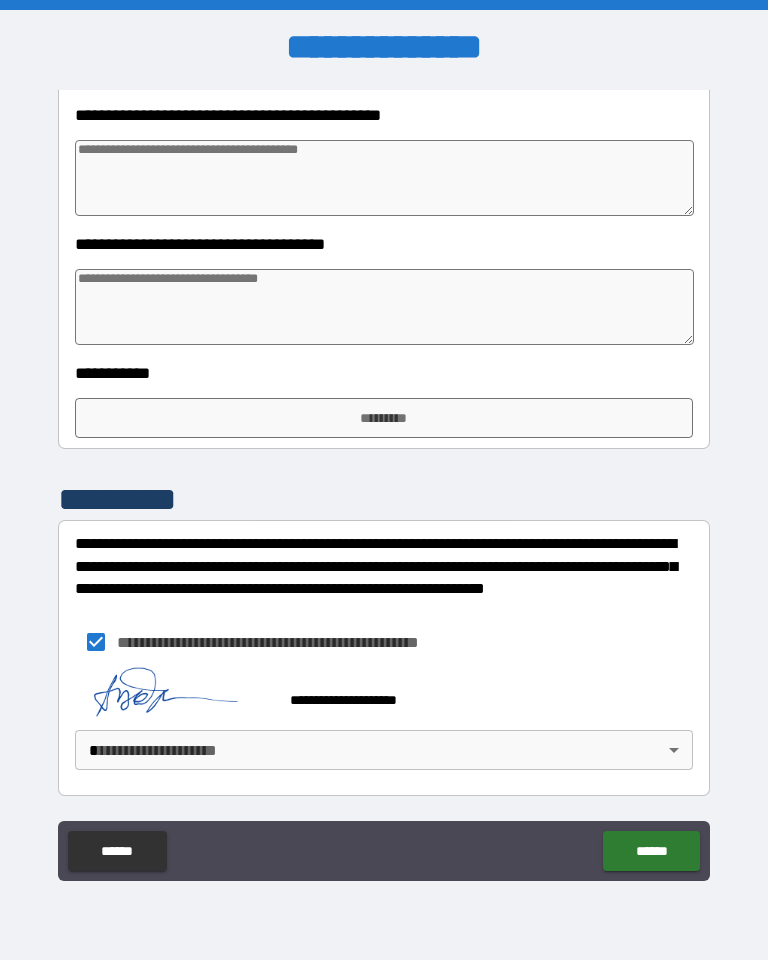 scroll, scrollTop: 3221, scrollLeft: 0, axis: vertical 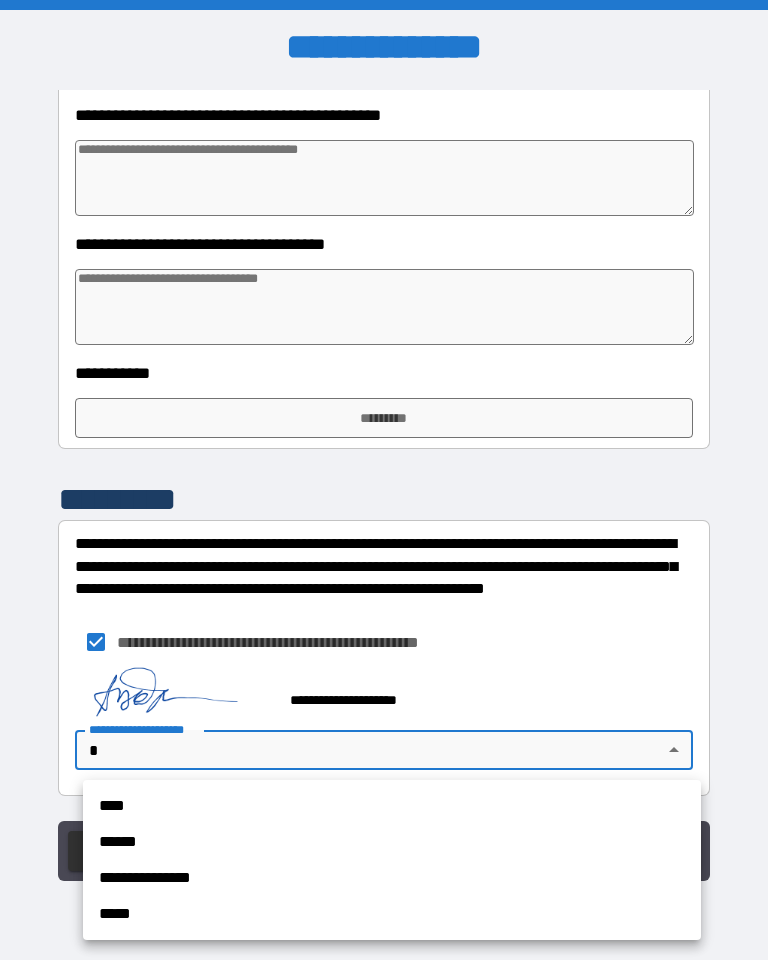 click on "****" at bounding box center [392, 806] 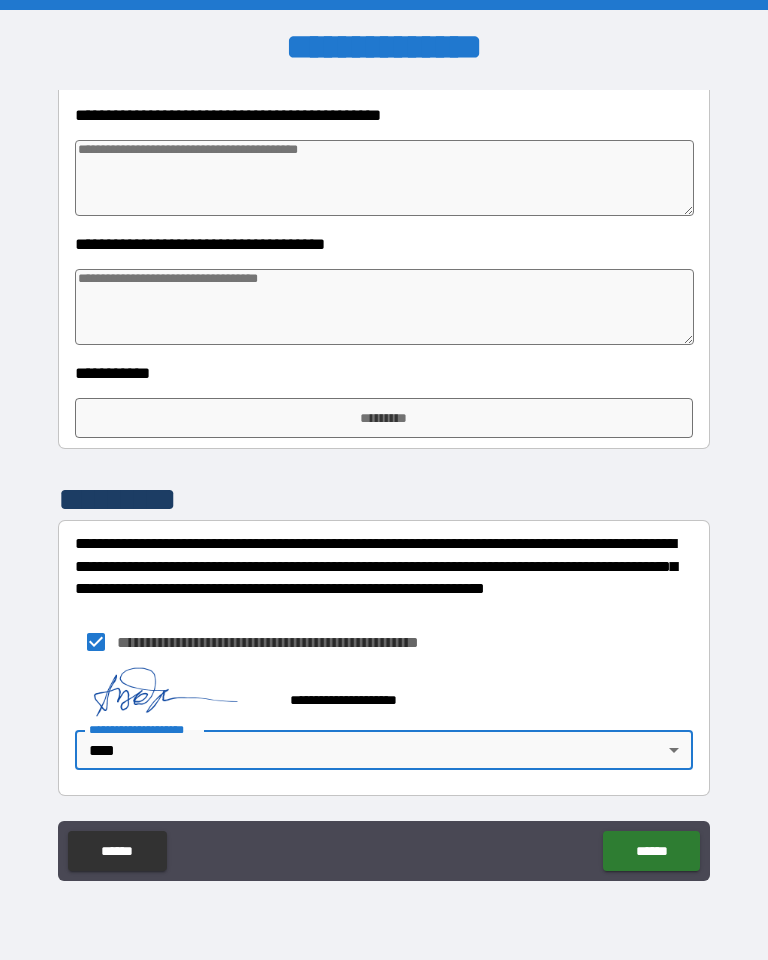 type on "*" 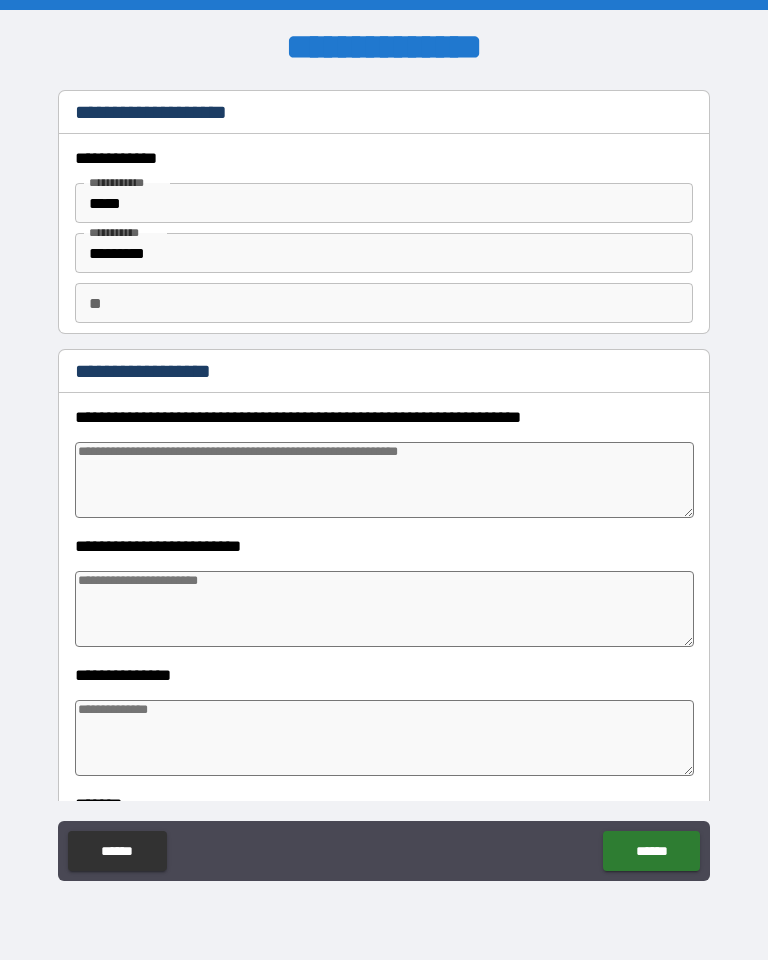 scroll, scrollTop: 0, scrollLeft: 0, axis: both 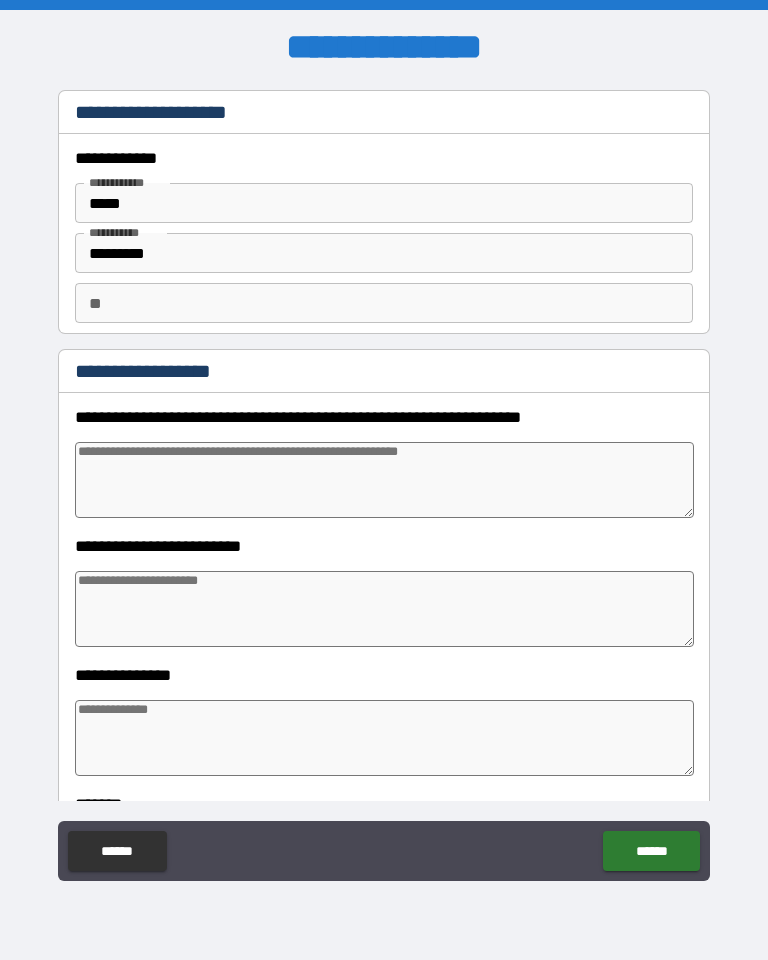 click at bounding box center (384, 480) 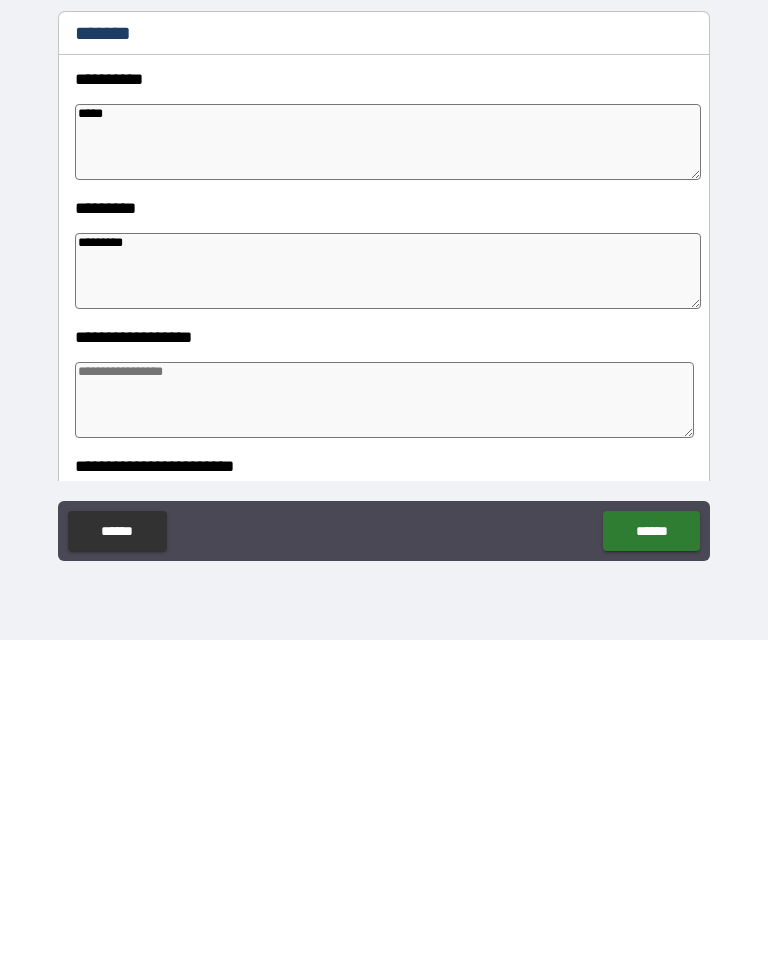 scroll, scrollTop: 606, scrollLeft: 0, axis: vertical 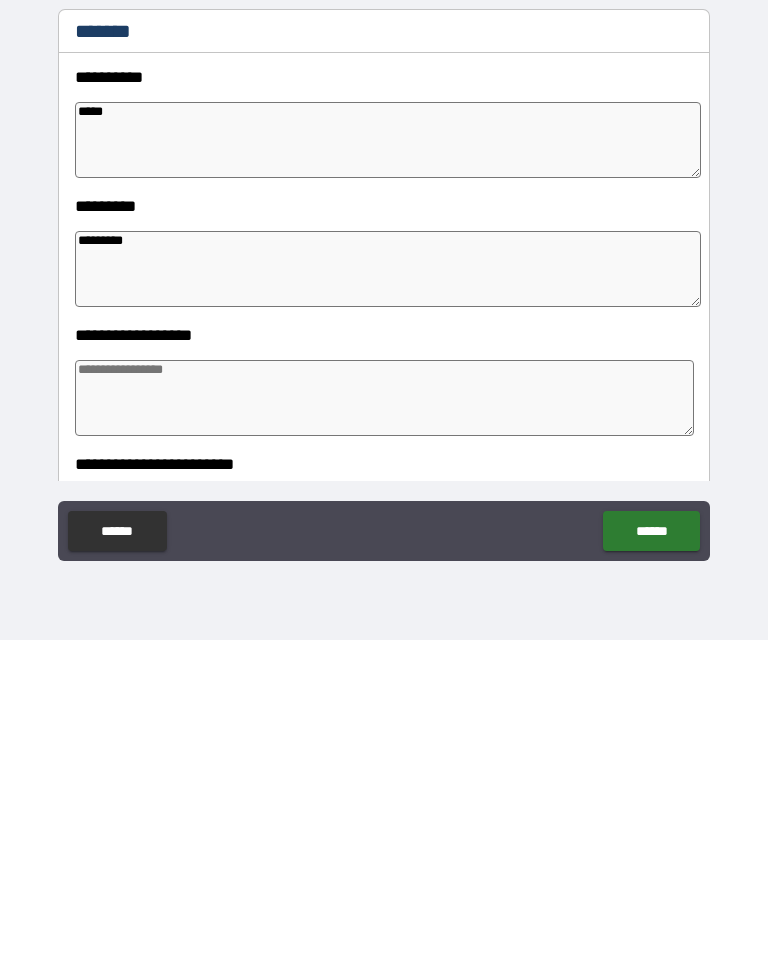 click on "******" at bounding box center (651, 851) 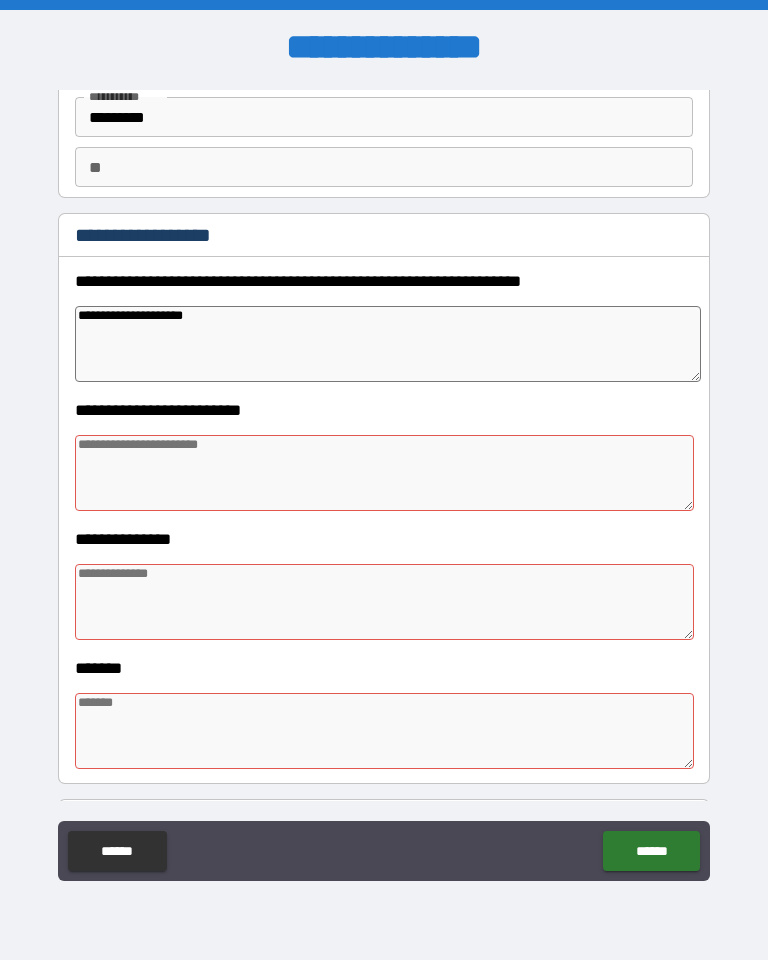 scroll, scrollTop: 137, scrollLeft: 0, axis: vertical 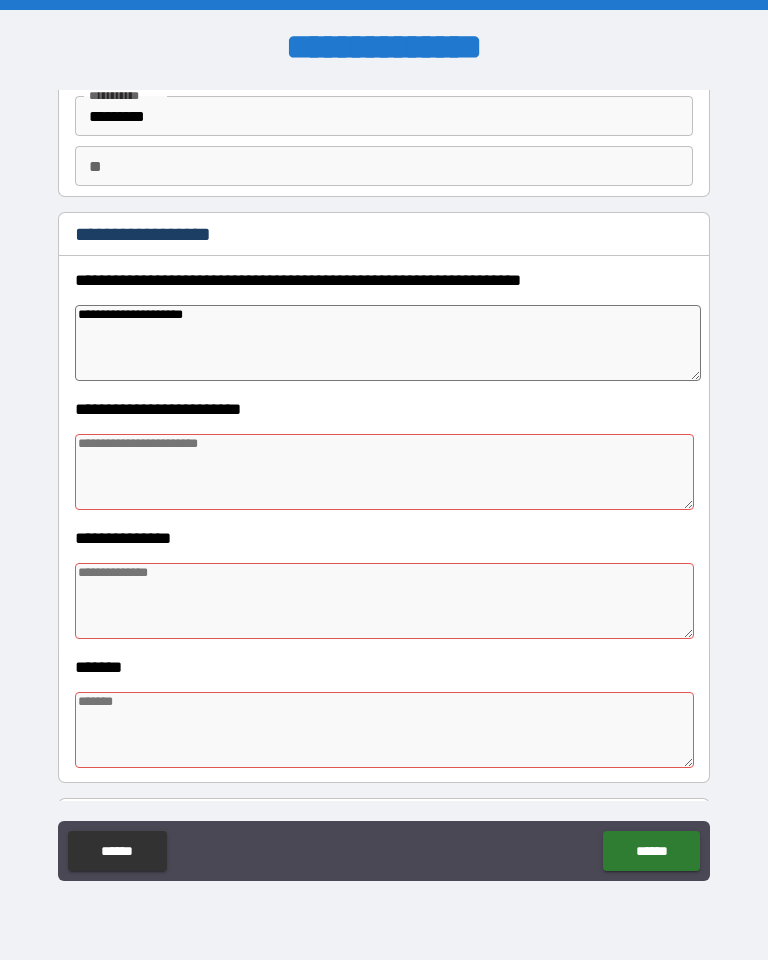 click at bounding box center (384, 472) 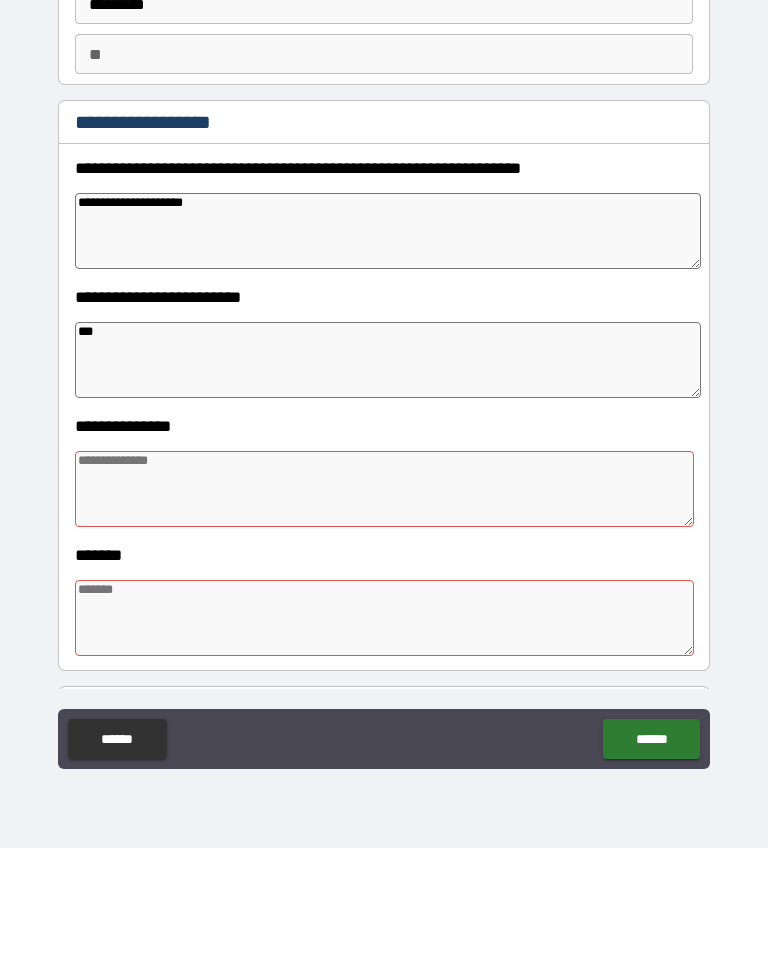 click at bounding box center (384, 601) 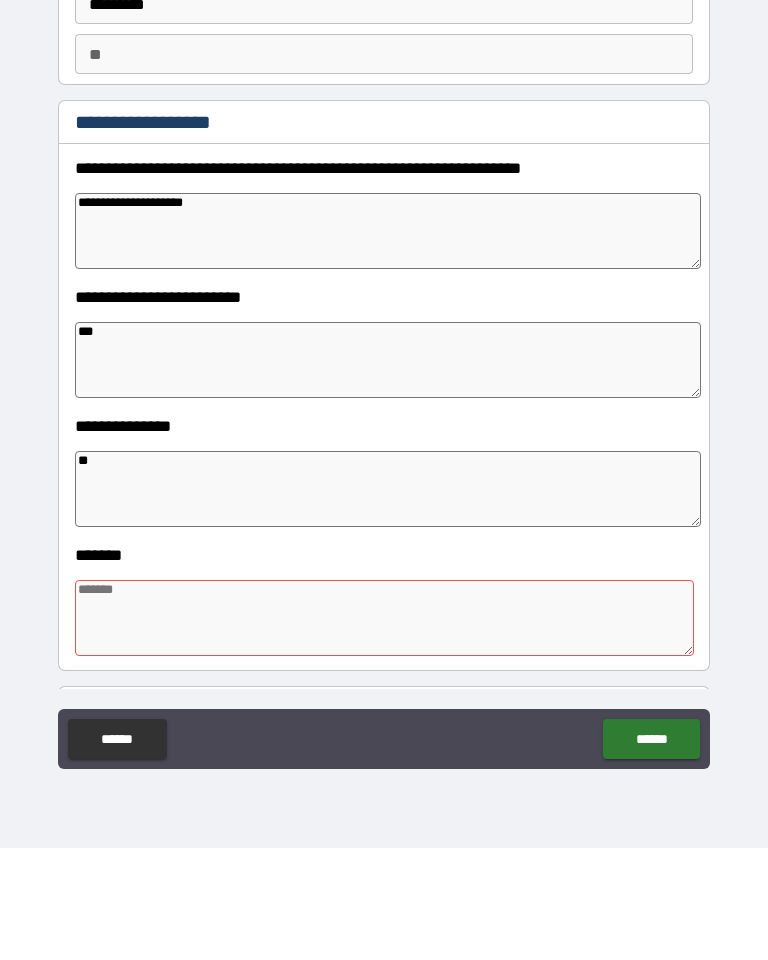 click at bounding box center [384, 730] 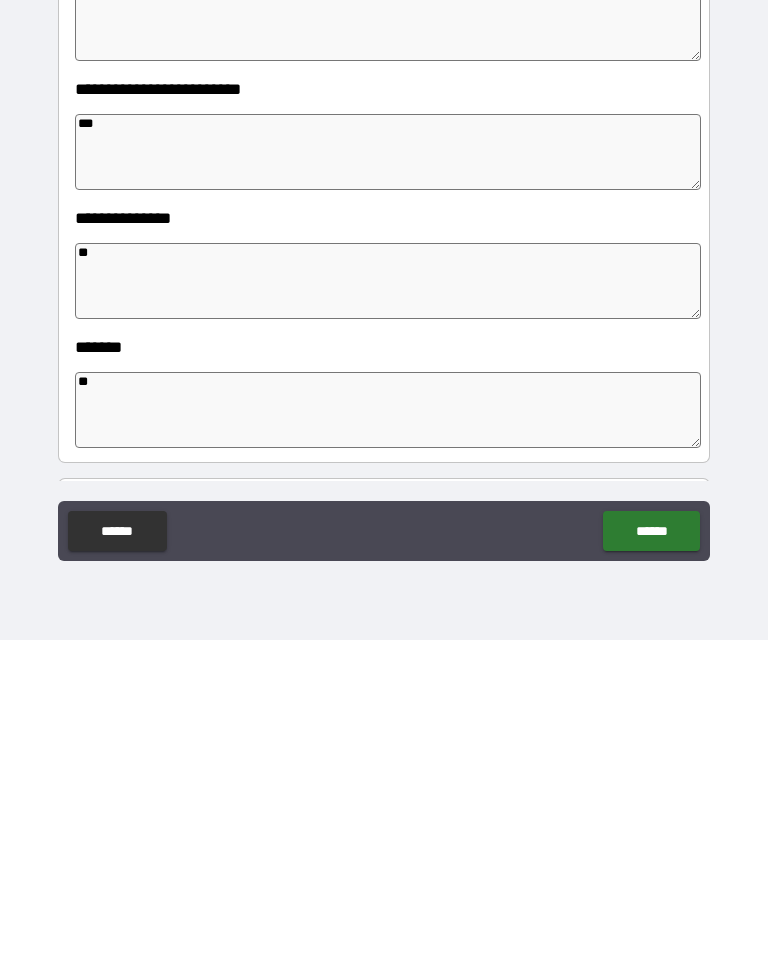 click on "******" at bounding box center [651, 851] 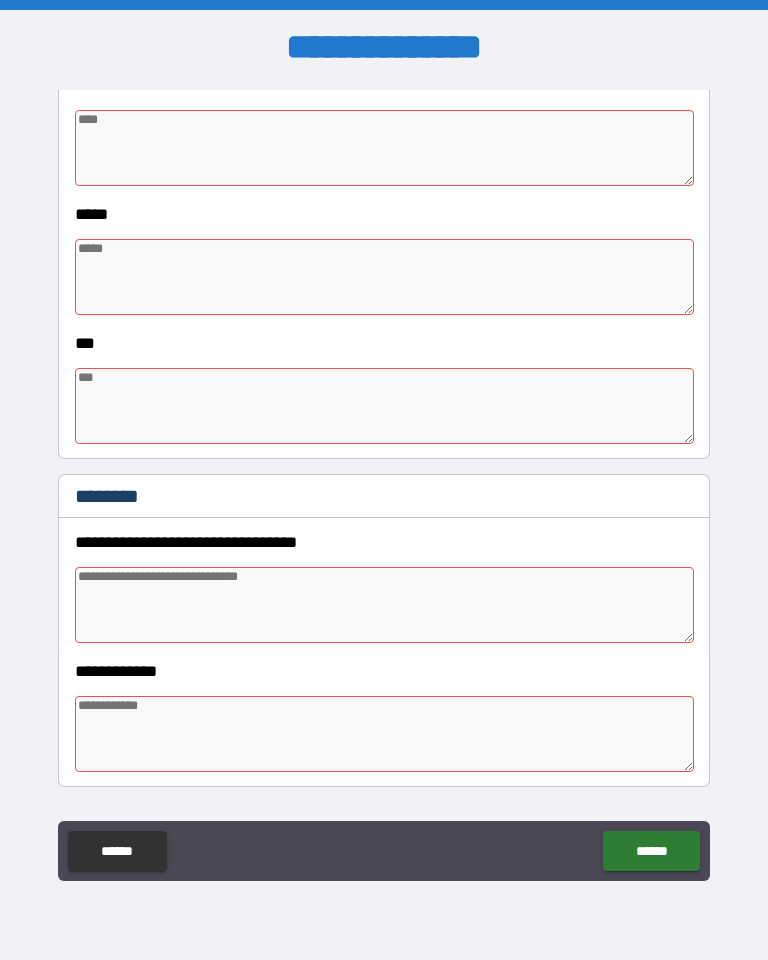scroll, scrollTop: 1431, scrollLeft: 0, axis: vertical 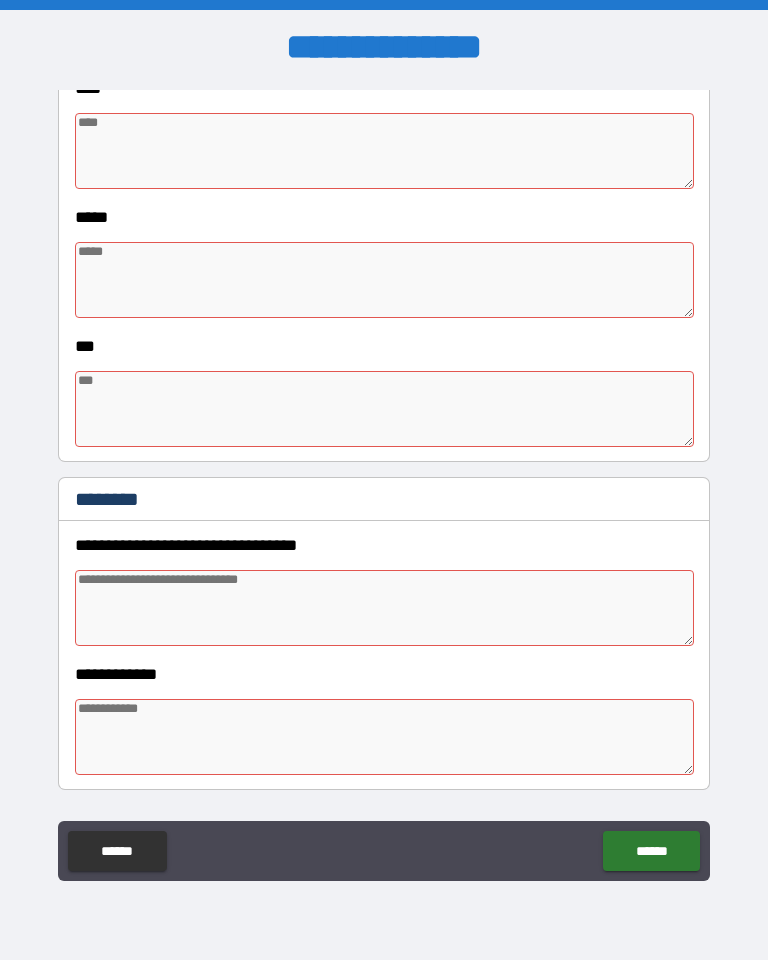 click at bounding box center [384, 608] 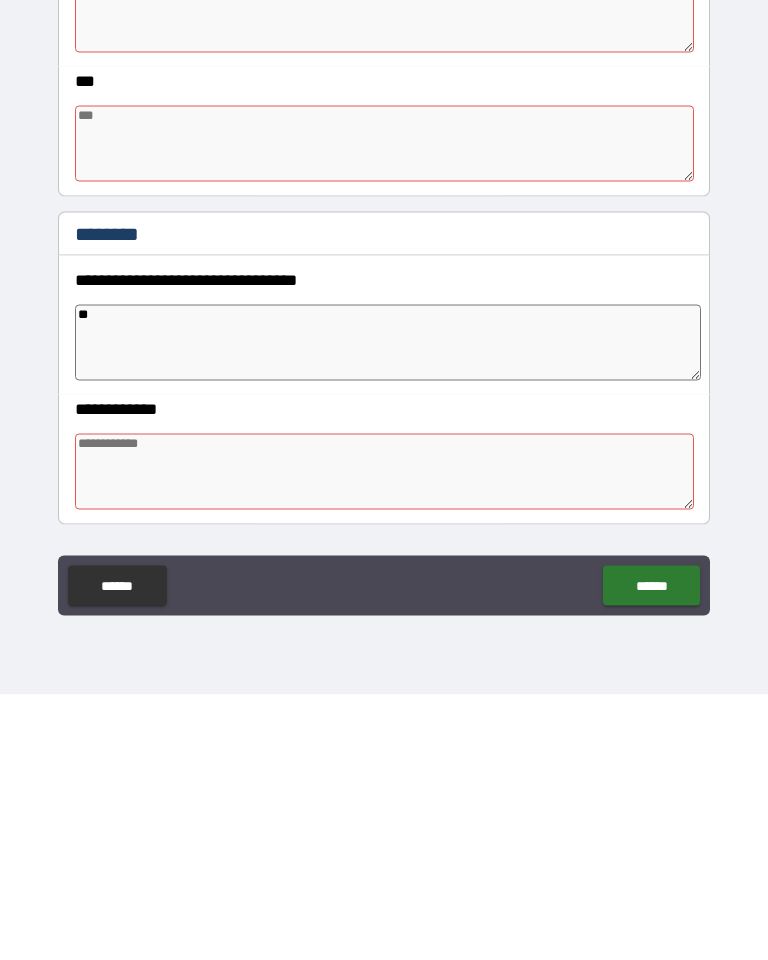 click at bounding box center (384, 737) 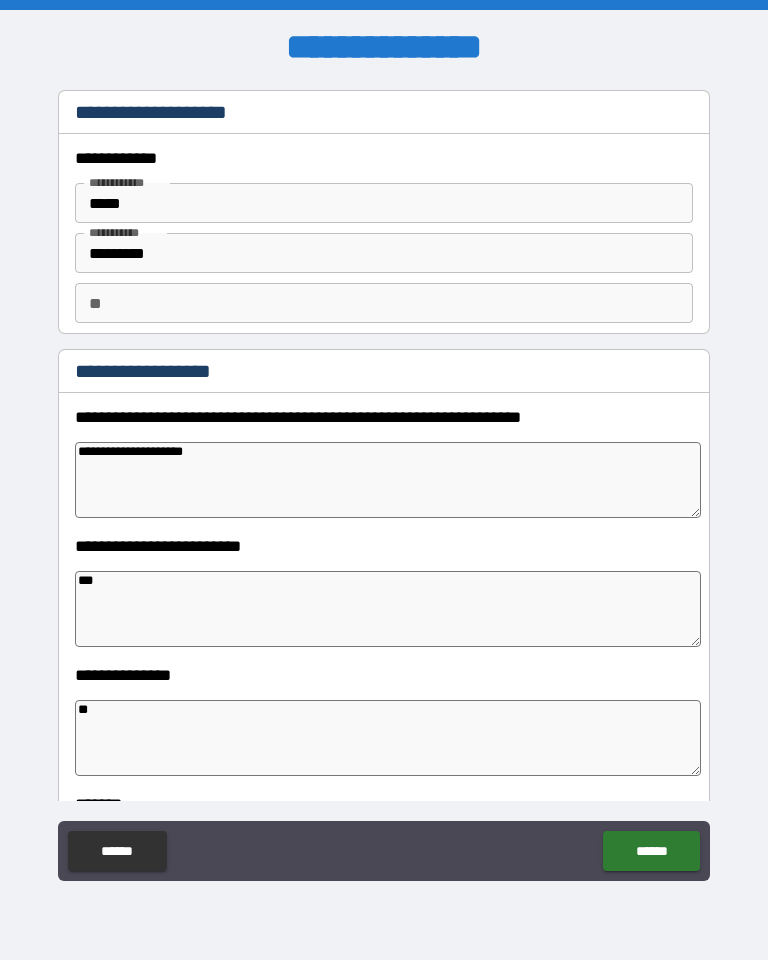scroll, scrollTop: 0, scrollLeft: 0, axis: both 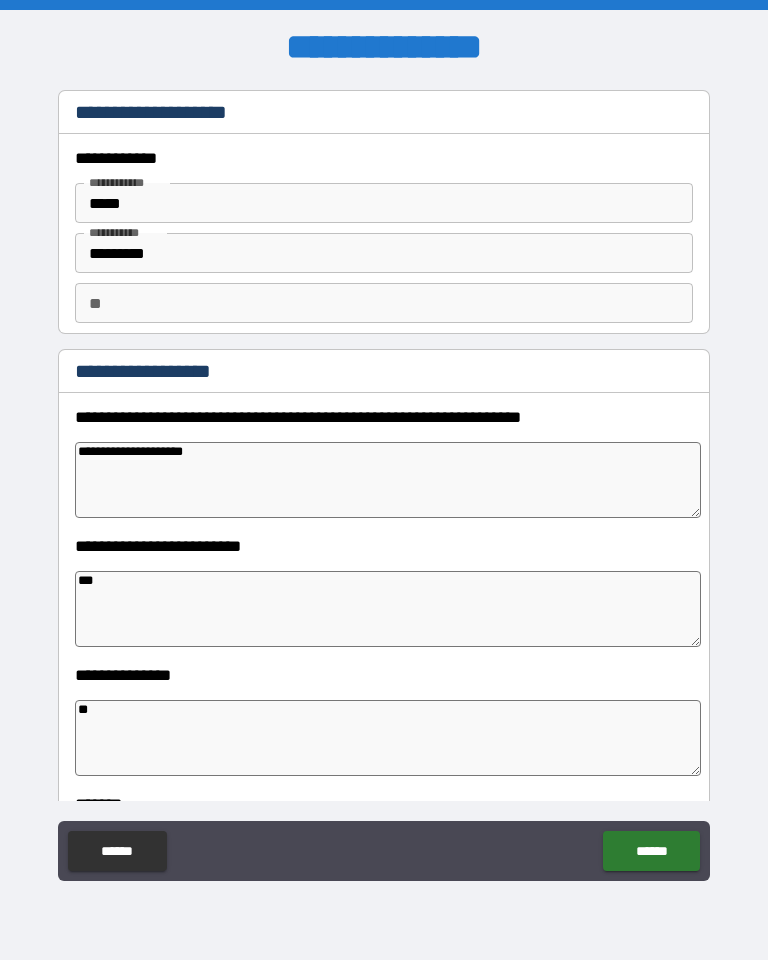 click on "**" at bounding box center [384, 303] 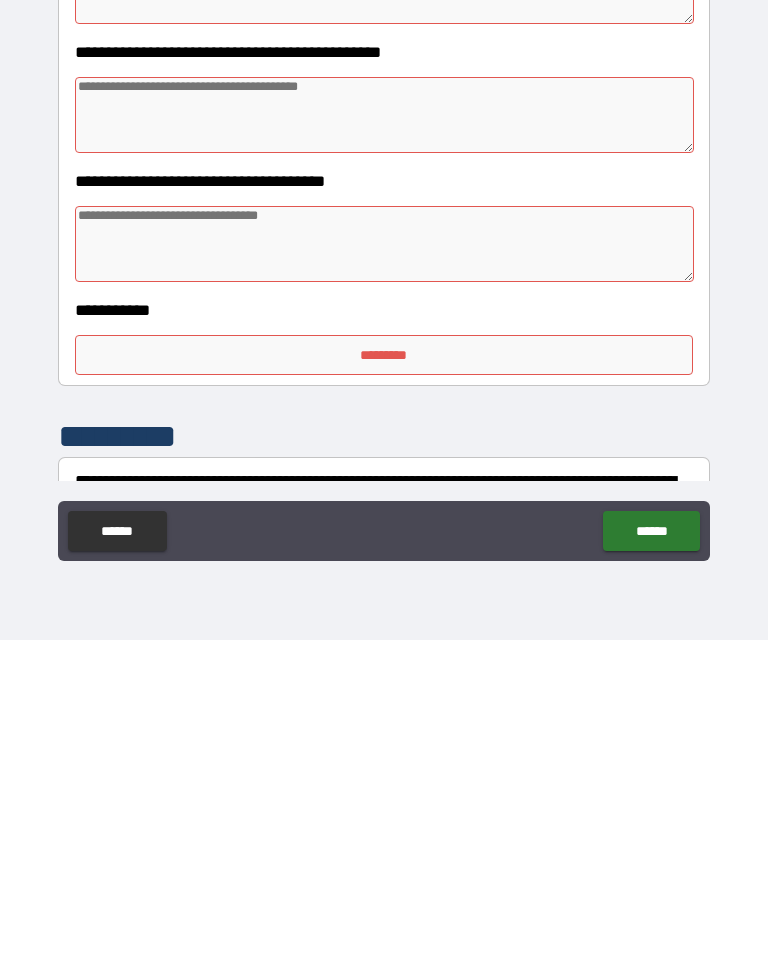 scroll, scrollTop: 2945, scrollLeft: 0, axis: vertical 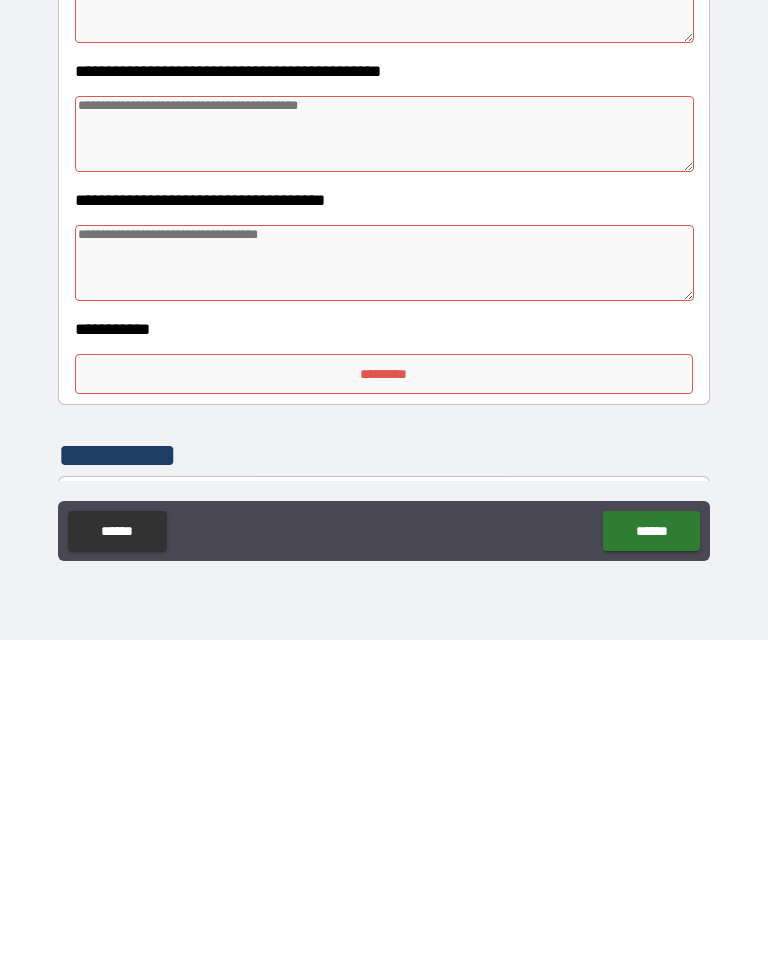 click on "*********" at bounding box center (384, 694) 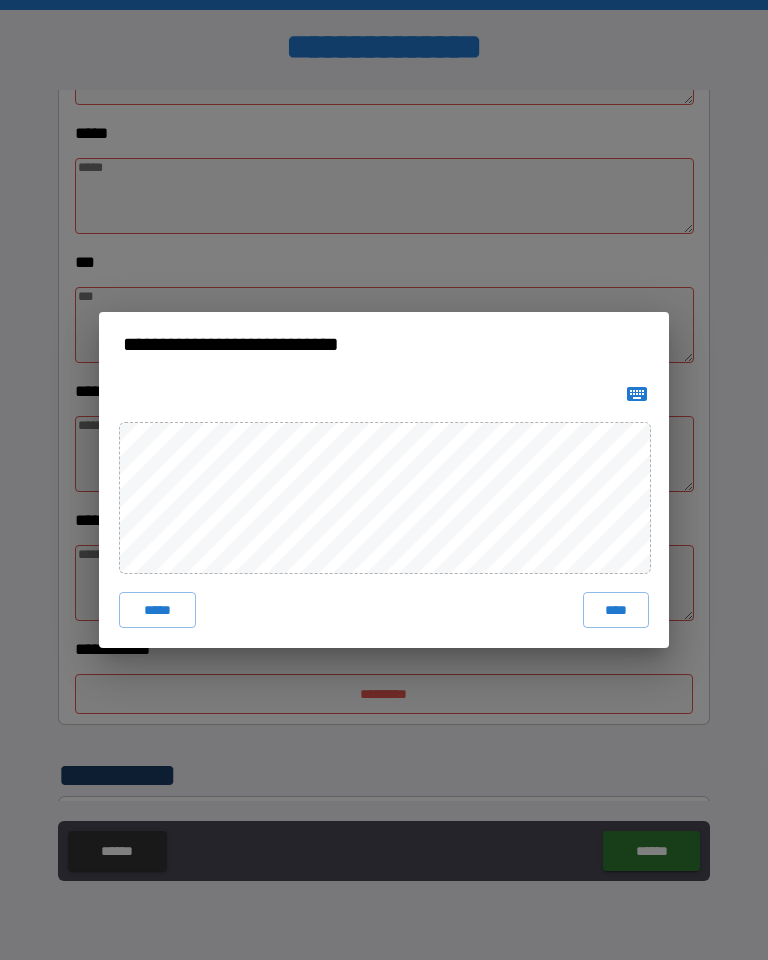 click on "****" at bounding box center (616, 610) 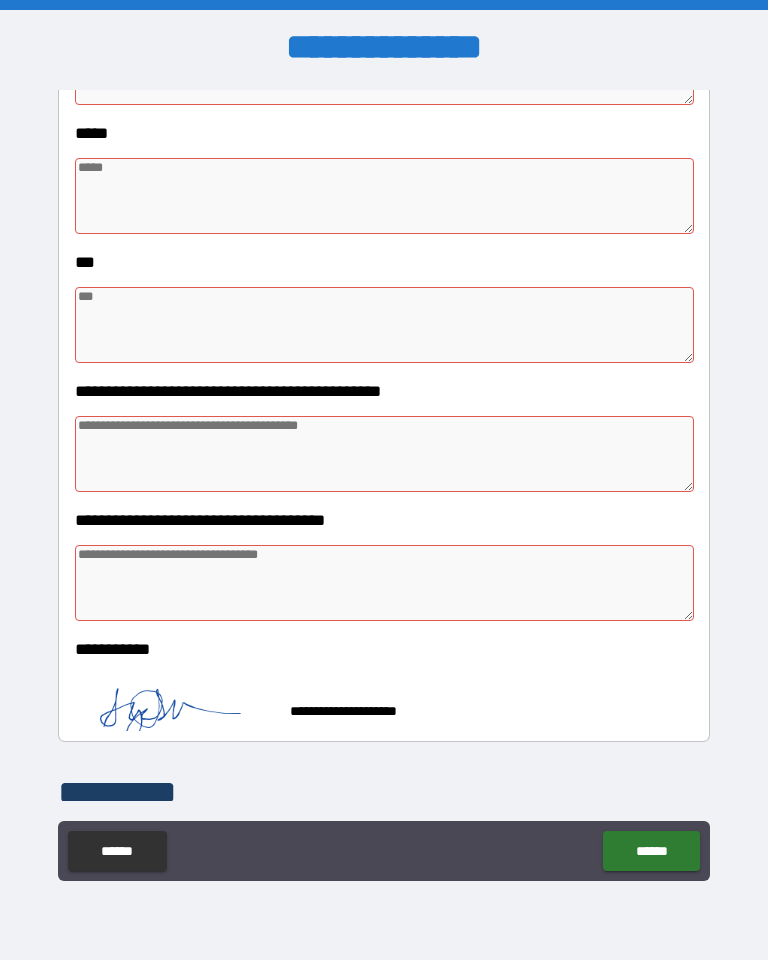 click at bounding box center [384, 583] 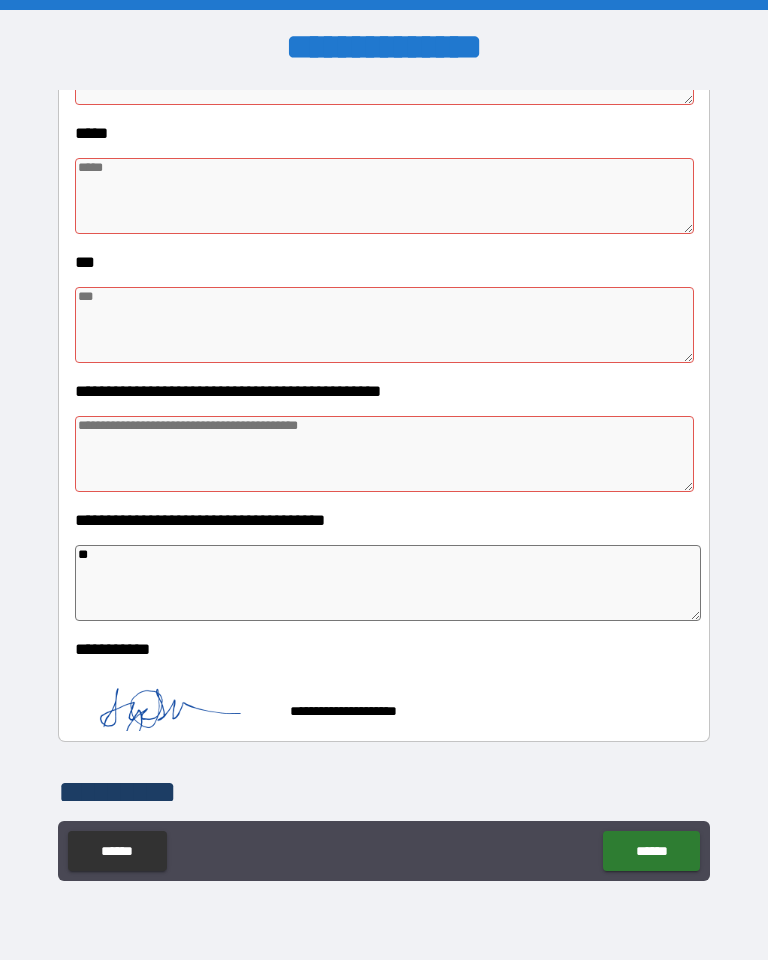 click at bounding box center [384, 454] 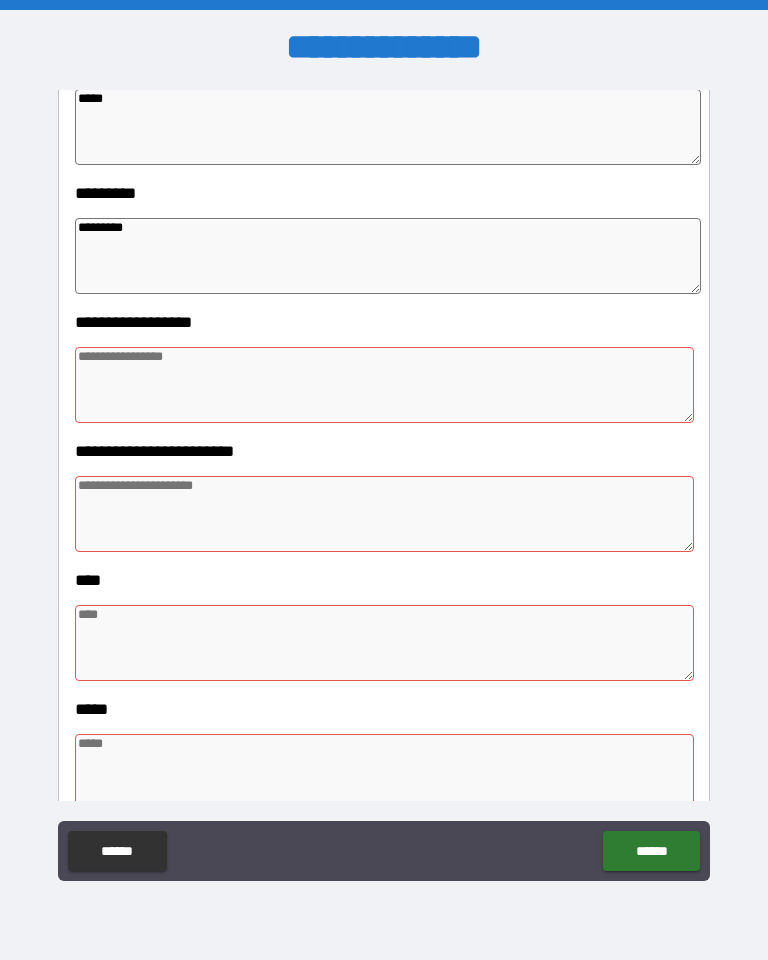 scroll, scrollTop: 969, scrollLeft: 0, axis: vertical 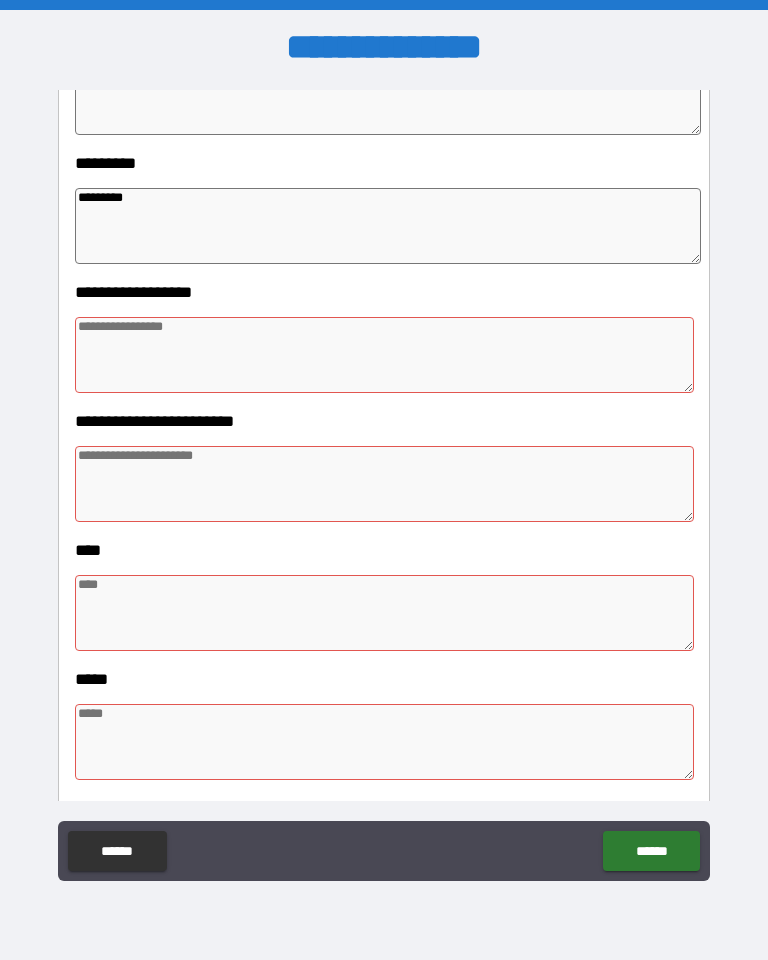 click at bounding box center [384, 355] 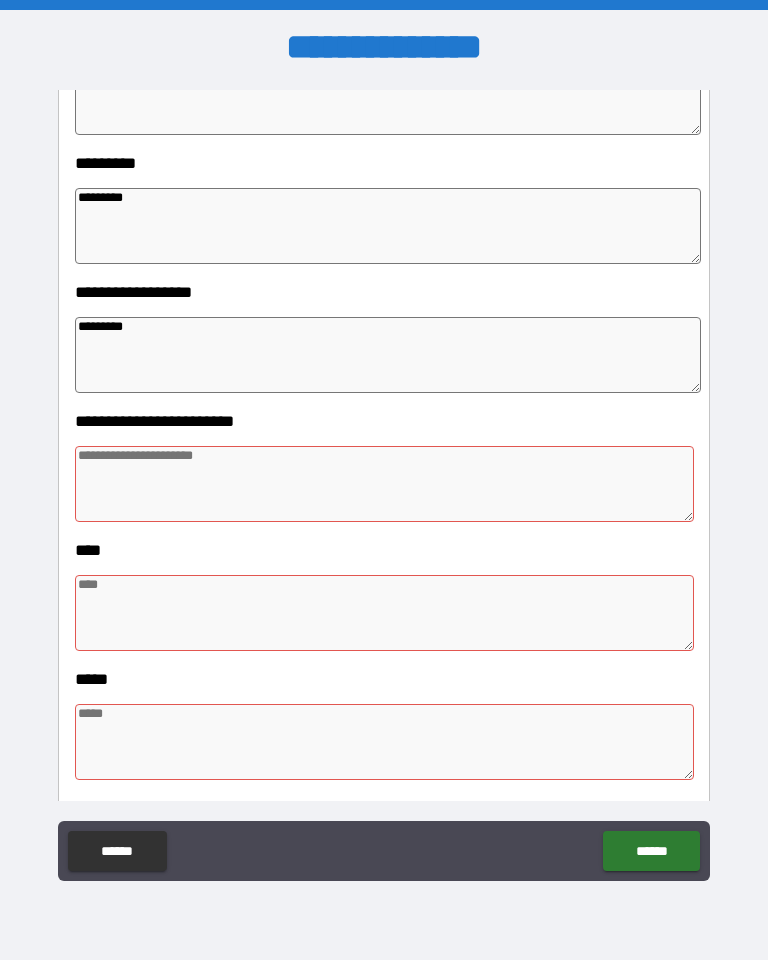 click at bounding box center [384, 484] 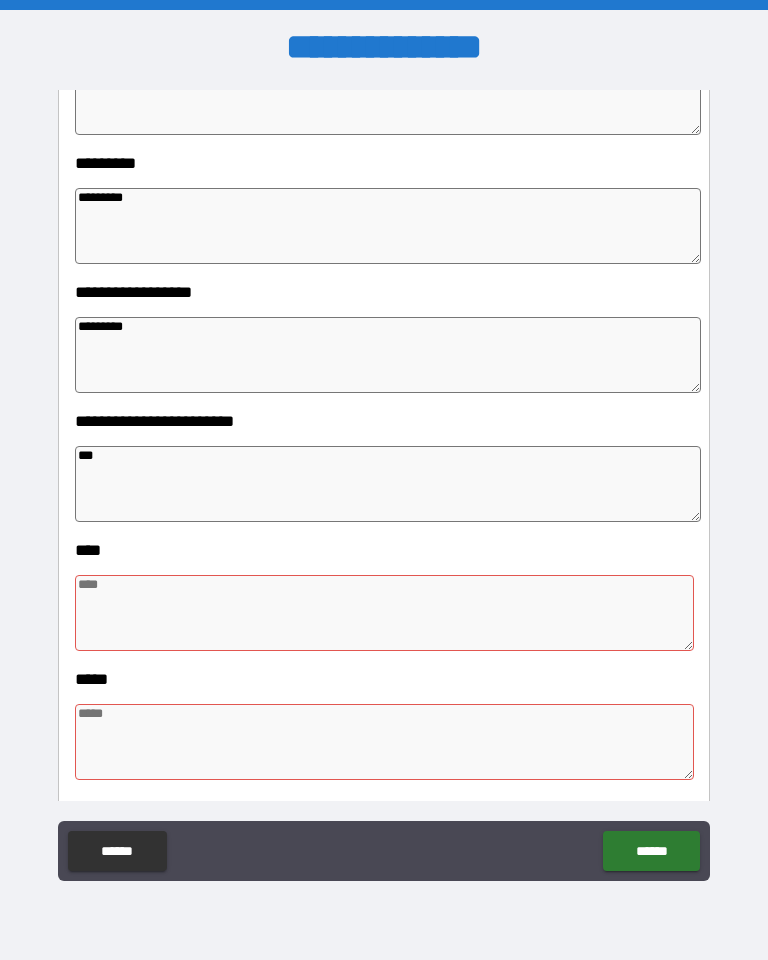 click at bounding box center [384, 613] 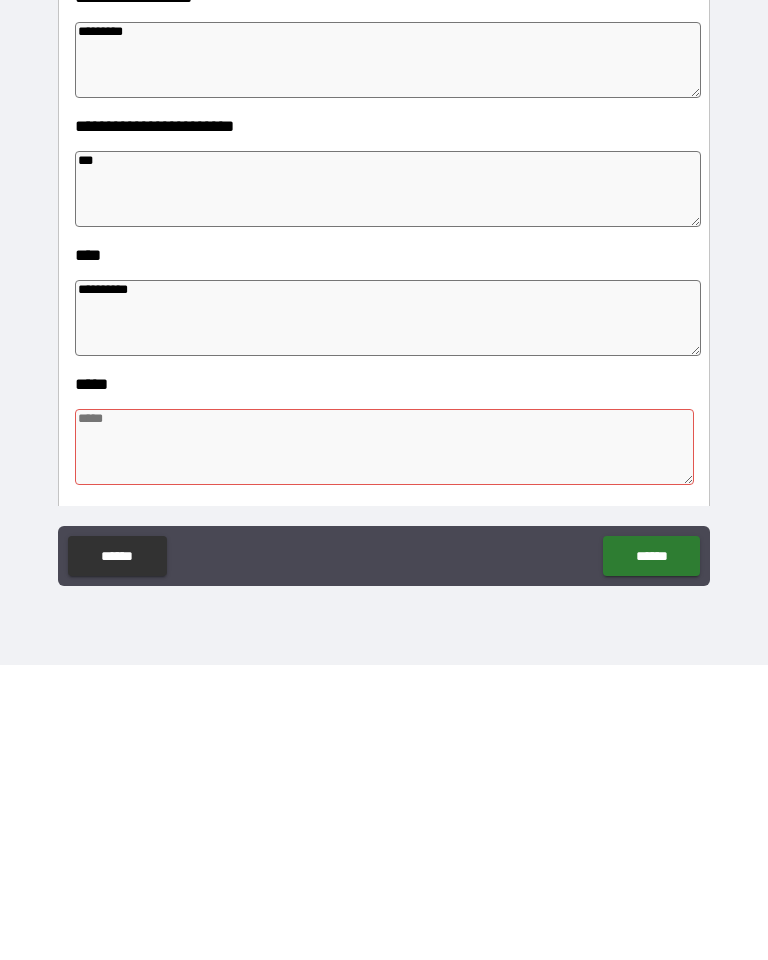 click at bounding box center (384, 742) 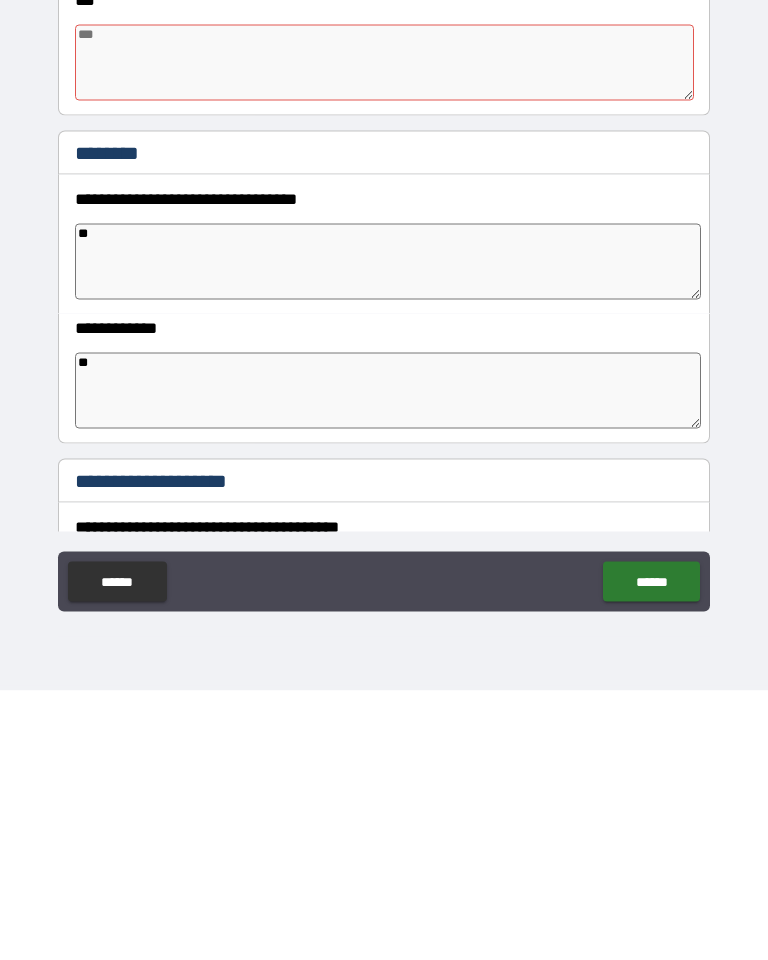 scroll, scrollTop: 1521, scrollLeft: 0, axis: vertical 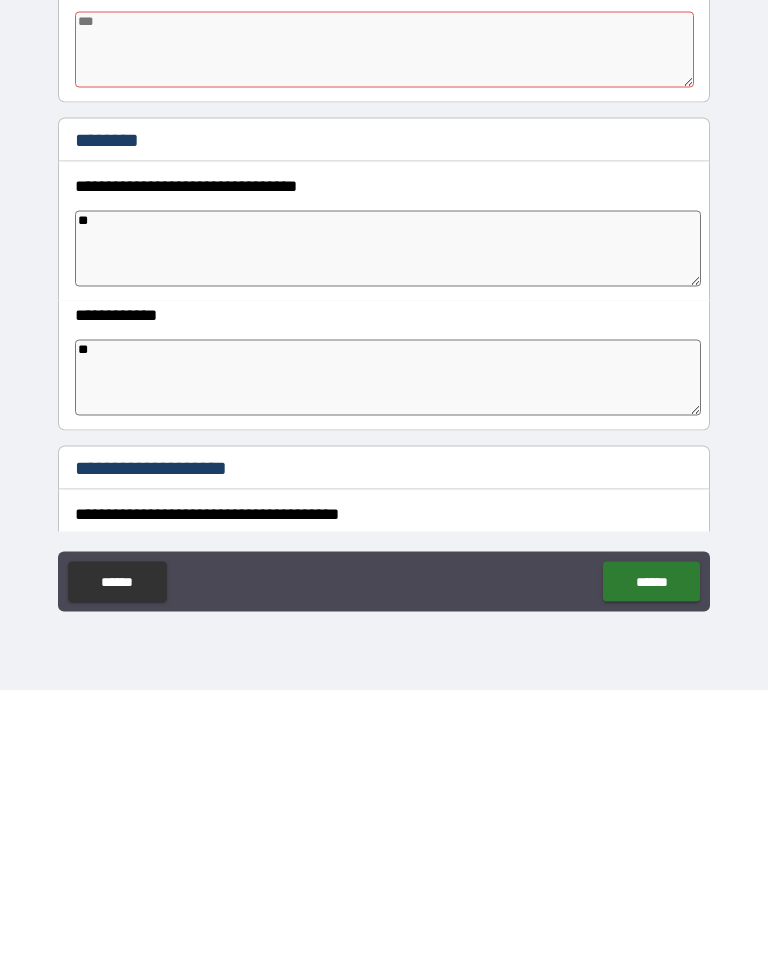 click at bounding box center (384, 319) 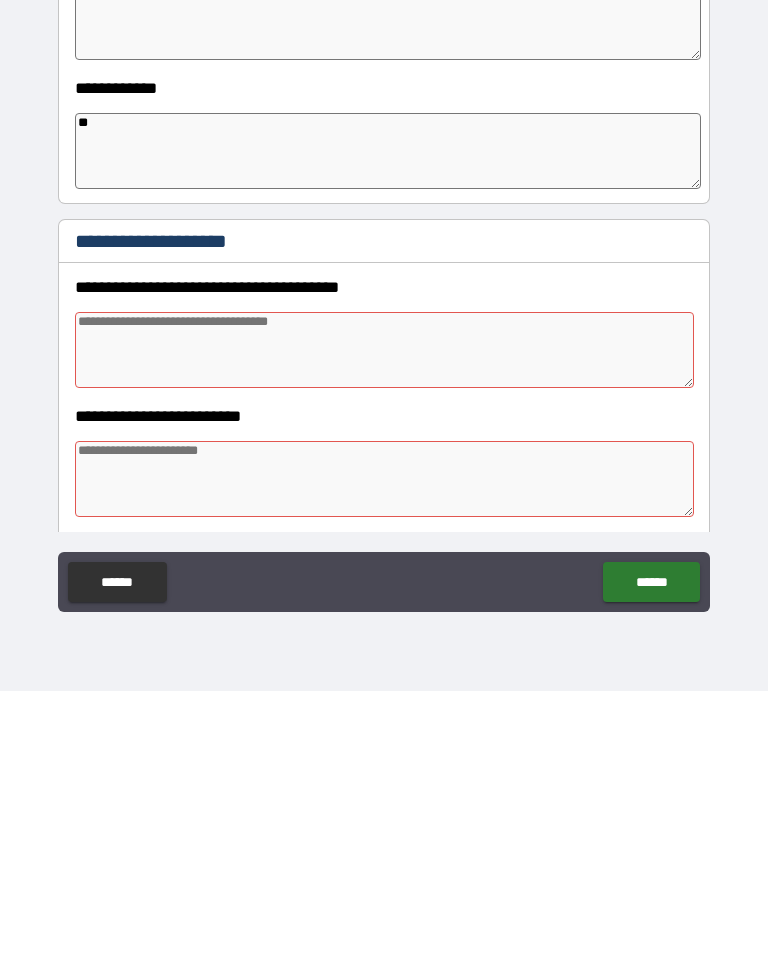 scroll, scrollTop: 1757, scrollLeft: 0, axis: vertical 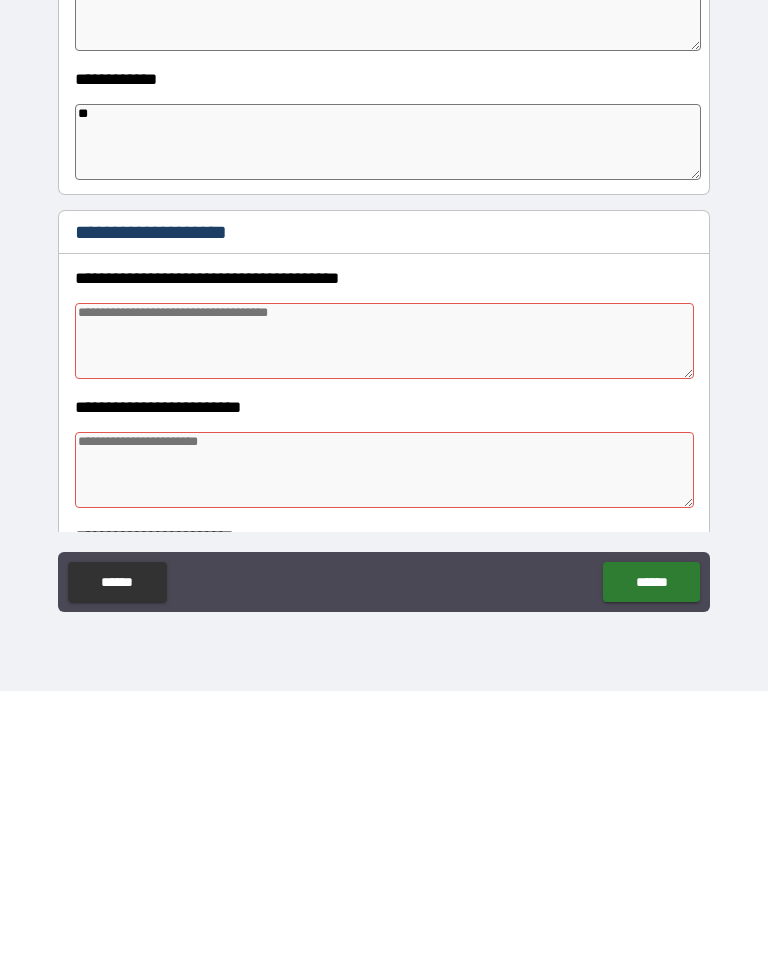 click at bounding box center [384, 610] 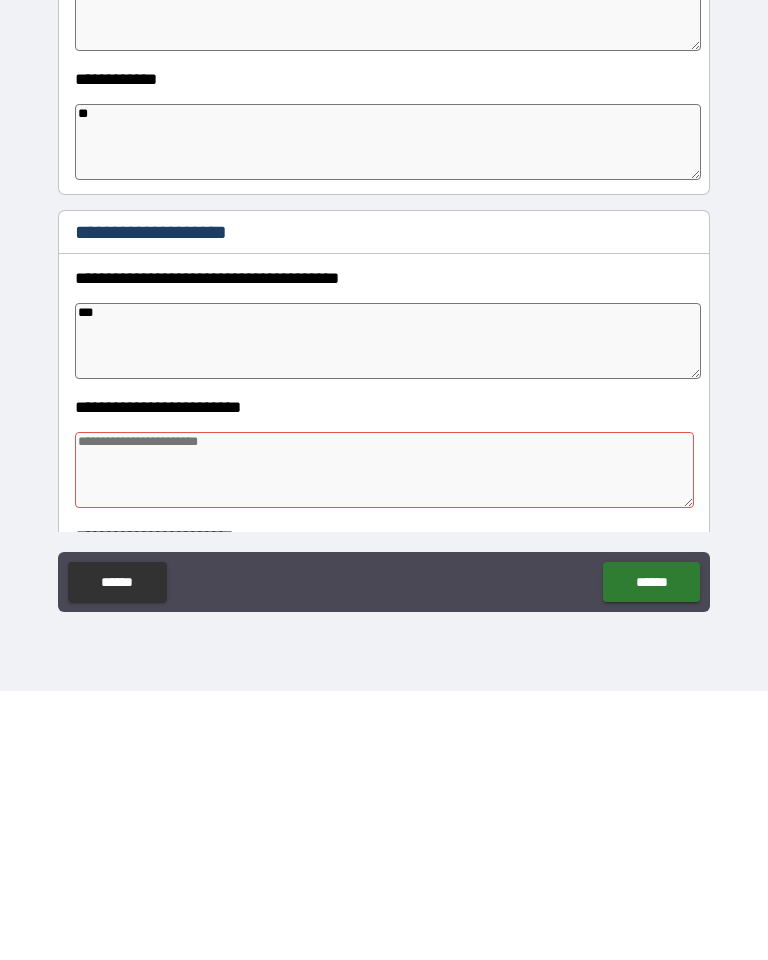 click at bounding box center [384, 739] 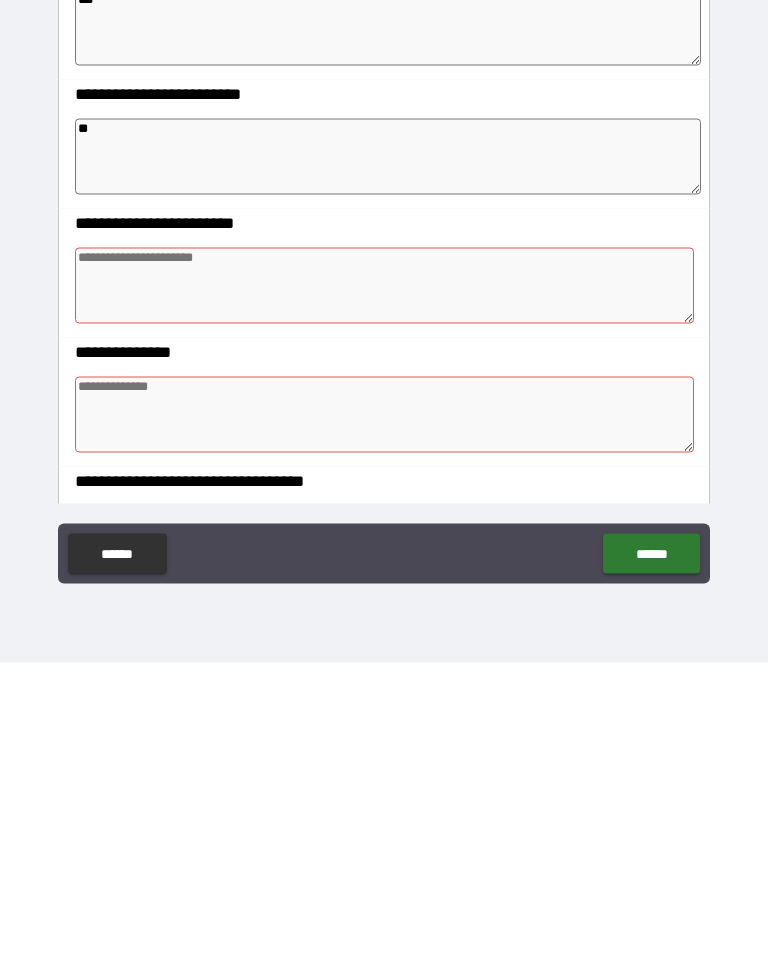 scroll, scrollTop: 2046, scrollLeft: 0, axis: vertical 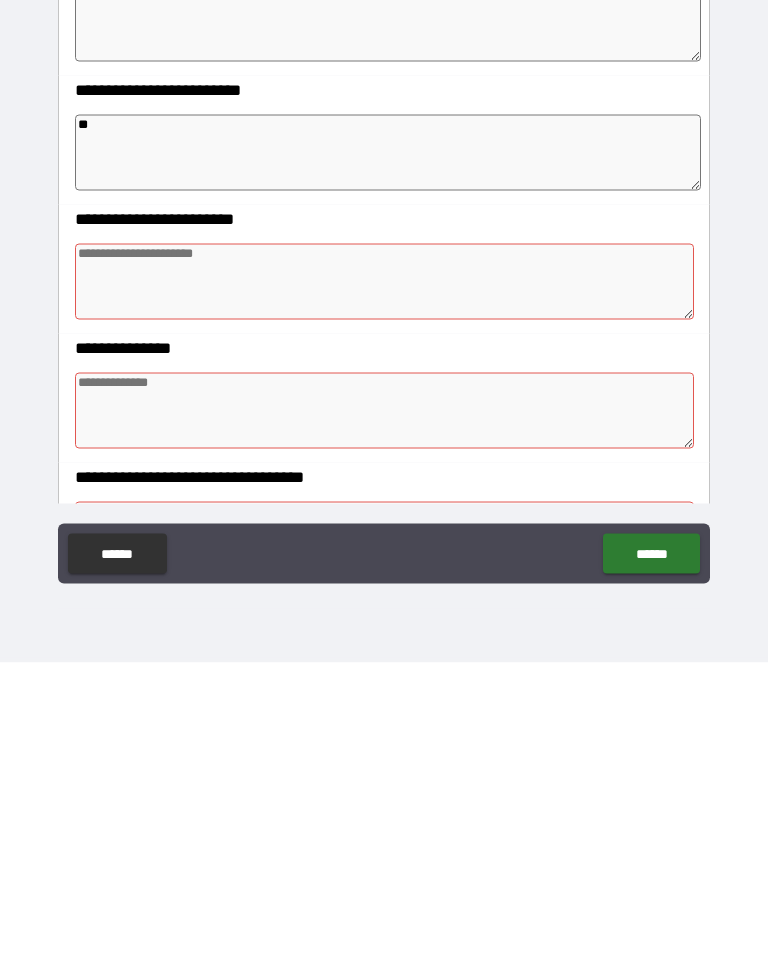 click at bounding box center (384, 579) 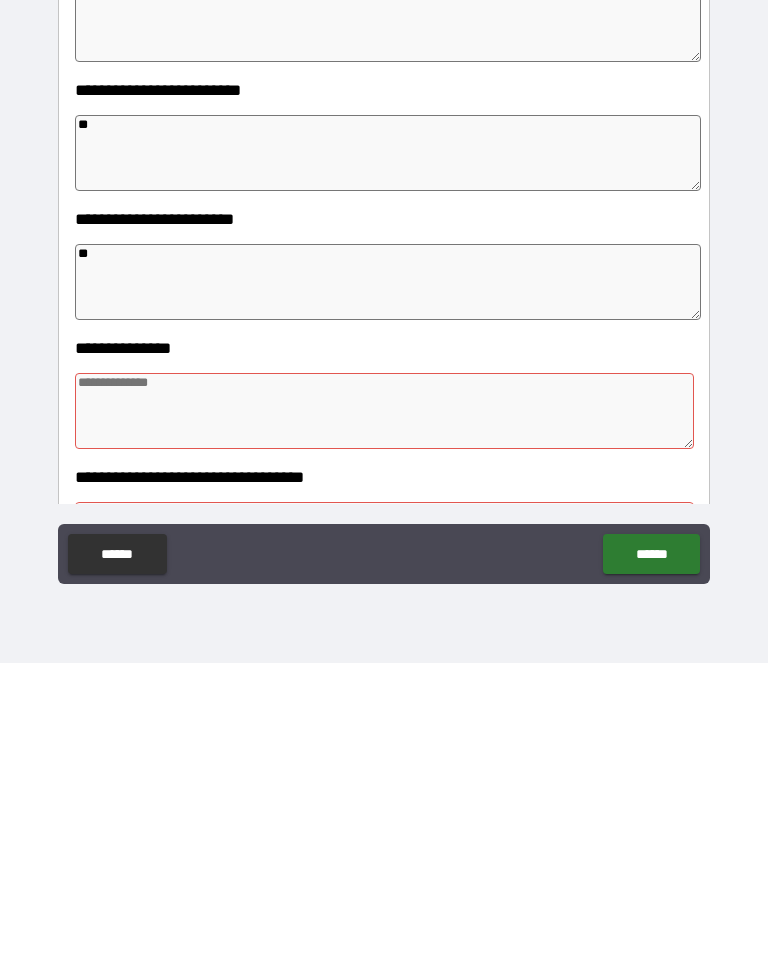 click at bounding box center (384, 708) 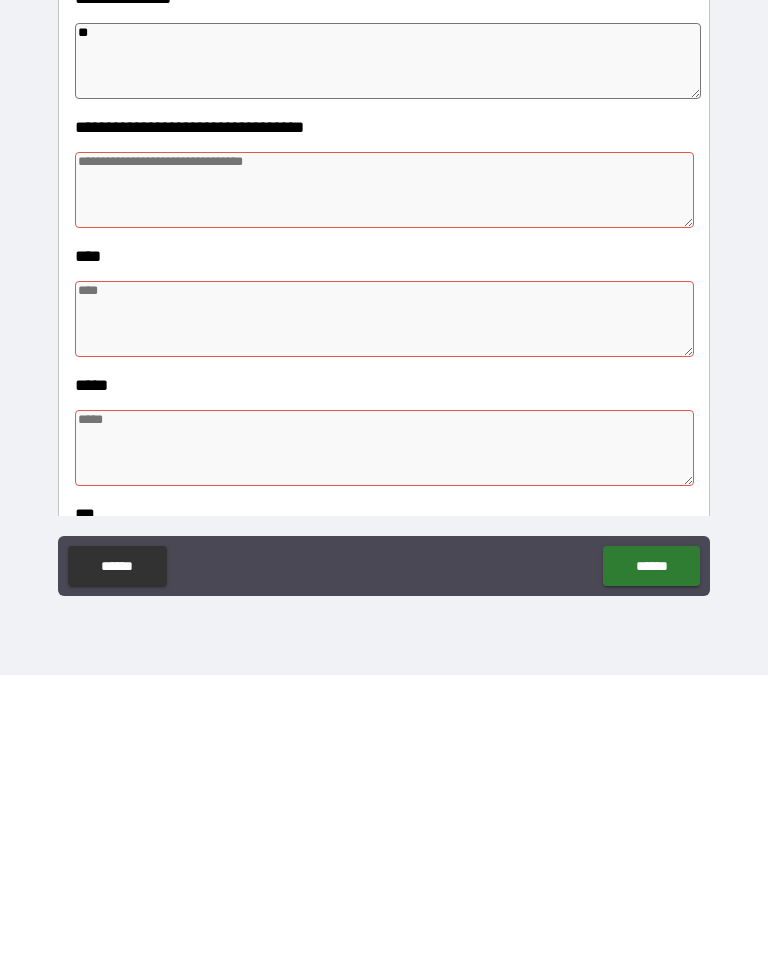 scroll, scrollTop: 2396, scrollLeft: 0, axis: vertical 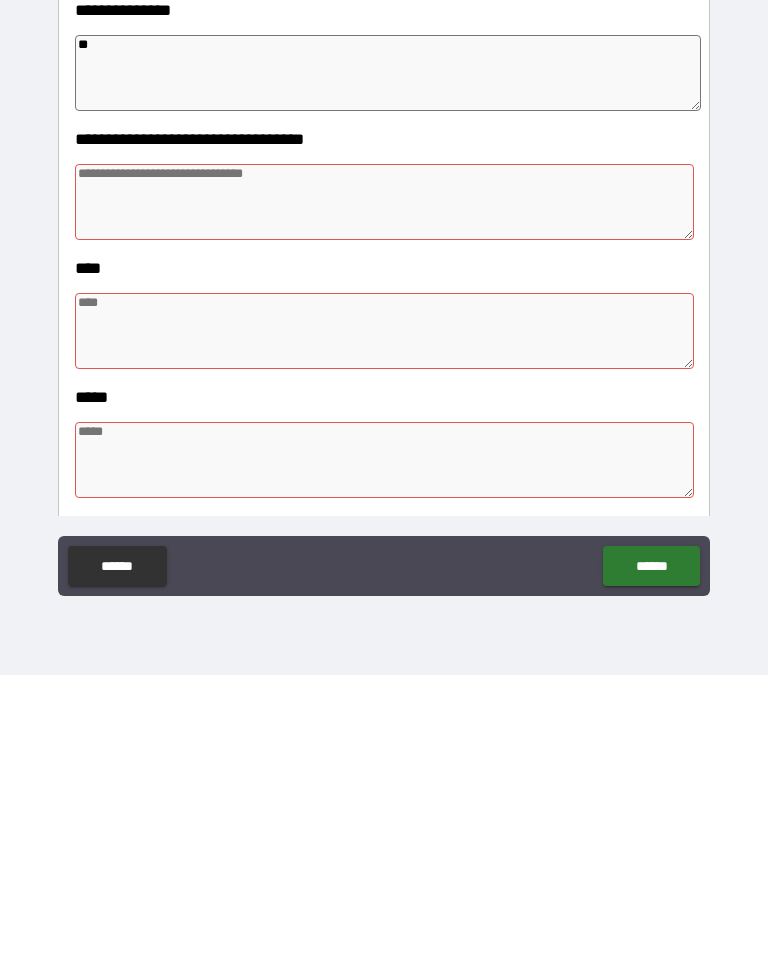 click at bounding box center (384, 487) 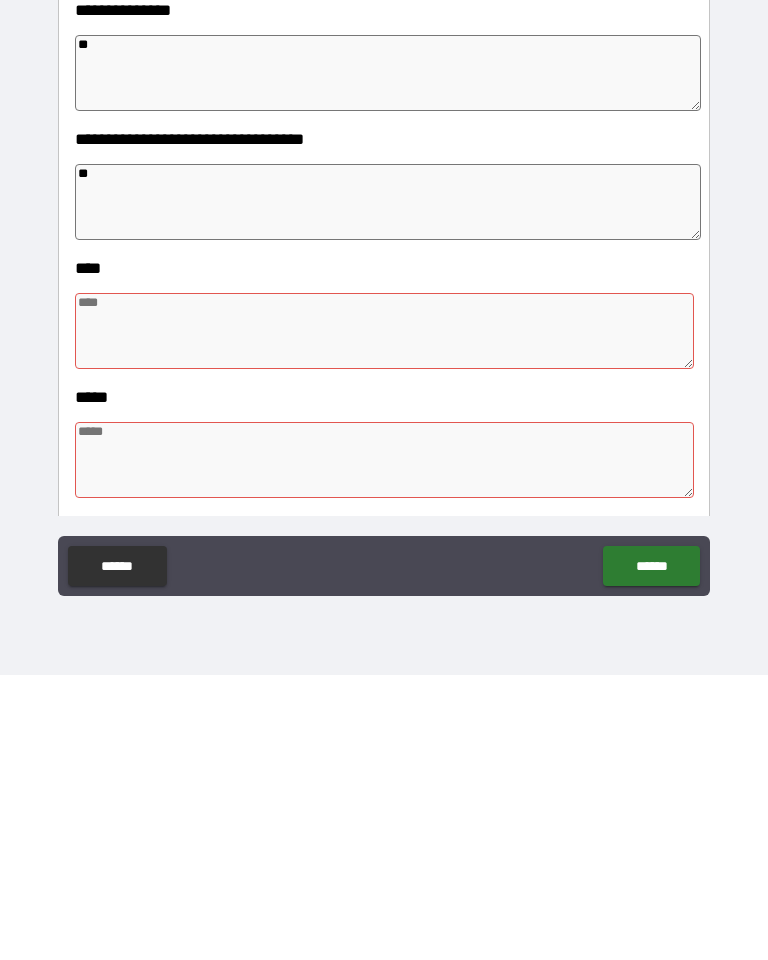 click at bounding box center [384, 616] 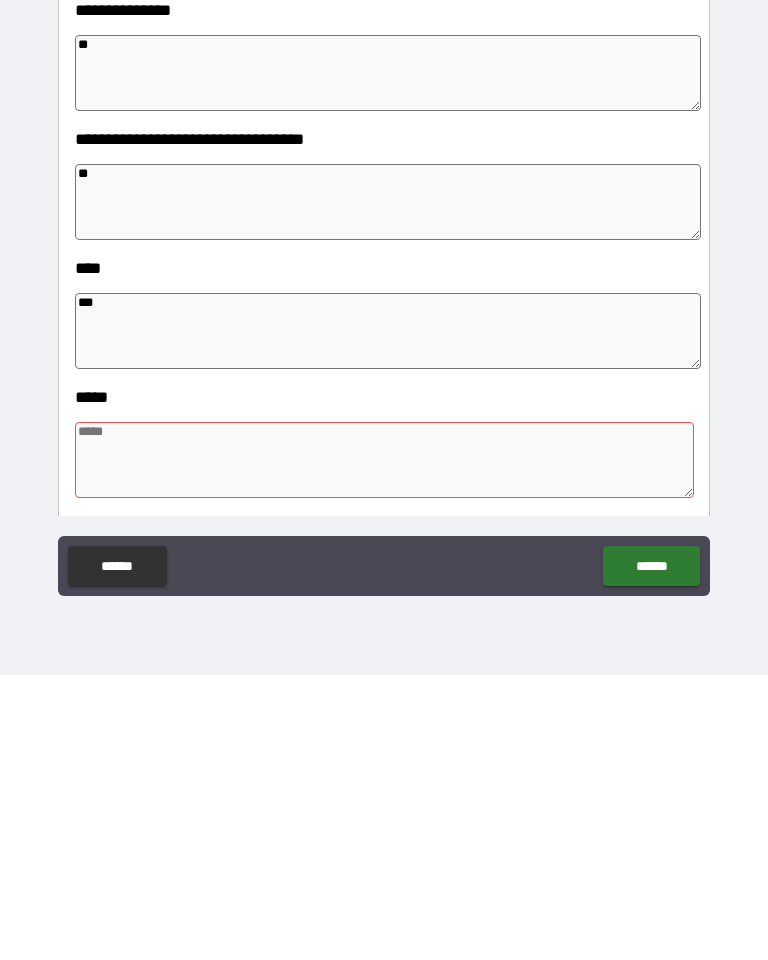 click at bounding box center [384, 745] 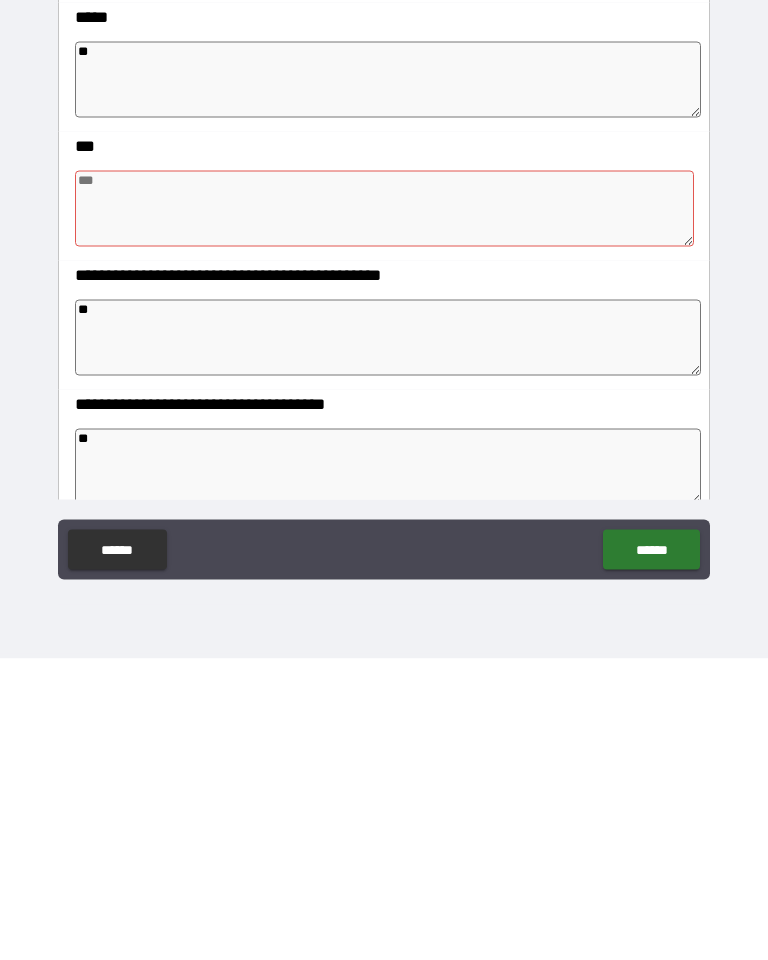 scroll, scrollTop: 2757, scrollLeft: 0, axis: vertical 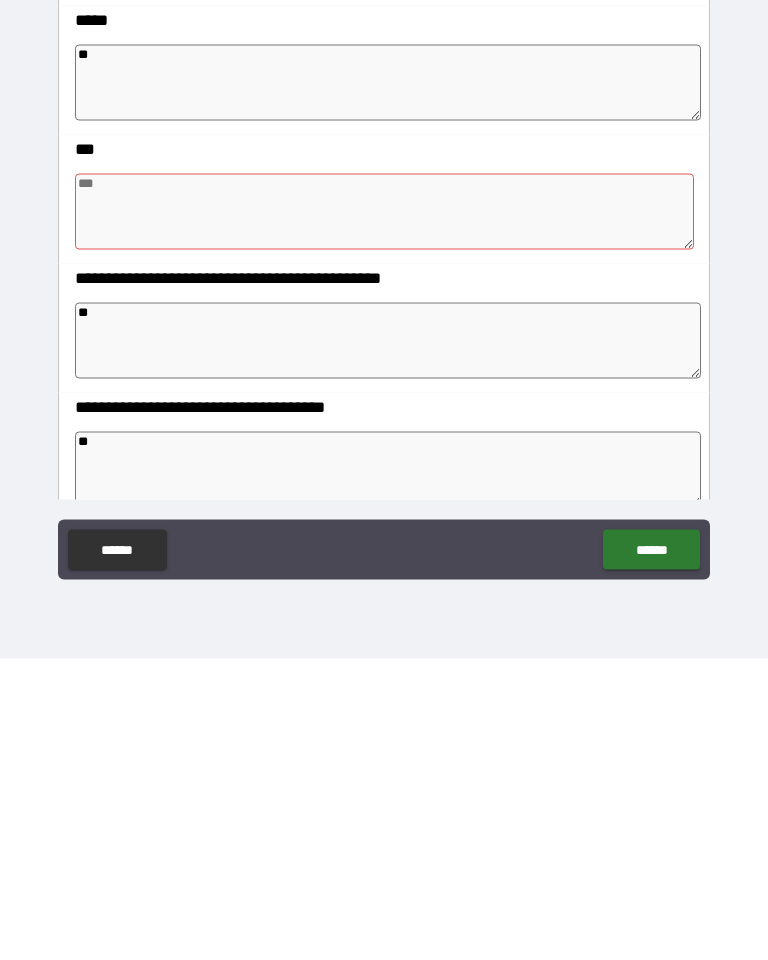 click at bounding box center [384, 513] 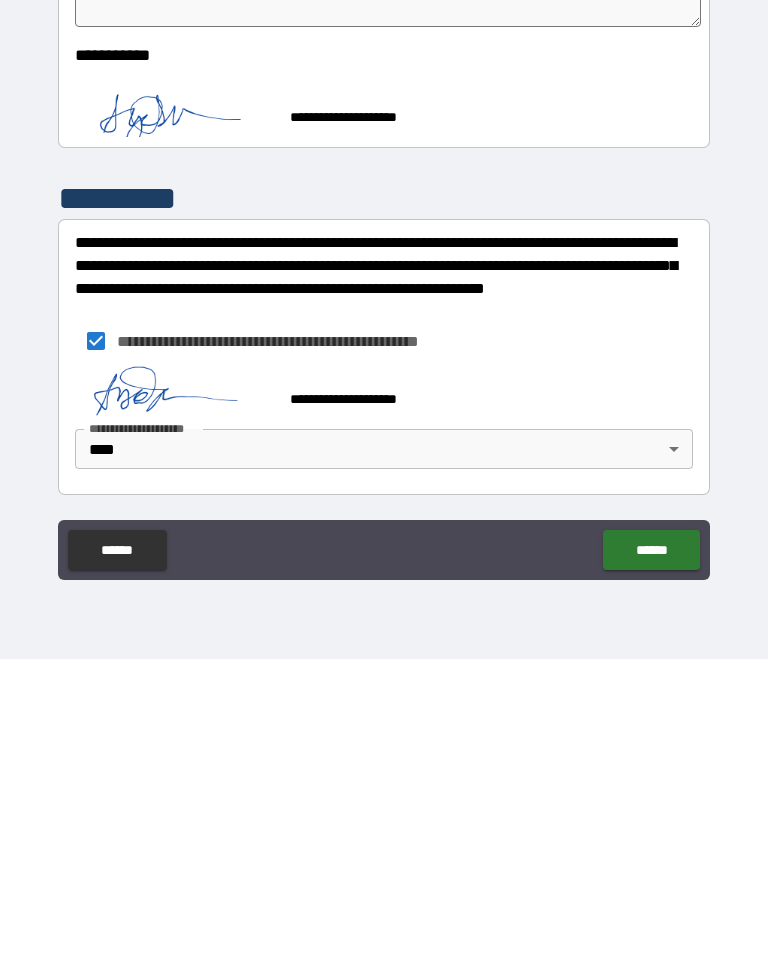 scroll, scrollTop: 3241, scrollLeft: 0, axis: vertical 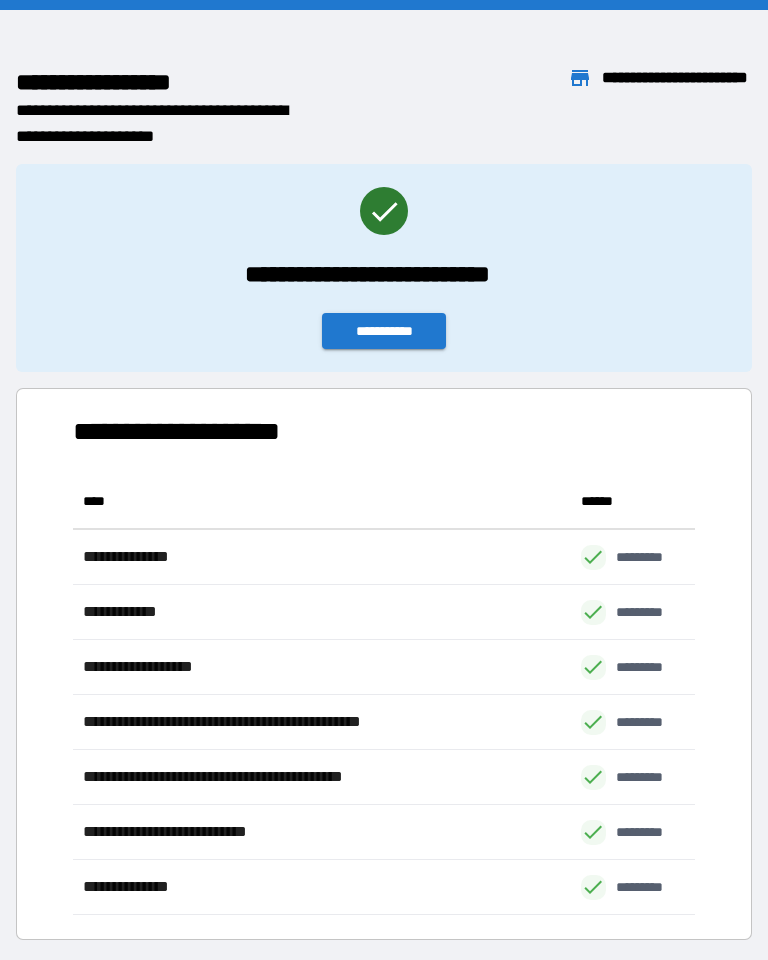 click on "**********" at bounding box center [384, 331] 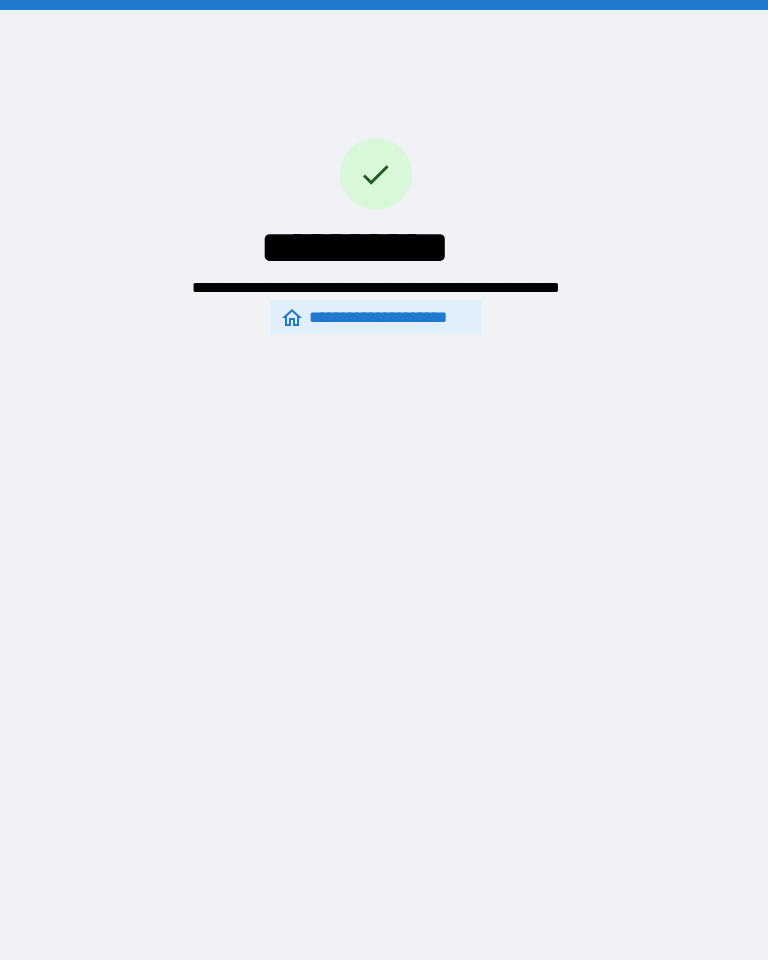 click on "**********" at bounding box center [376, 317] 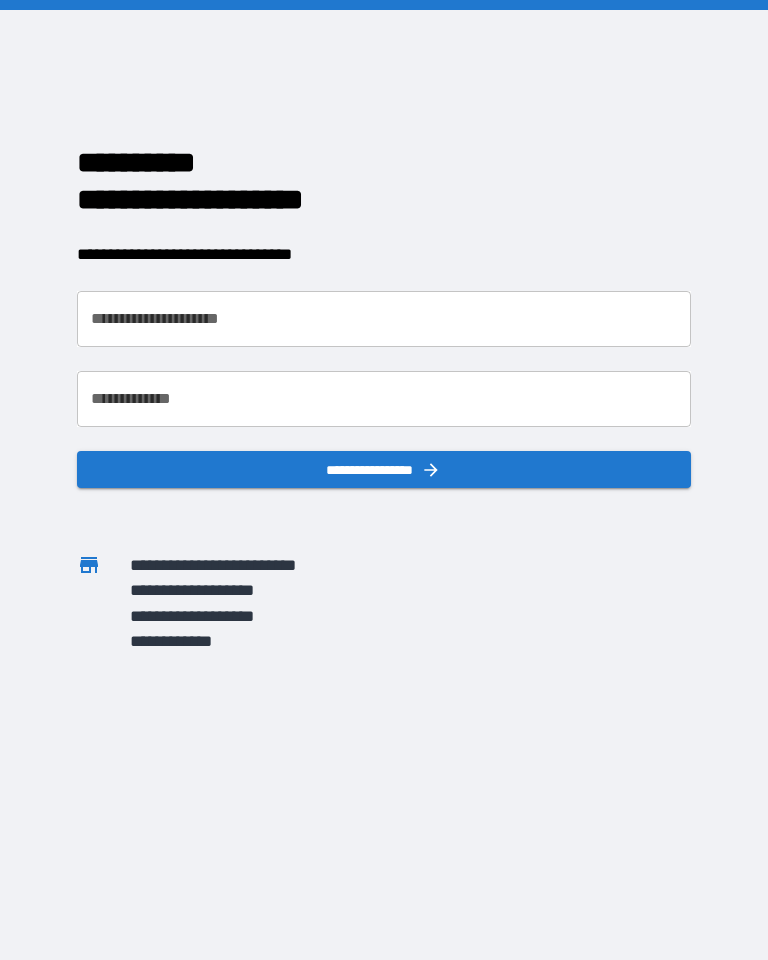 scroll, scrollTop: 0, scrollLeft: 0, axis: both 